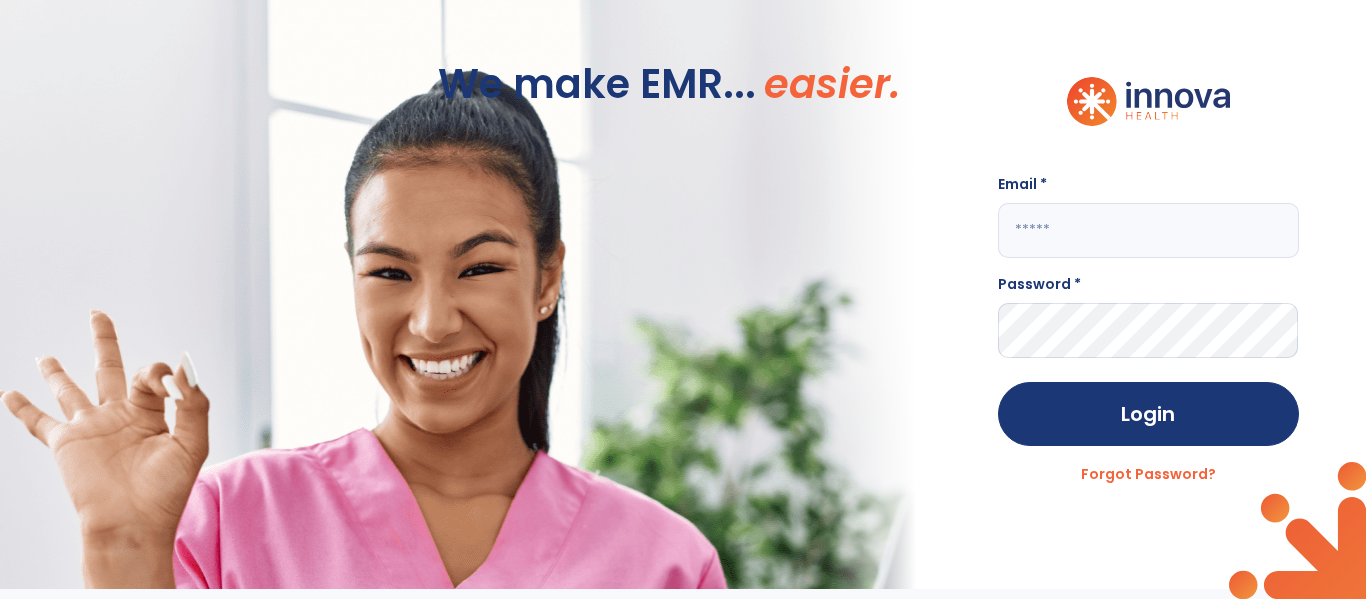 scroll, scrollTop: 0, scrollLeft: 0, axis: both 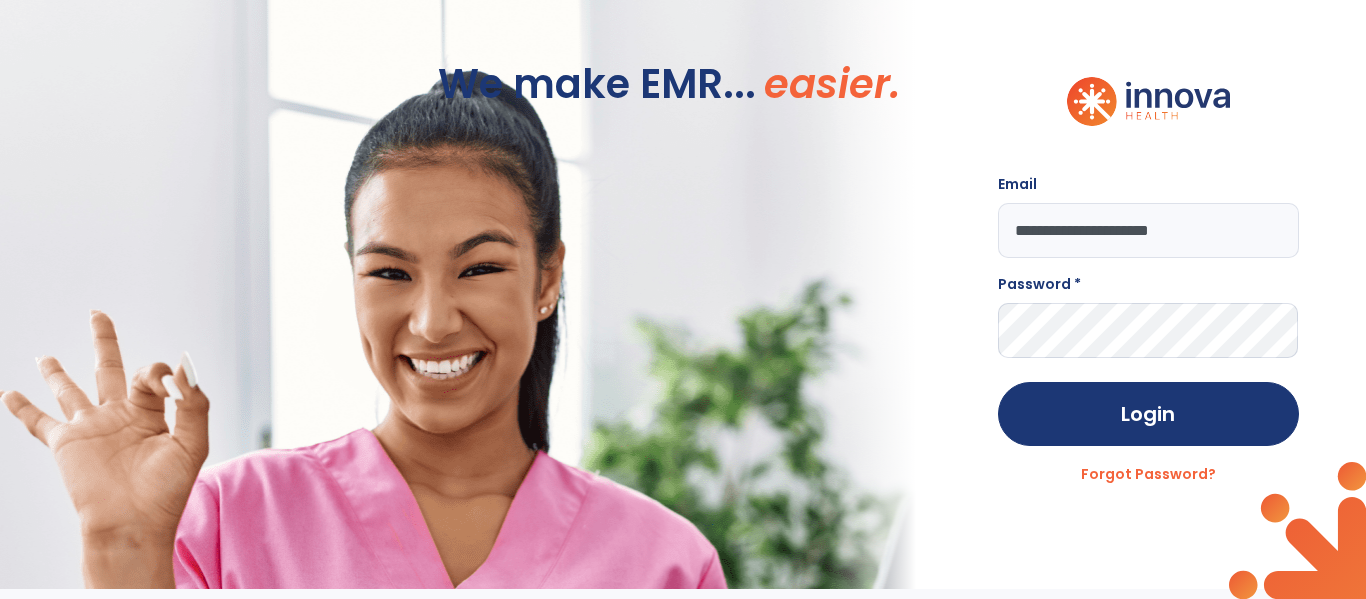 type on "**********" 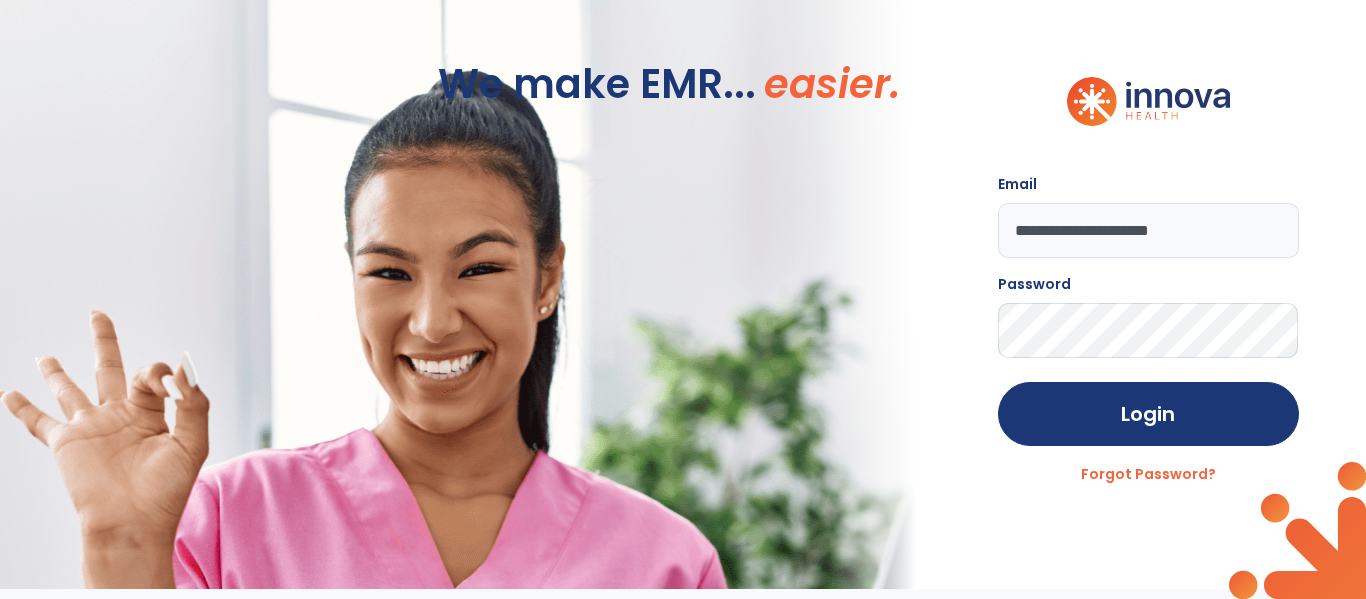 click on "Login" 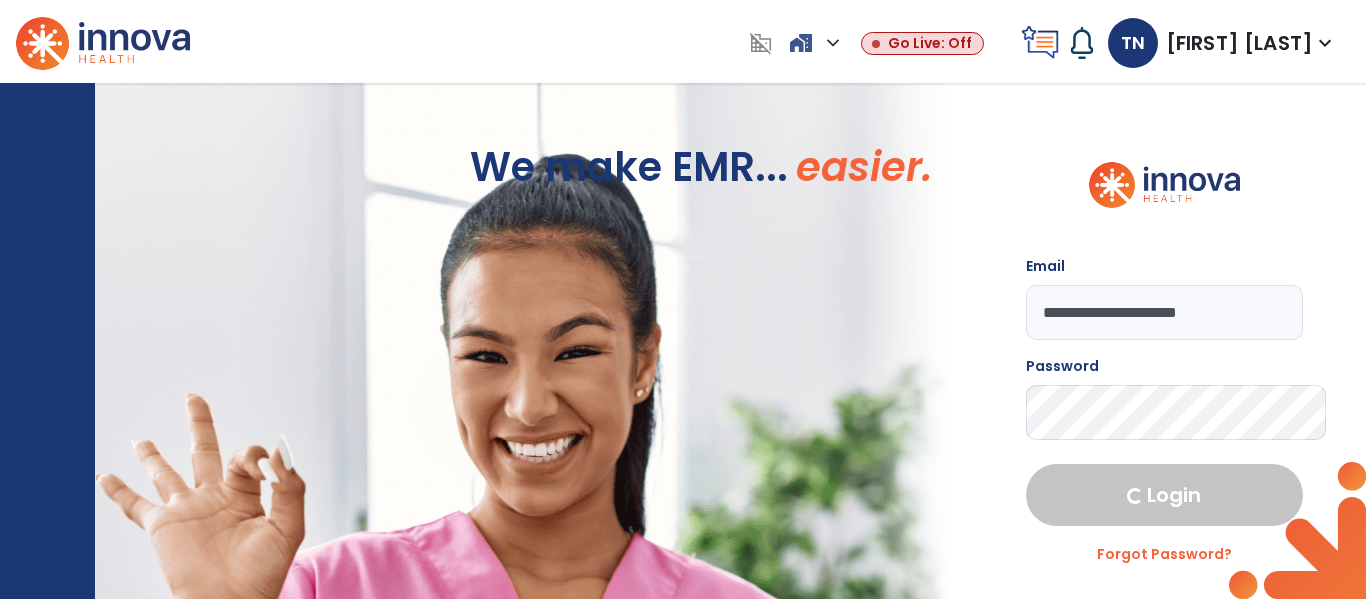 select on "****" 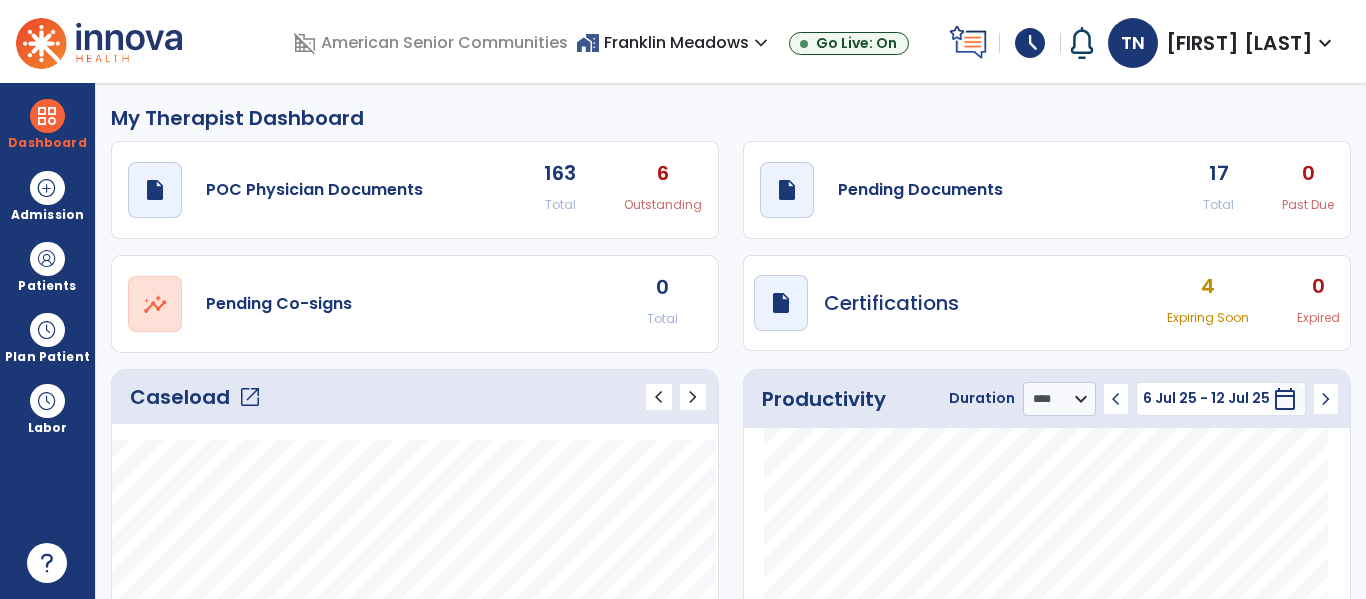 click on "17" 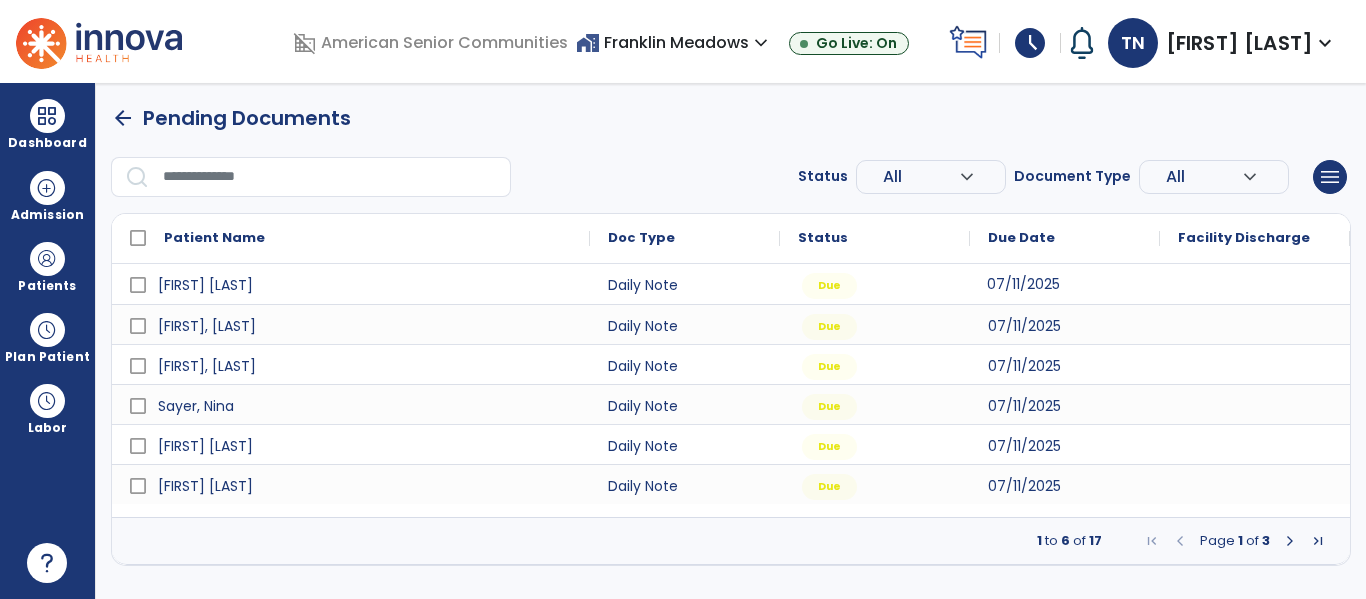 click on "07/11/2025" at bounding box center [1023, 284] 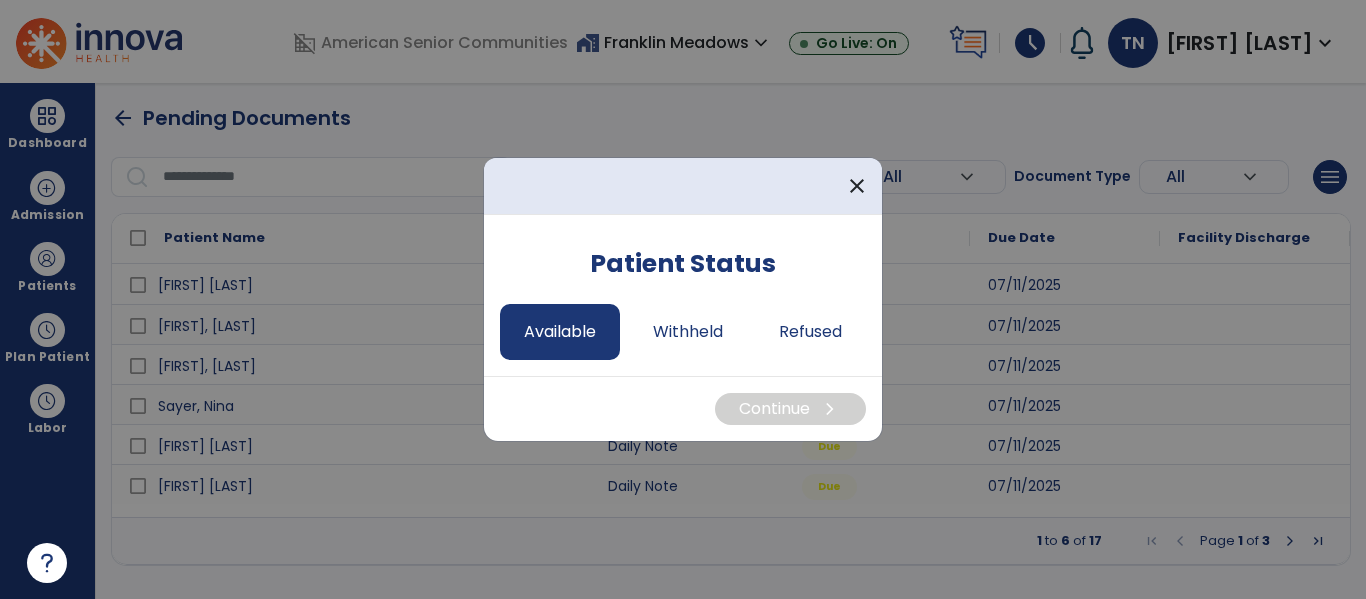 click on "Available" at bounding box center (560, 332) 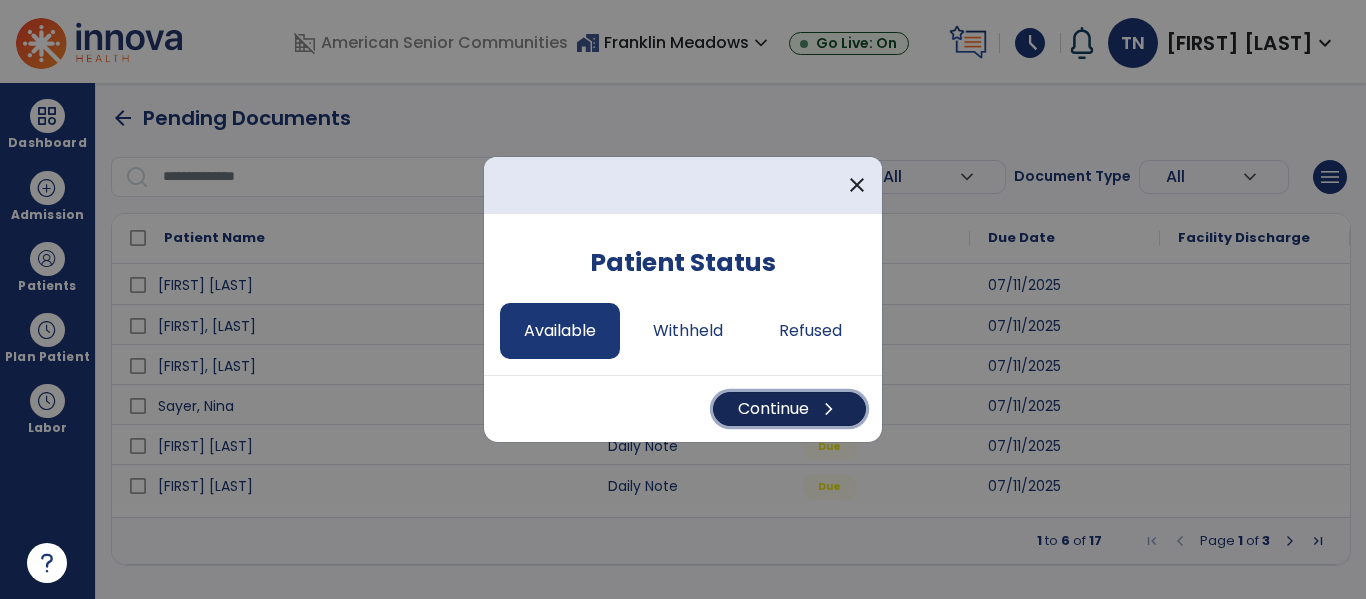click on "Continue   chevron_right" at bounding box center [789, 409] 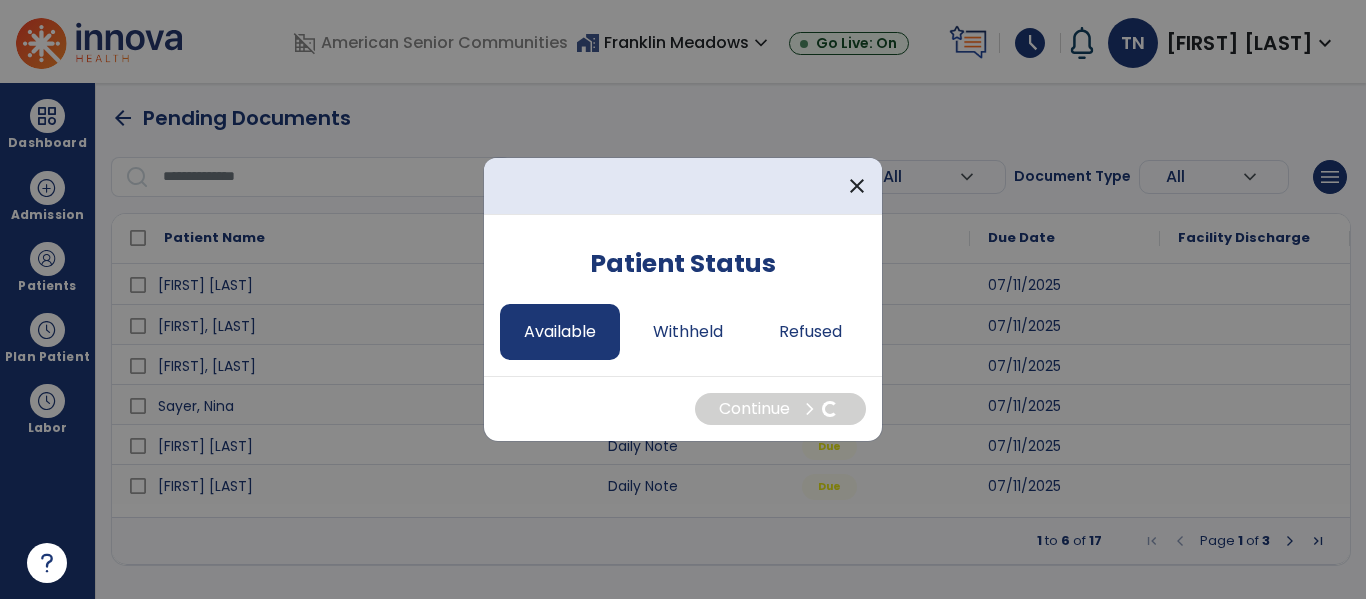 select on "*" 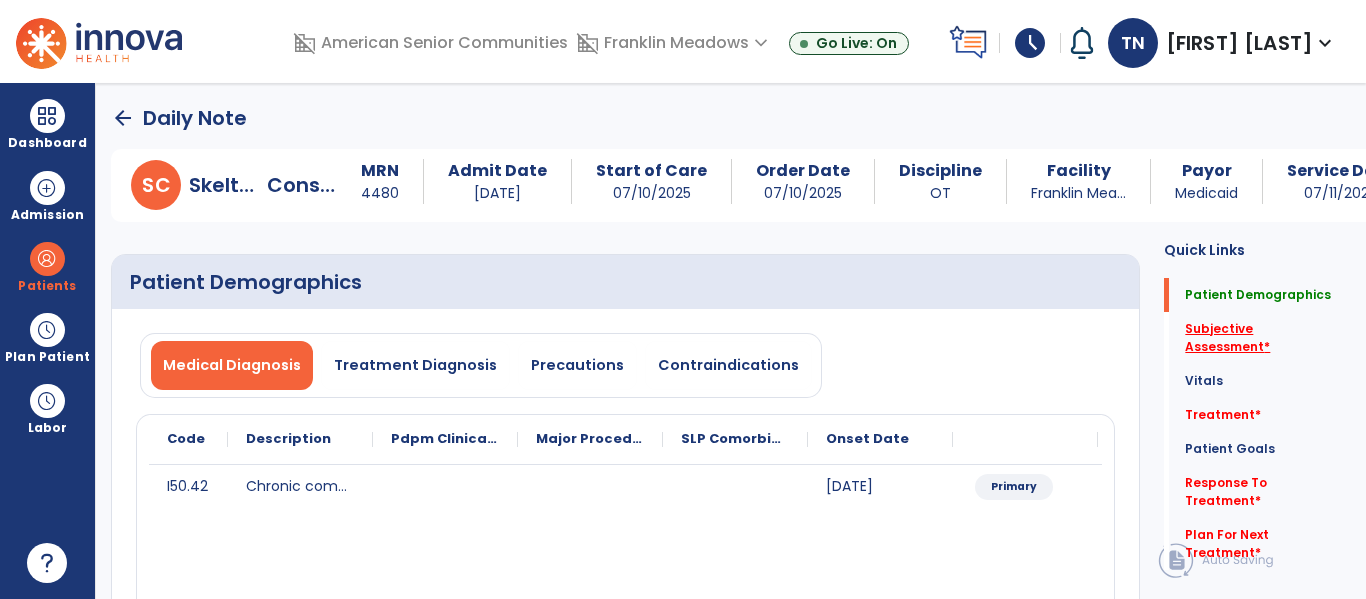 click on "Subjective Assessment   *" 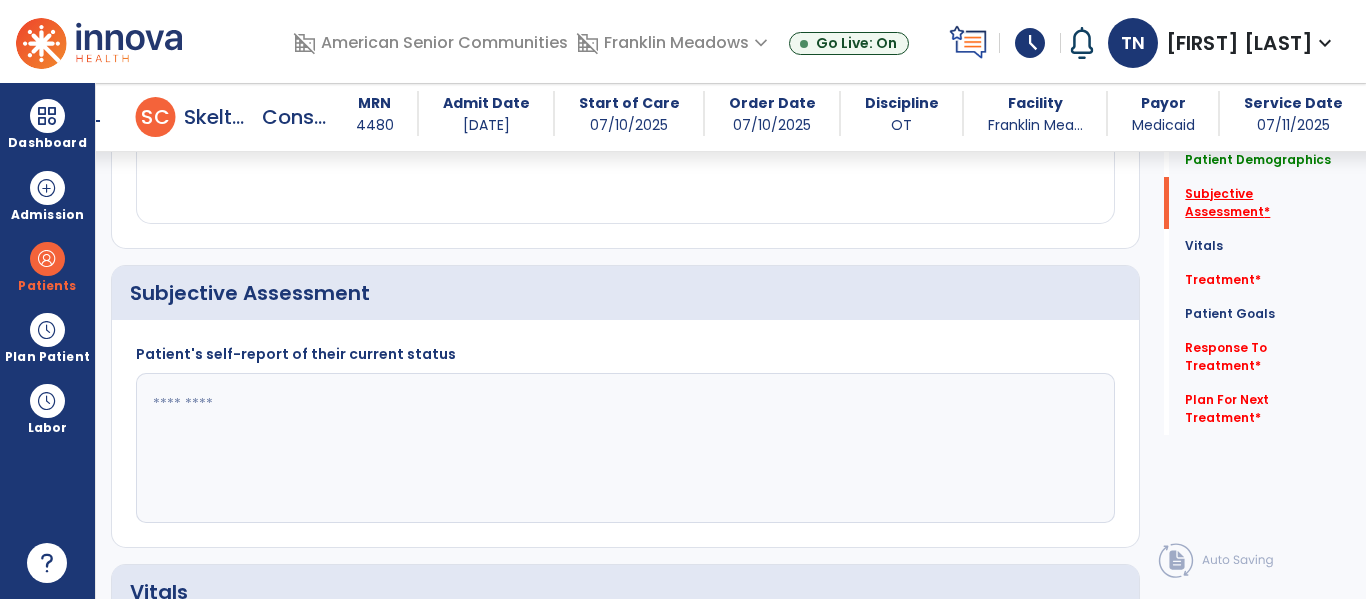 scroll, scrollTop: 457, scrollLeft: 0, axis: vertical 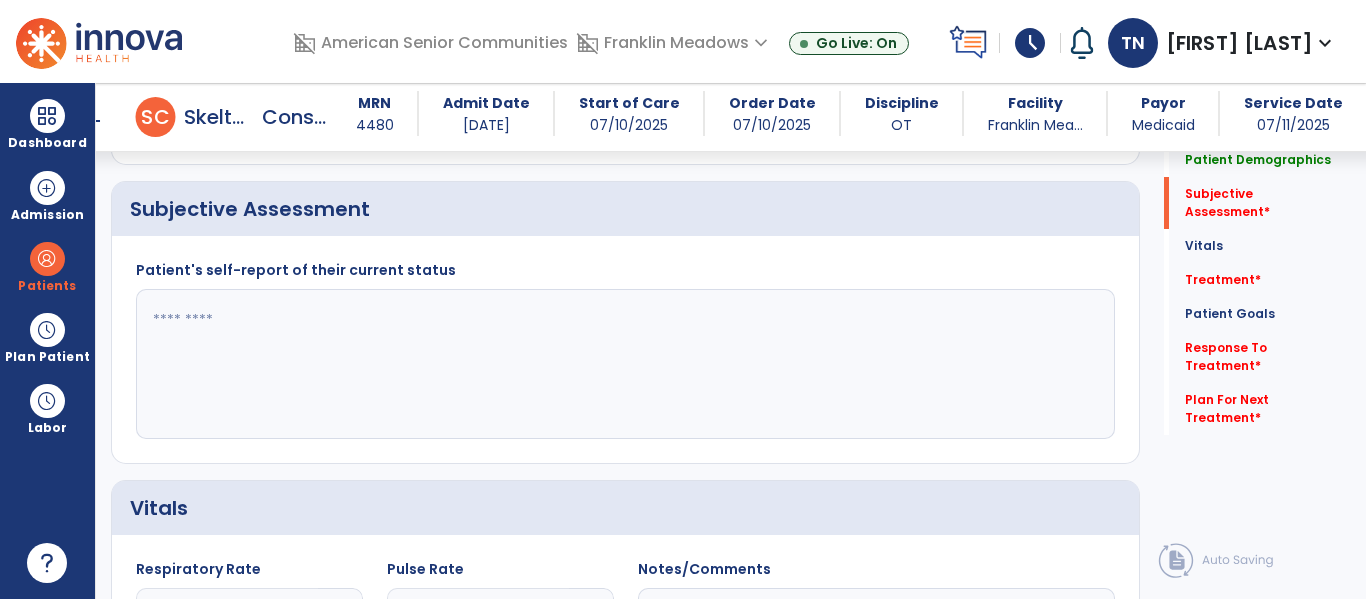 click 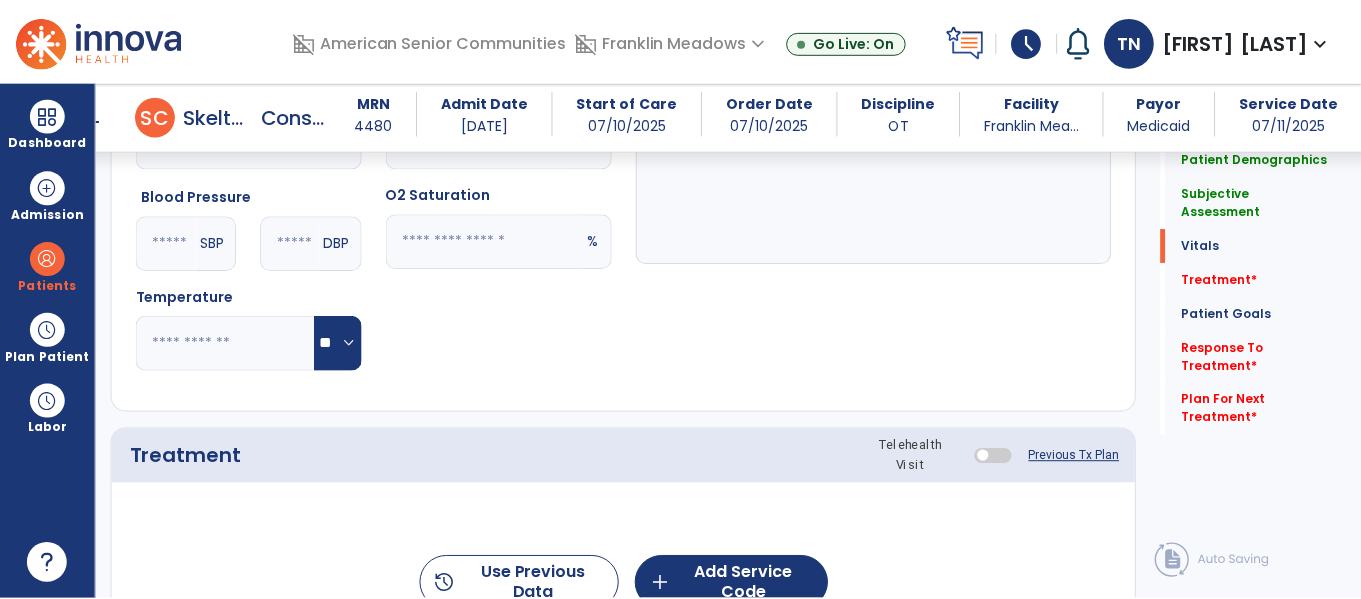 scroll, scrollTop: 939, scrollLeft: 0, axis: vertical 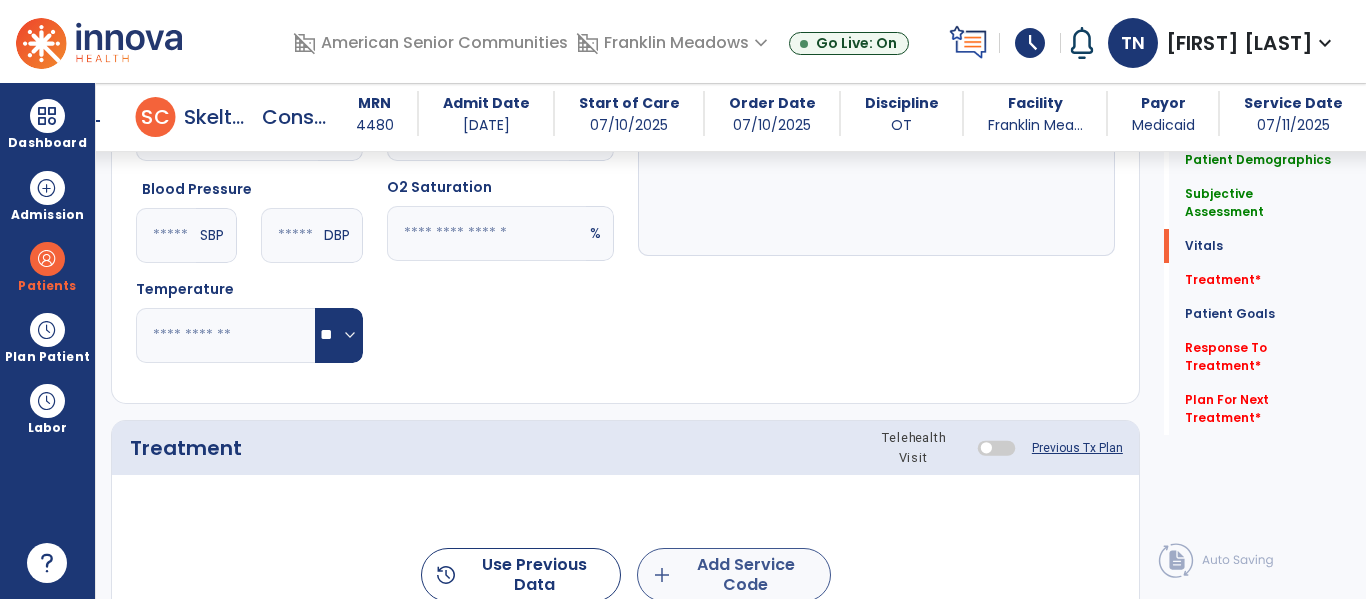 type on "**********" 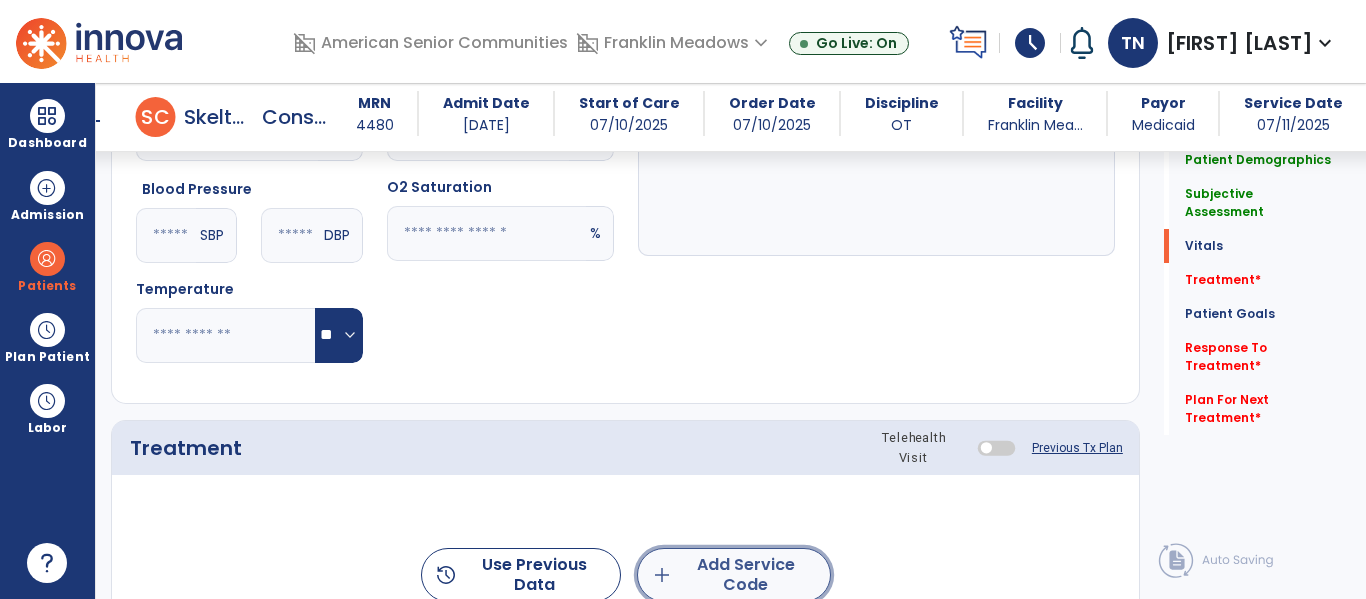 click on "add  Add Service Code" 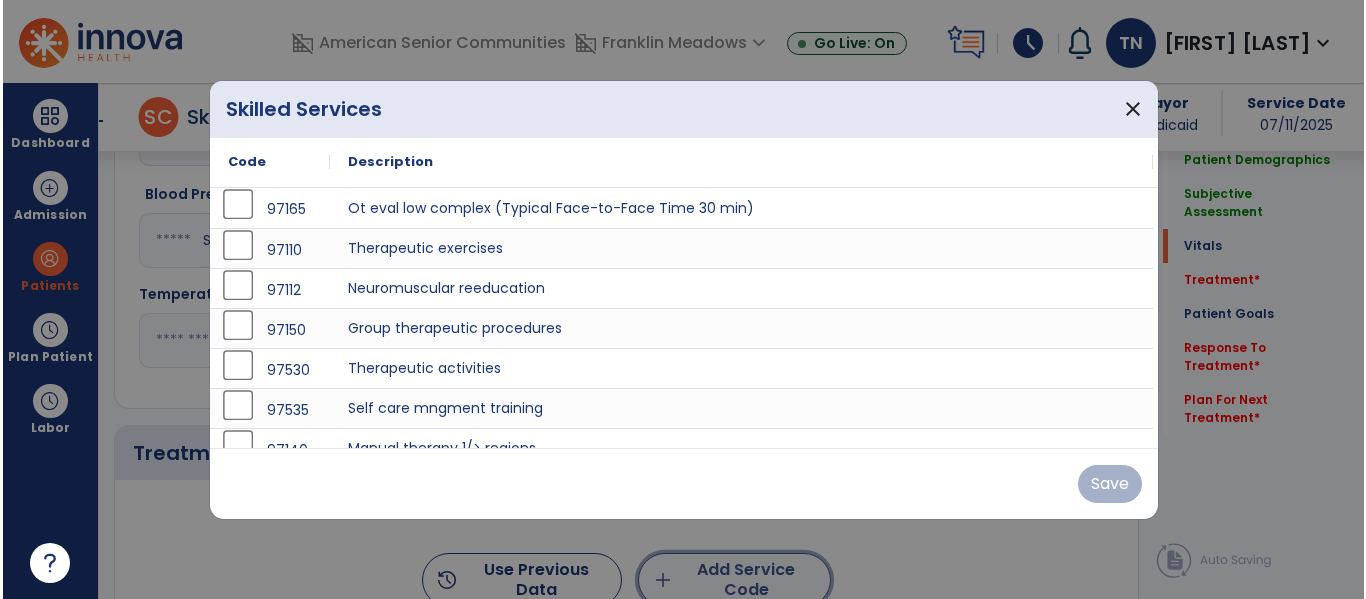 scroll, scrollTop: 939, scrollLeft: 0, axis: vertical 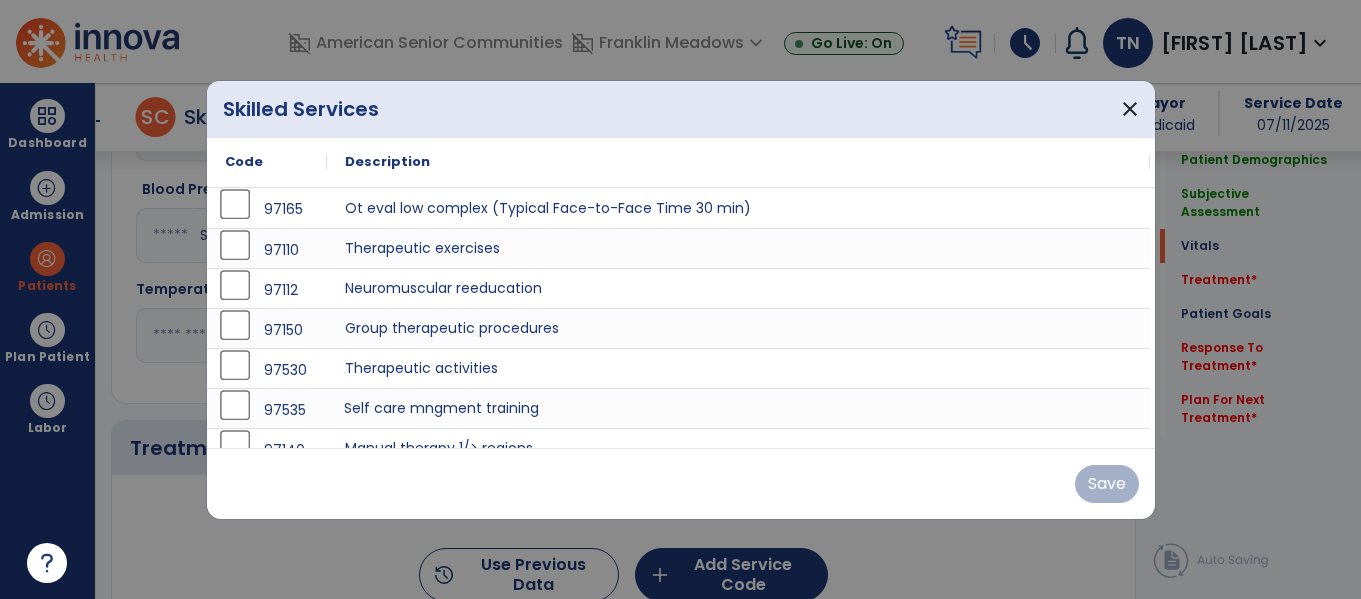 click on "Self care mngment training" at bounding box center [738, 408] 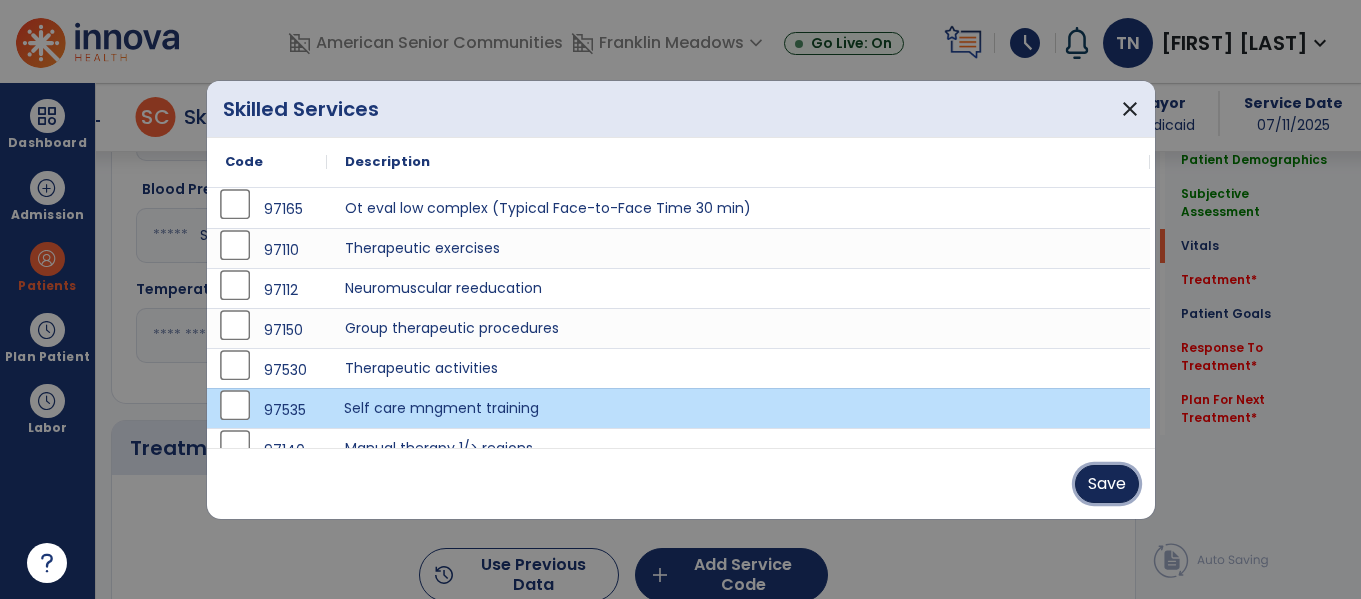 click on "Save" at bounding box center [1107, 484] 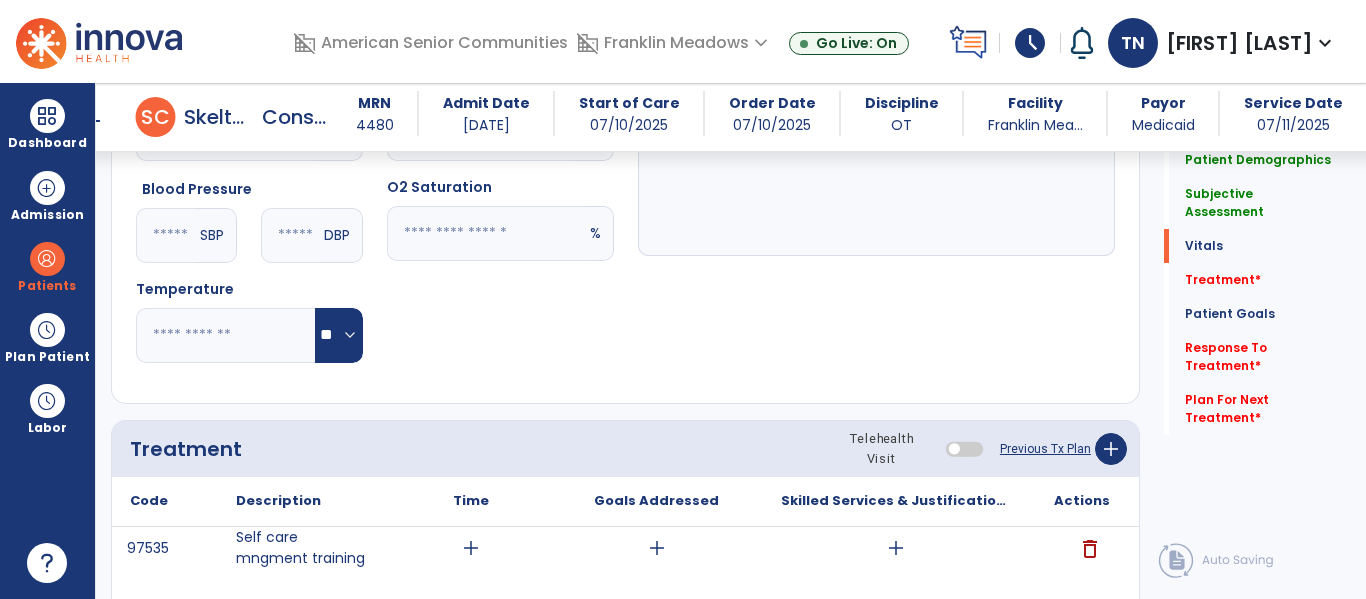 click on "Quick Links  Patient Demographics   Patient Demographics   Subjective Assessment   Subjective Assessment   Vitals   Vitals   Treatment   *  Treatment   *  Patient Goals   Patient Goals   Response To Treatment   *  Response To Treatment   *  Plan For Next Treatment   *  Plan For Next Treatment   *" 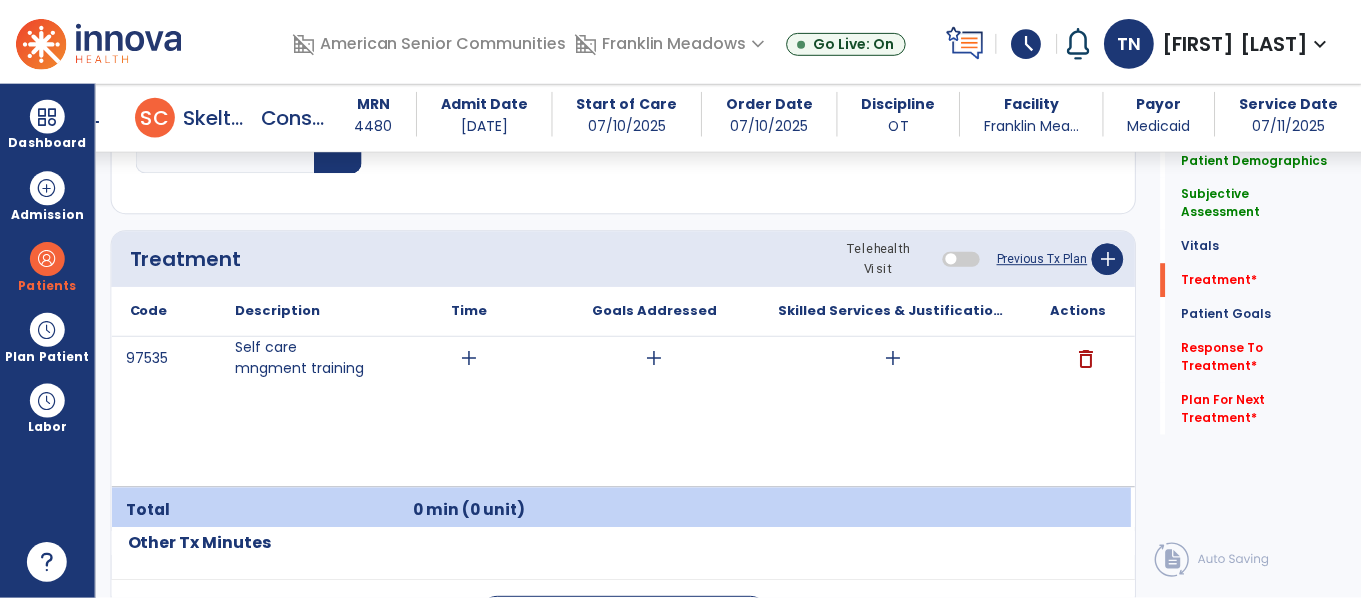 scroll, scrollTop: 1128, scrollLeft: 0, axis: vertical 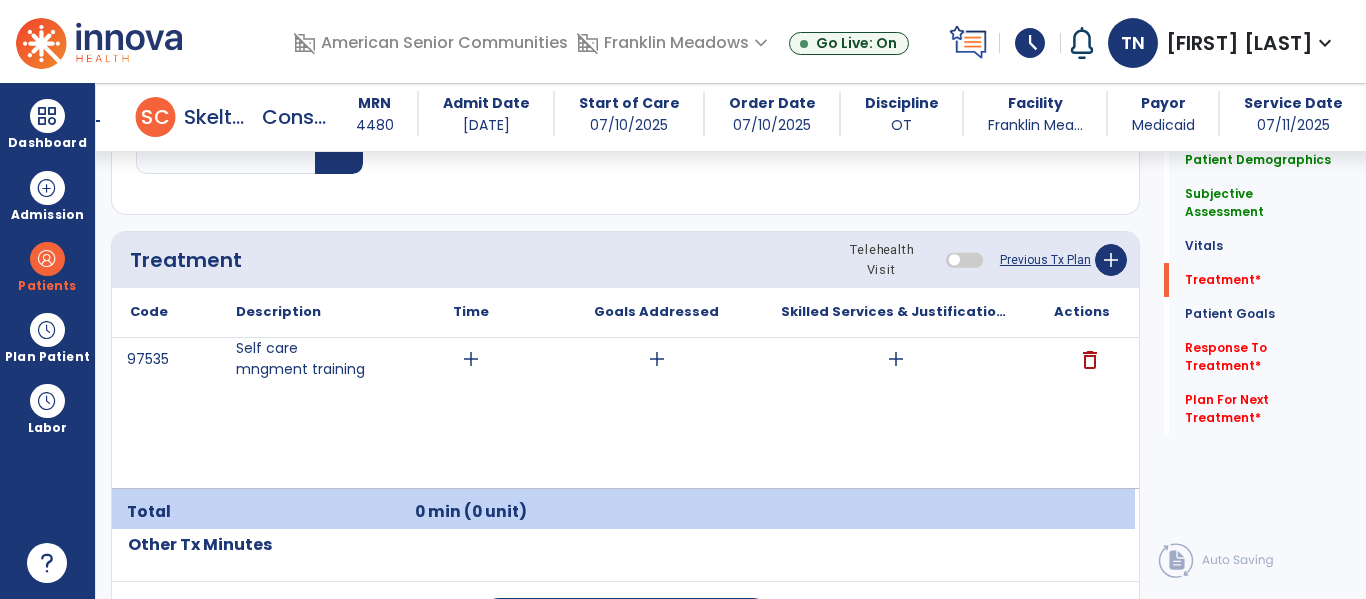 click on "add" at bounding box center (471, 359) 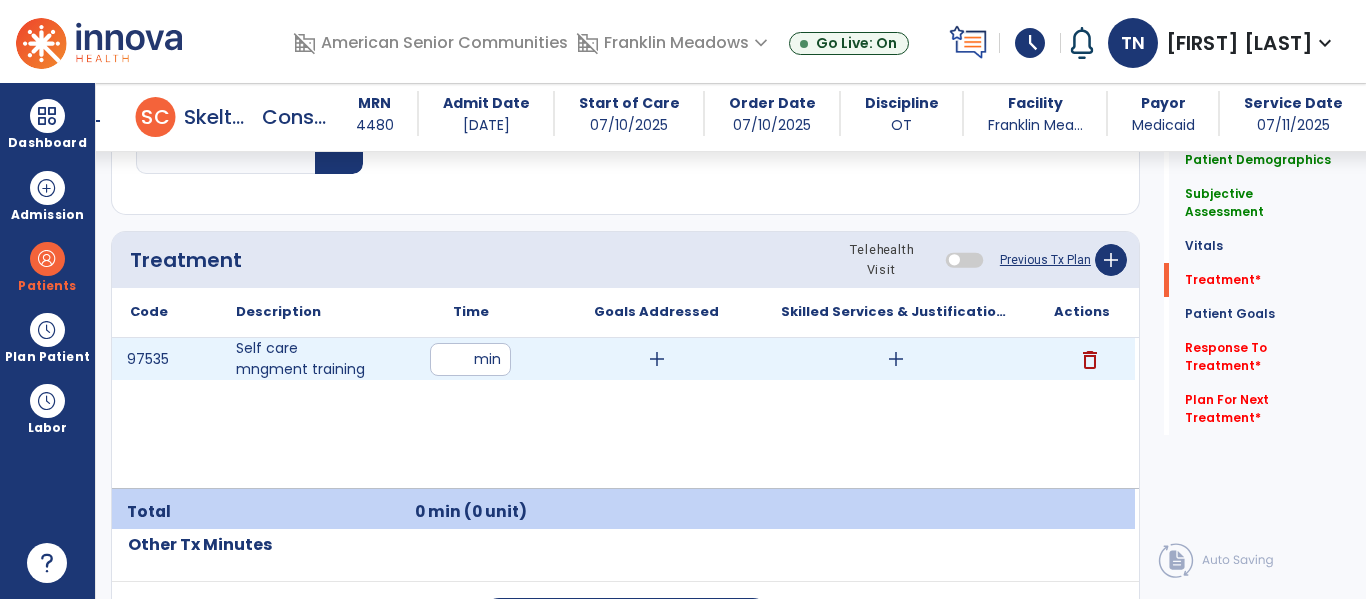 type on "**" 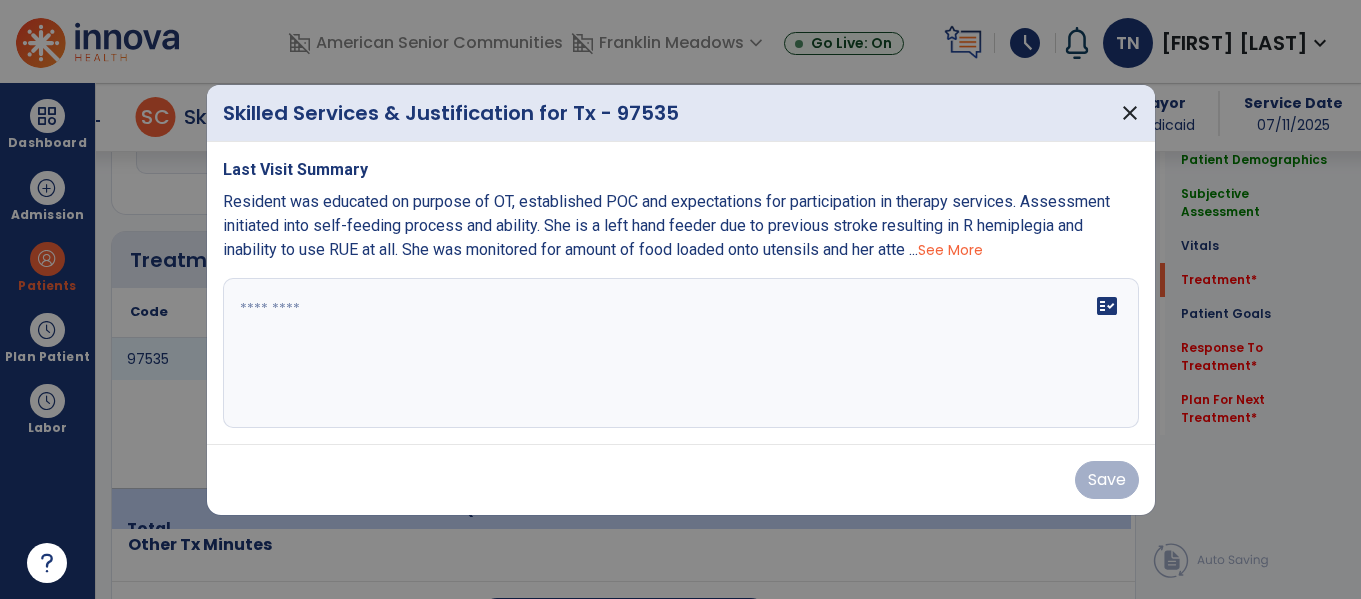 scroll, scrollTop: 1128, scrollLeft: 0, axis: vertical 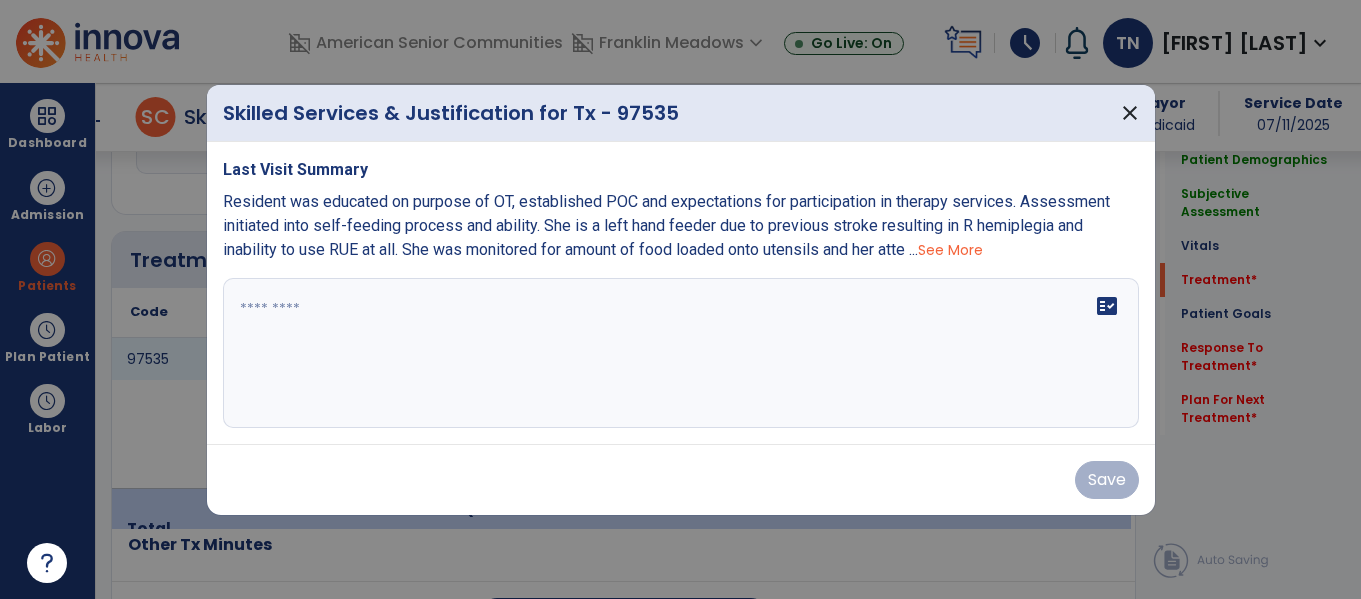 click on "fact_check" at bounding box center [1107, 306] 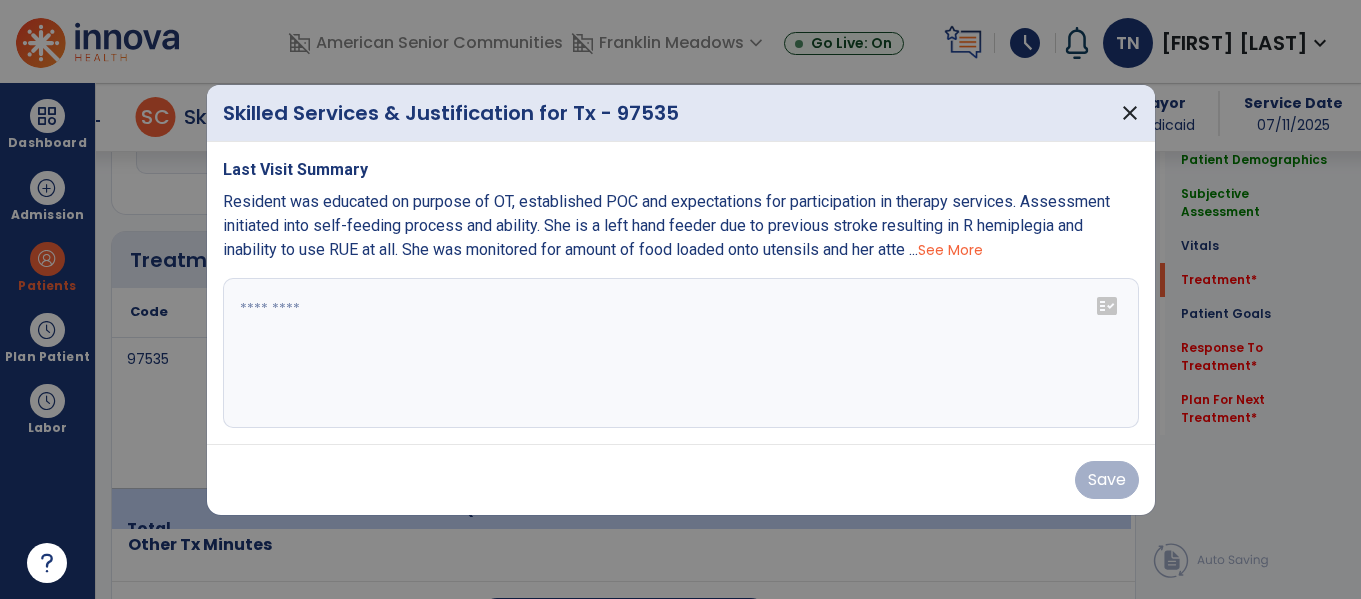 click on "fact_check" at bounding box center [1107, 306] 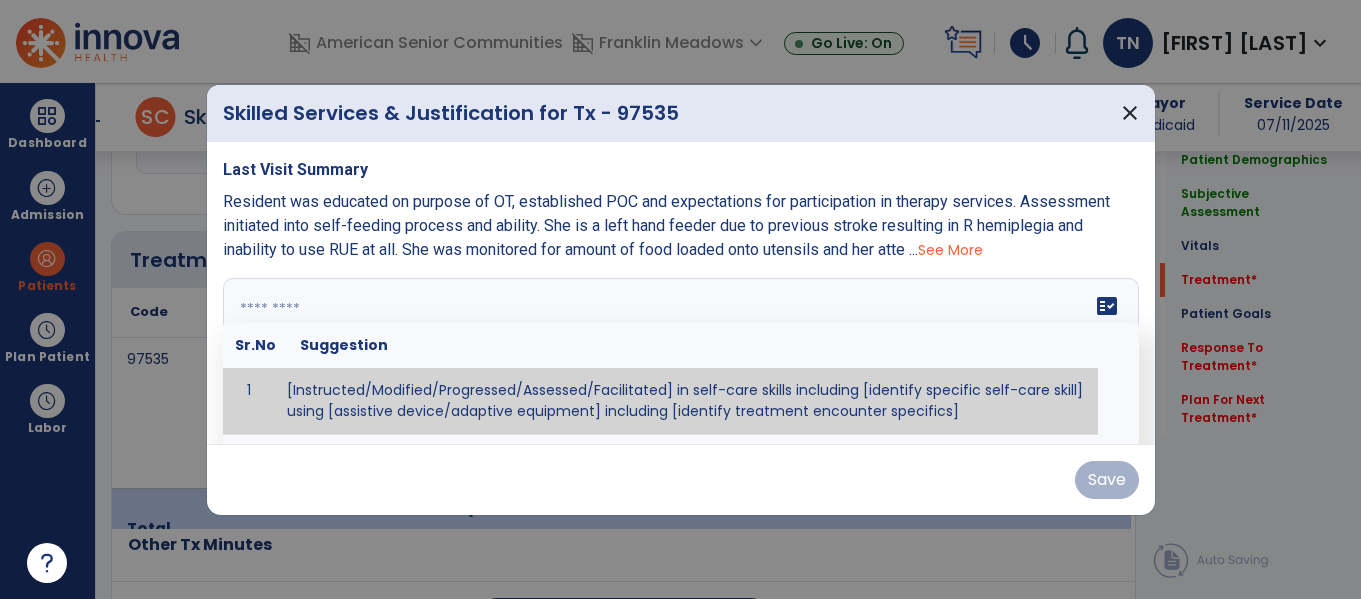 click on "See More" at bounding box center (950, 250) 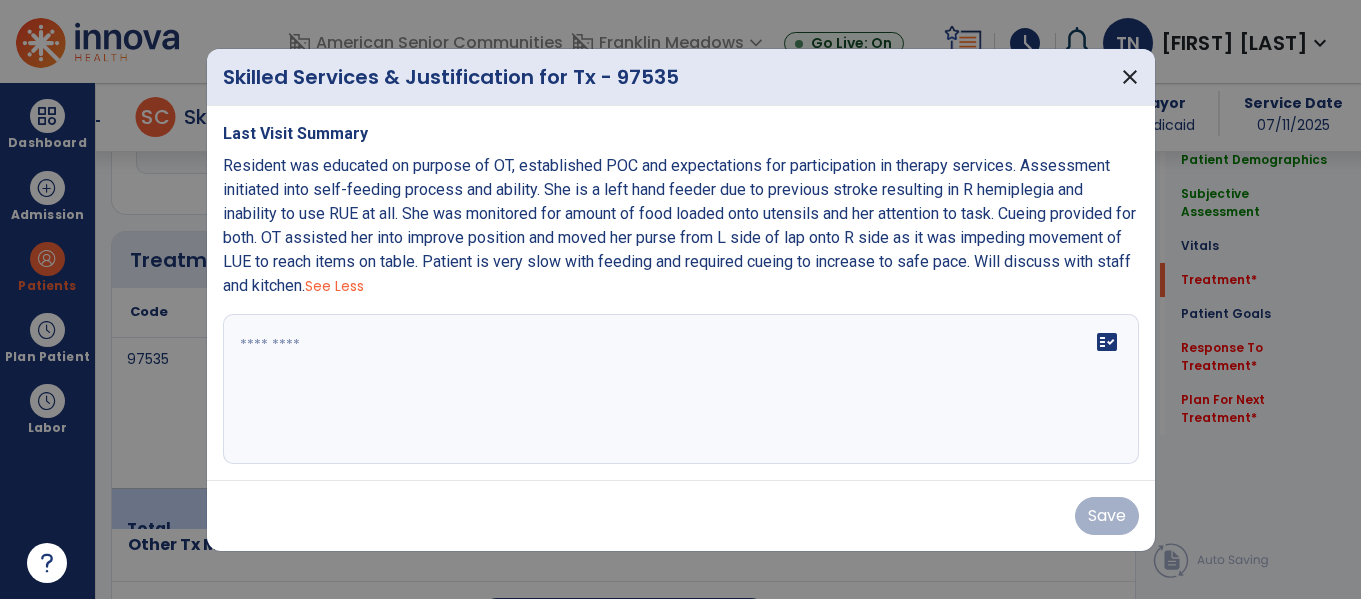 click on "fact_check" at bounding box center [1107, 342] 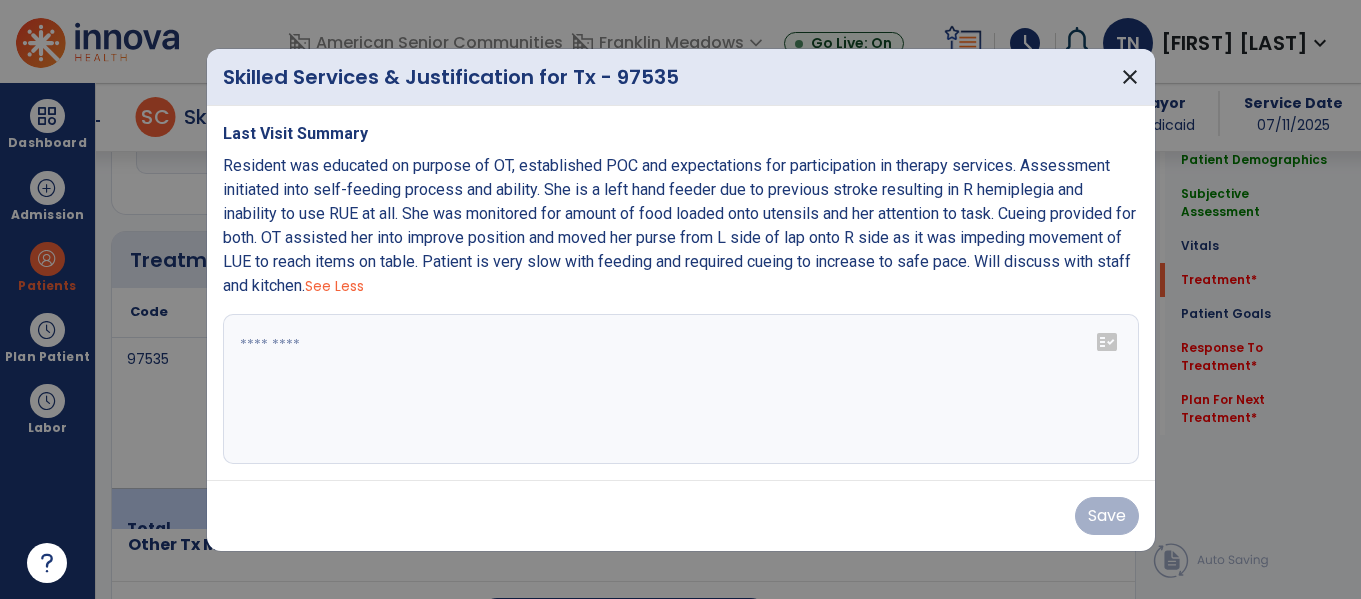 click on "fact_check" at bounding box center [1107, 342] 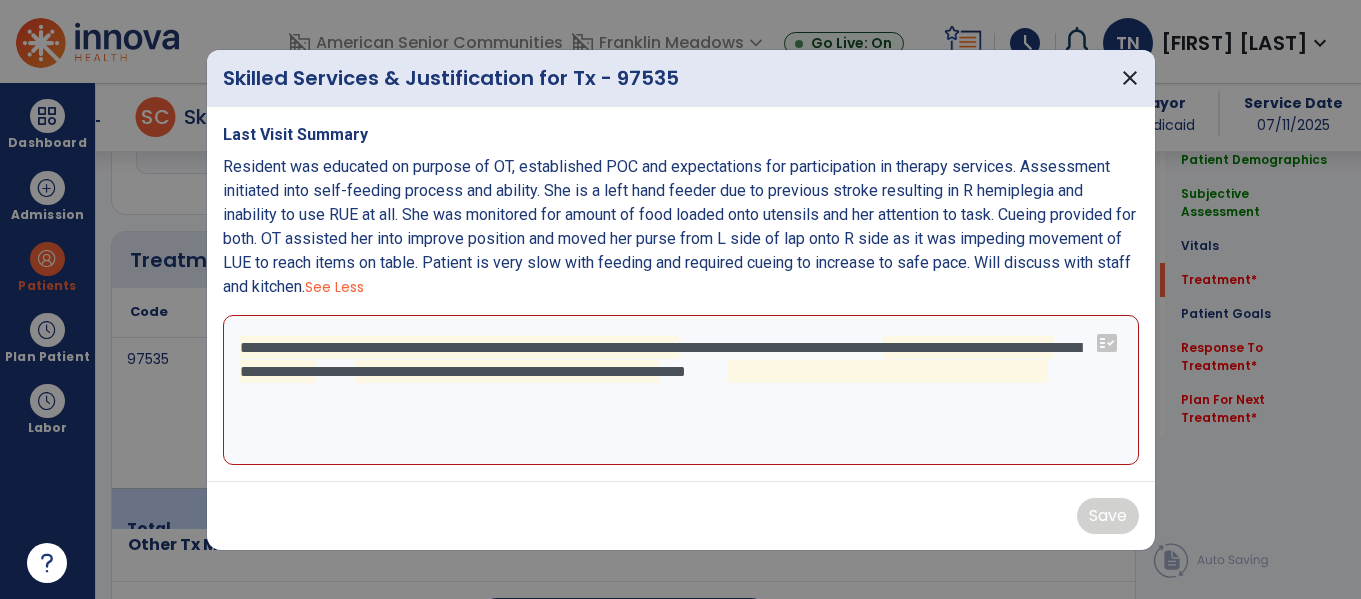 click on "**********" at bounding box center [681, 390] 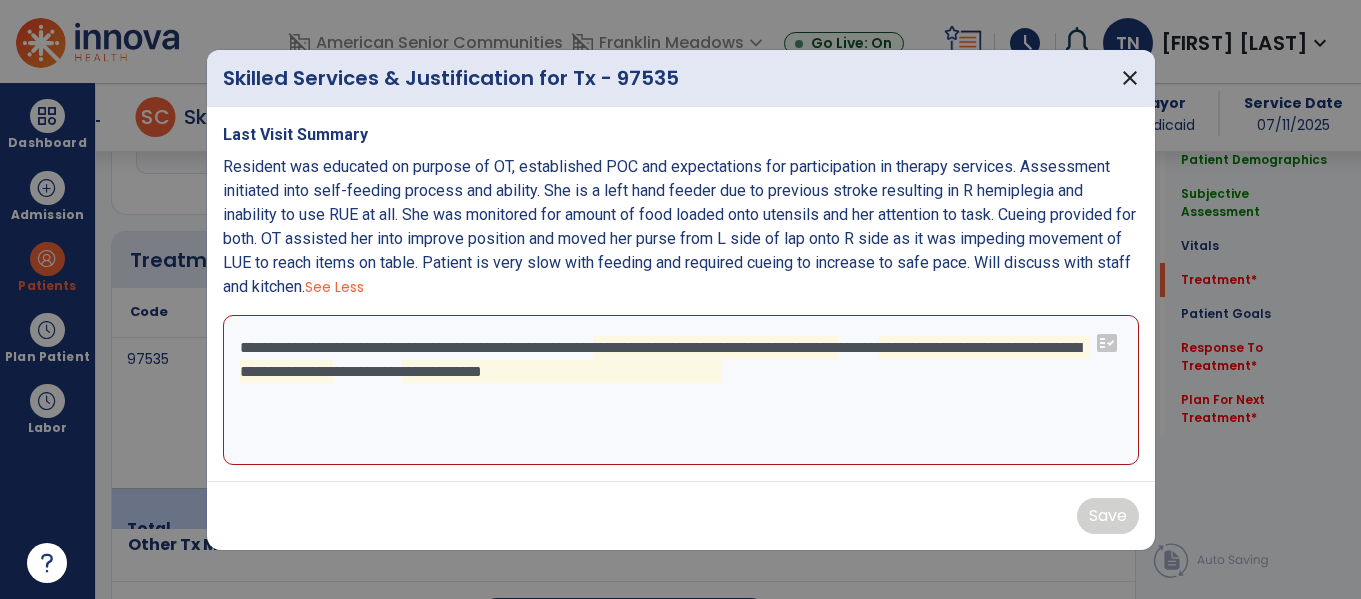click on "**********" at bounding box center (681, 390) 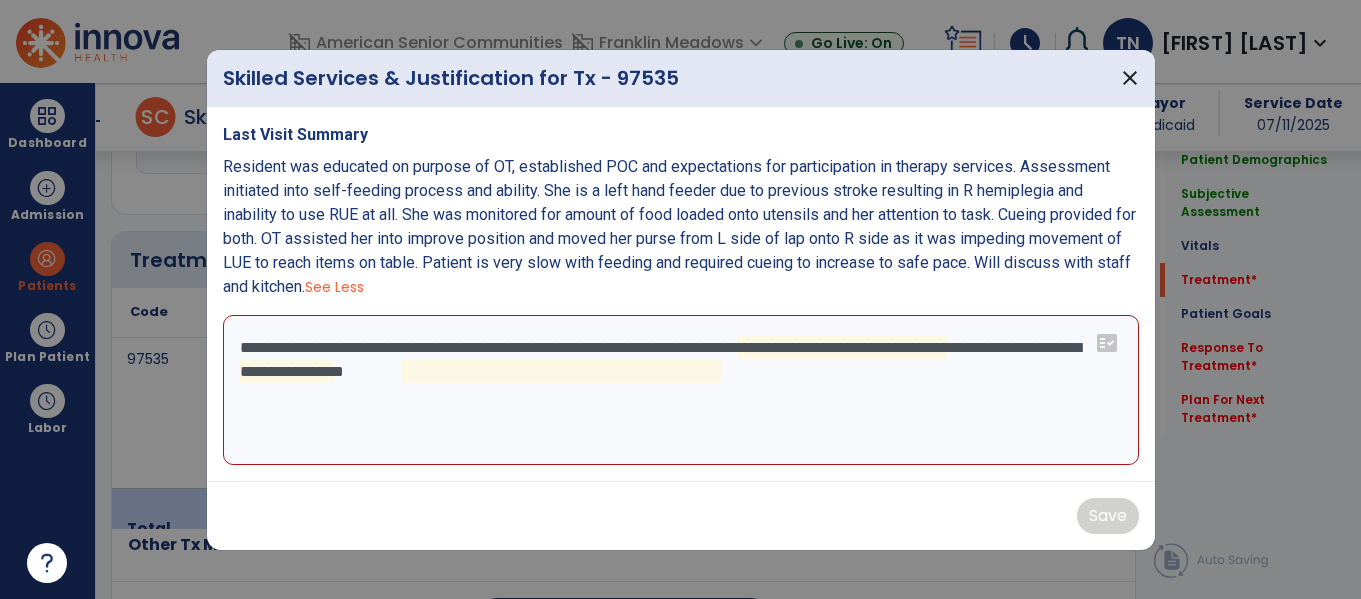 click on "**********" at bounding box center [681, 390] 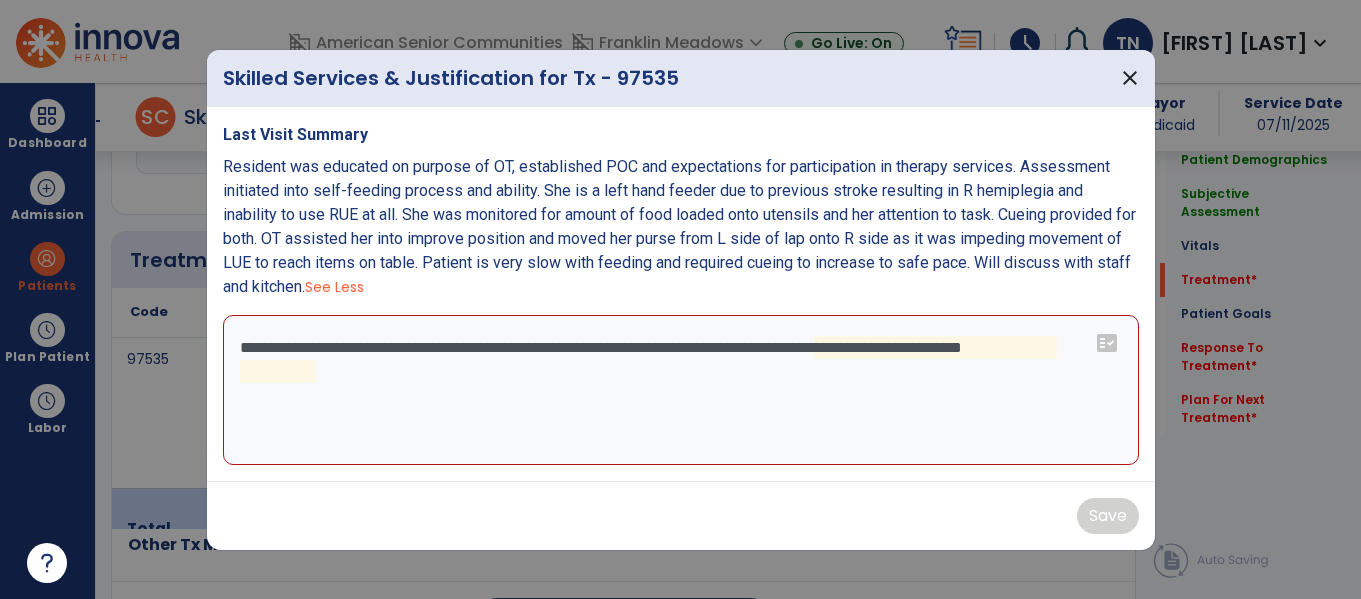 click on "**********" at bounding box center (681, 390) 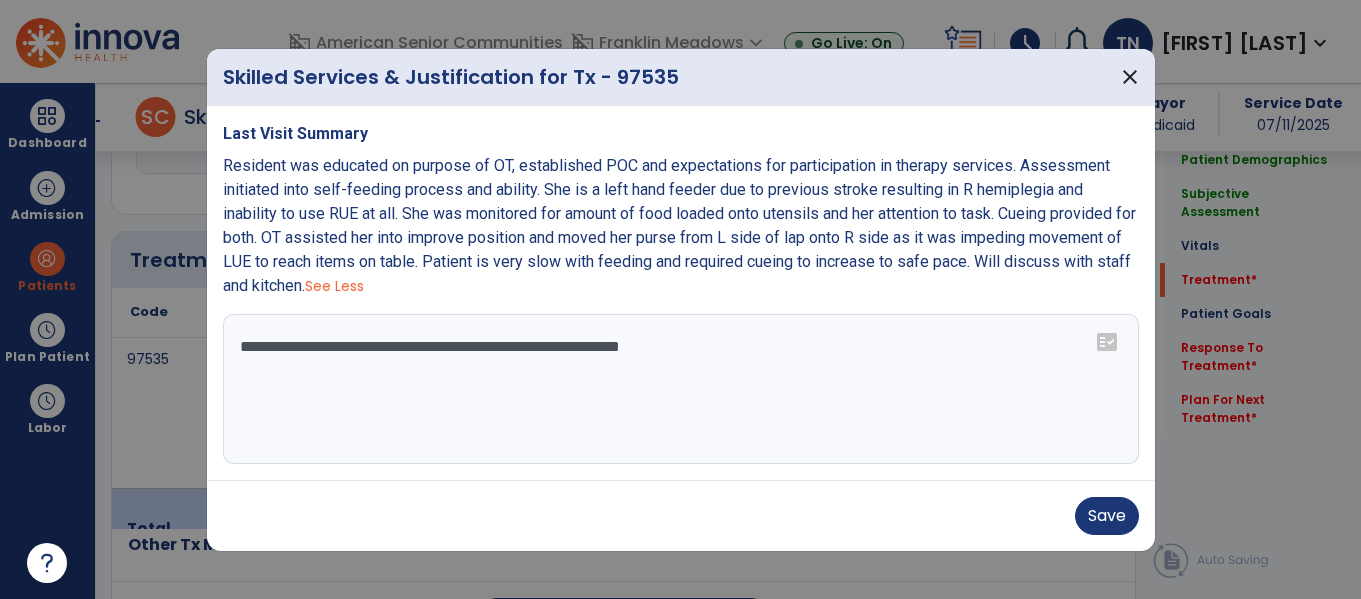 click on "**********" at bounding box center [681, 389] 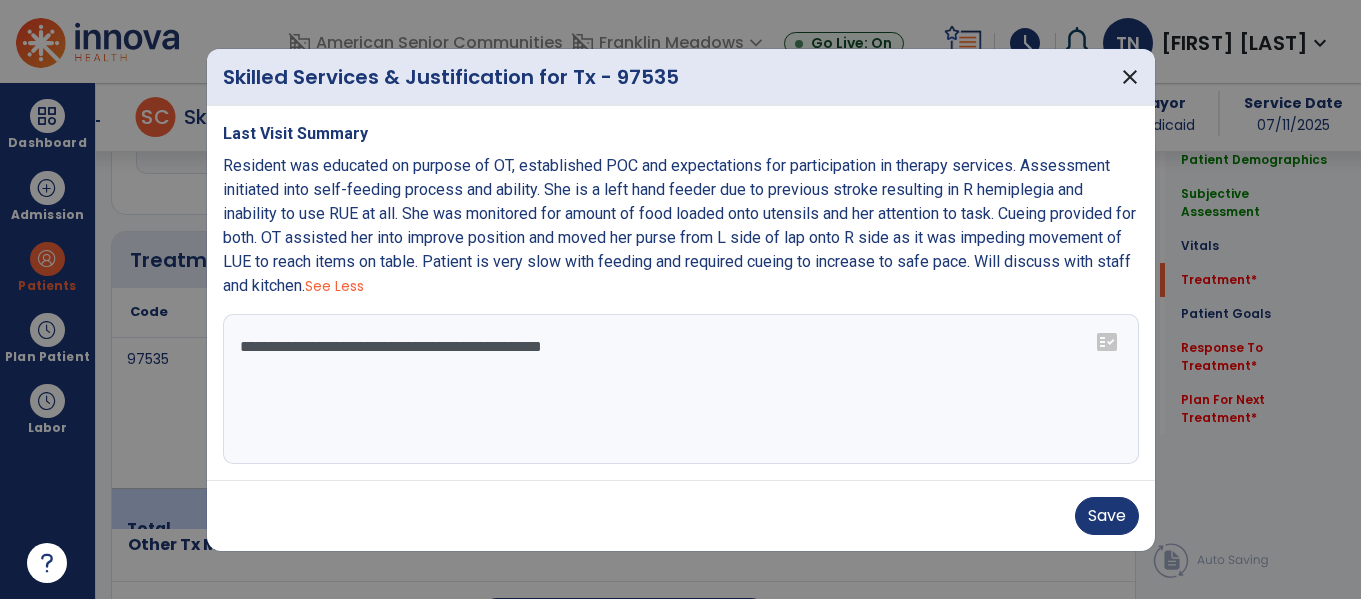 click on "**********" at bounding box center [681, 389] 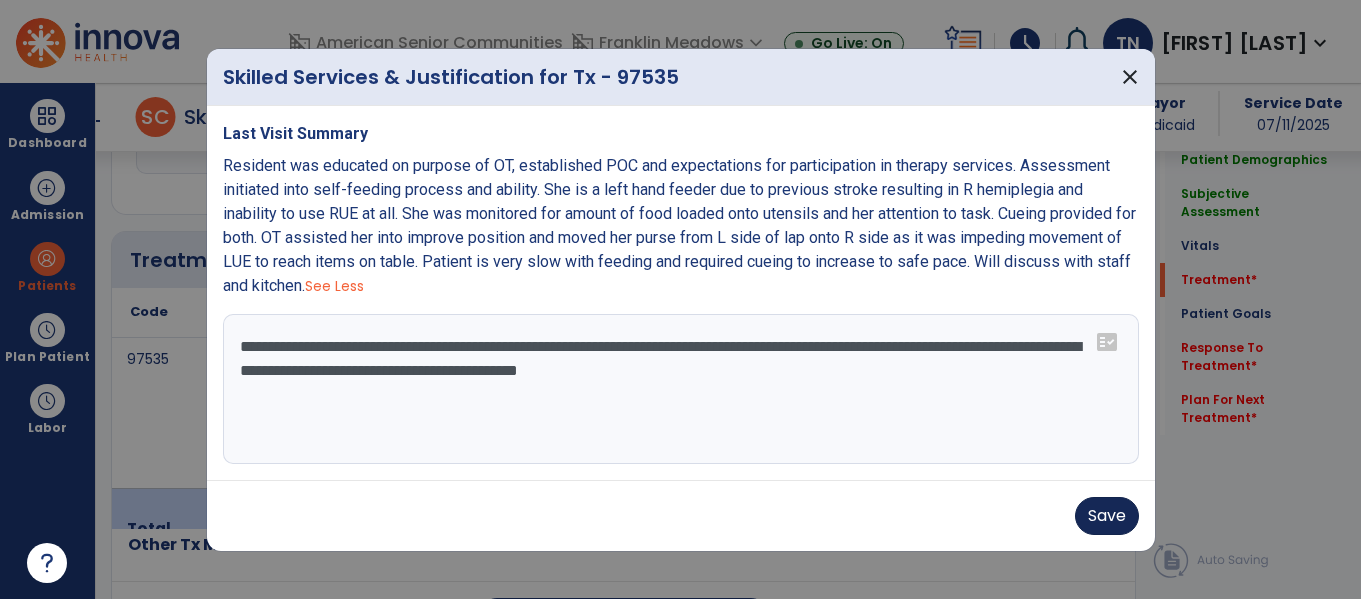 type on "**********" 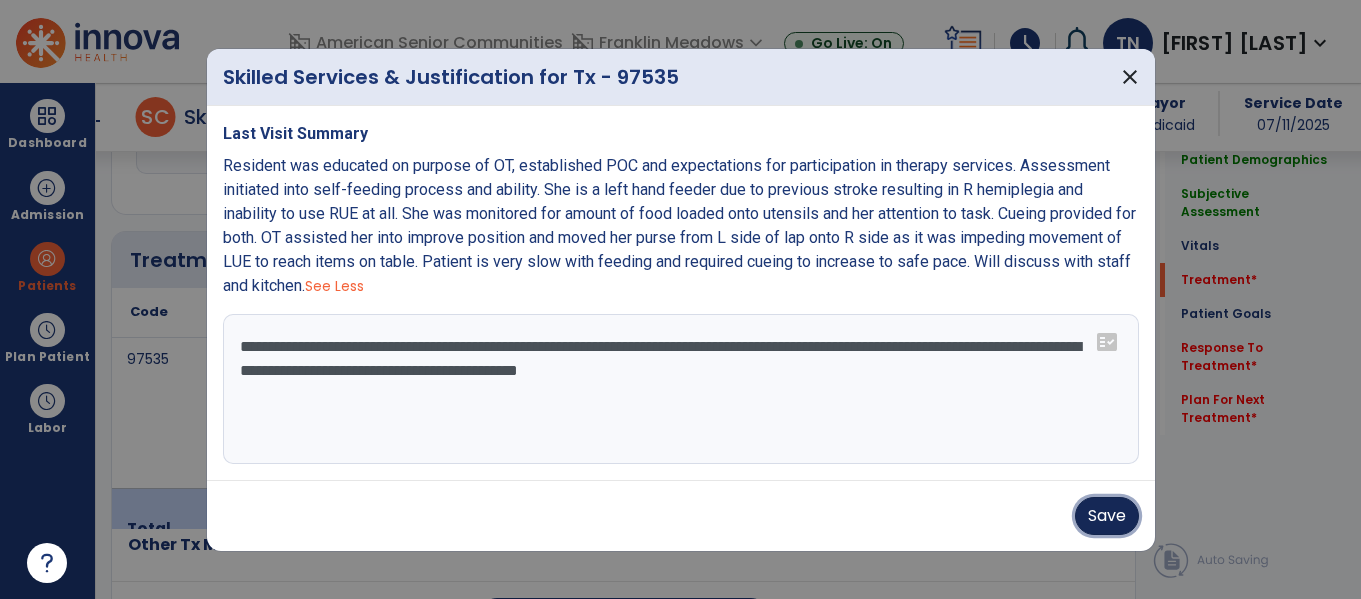 click on "Save" at bounding box center (1107, 516) 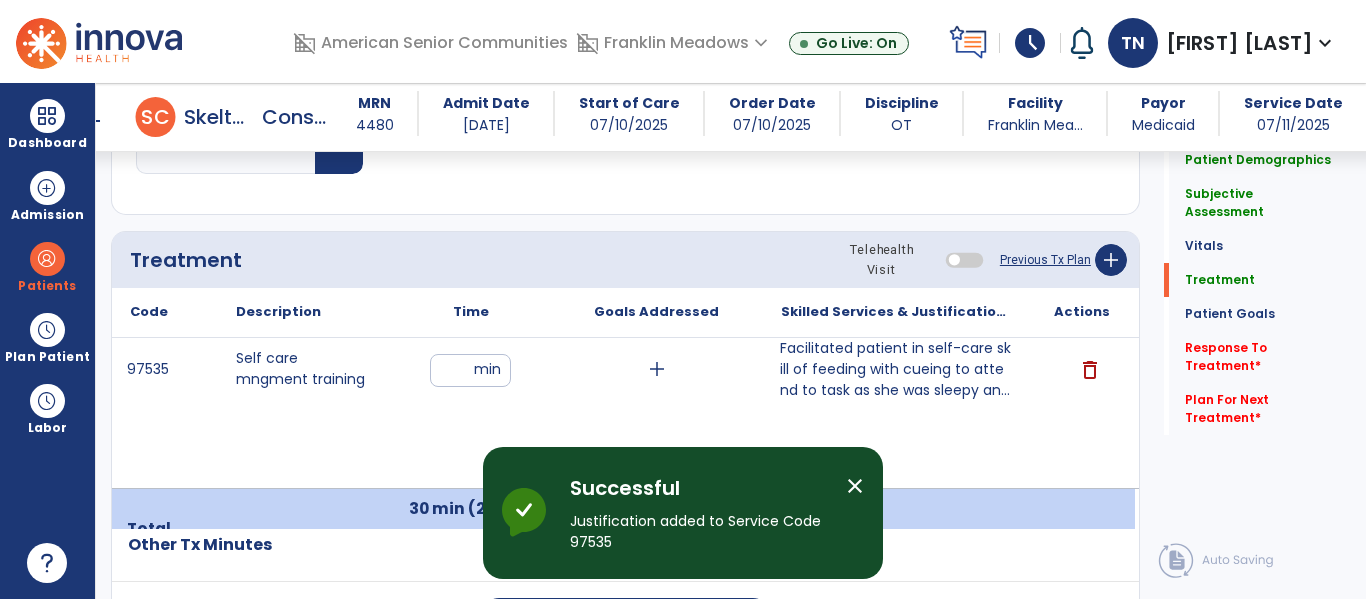 click on "Facilitated patient in self-care skill of feeding with cueing to attend to task as she was sleepy an..." at bounding box center (896, 369) 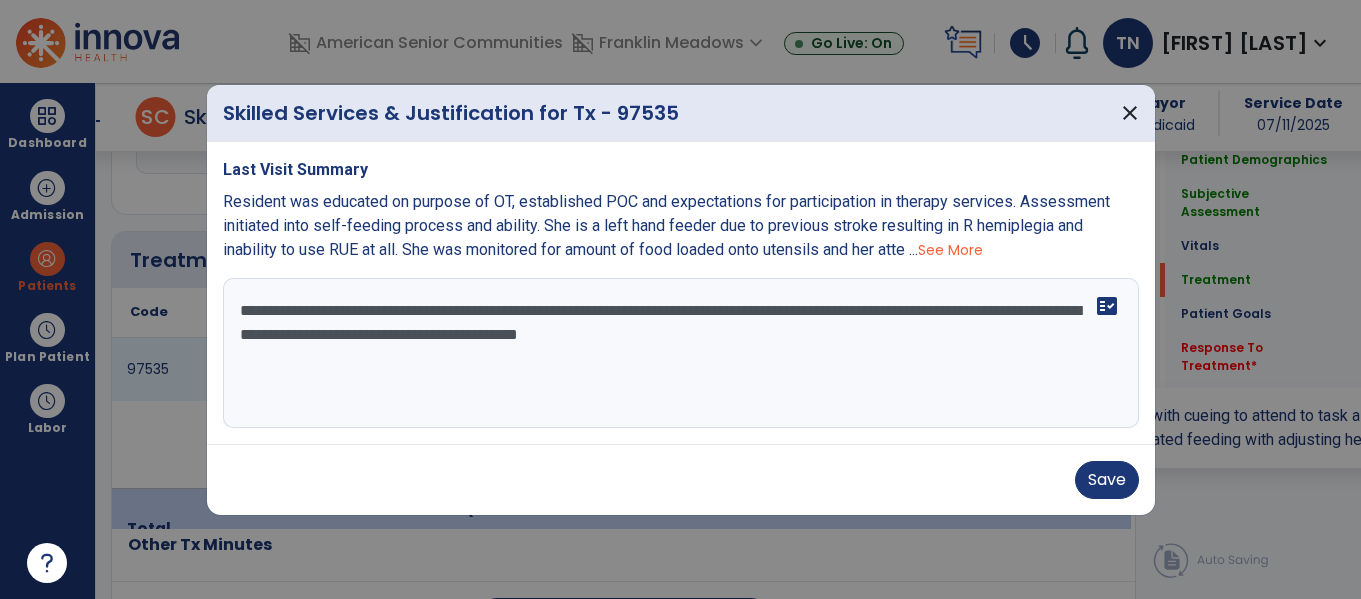 scroll, scrollTop: 1128, scrollLeft: 0, axis: vertical 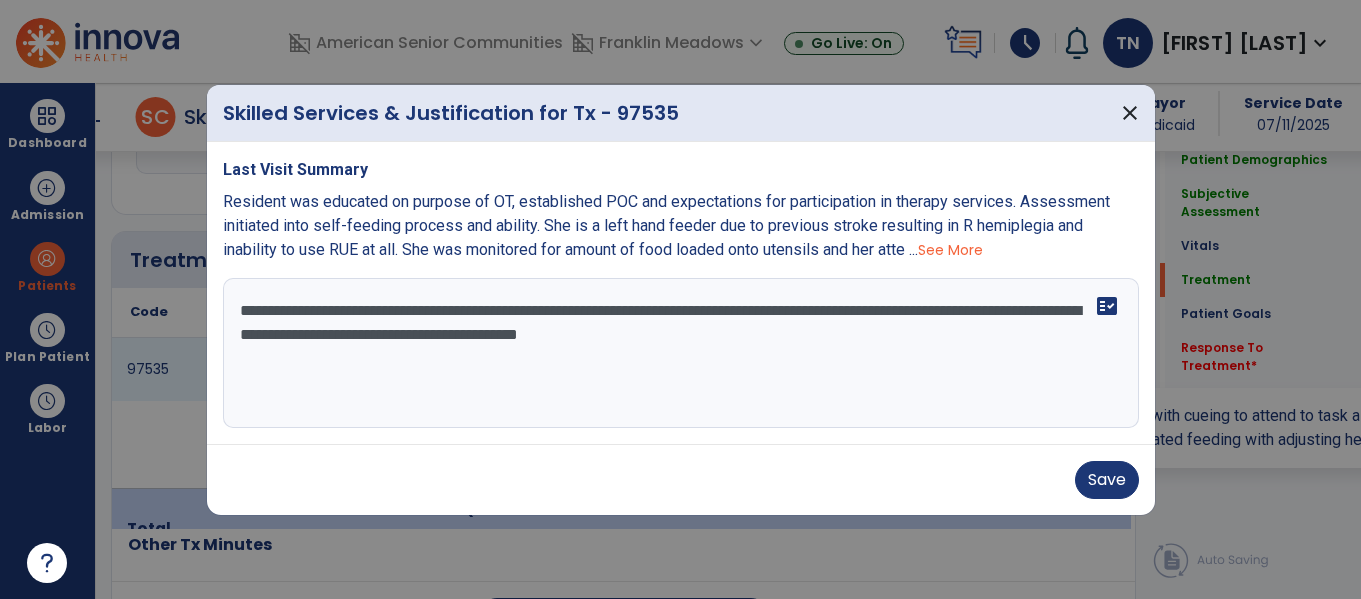 click on "**********" at bounding box center (681, 353) 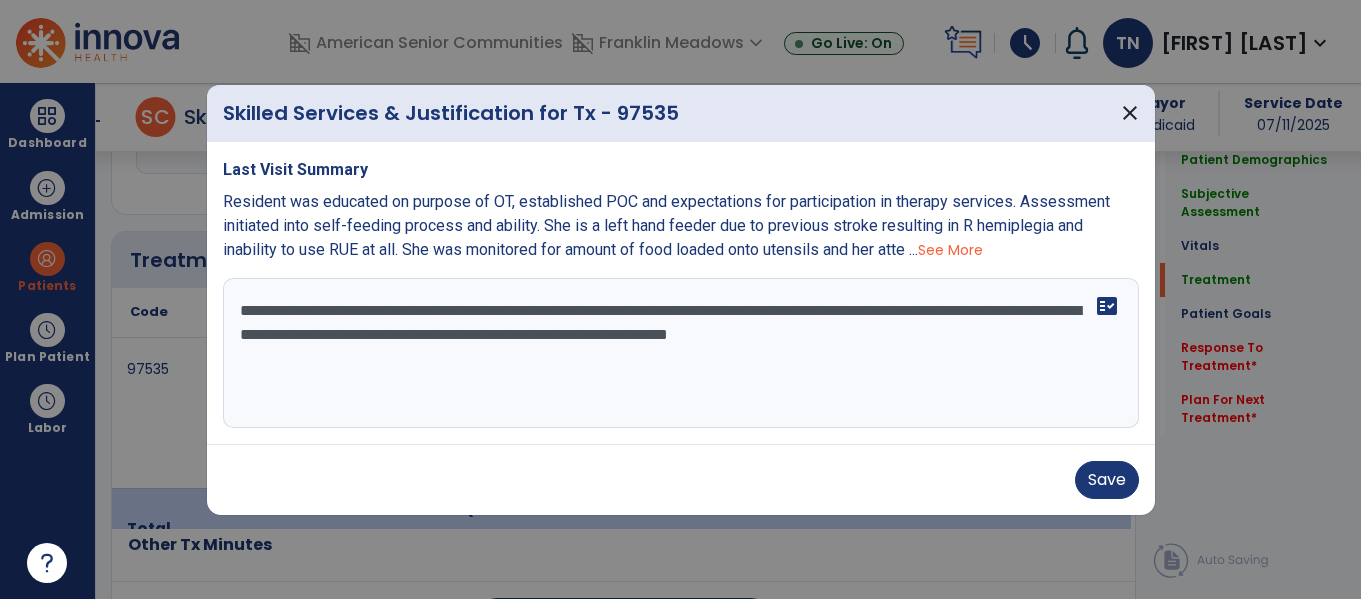 click on "**********" at bounding box center (681, 353) 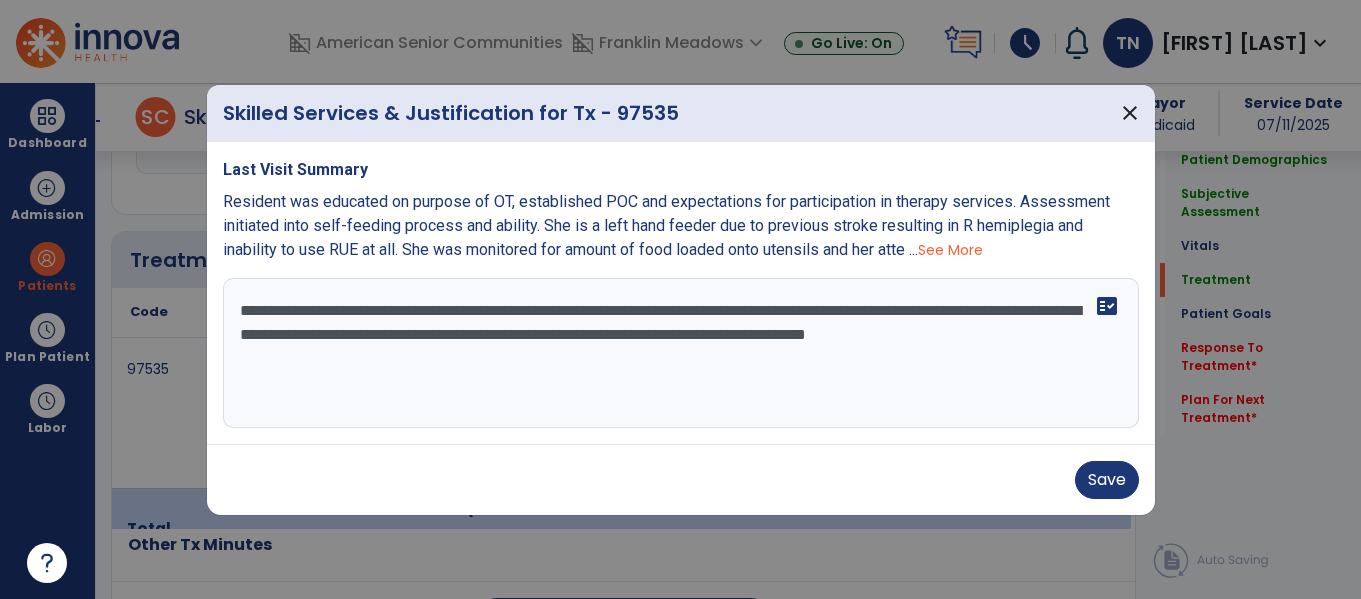 click on "**********" at bounding box center [681, 353] 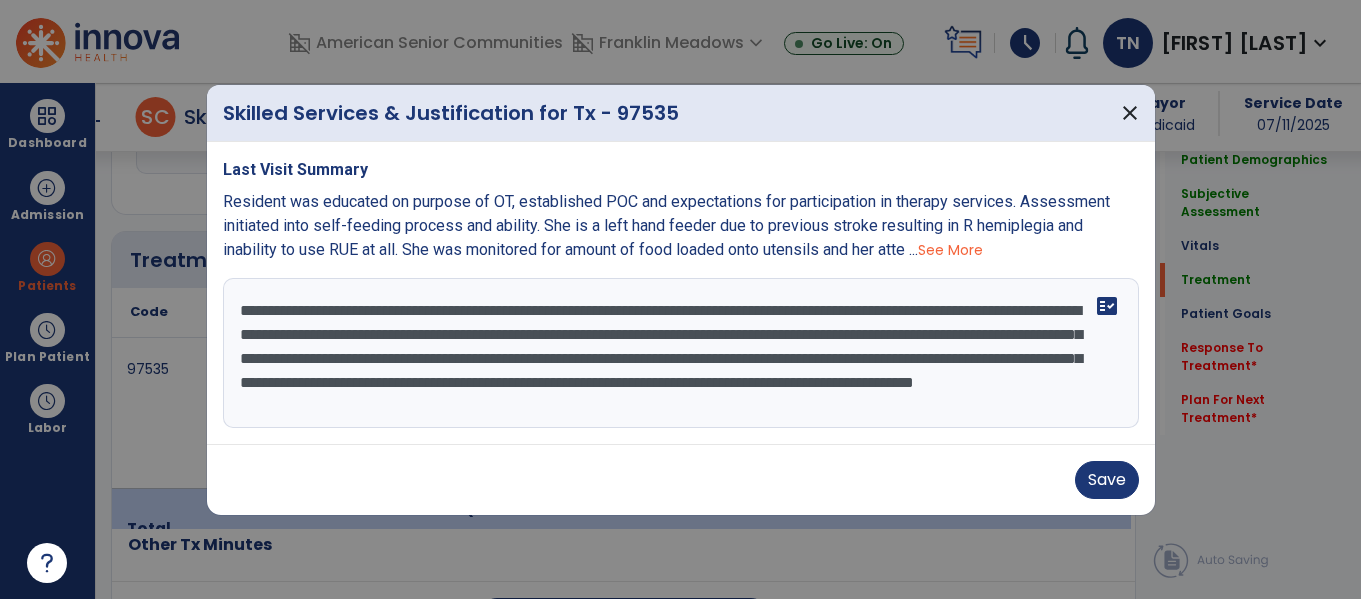 scroll, scrollTop: 16, scrollLeft: 0, axis: vertical 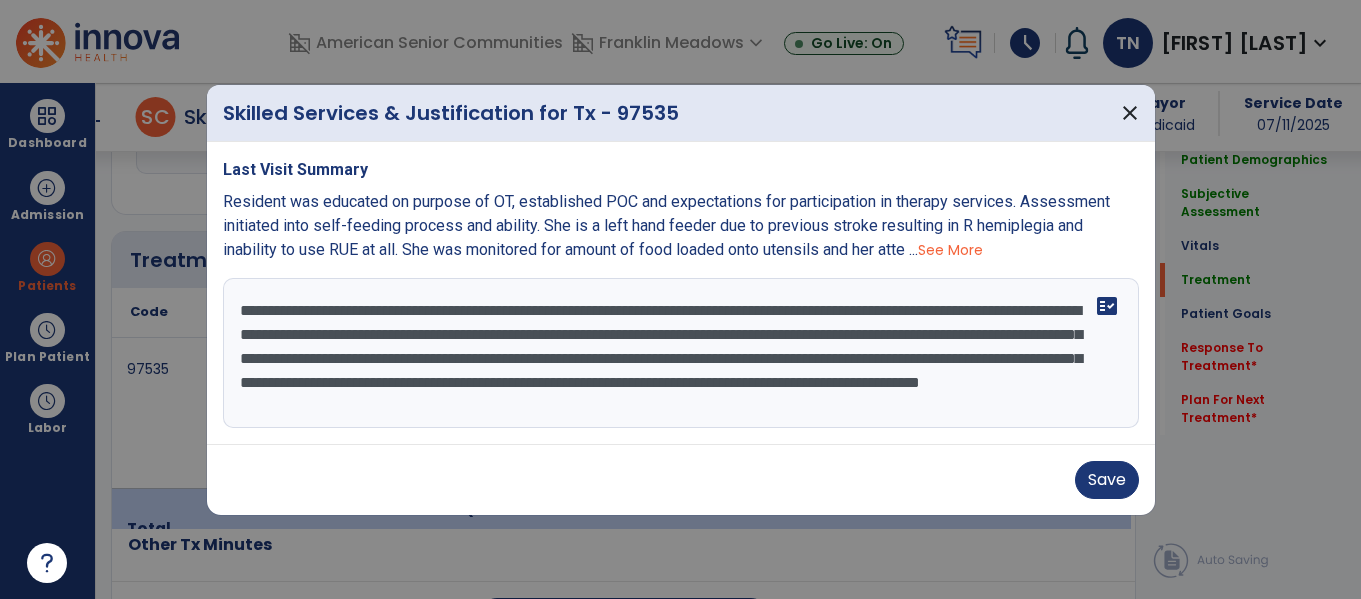 click on "**********" at bounding box center (681, 353) 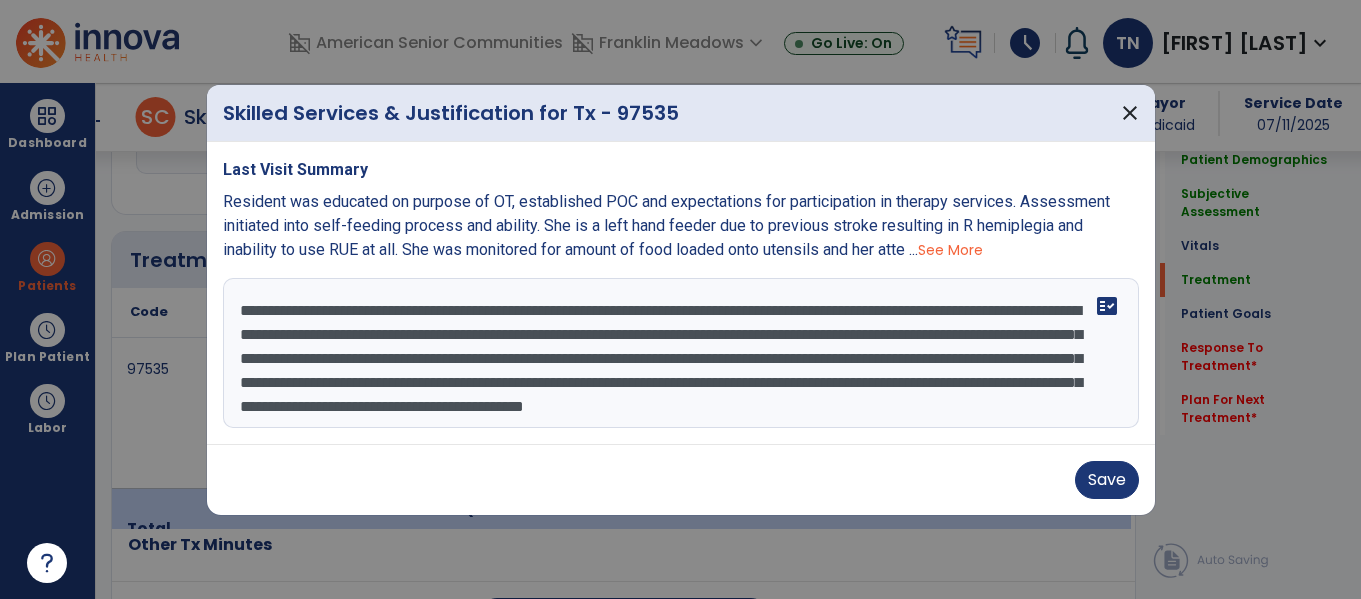 scroll, scrollTop: 24, scrollLeft: 0, axis: vertical 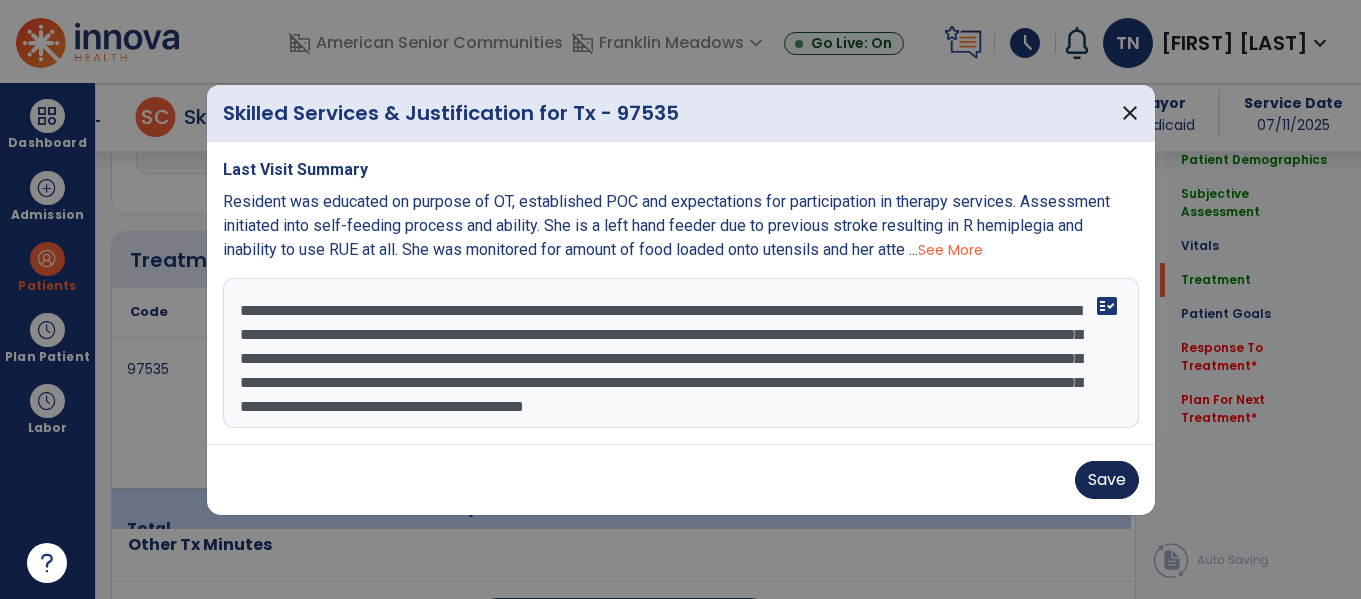 type on "**********" 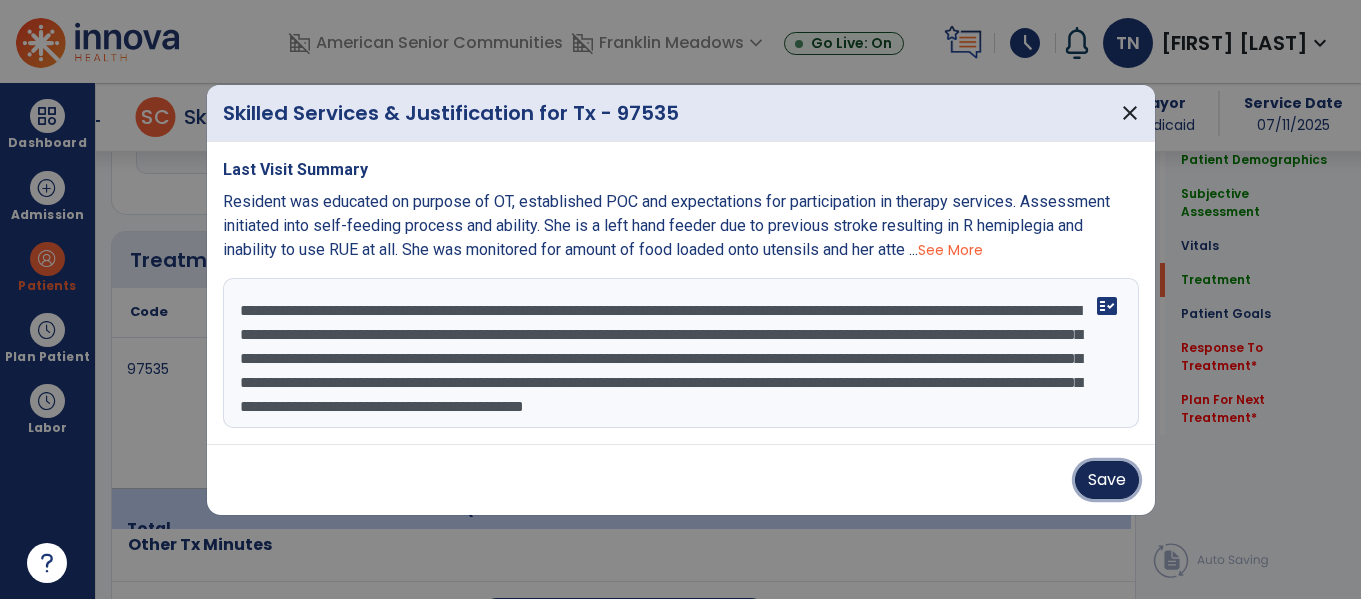 click on "Save" at bounding box center [1107, 480] 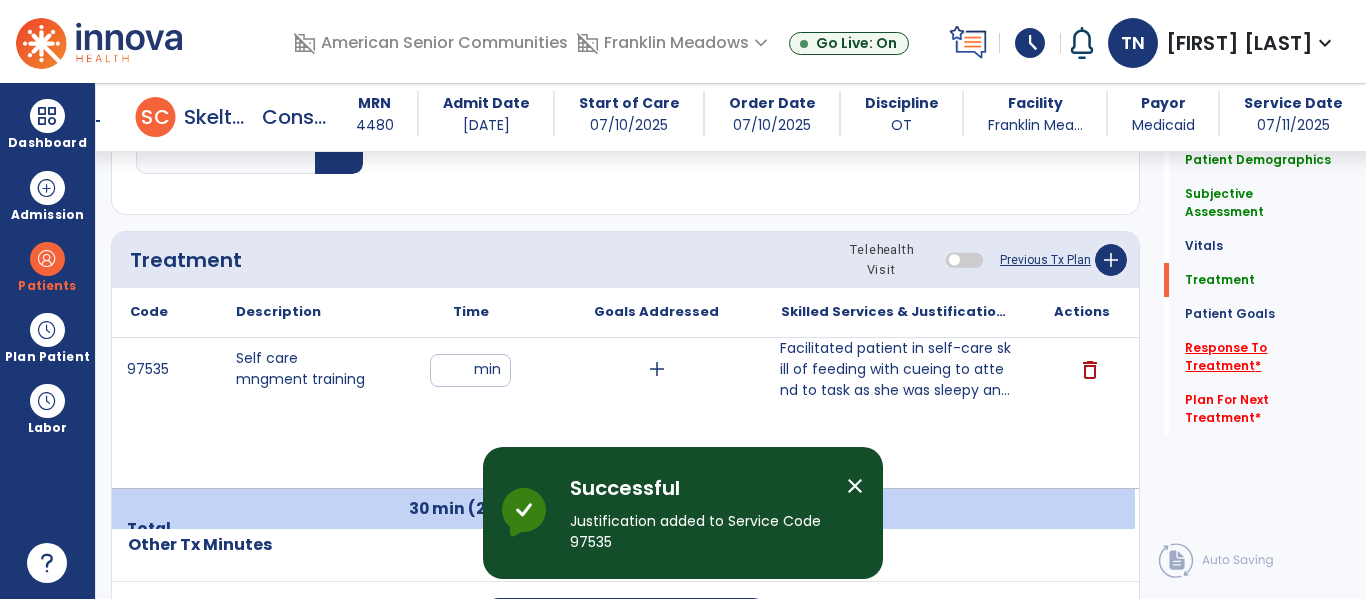 click on "Response To Treatment   *" 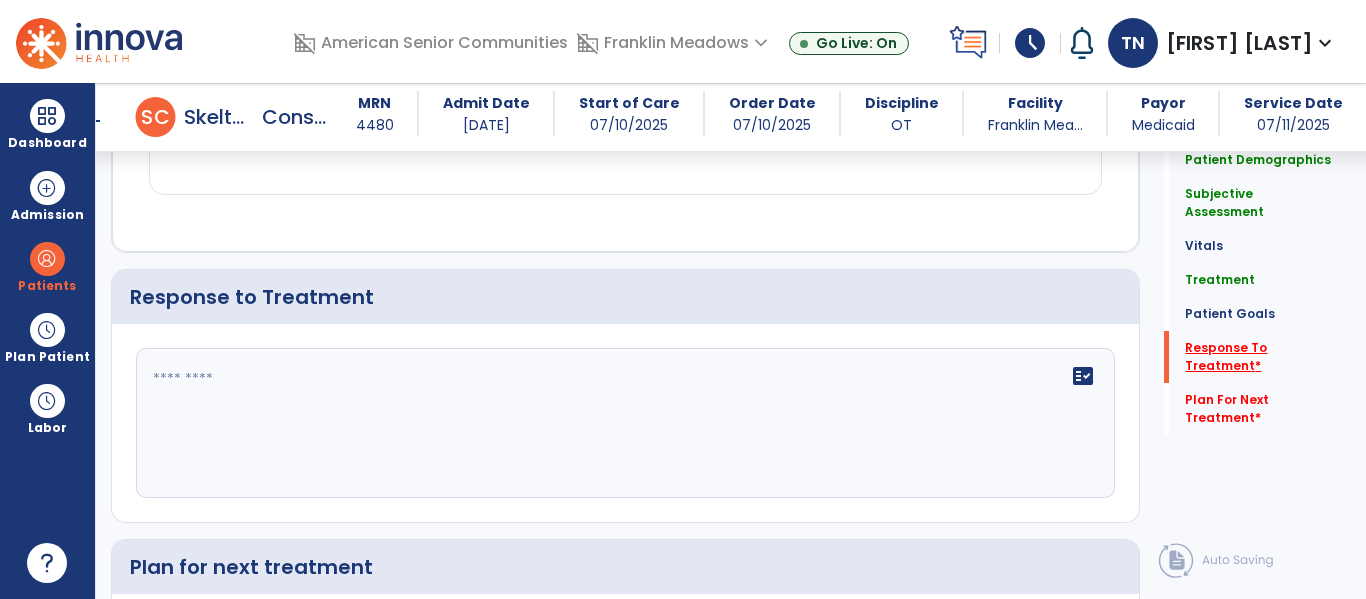 scroll, scrollTop: 2832, scrollLeft: 0, axis: vertical 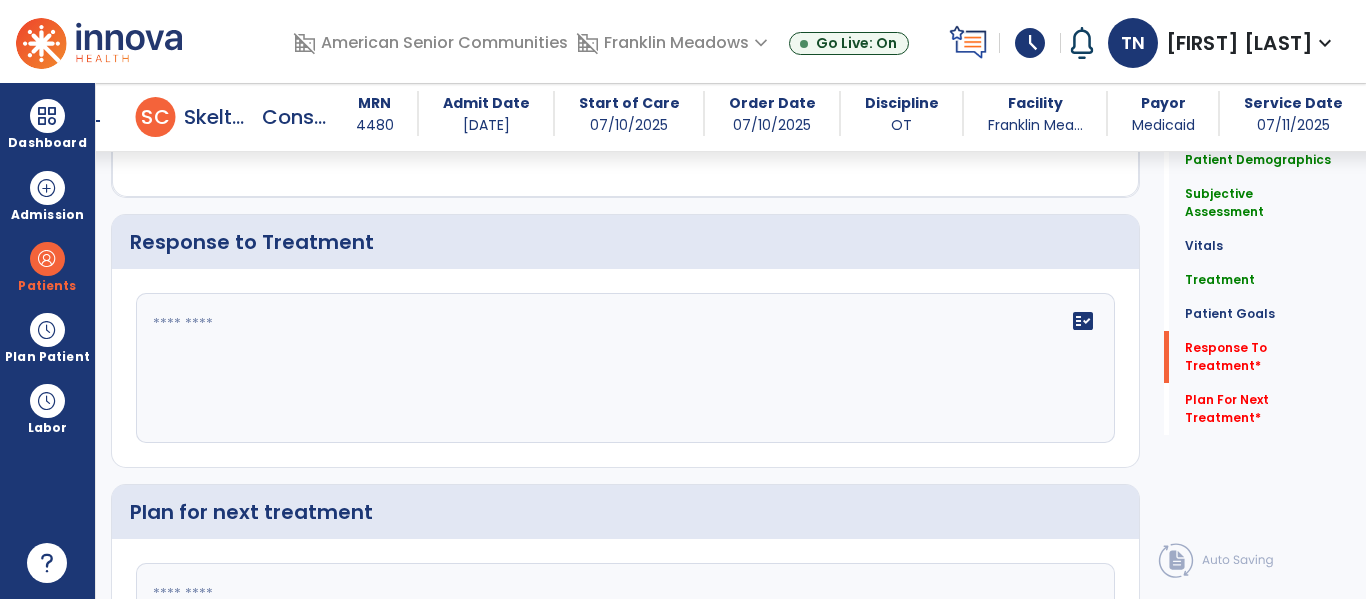 click 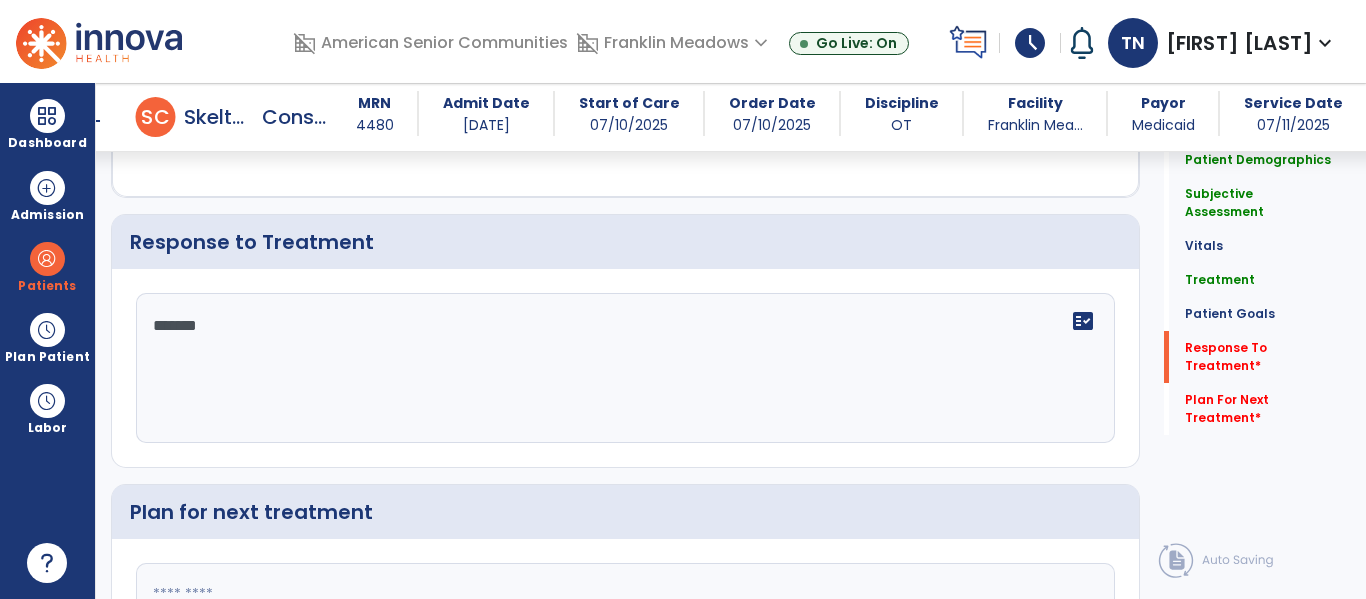 type on "********" 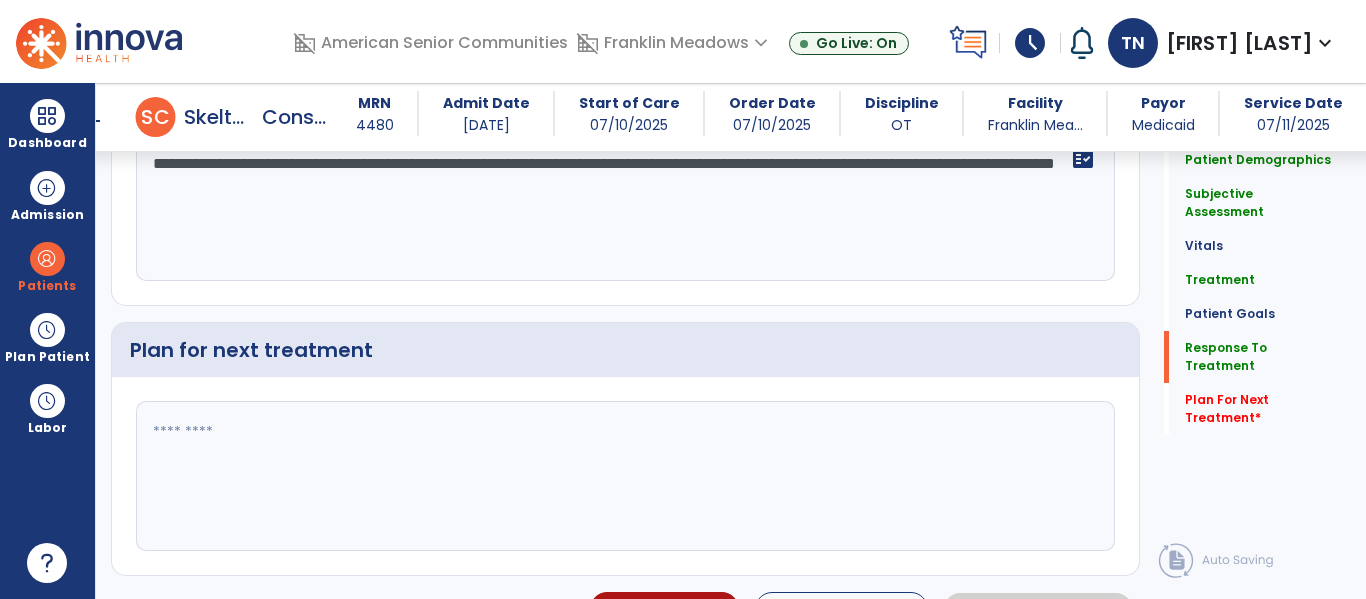 scroll, scrollTop: 2997, scrollLeft: 0, axis: vertical 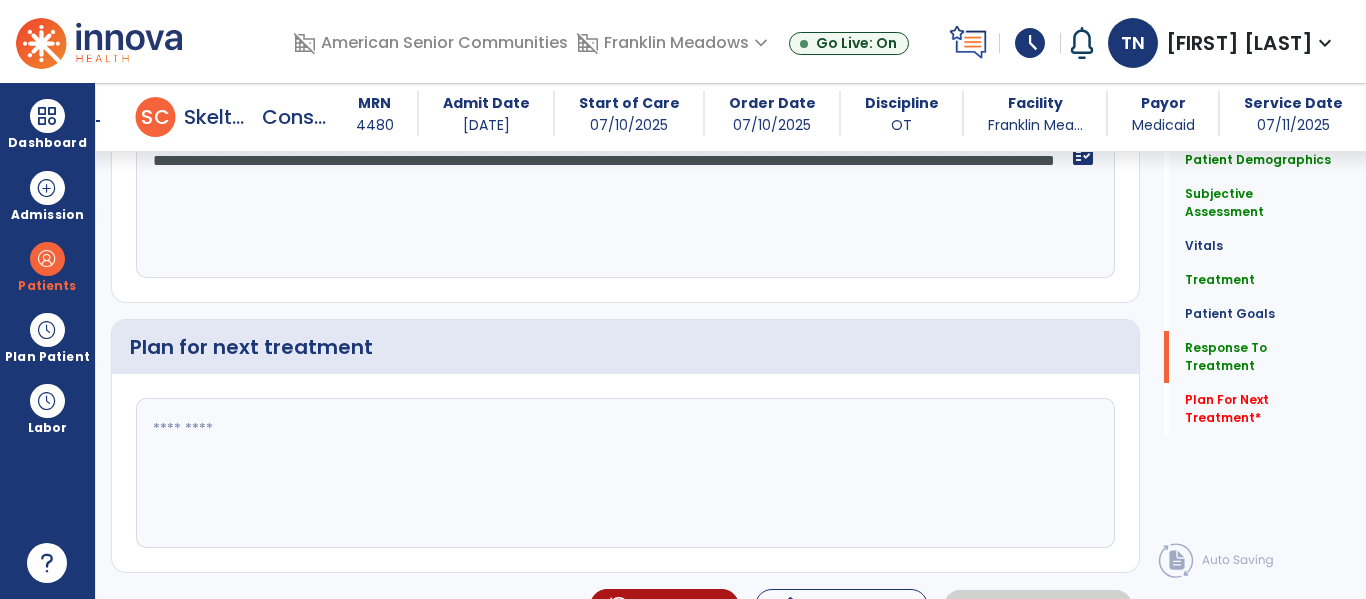type on "**********" 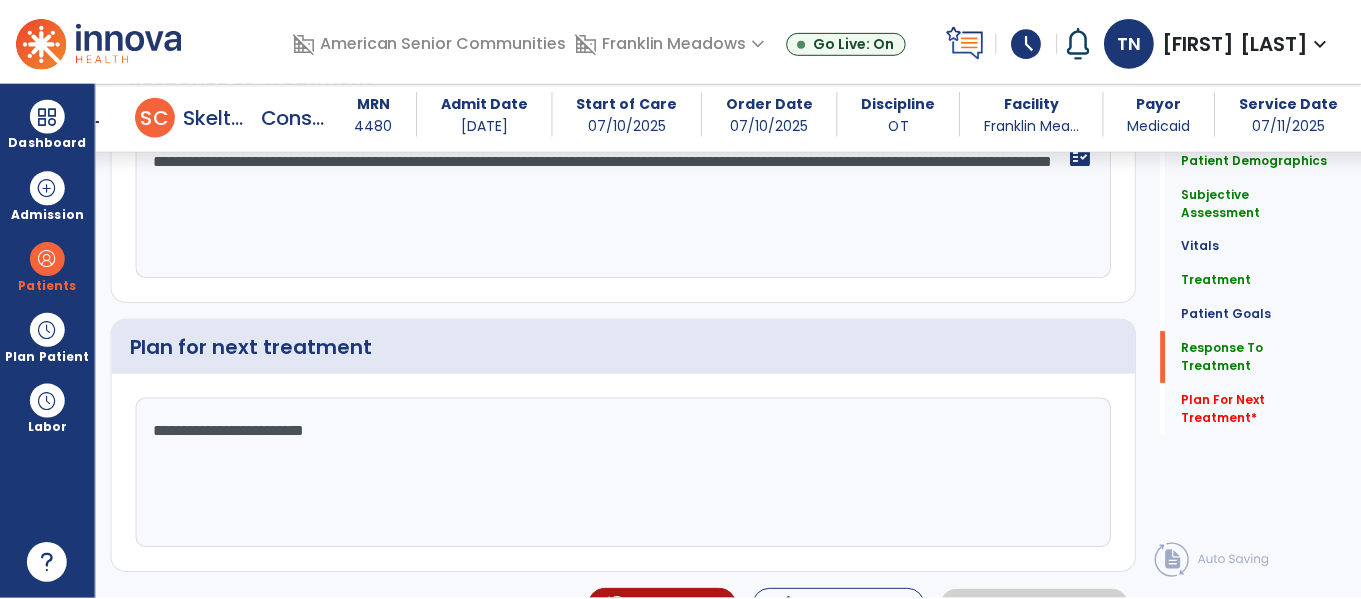 scroll, scrollTop: 3037, scrollLeft: 0, axis: vertical 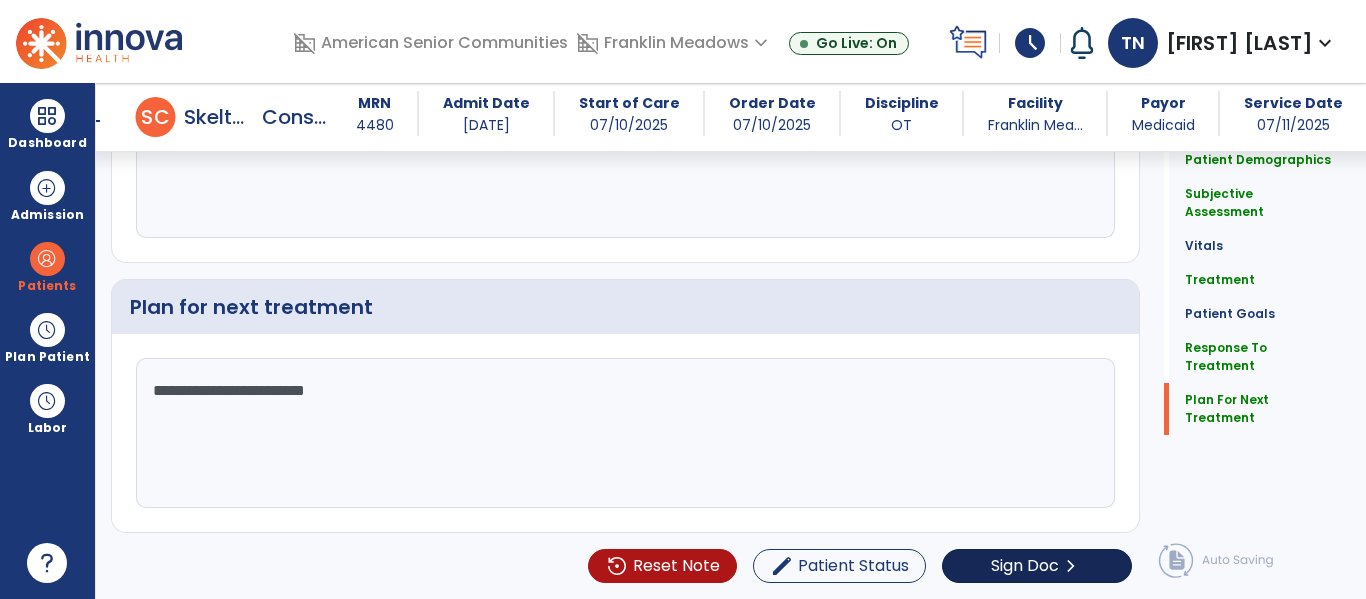 type on "**********" 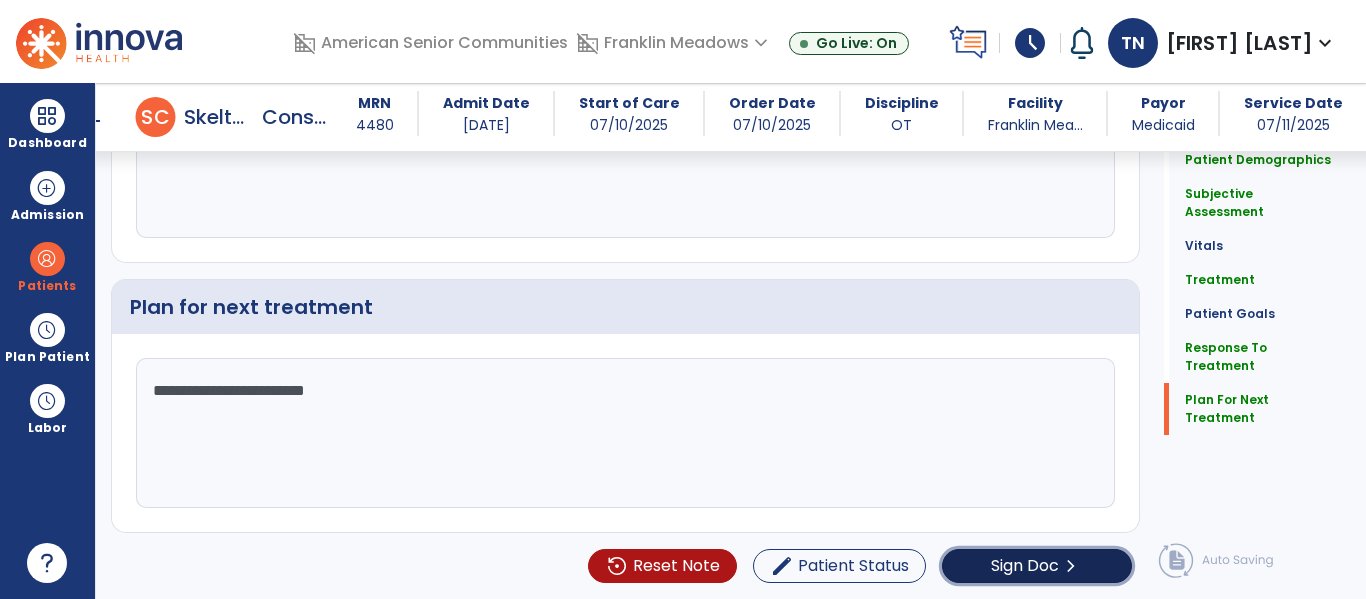 click on "Sign Doc" 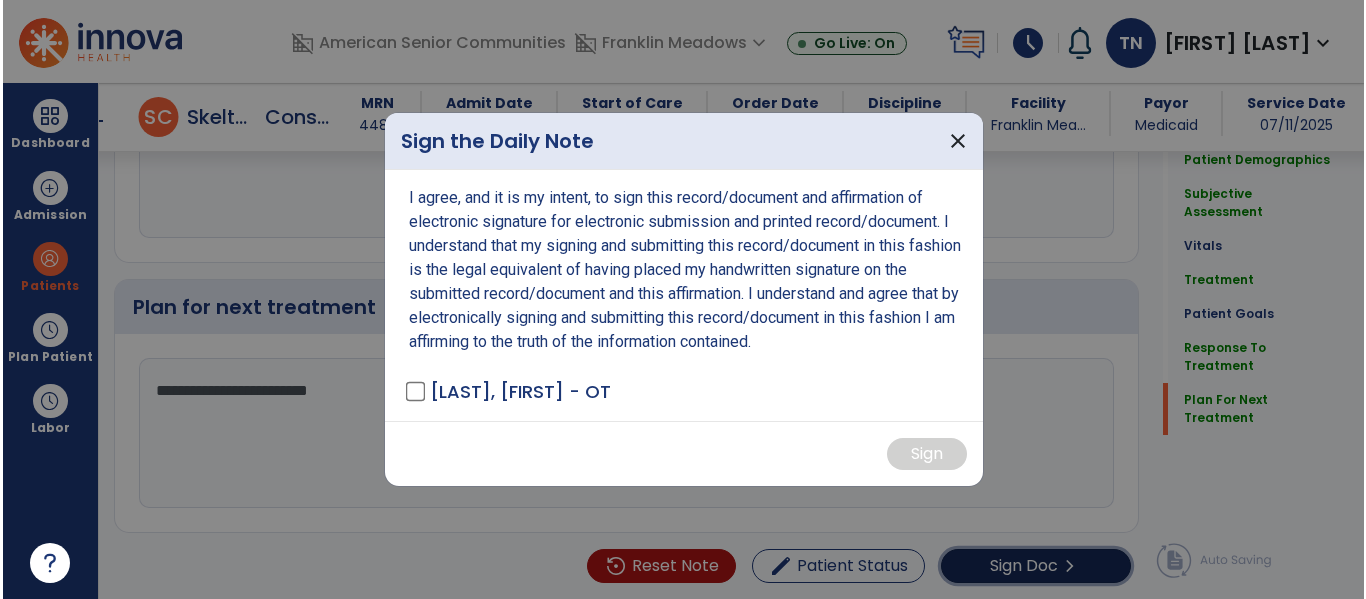 scroll, scrollTop: 3037, scrollLeft: 0, axis: vertical 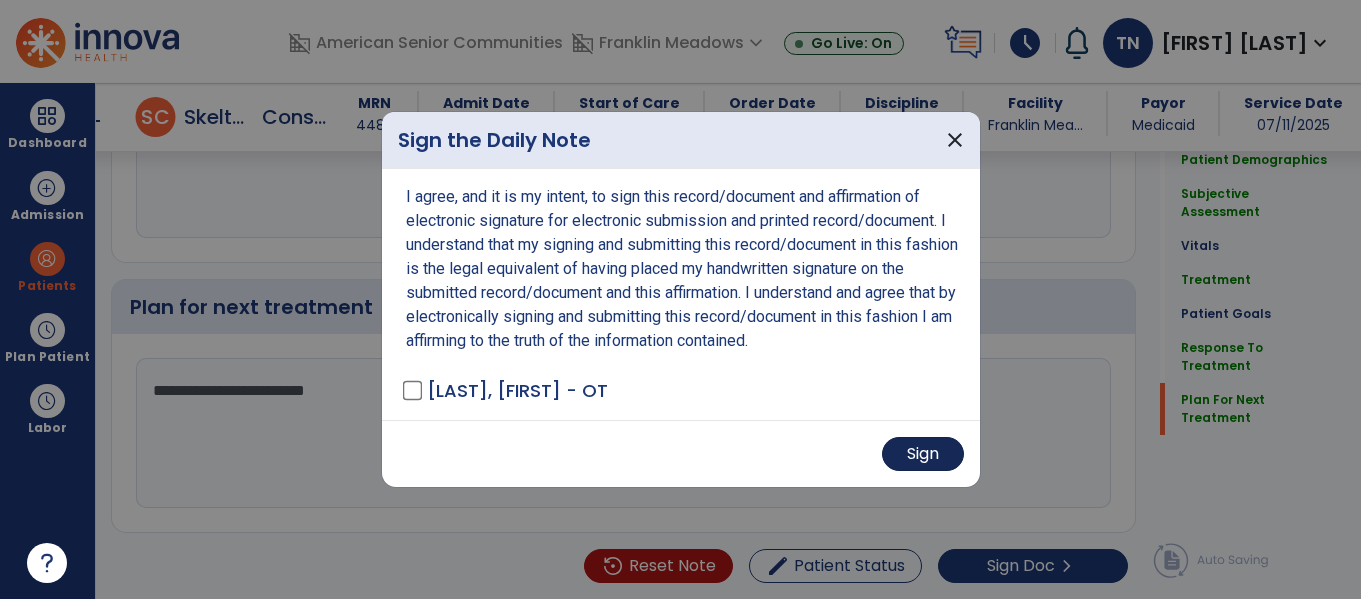 click on "Sign" at bounding box center (923, 454) 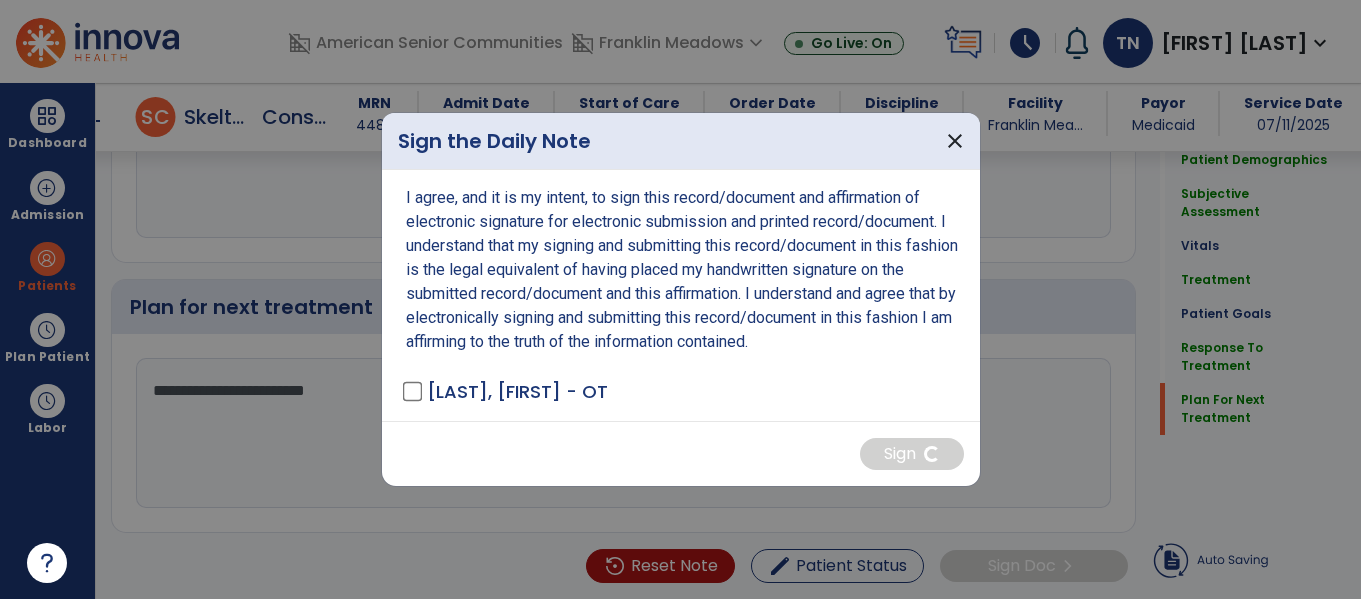 click at bounding box center [680, 299] 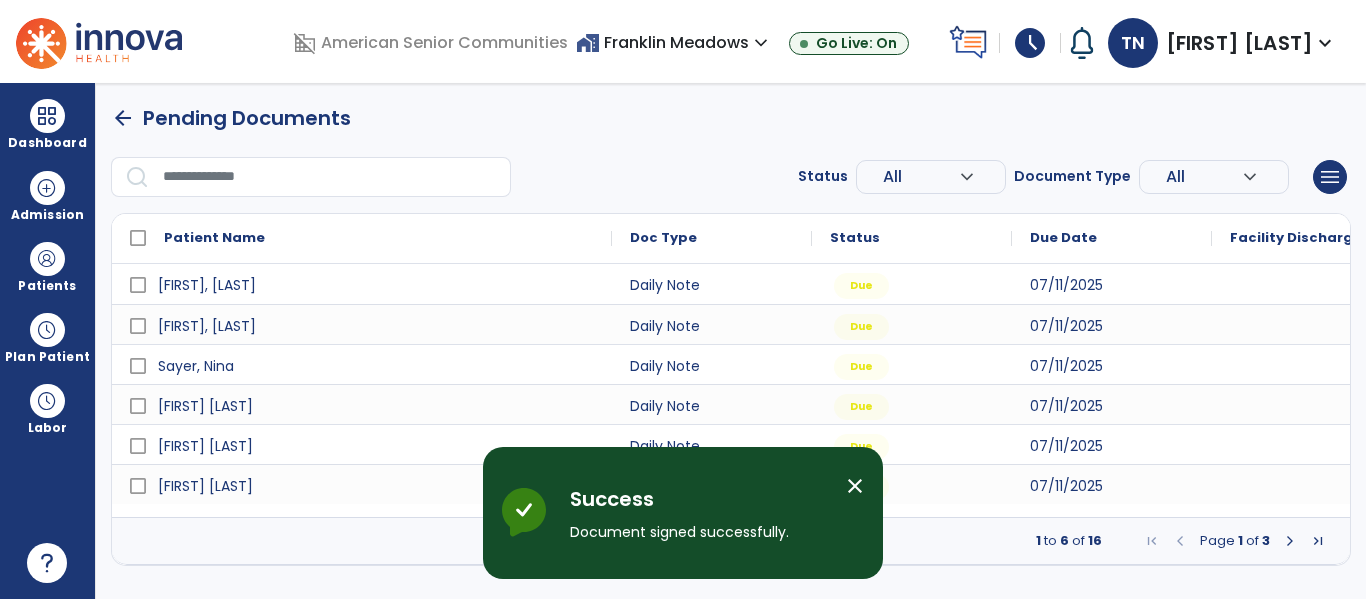 scroll, scrollTop: 0, scrollLeft: 0, axis: both 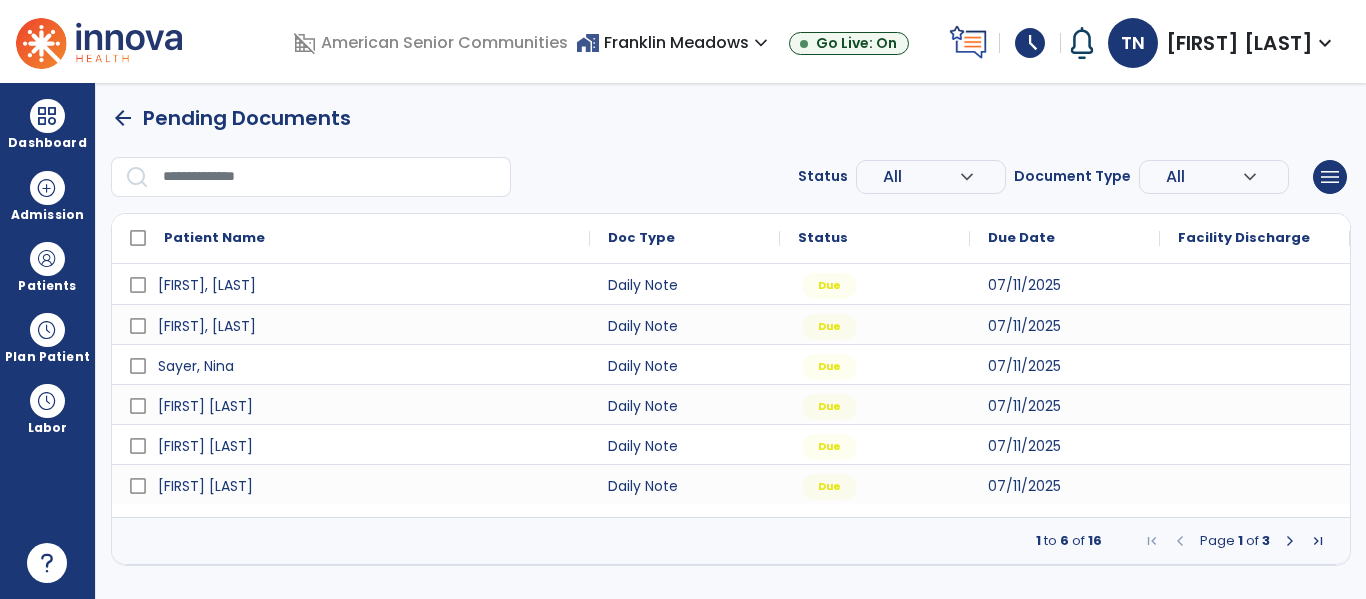 click at bounding box center (1290, 541) 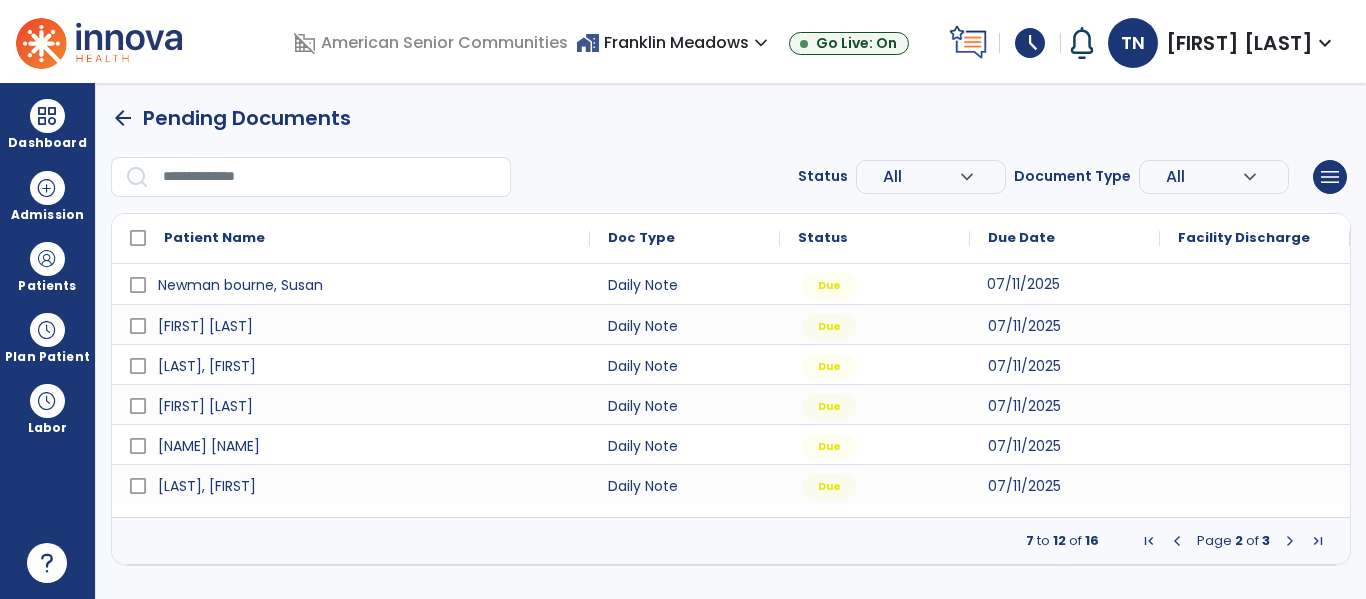 click on "07/11/2025" at bounding box center [1023, 284] 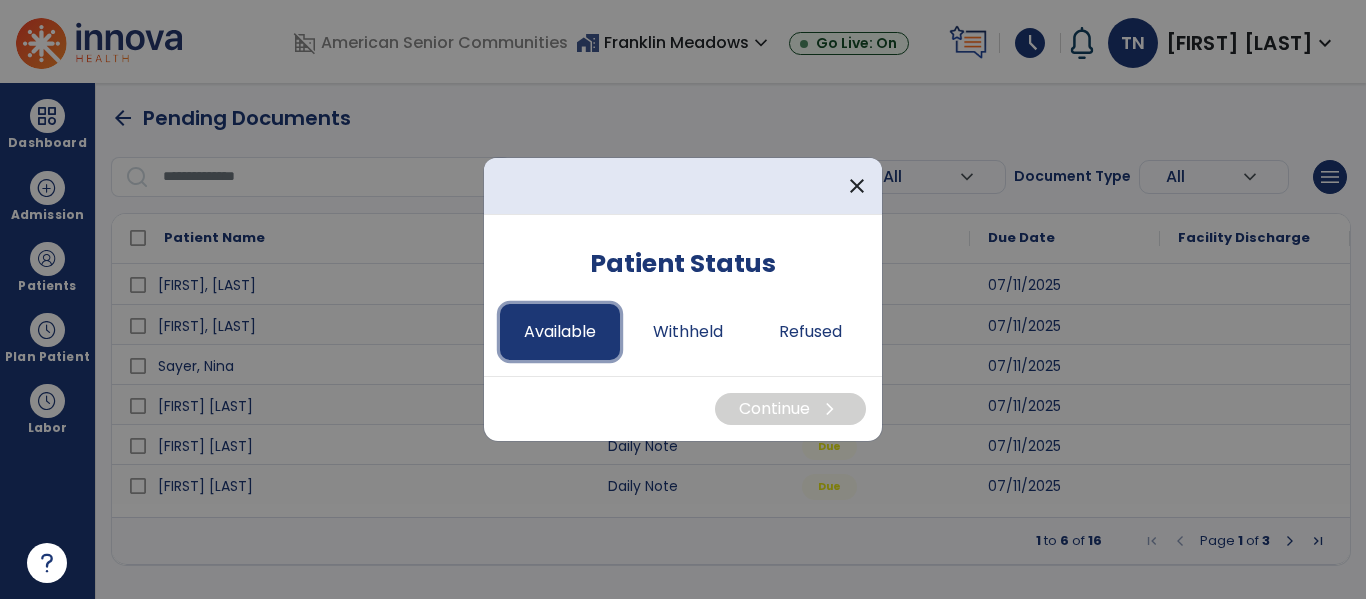 click on "Available" at bounding box center [560, 332] 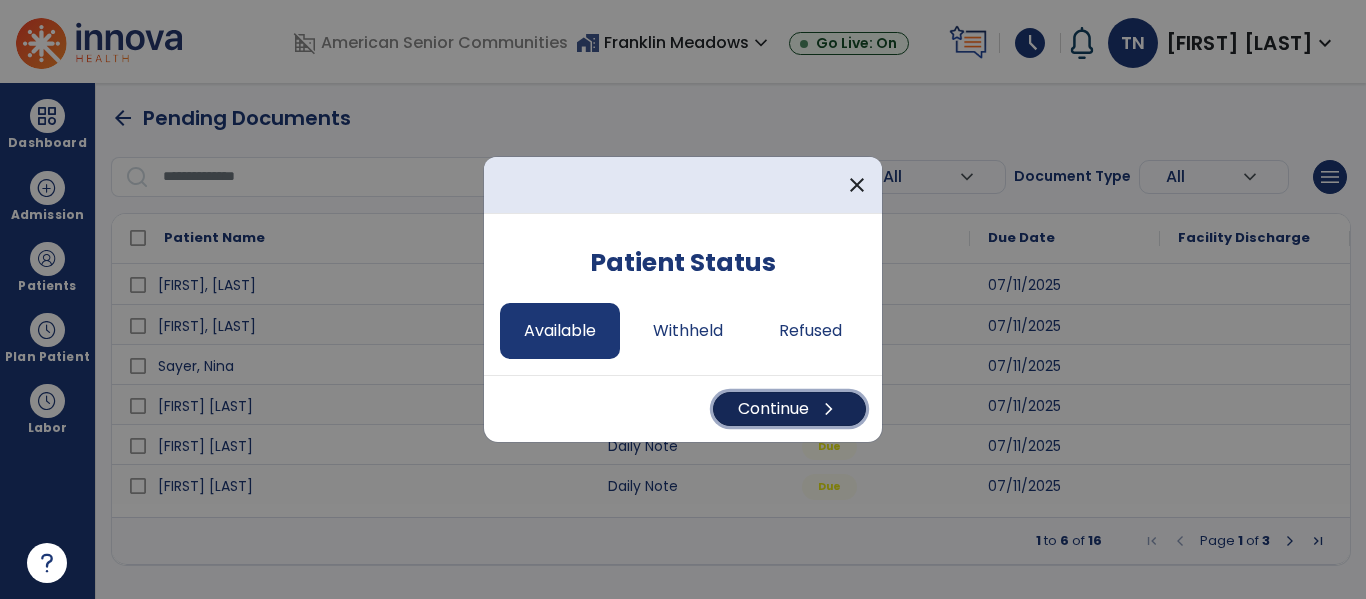 click on "chevron_right" at bounding box center [829, 409] 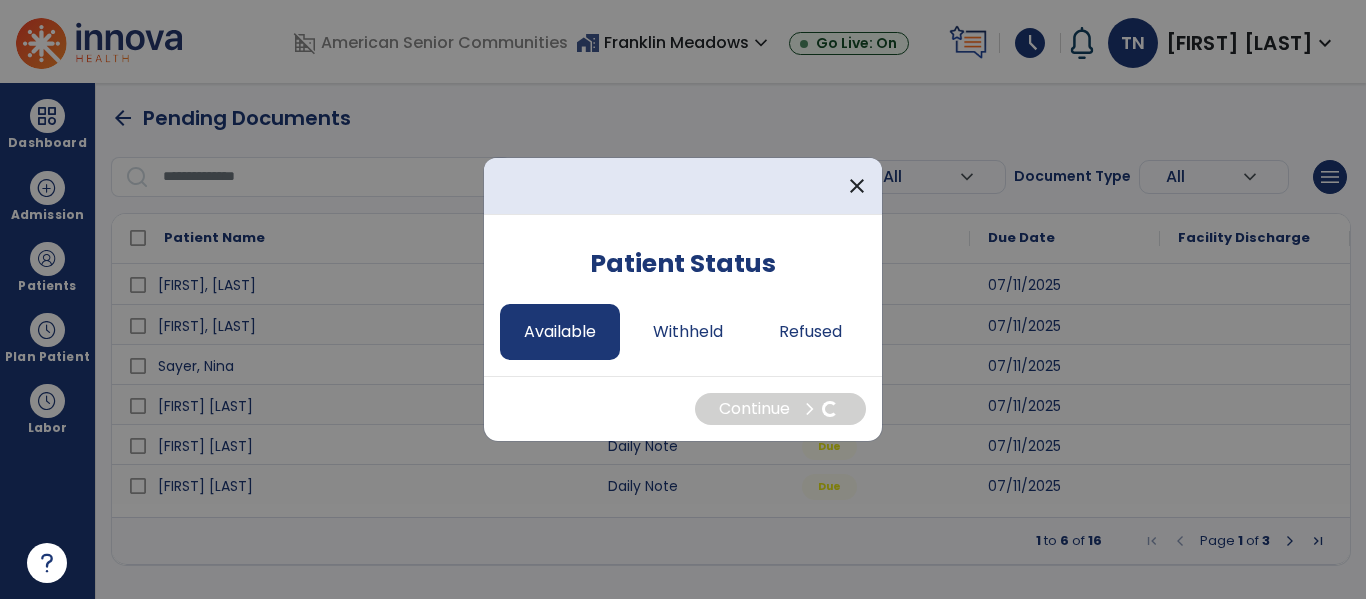 select on "*" 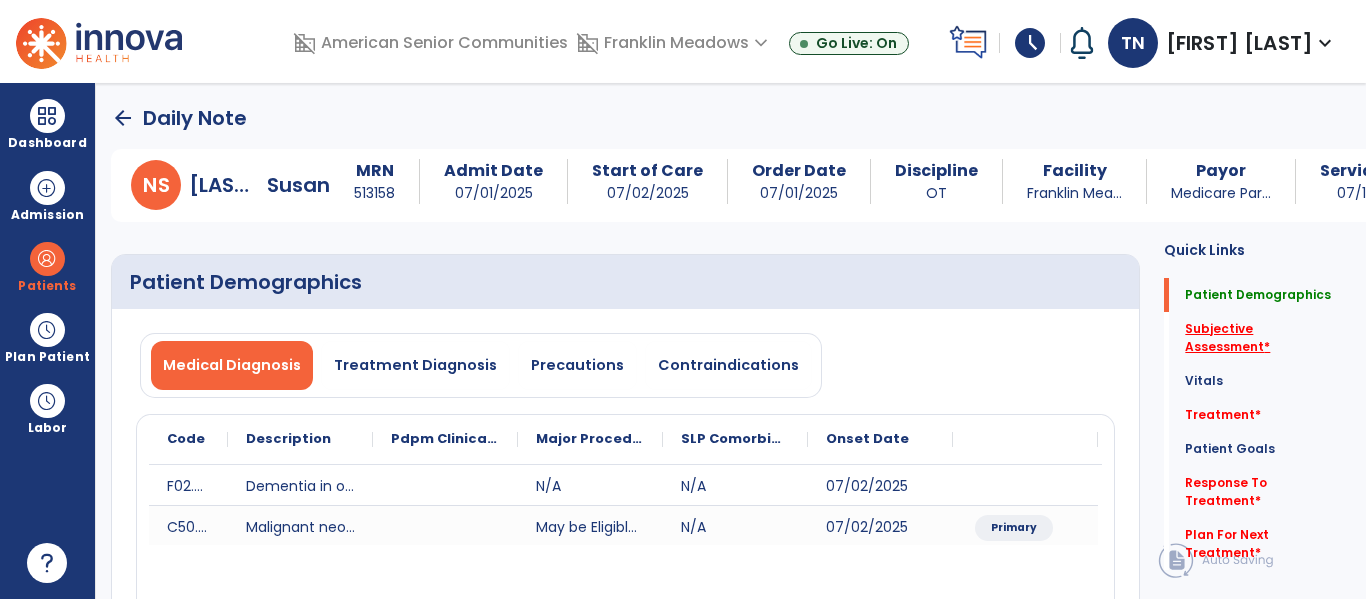 click on "Subjective Assessment   *" 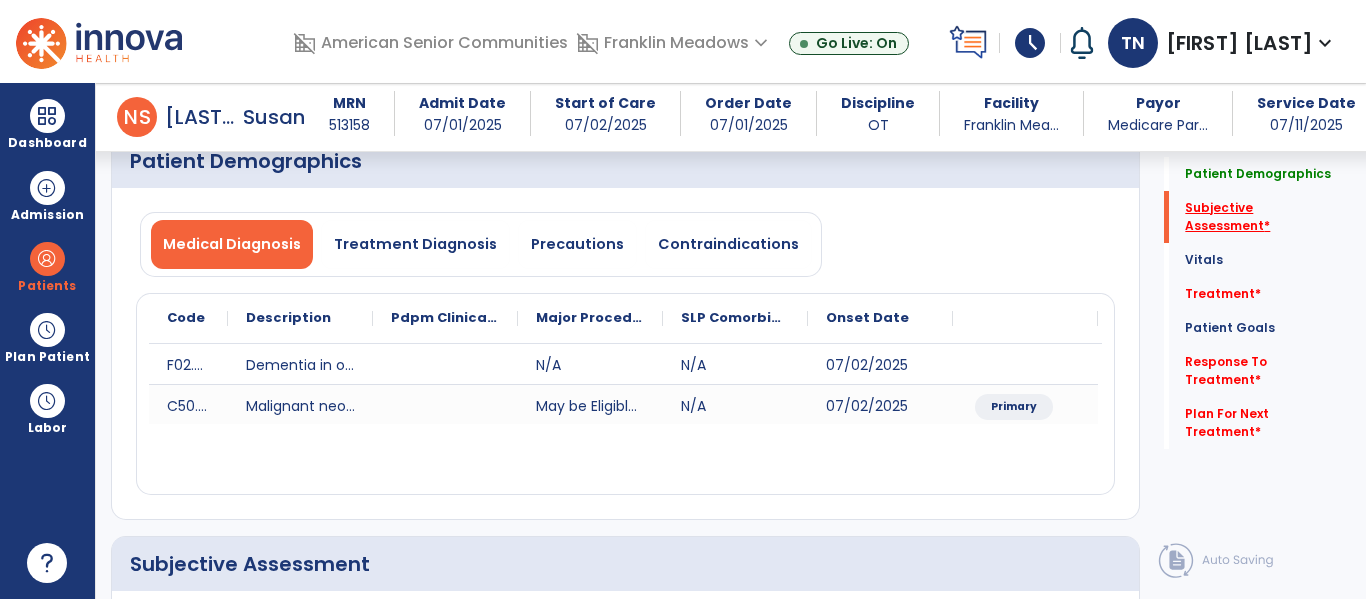 scroll, scrollTop: 457, scrollLeft: 0, axis: vertical 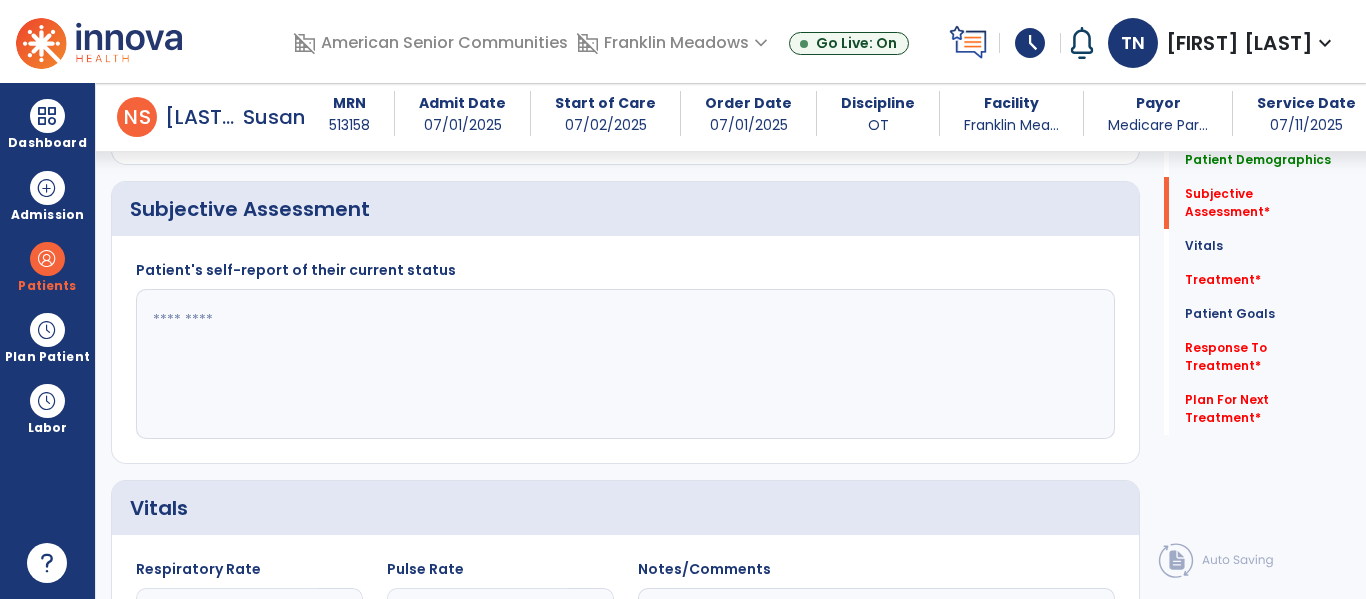 click 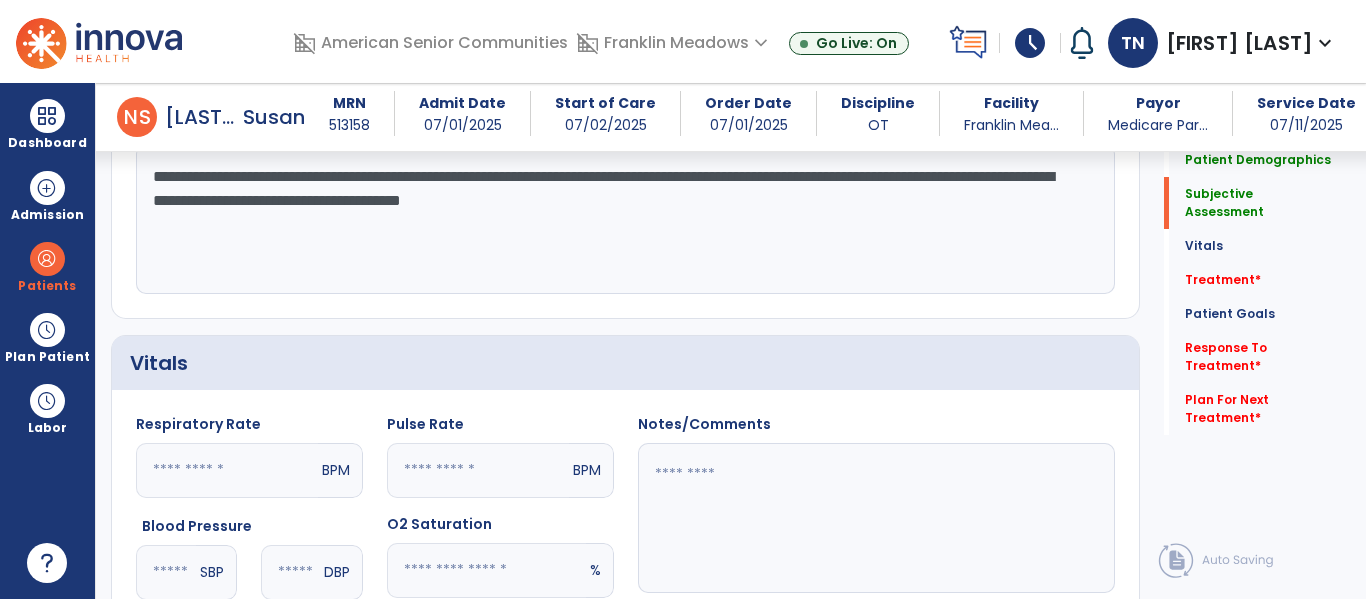scroll, scrollTop: 606, scrollLeft: 0, axis: vertical 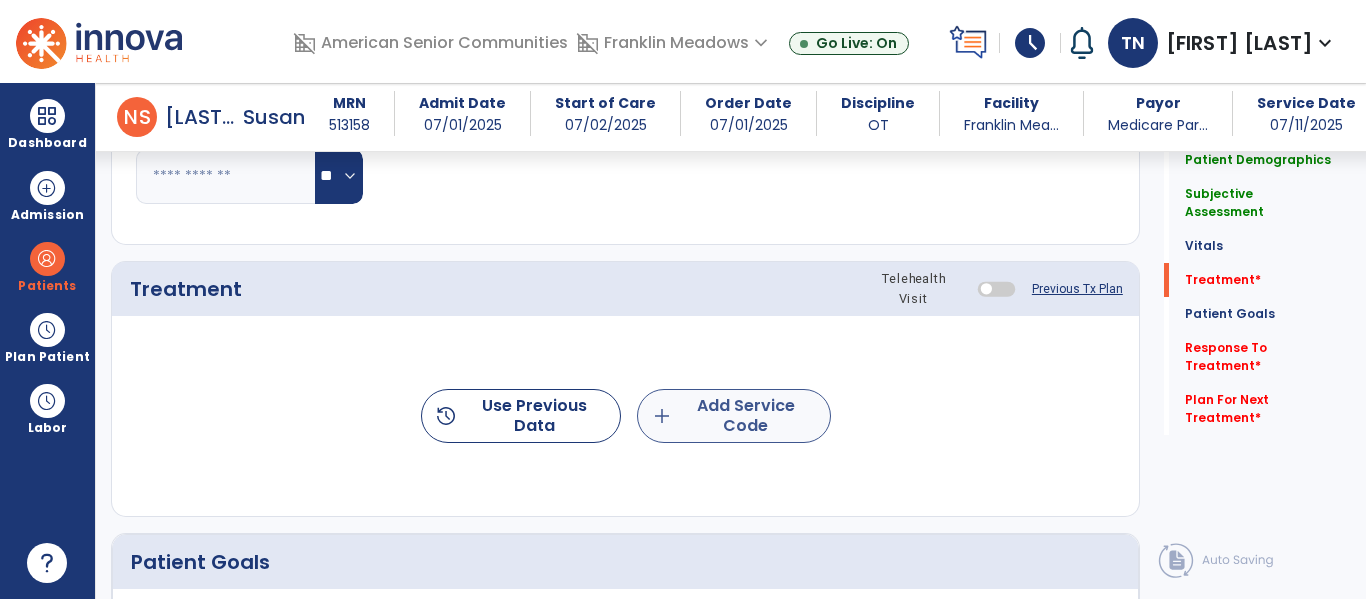 type on "**********" 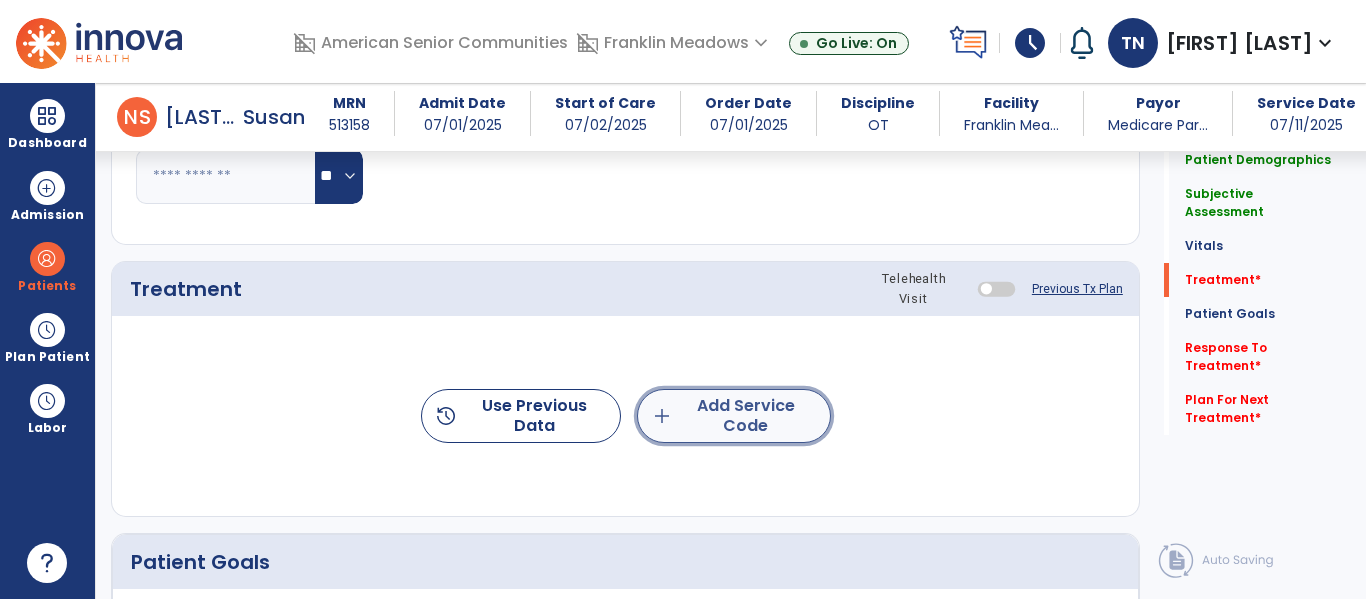 click on "add  Add Service Code" 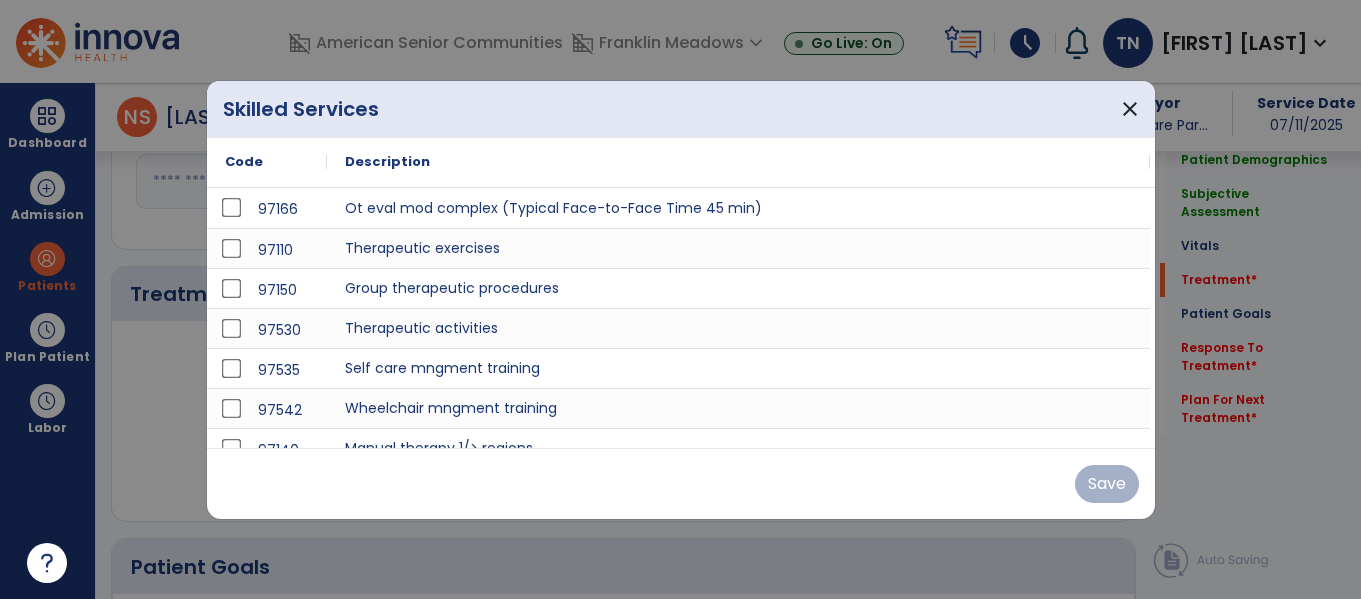 scroll, scrollTop: 1098, scrollLeft: 0, axis: vertical 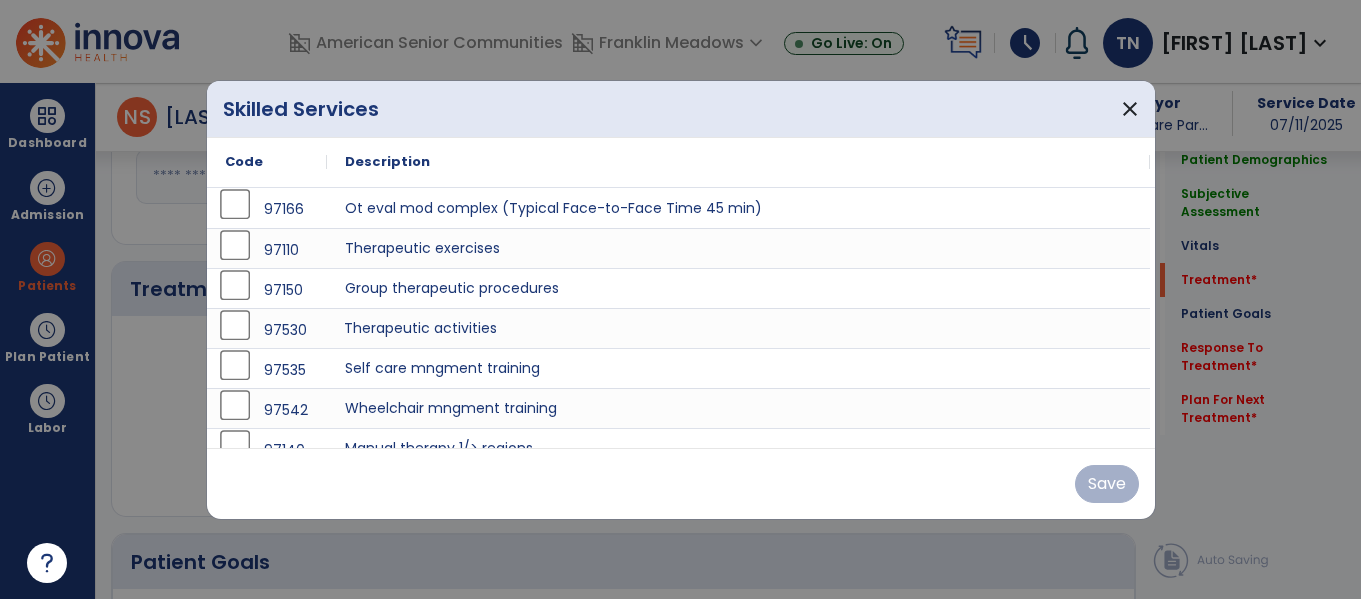 click on "Therapeutic activities" at bounding box center [738, 328] 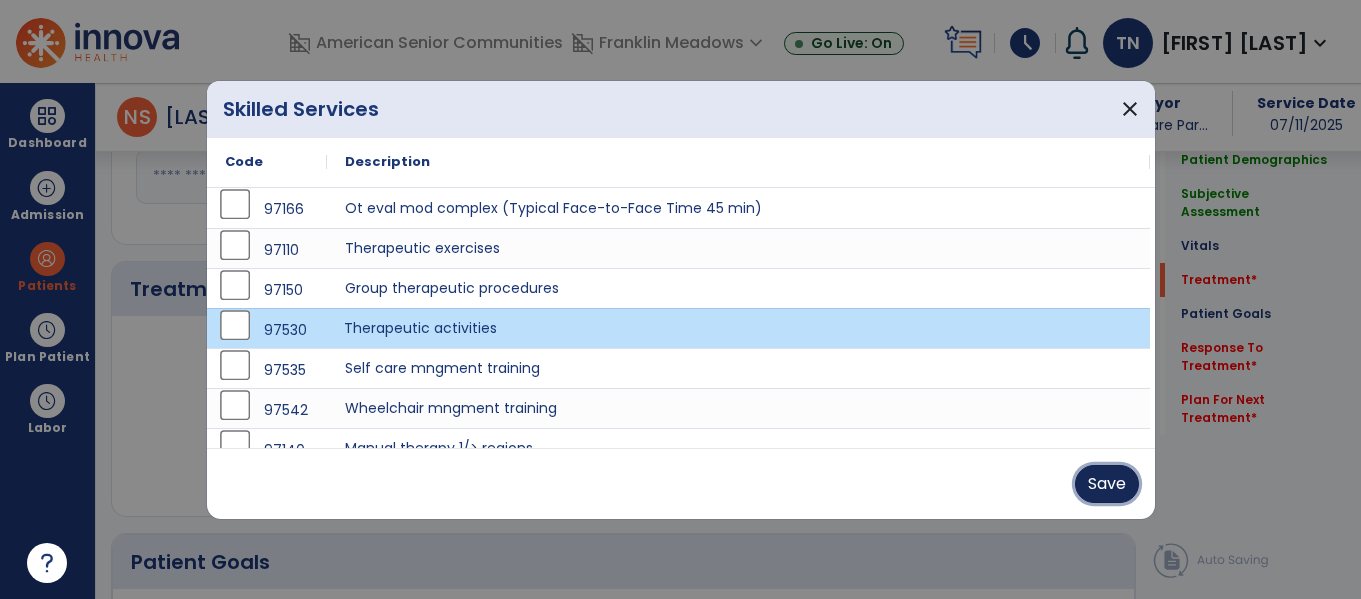 click on "Save" at bounding box center [1107, 484] 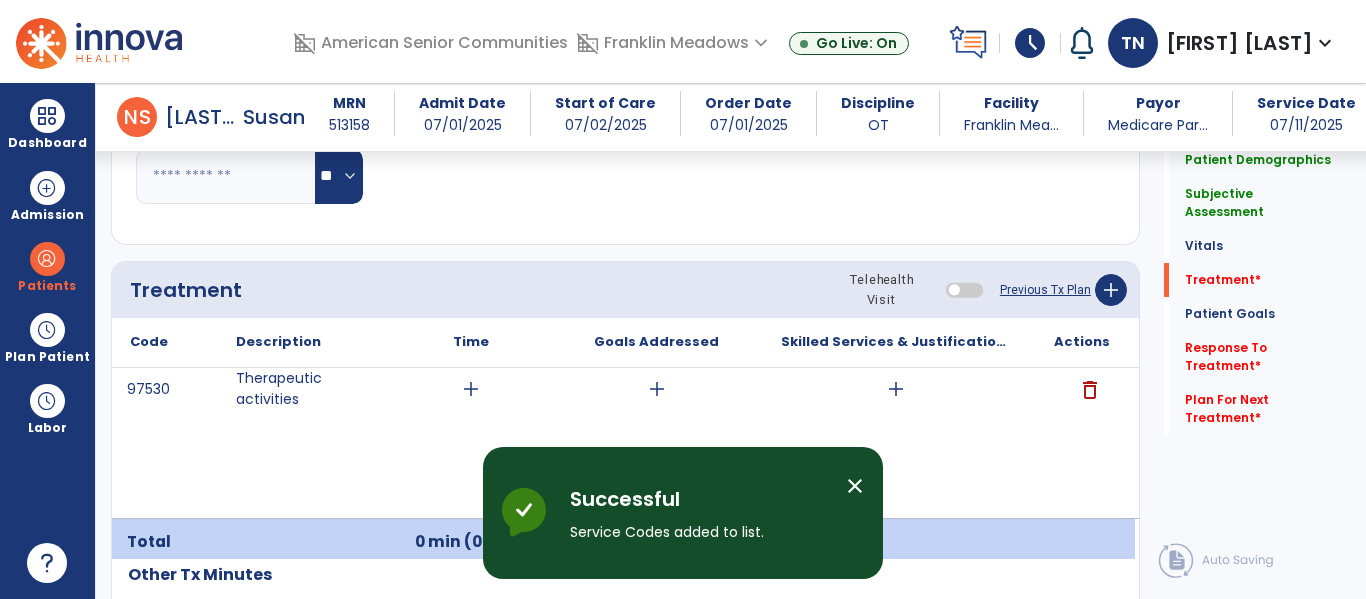 click on "add" at bounding box center (471, 389) 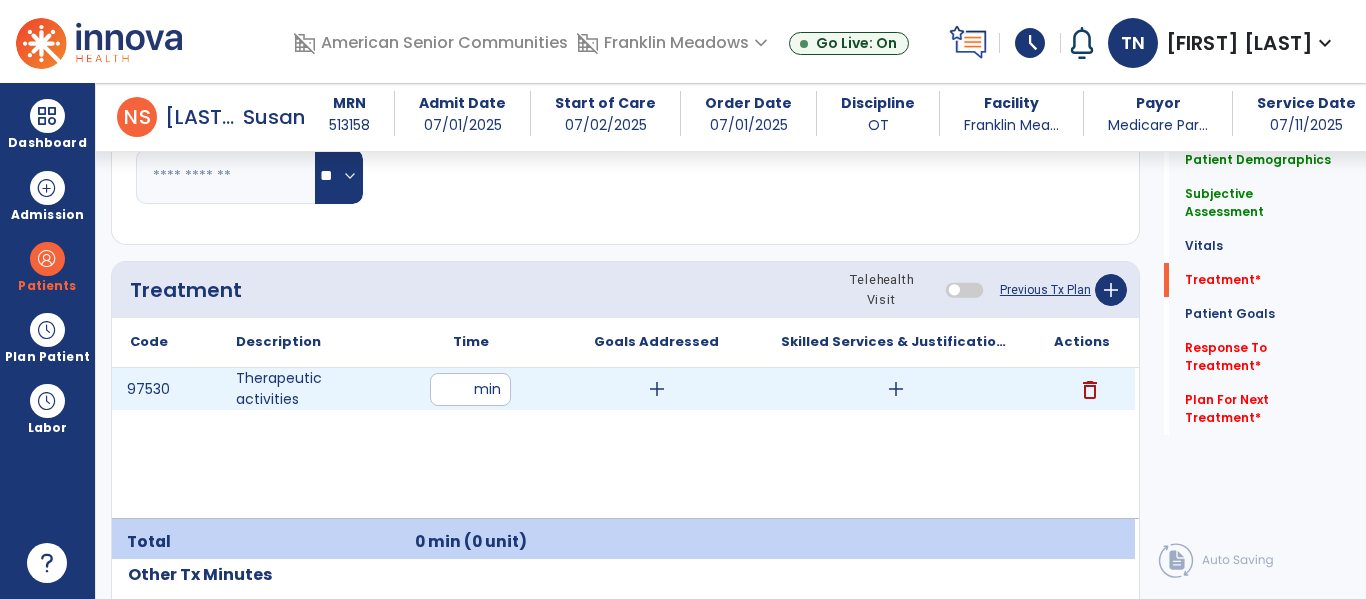 type on "**" 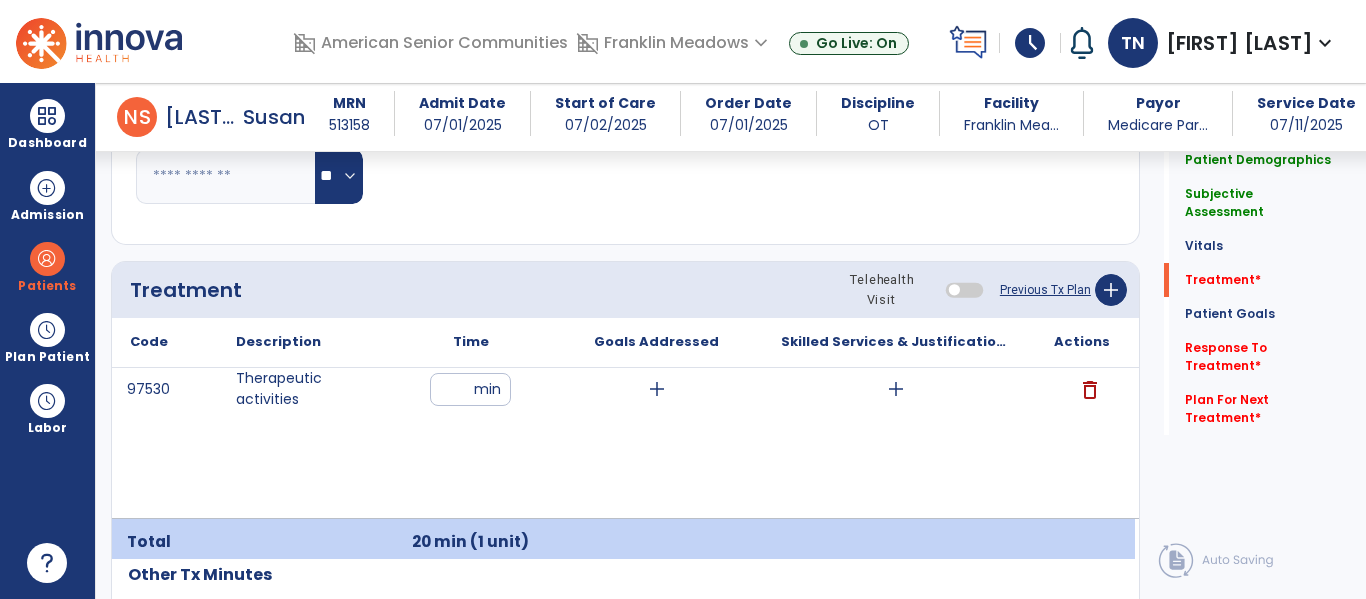 click on "add" at bounding box center [896, 389] 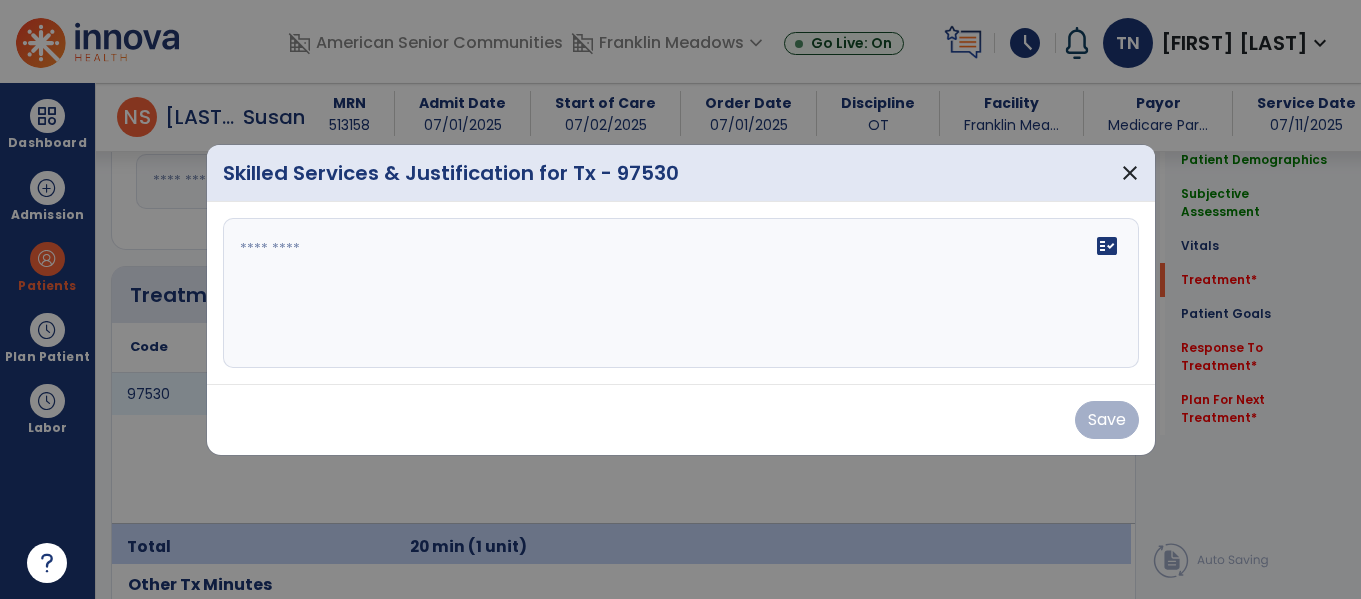 scroll, scrollTop: 1098, scrollLeft: 0, axis: vertical 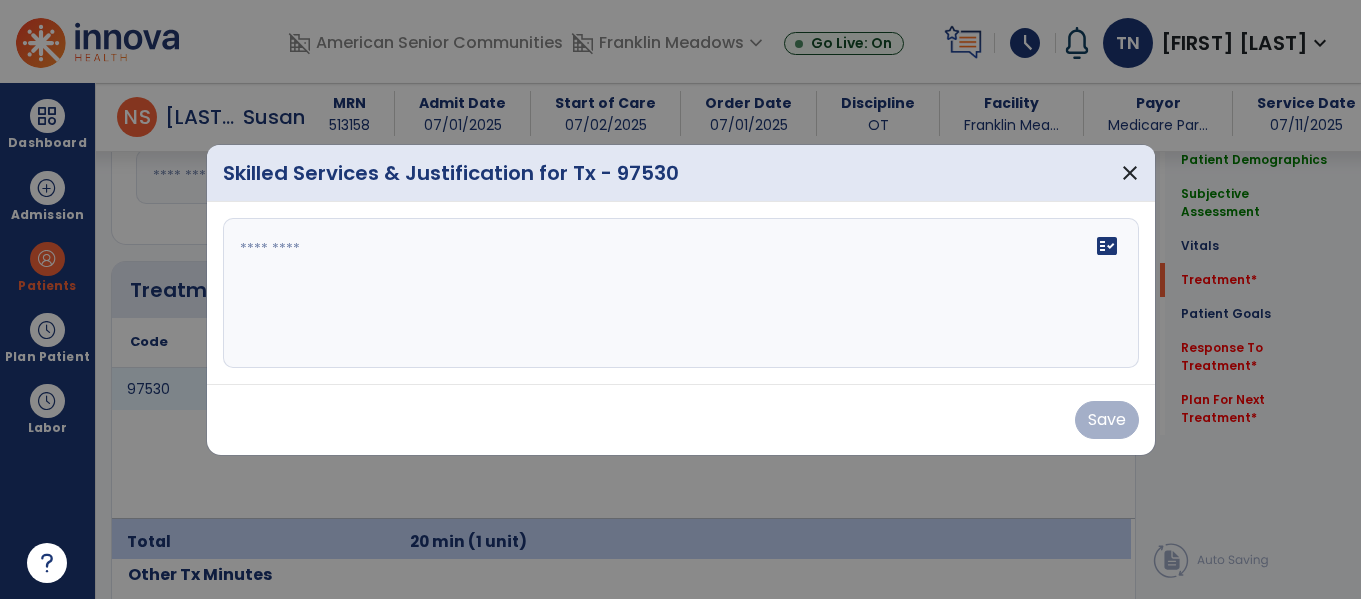 click on "fact_check" at bounding box center (1107, 246) 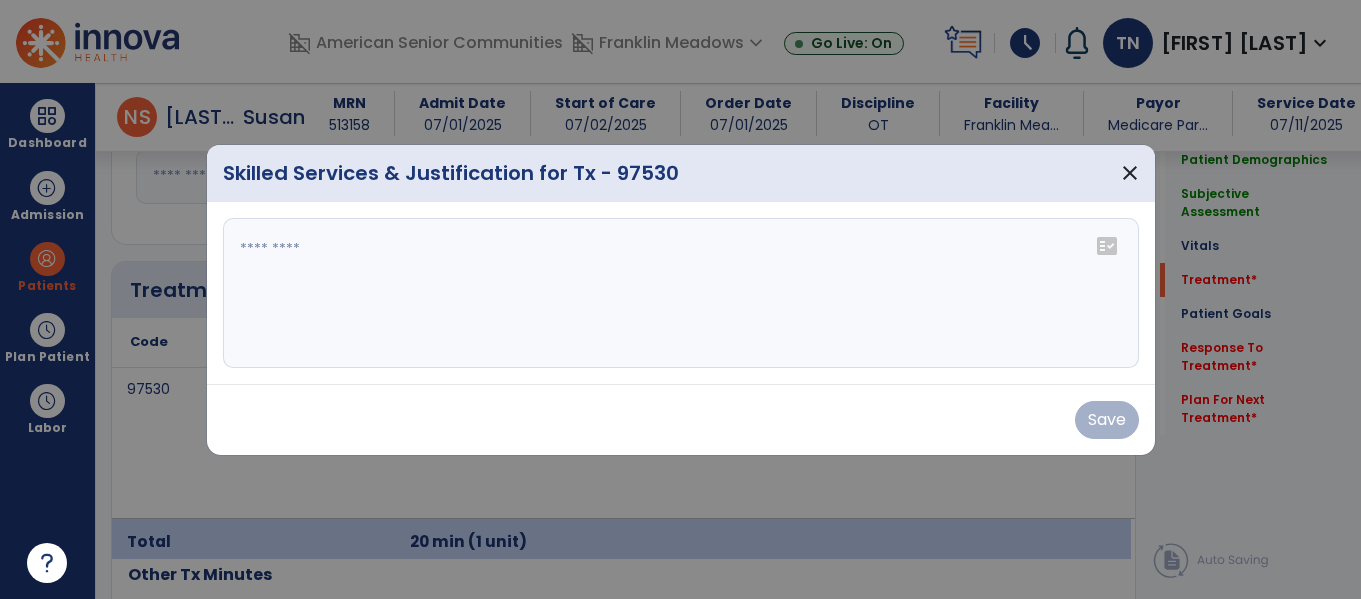 click on "fact_check" at bounding box center [1107, 246] 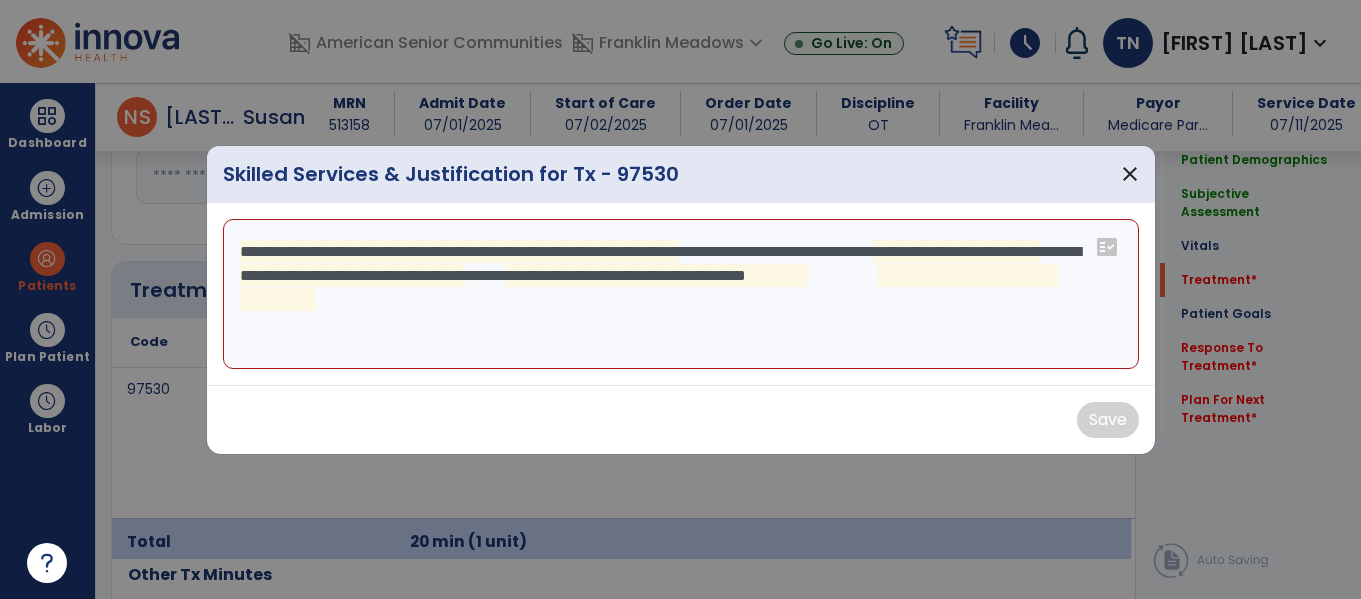 click on "**********" at bounding box center [681, 294] 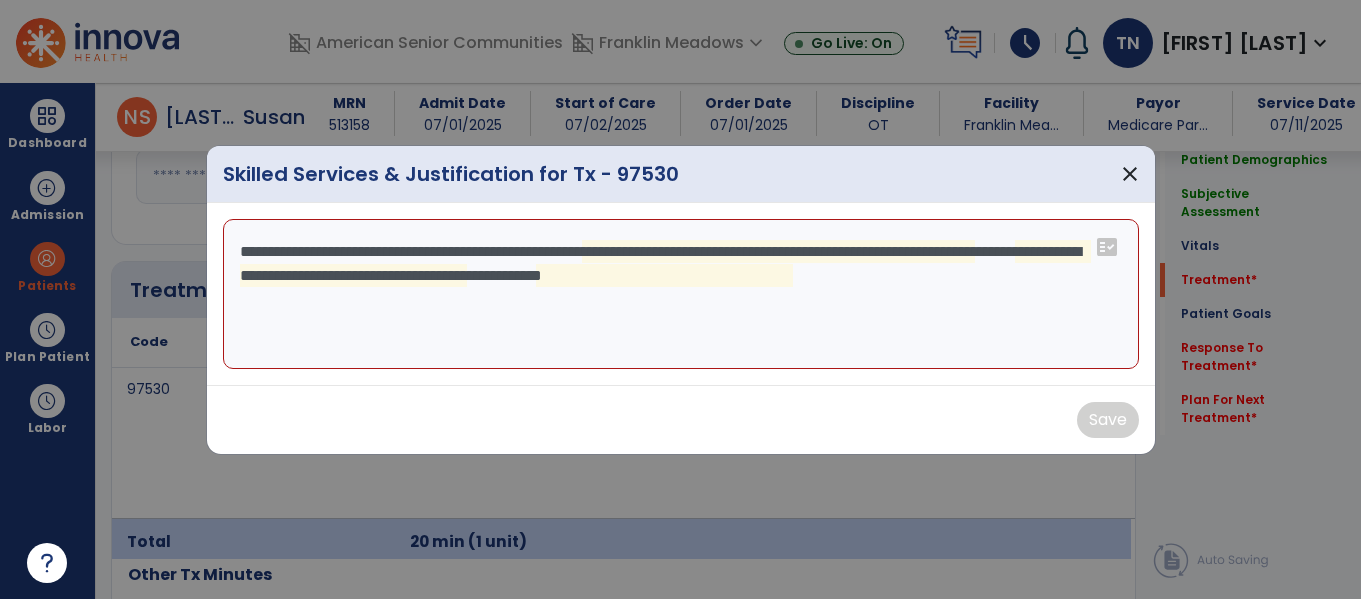click on "**********" at bounding box center (681, 294) 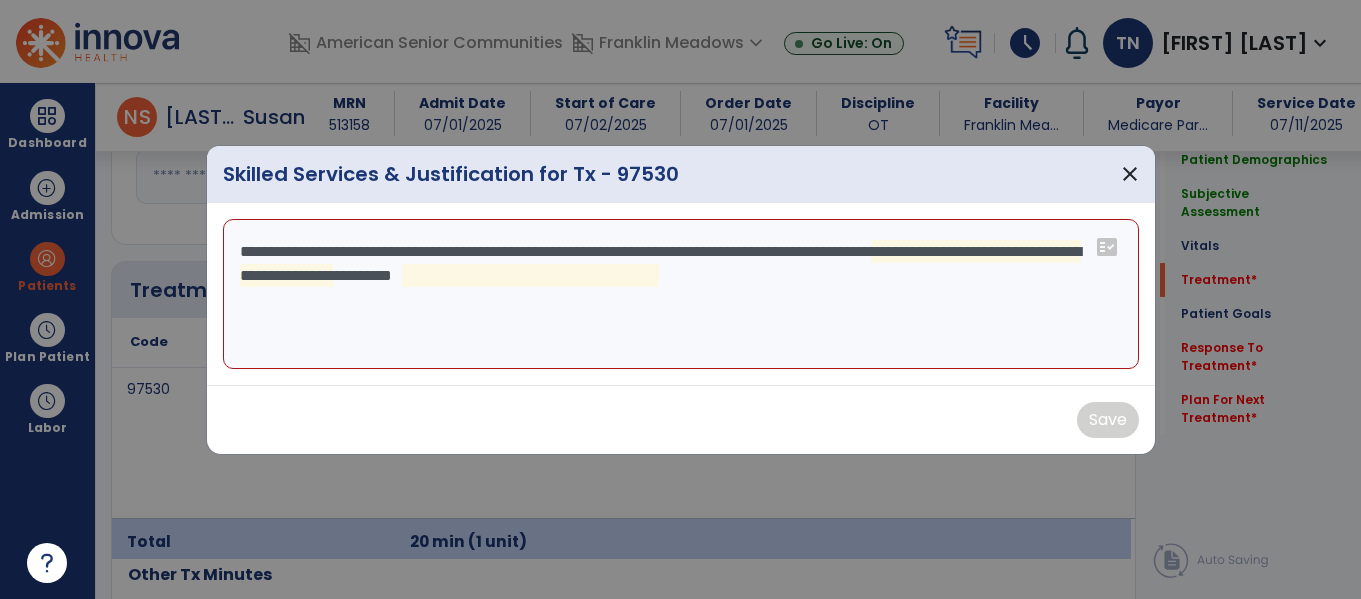 type on "**********" 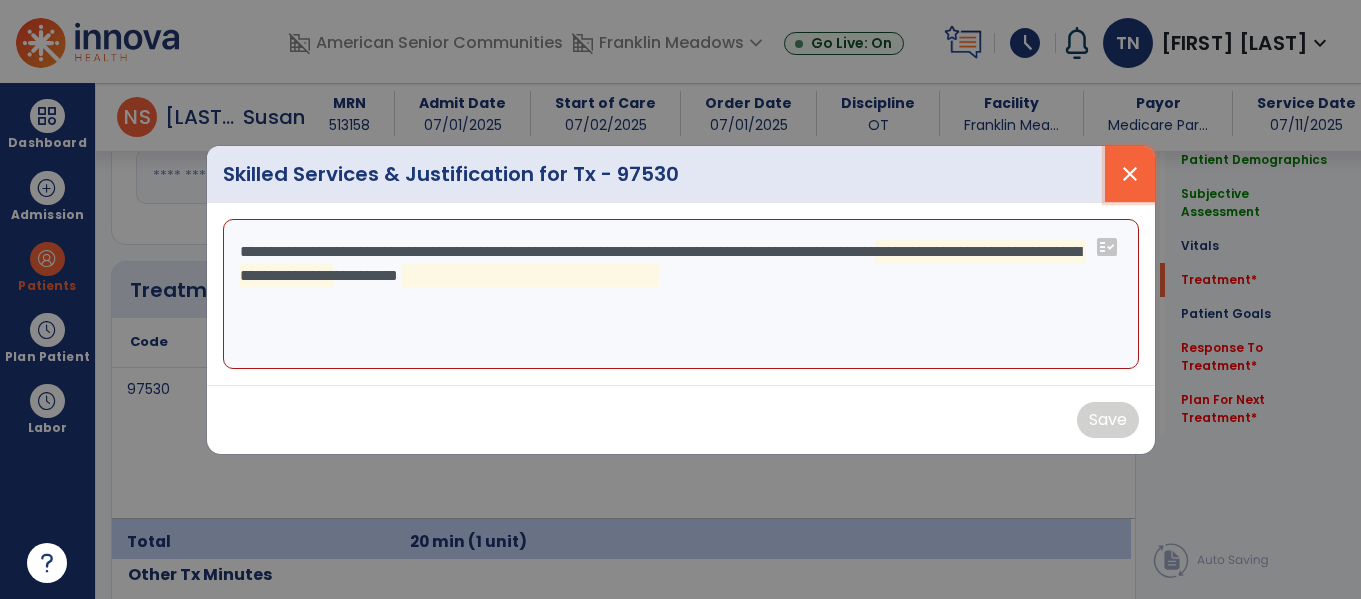 click on "close" at bounding box center (1130, 174) 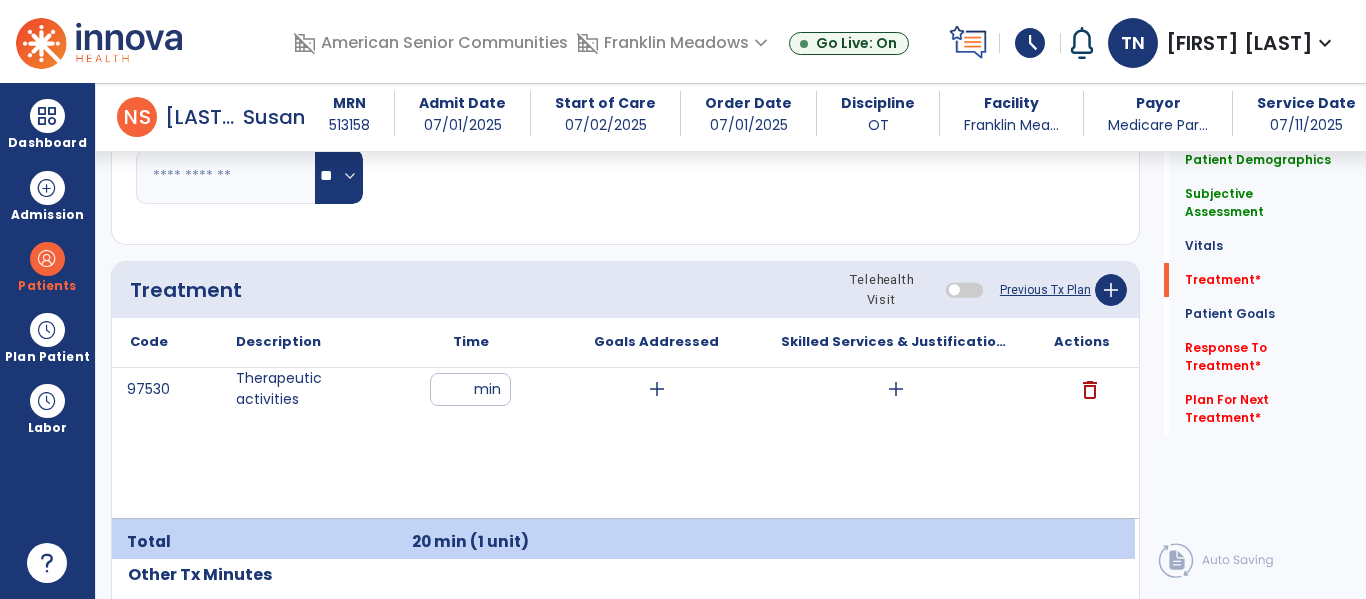 click on "delete" at bounding box center [1090, 390] 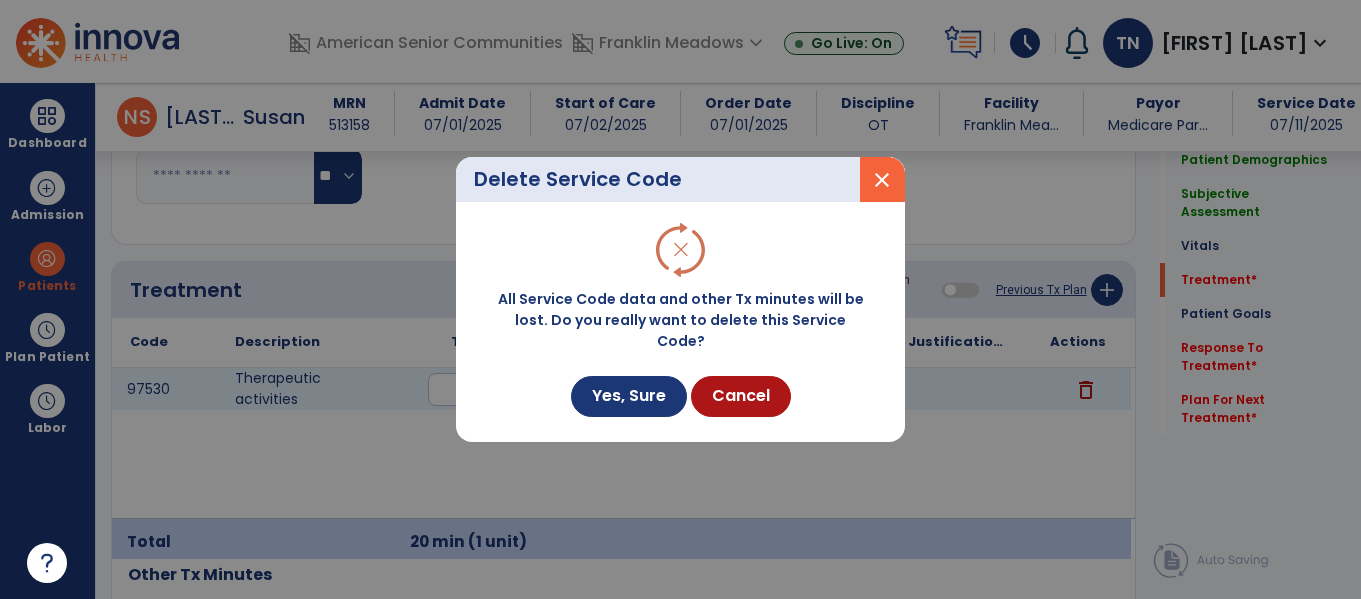 scroll, scrollTop: 1098, scrollLeft: 0, axis: vertical 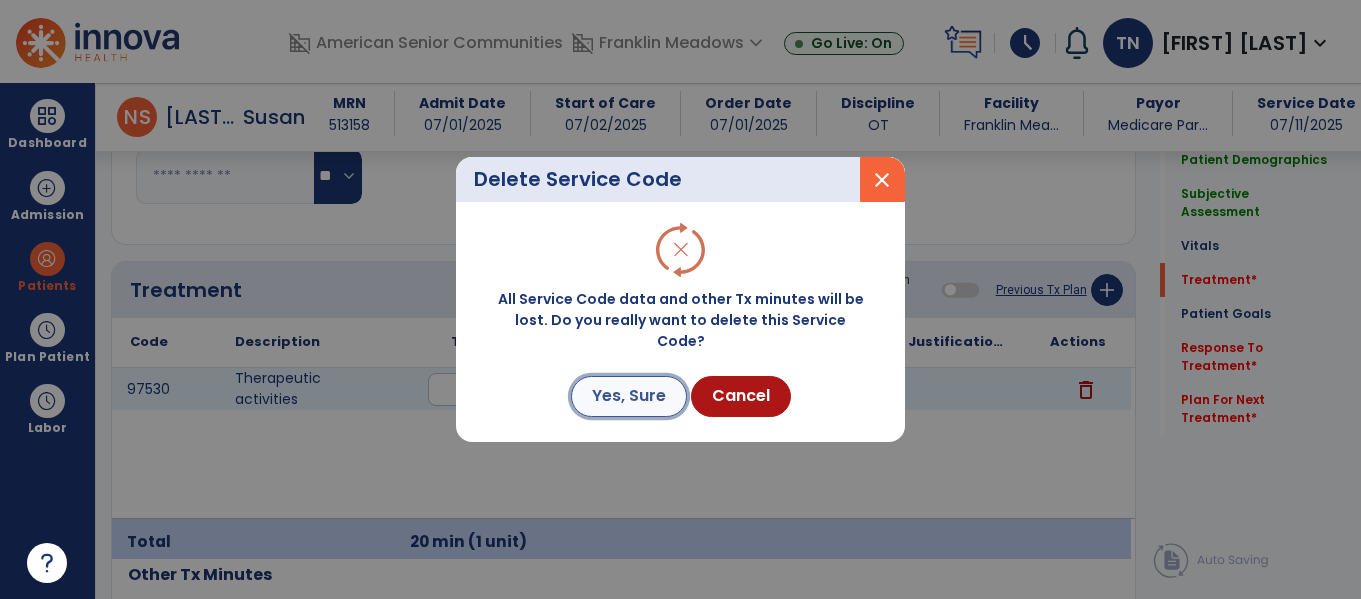 click on "Yes, Sure" at bounding box center (629, 396) 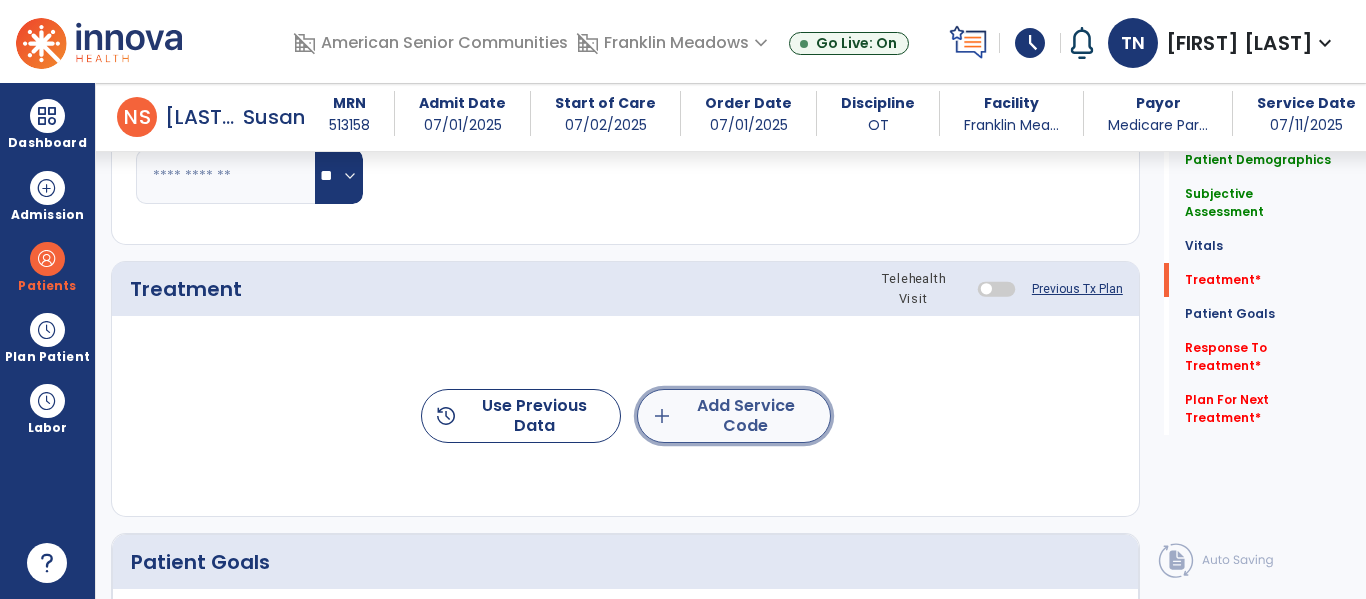 click on "add  Add Service Code" 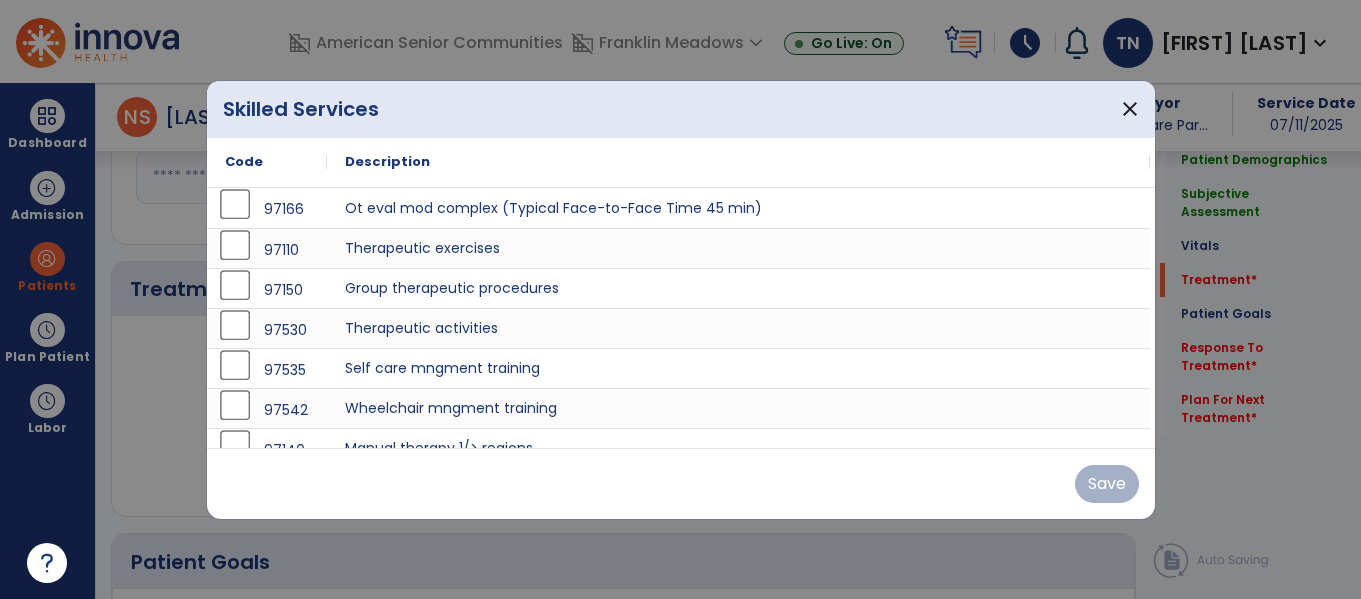scroll, scrollTop: 1098, scrollLeft: 0, axis: vertical 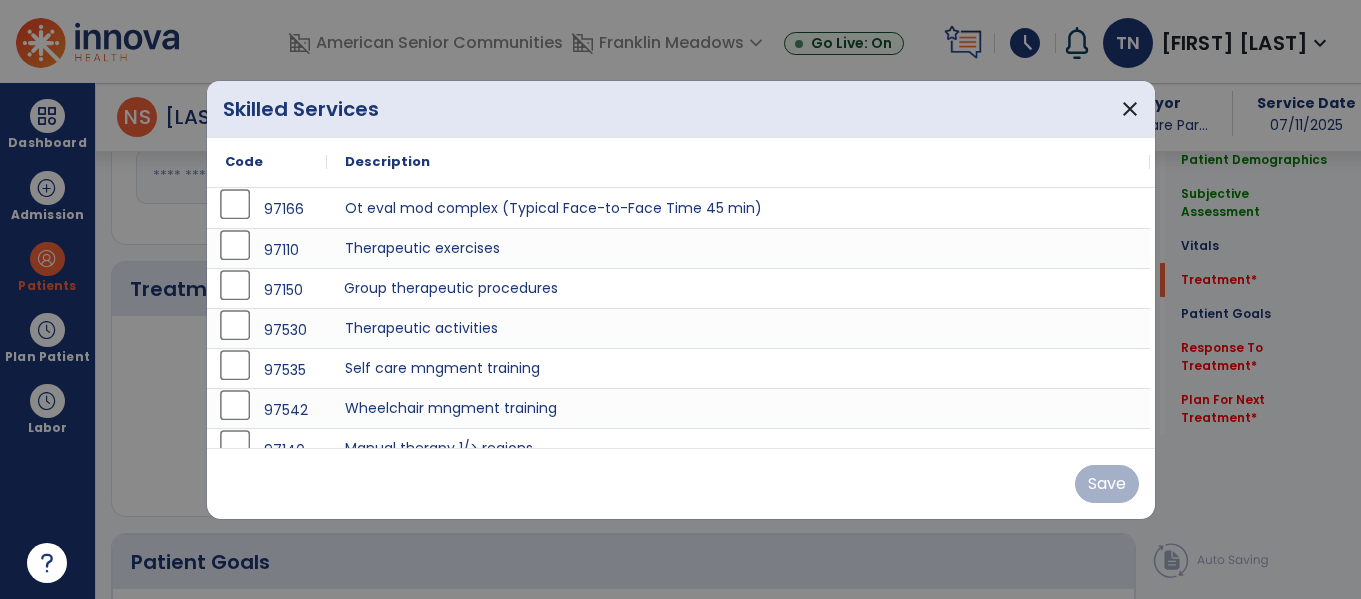 click on "Group therapeutic procedures" at bounding box center [738, 288] 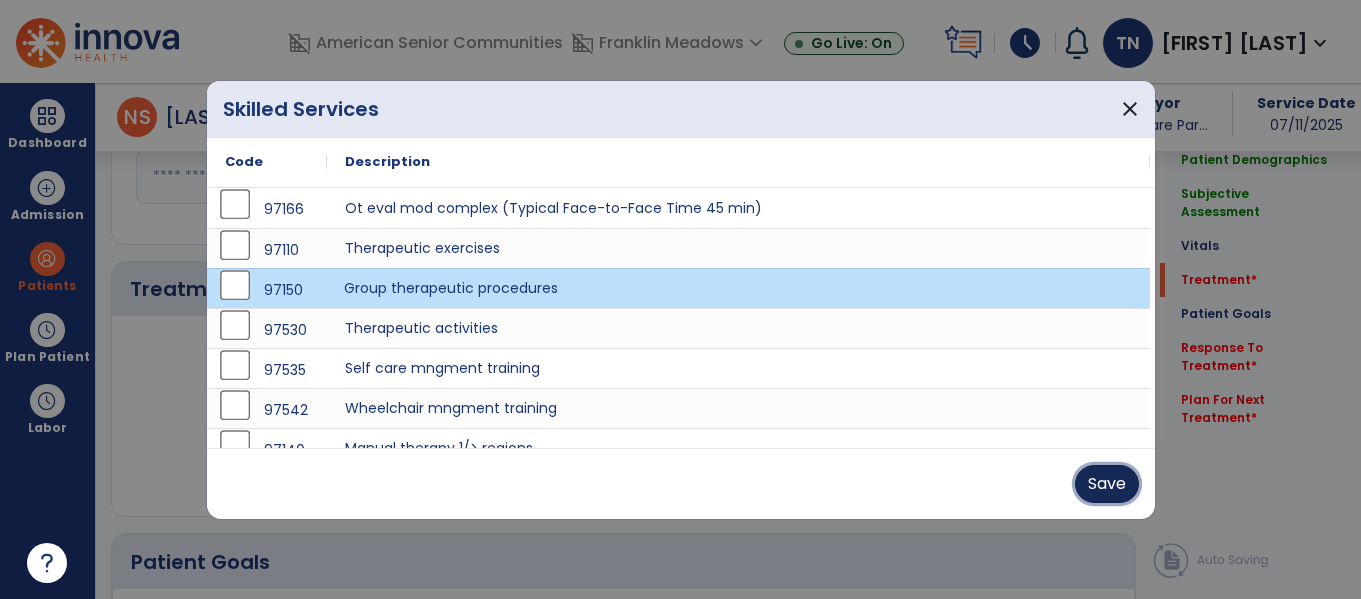 click on "Save" at bounding box center (1107, 484) 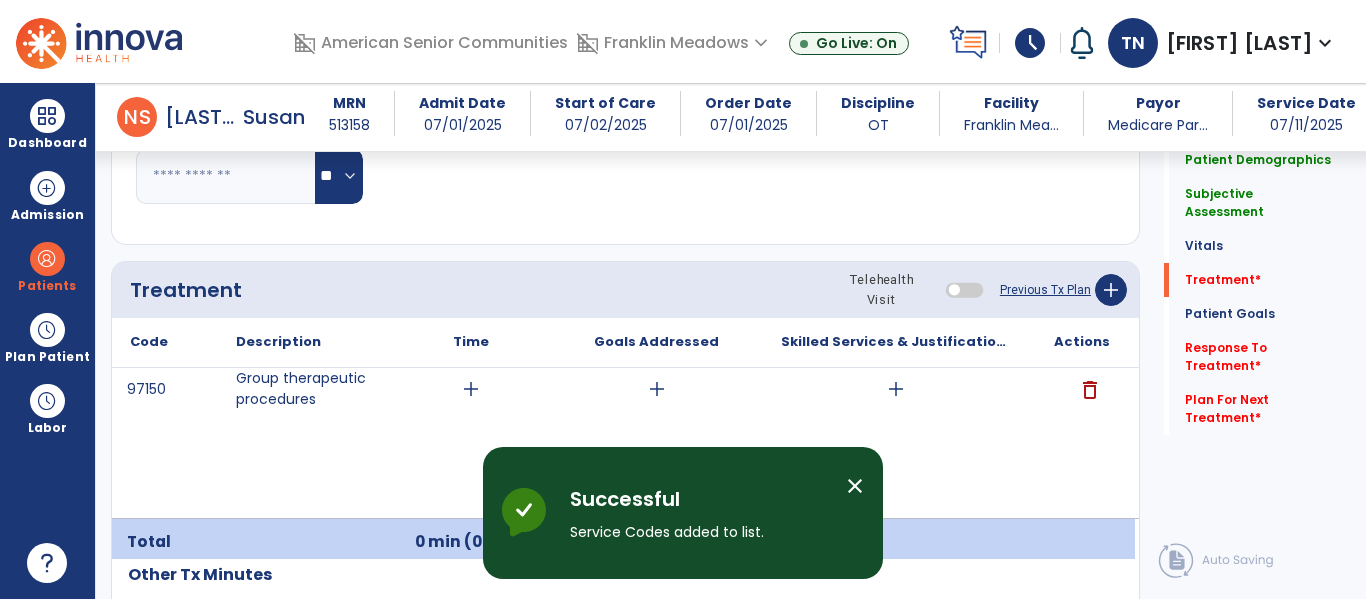 click on "add" at bounding box center [471, 389] 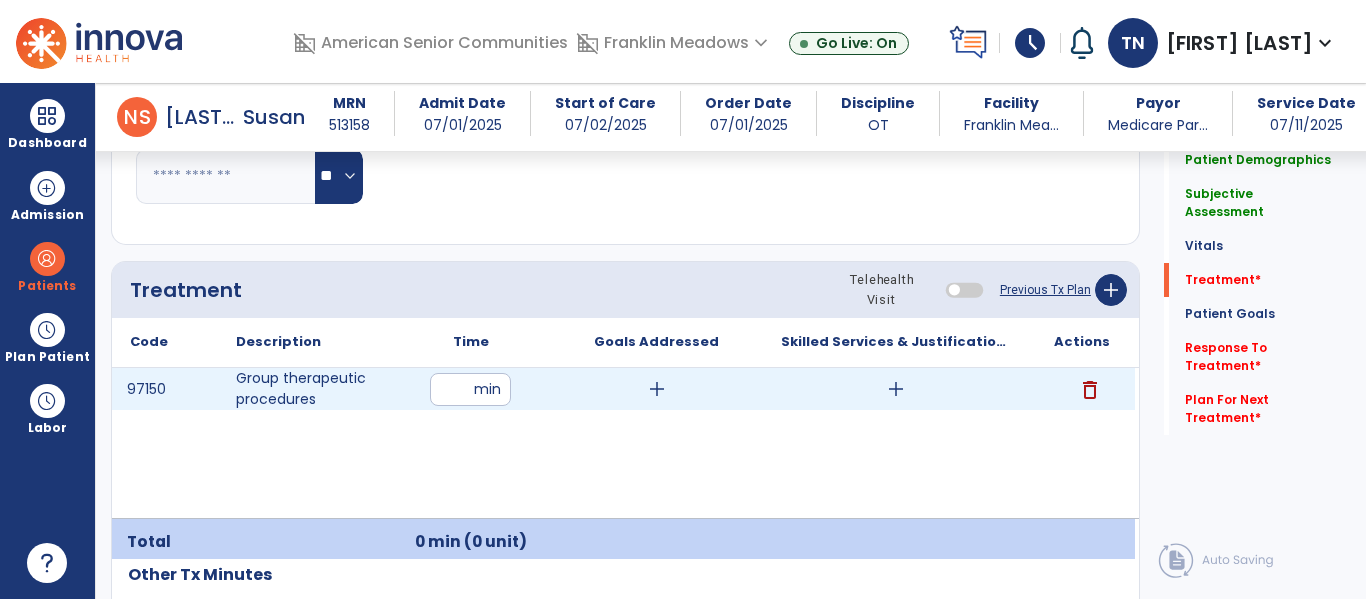 type on "**" 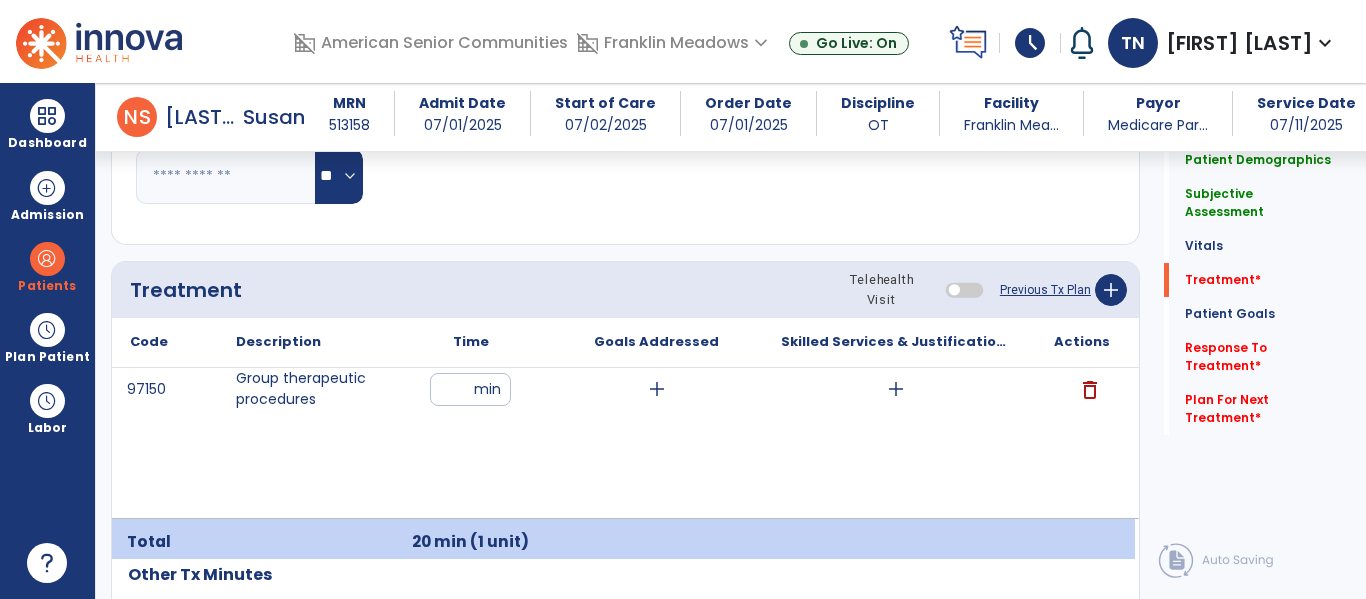 click on "add" at bounding box center (896, 389) 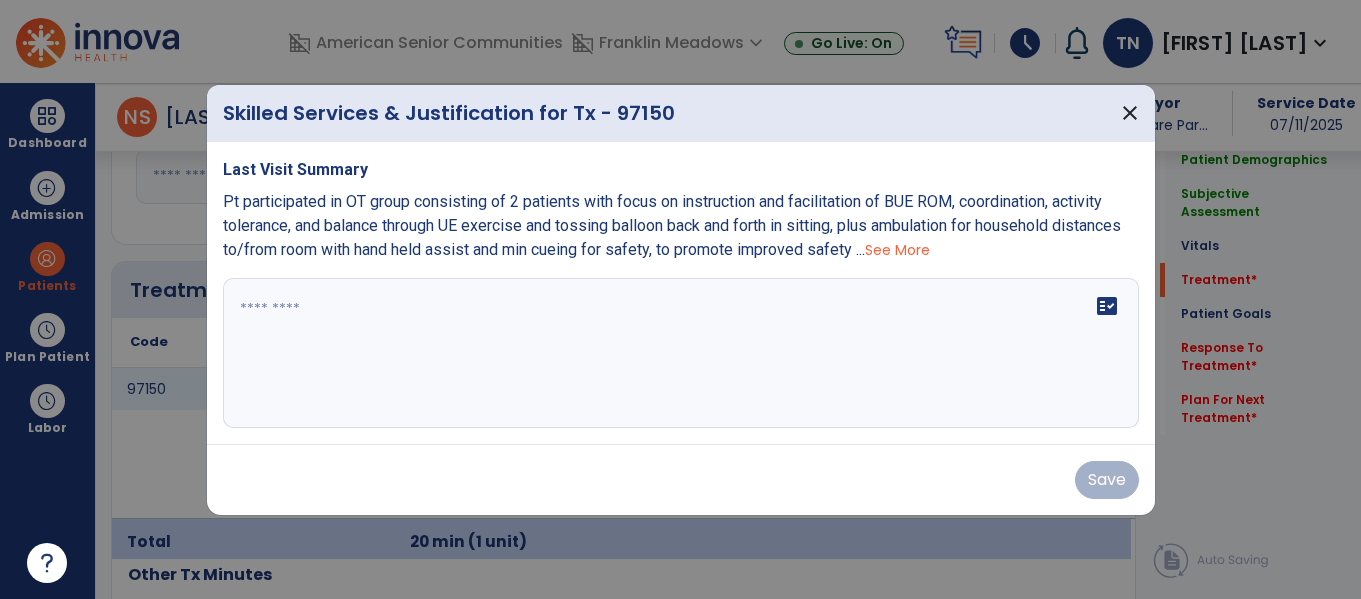 scroll, scrollTop: 1098, scrollLeft: 0, axis: vertical 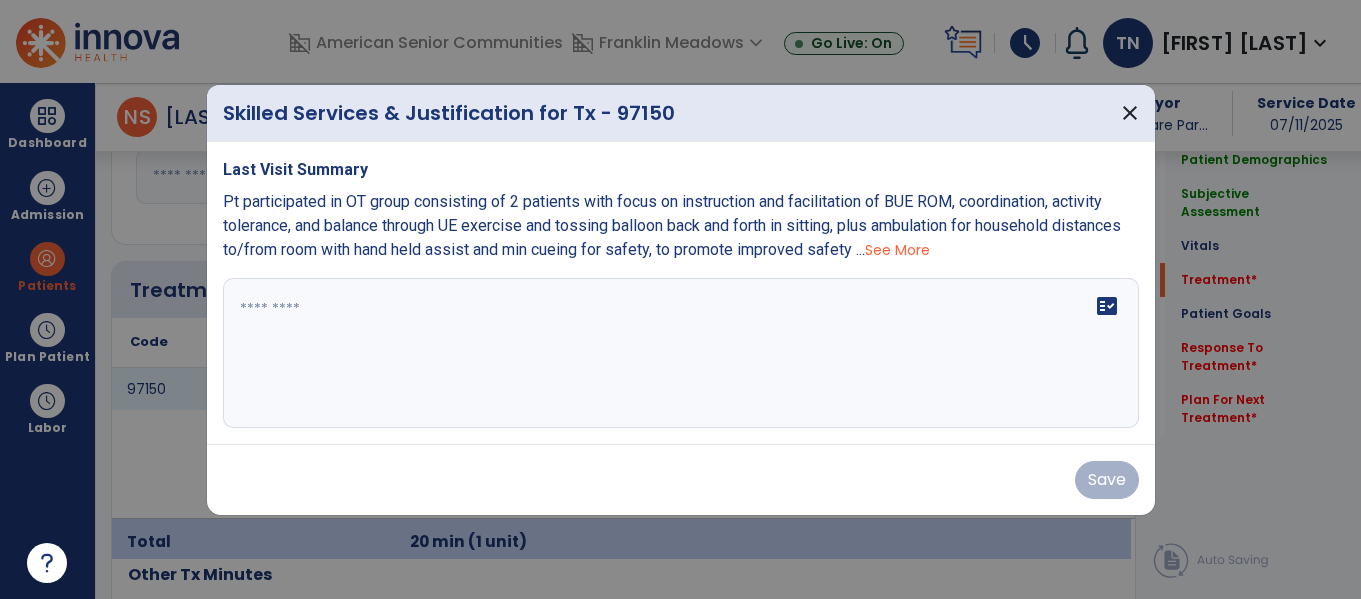 click on "See More" at bounding box center (897, 250) 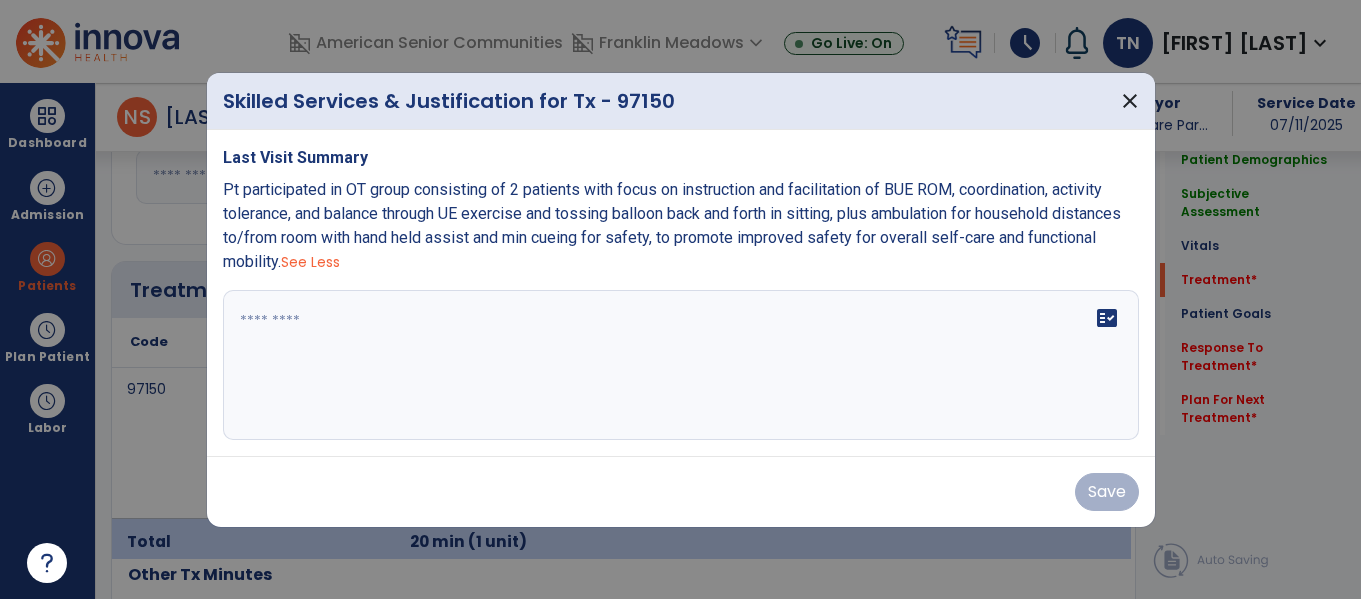 click on "Pt participated in OT group consisting of 2 patients with focus on instruction and facilitation of BUE ROM, coordination, activity tolerance, and balance through UE exercise and tossing balloon back and forth in sitting, plus ambulation for household distances to/from room with hand held assist and min cueing for safety, to promote improved safety for overall self-care and functional mobility." at bounding box center [672, 225] 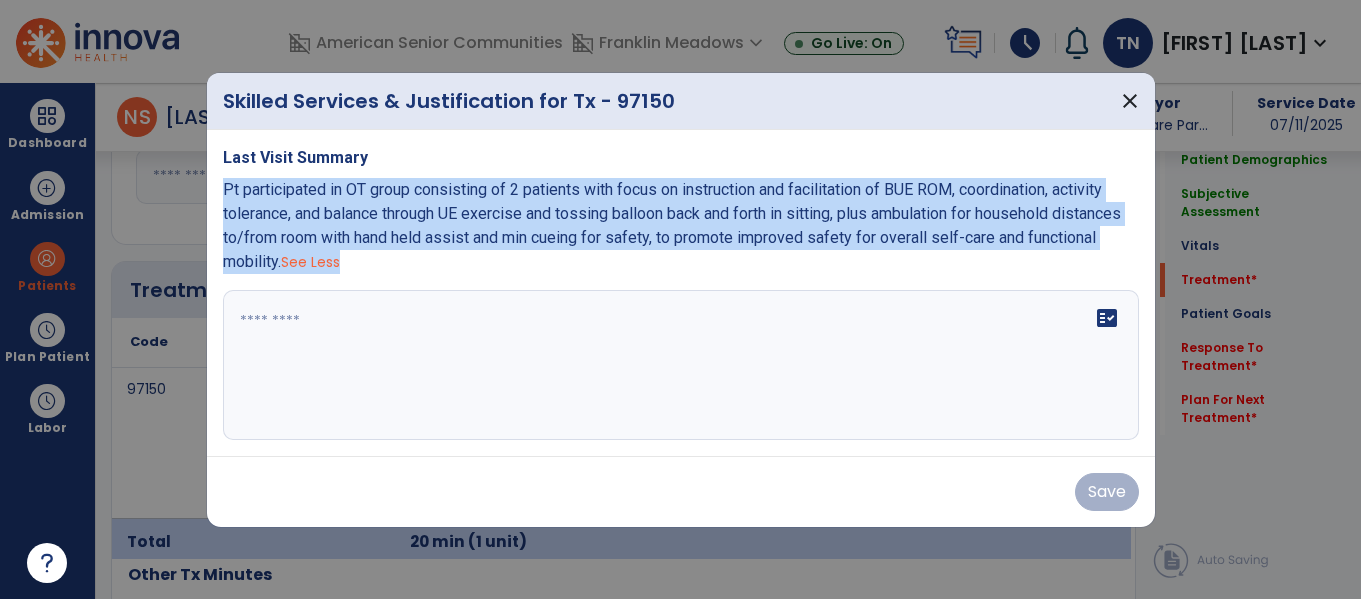 copy on "Pt participated in OT group consisting of 2 patients with focus on instruction and facilitation of BUE ROM, coordination, activity tolerance, and balance through UE exercise and tossing balloon back and forth in sitting, plus ambulation for household distances to/from room with hand held assist and min cueing for safety, to promote improved safety for overall self-care and functional mobility.   See Less" 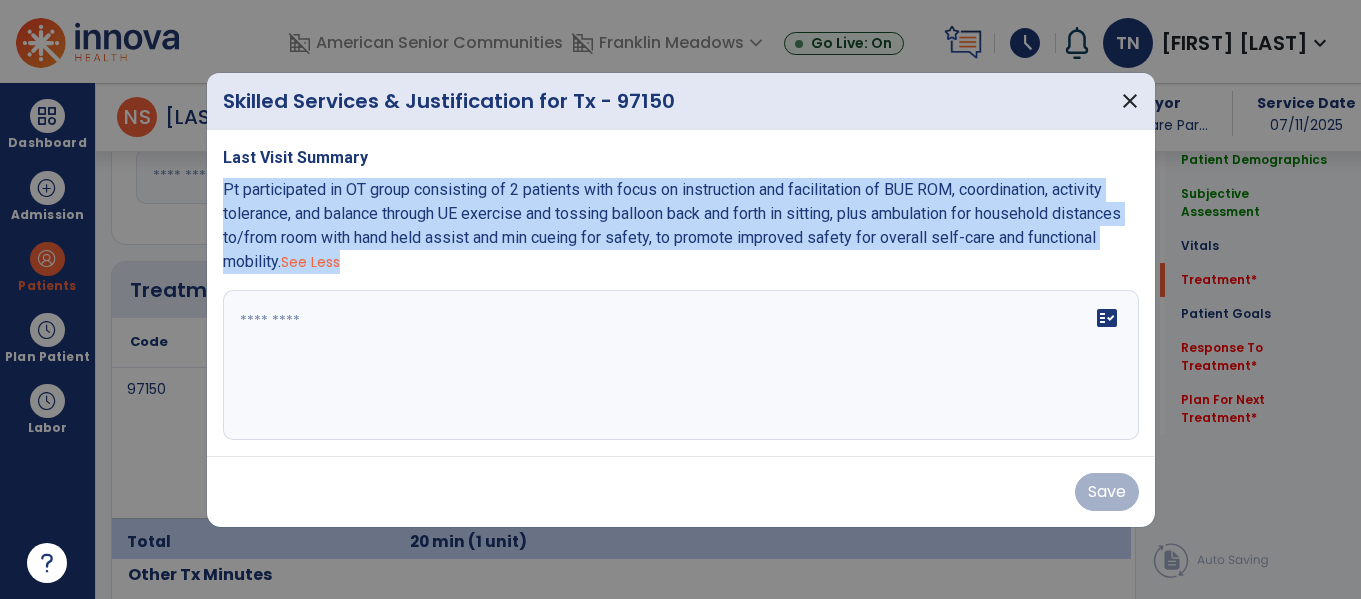click on "fact_check" at bounding box center (681, 365) 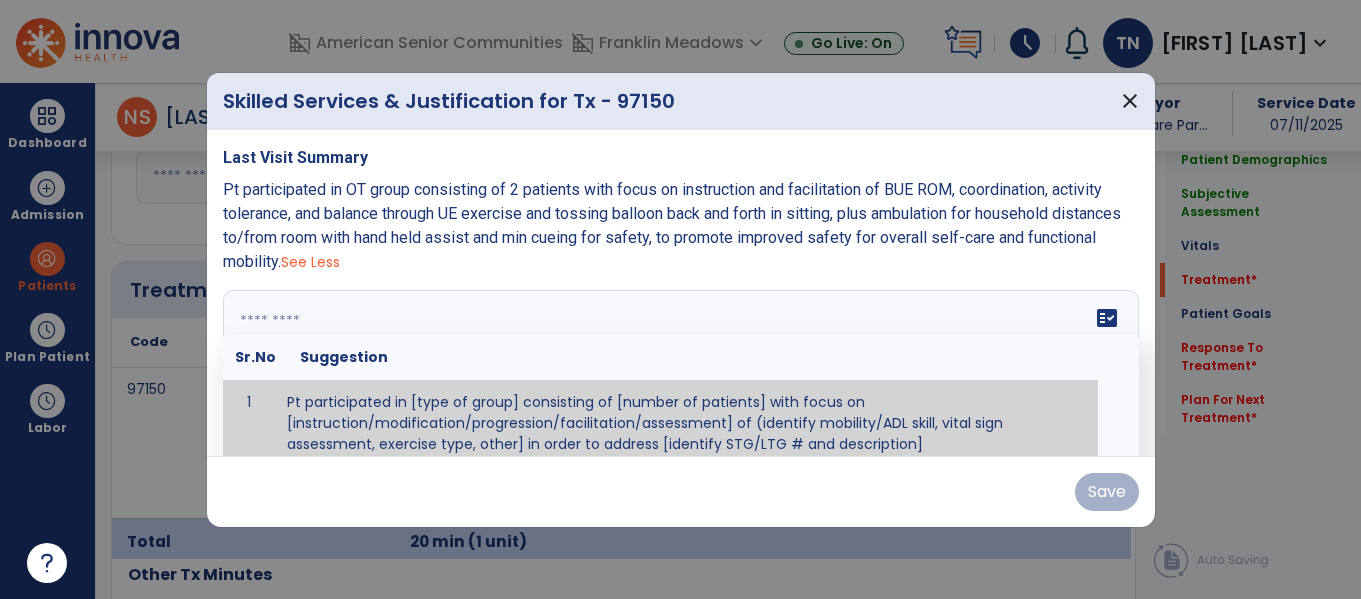 paste on "**********" 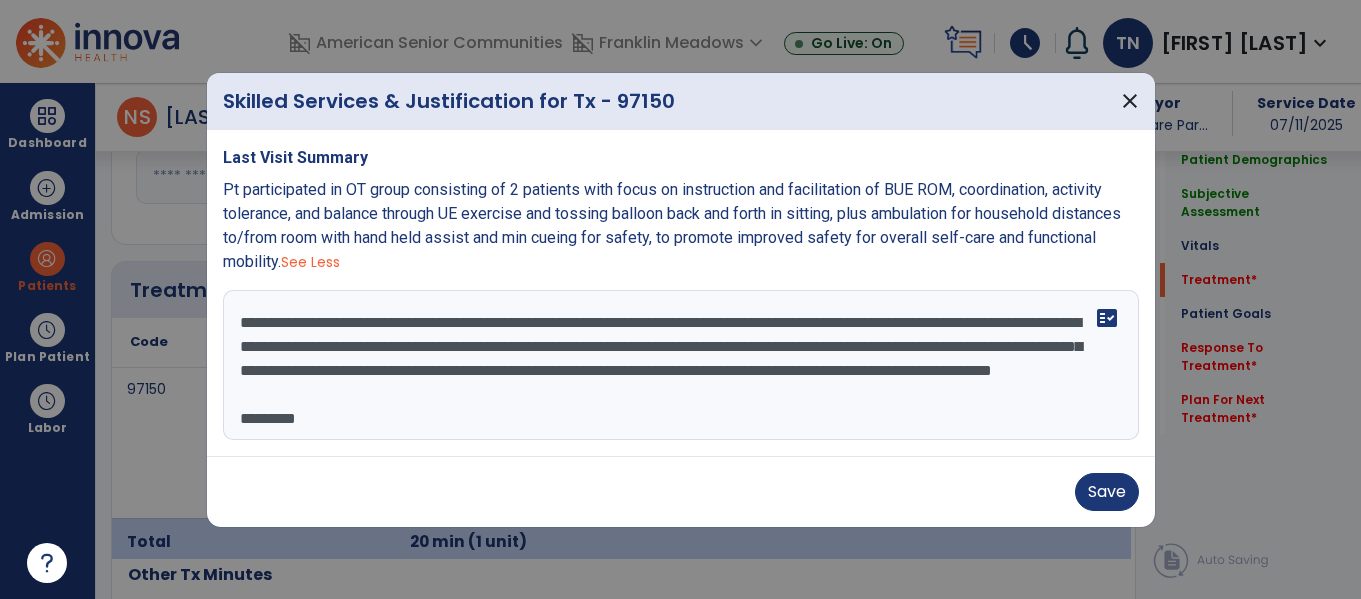 scroll, scrollTop: 0, scrollLeft: 0, axis: both 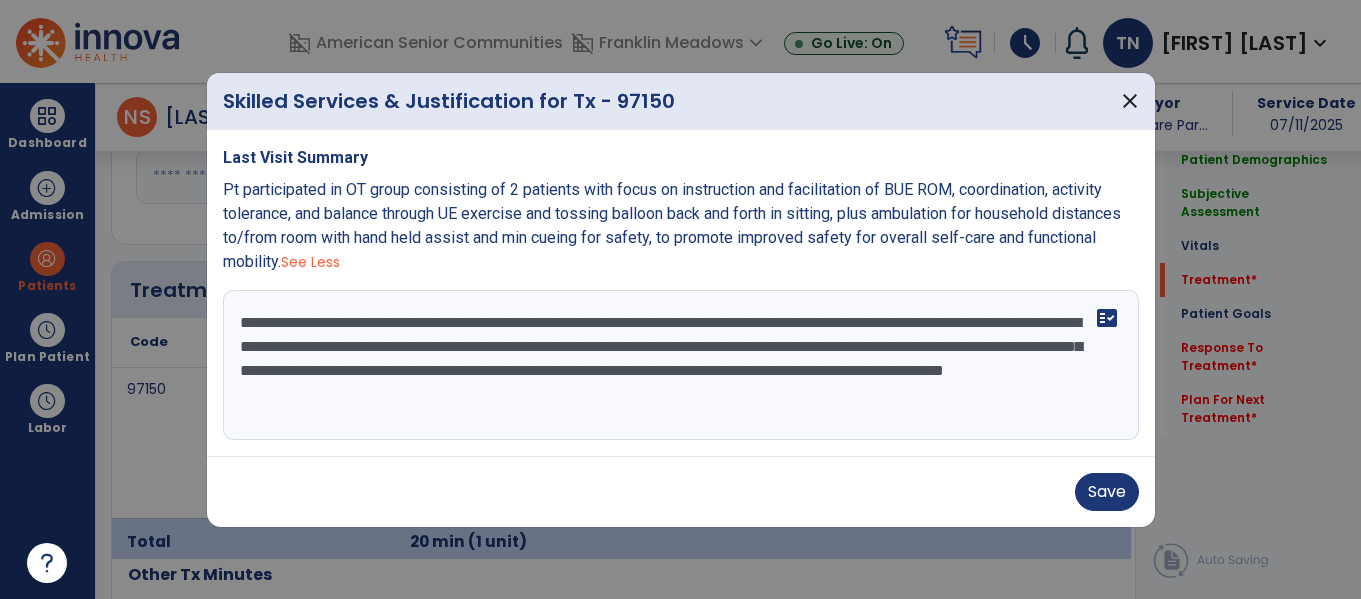 click on "**********" at bounding box center [681, 365] 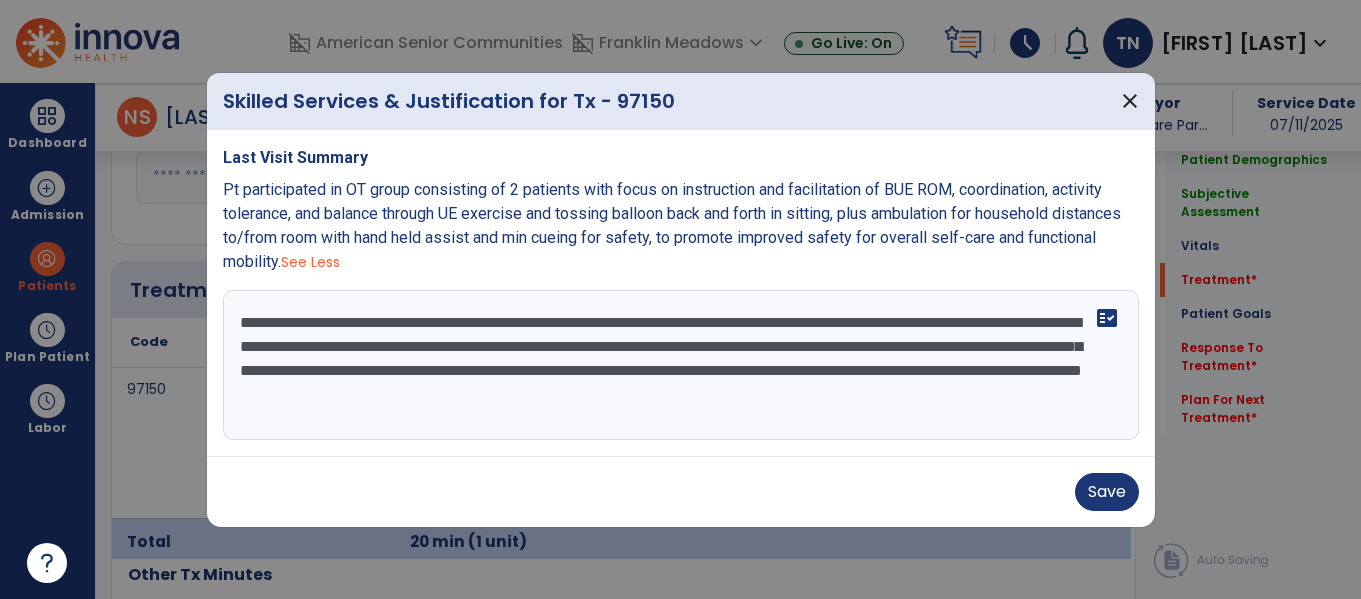 click on "**********" at bounding box center [681, 365] 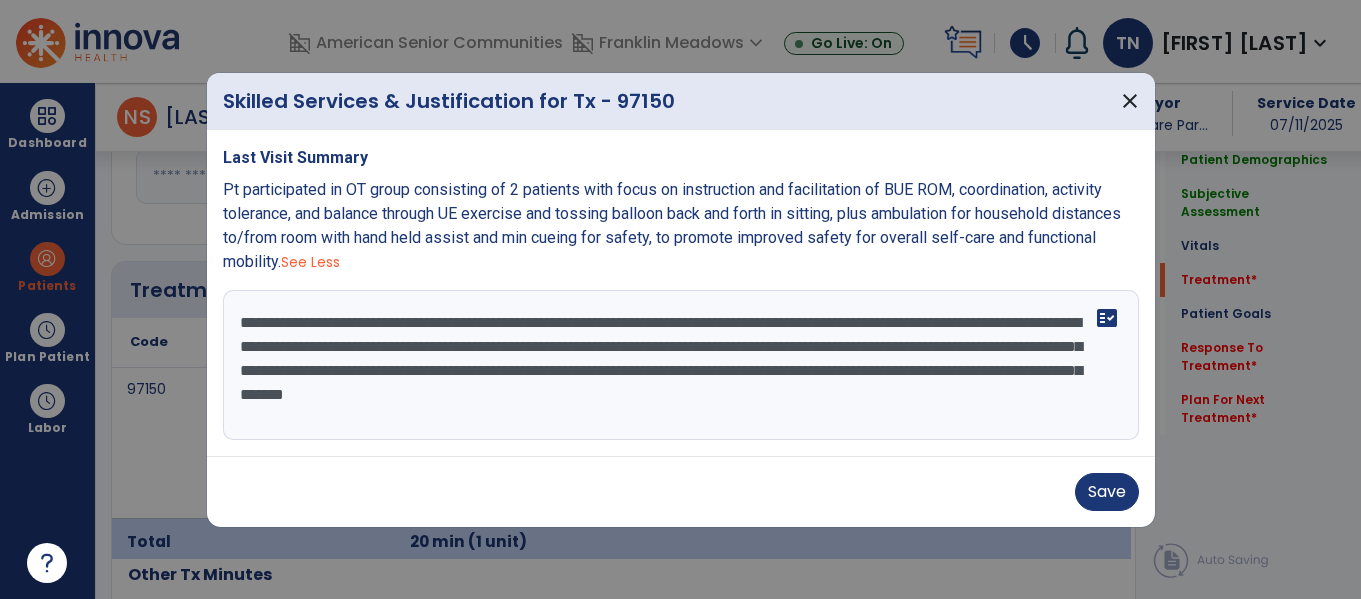 click on "**********" at bounding box center (681, 365) 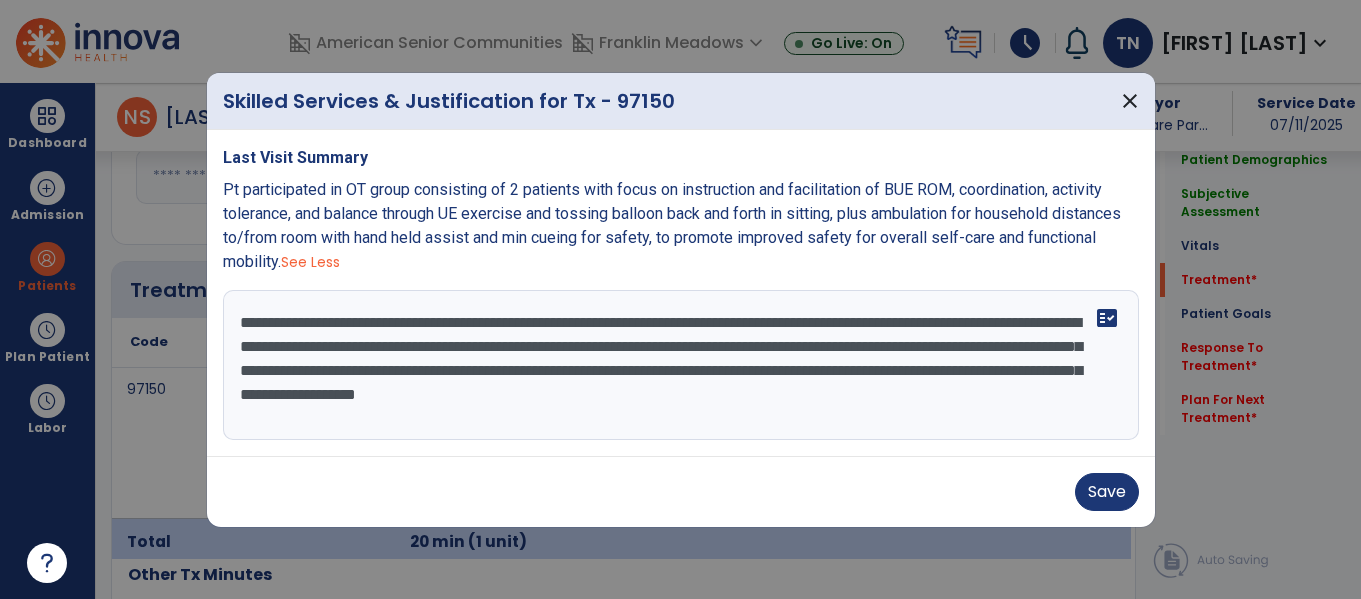 click on "**********" at bounding box center (681, 365) 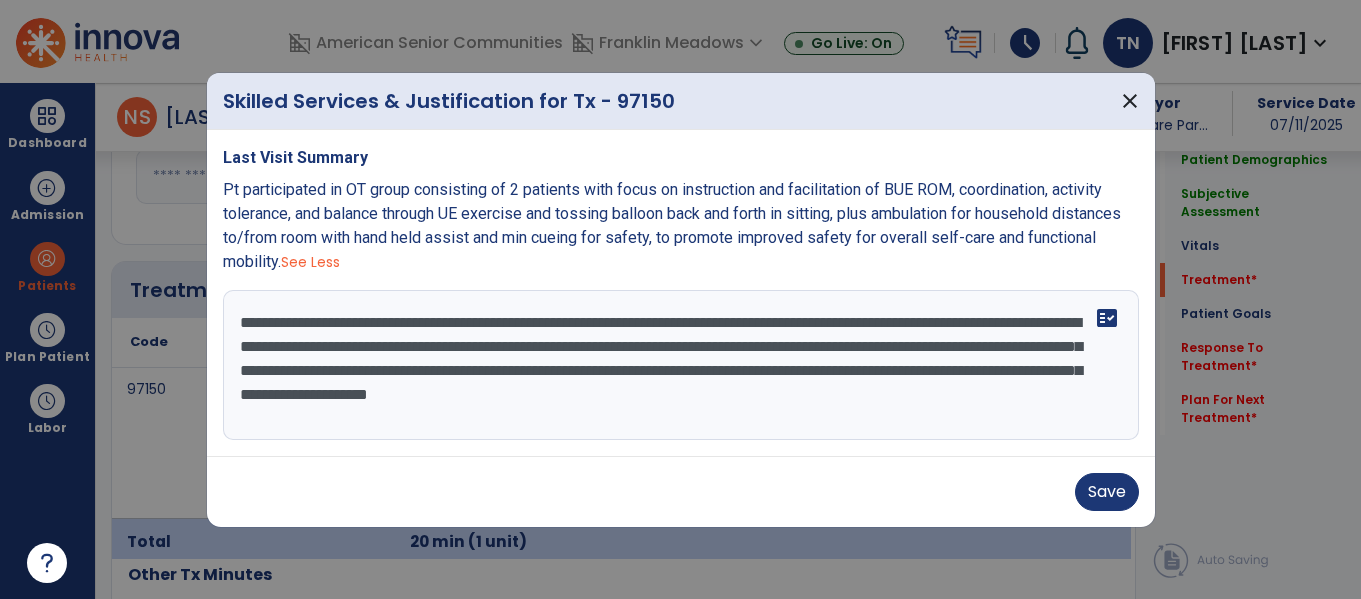 click on "**********" at bounding box center (681, 365) 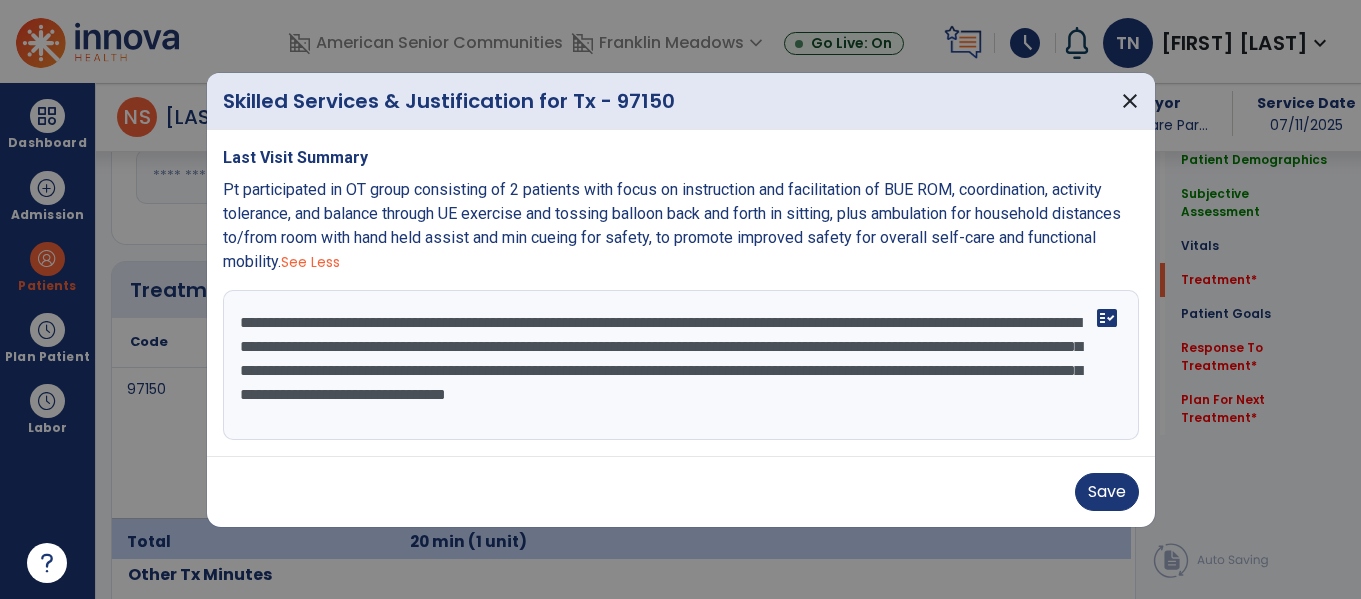 click on "**********" at bounding box center (681, 365) 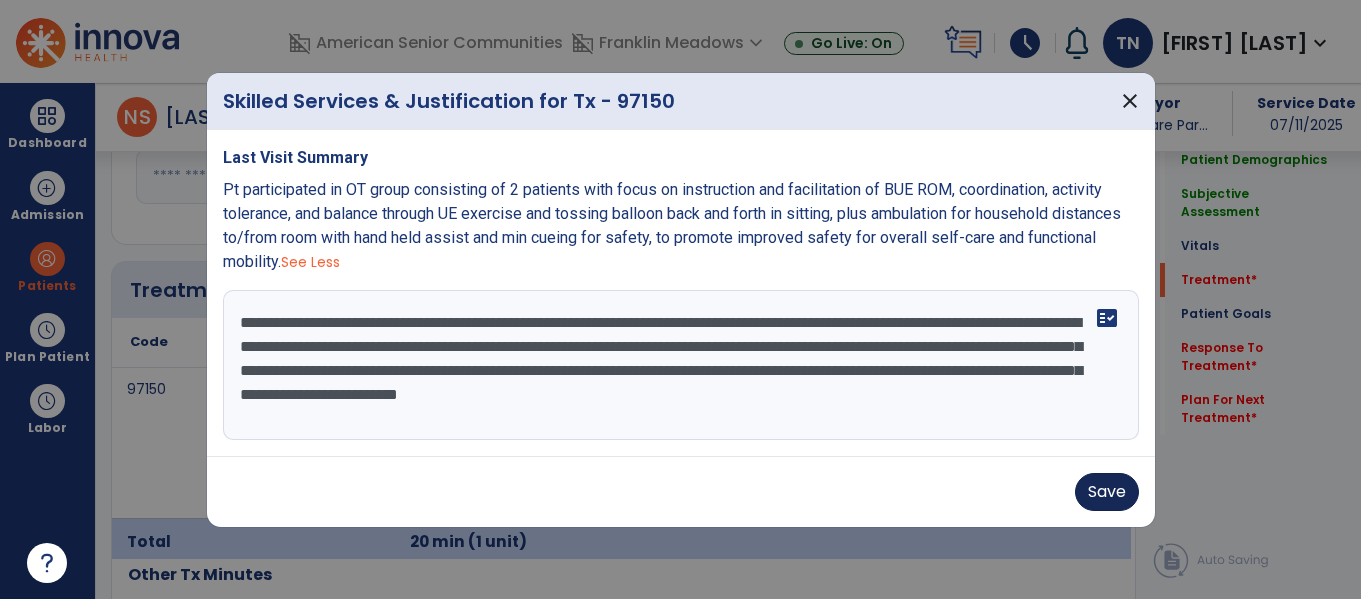type on "**********" 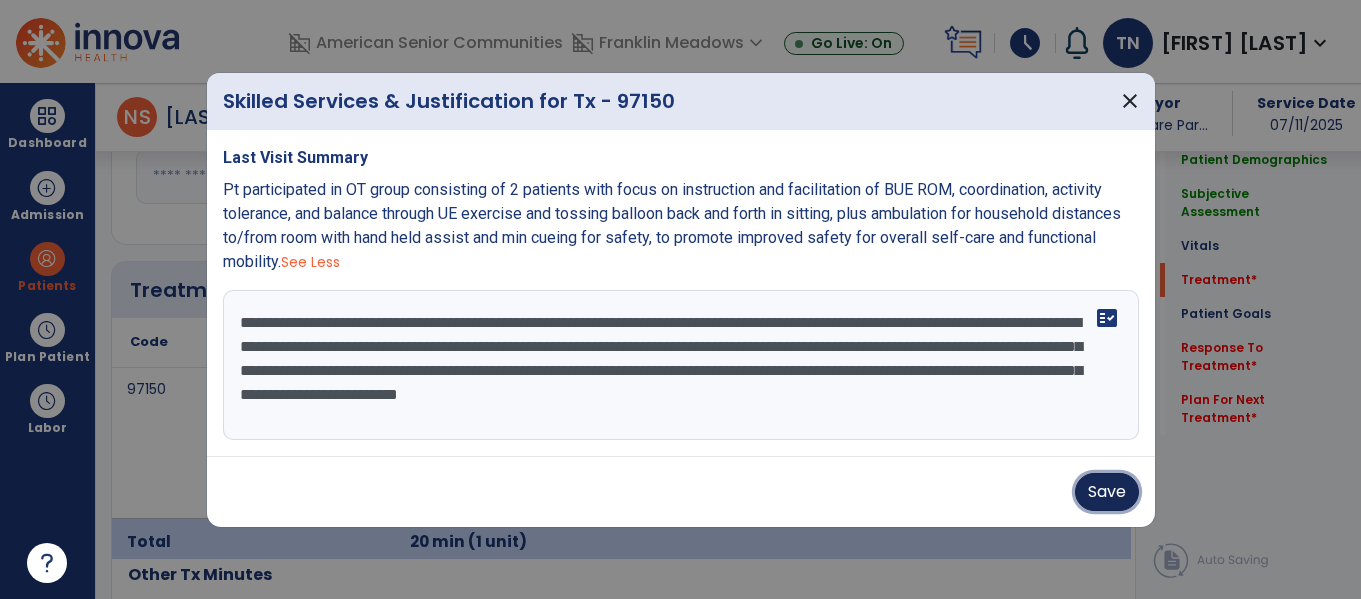 click on "Save" at bounding box center (1107, 492) 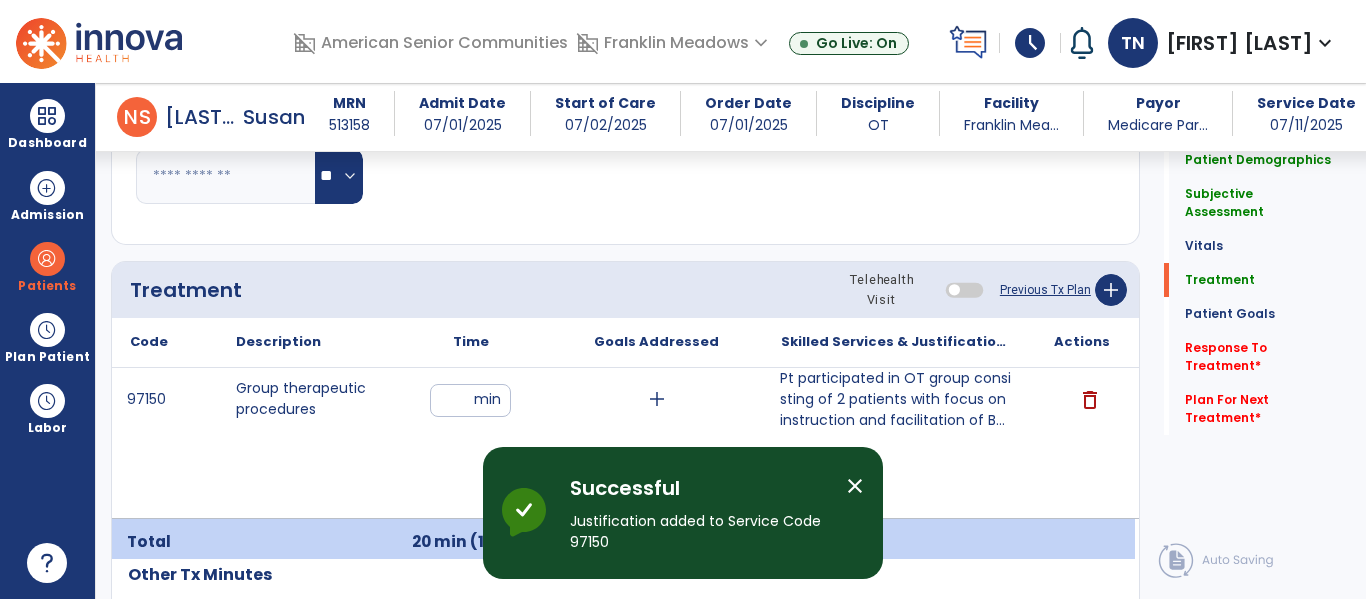 click on "Pt participated in OT group consisting of 2 patients with focus on instruction and facilitation of B..." at bounding box center [896, 399] 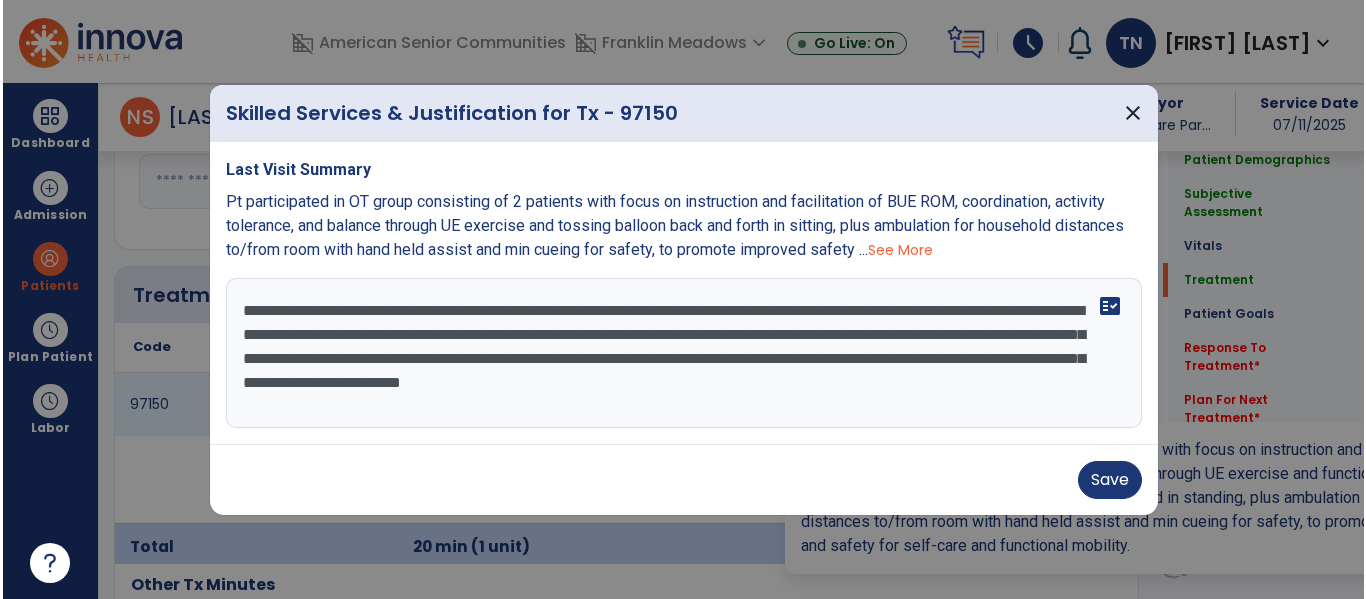 scroll, scrollTop: 1098, scrollLeft: 0, axis: vertical 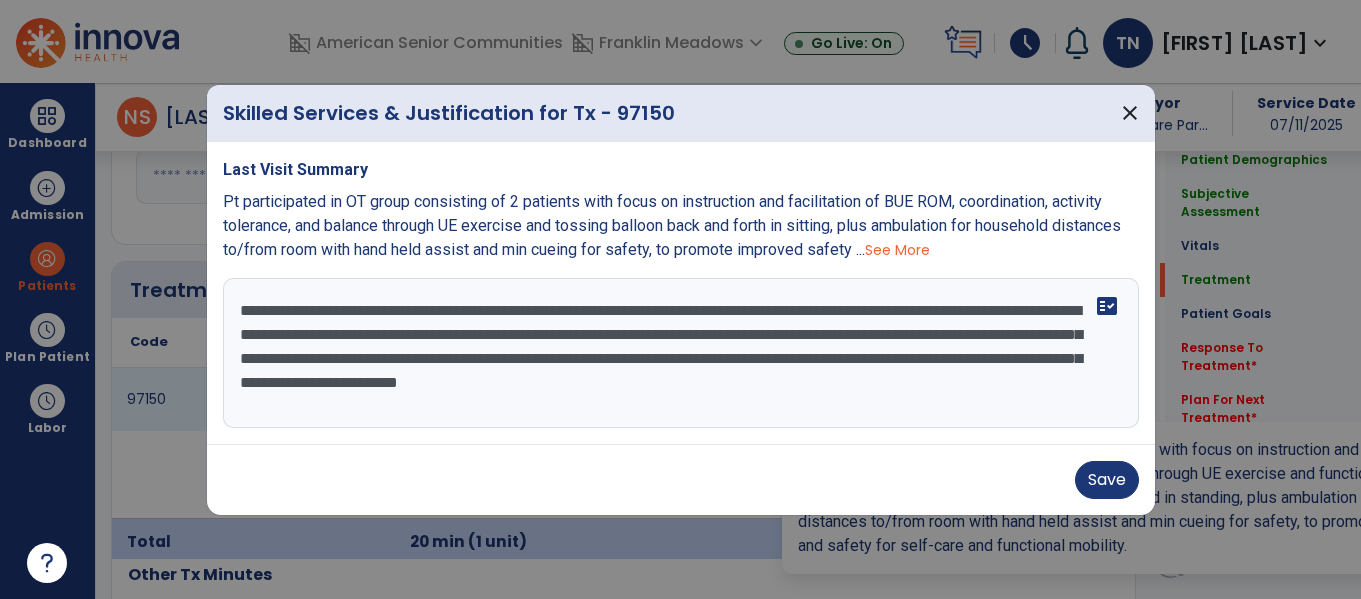 click on "**********" at bounding box center (681, 353) 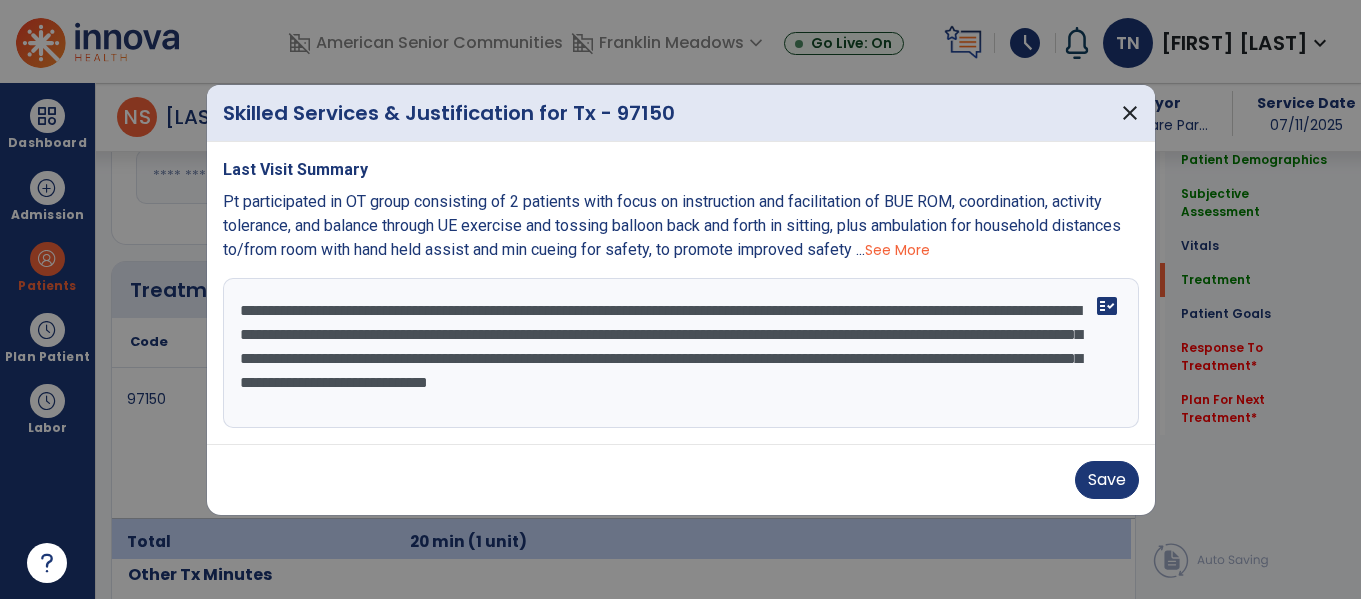 click on "**********" at bounding box center [681, 353] 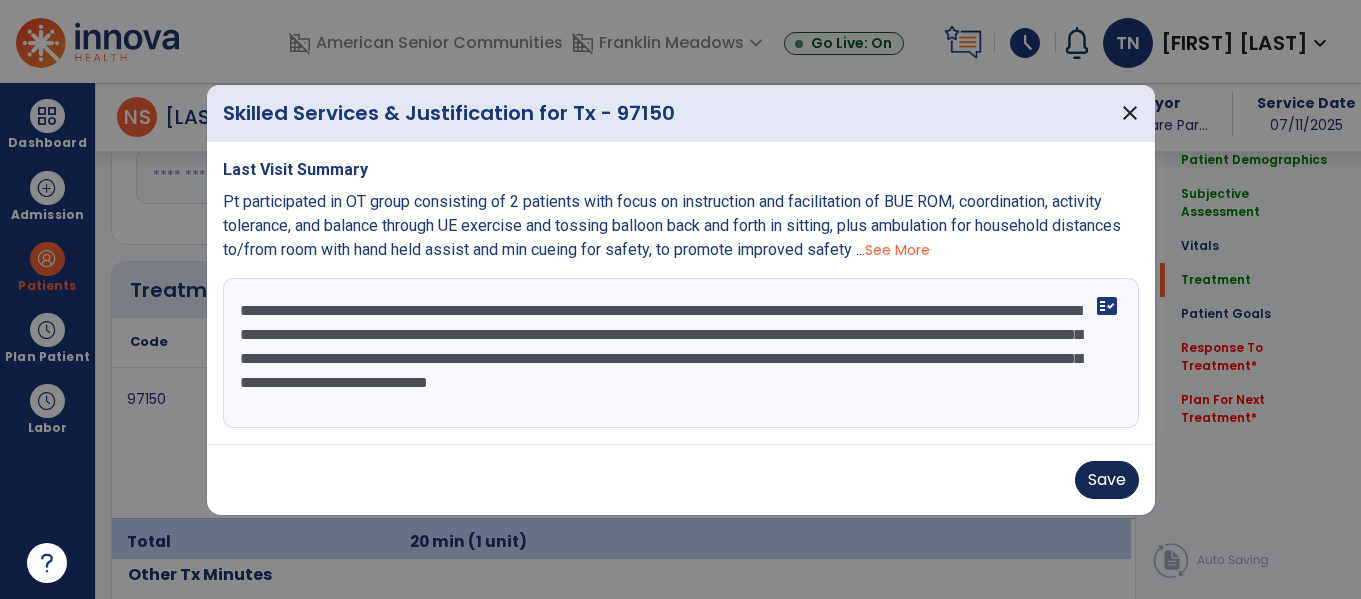 type on "**********" 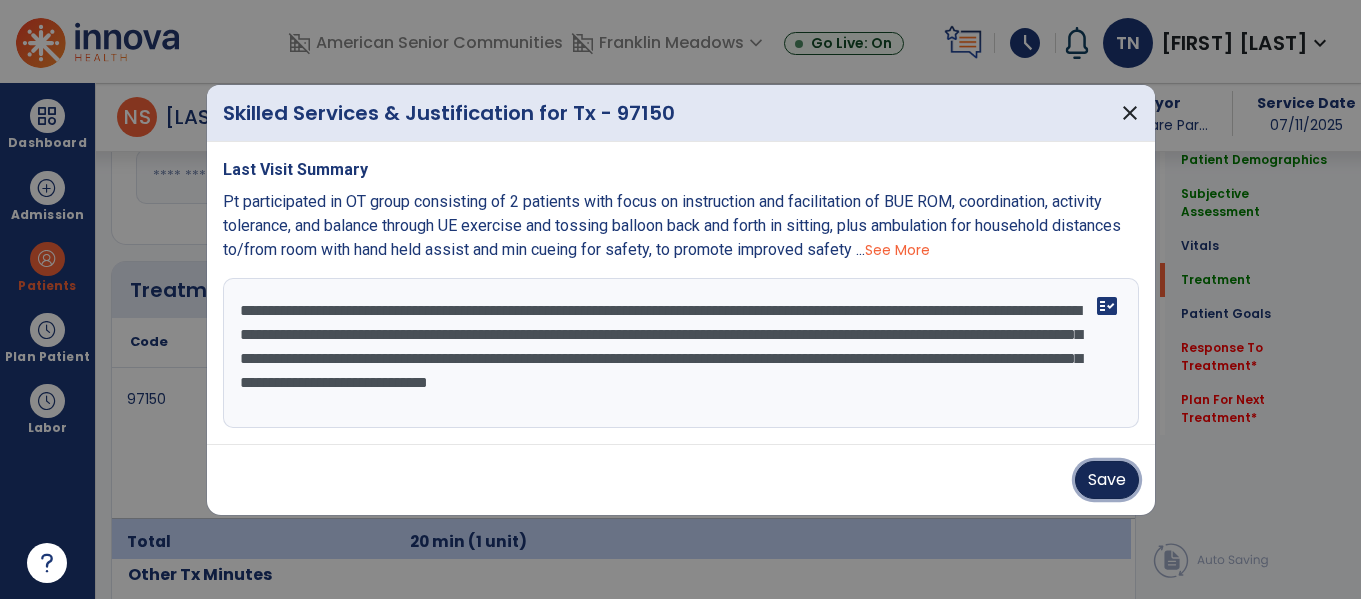 click on "Save" at bounding box center (1107, 480) 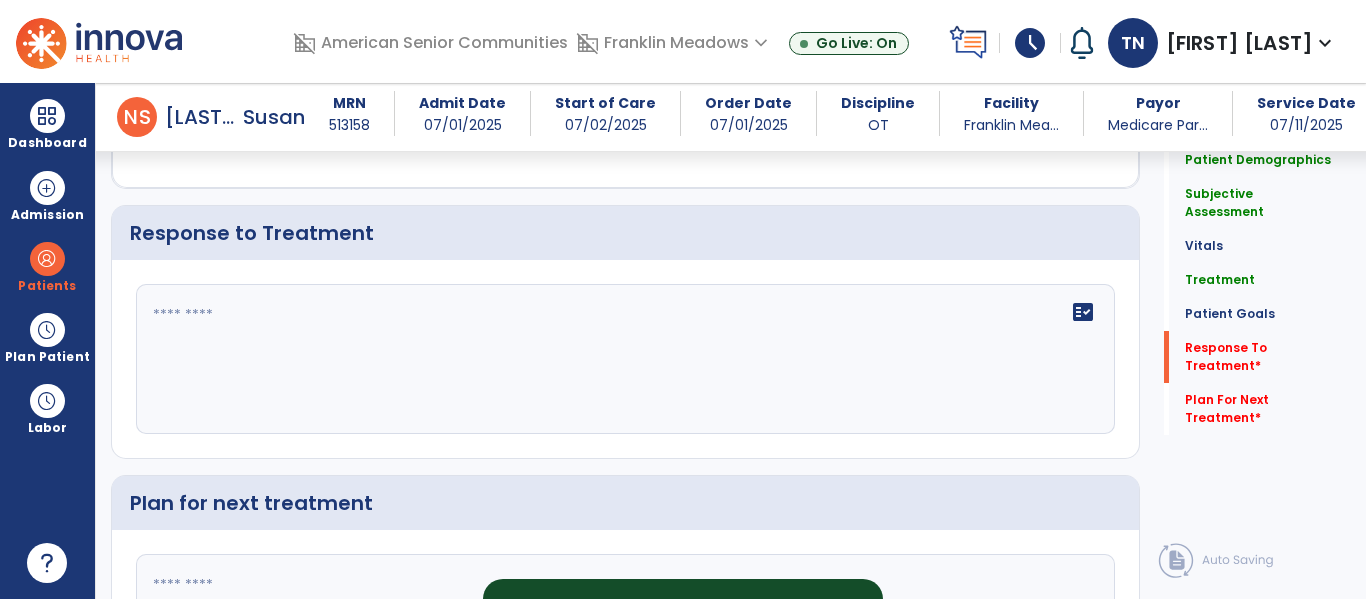 scroll, scrollTop: 3207, scrollLeft: 0, axis: vertical 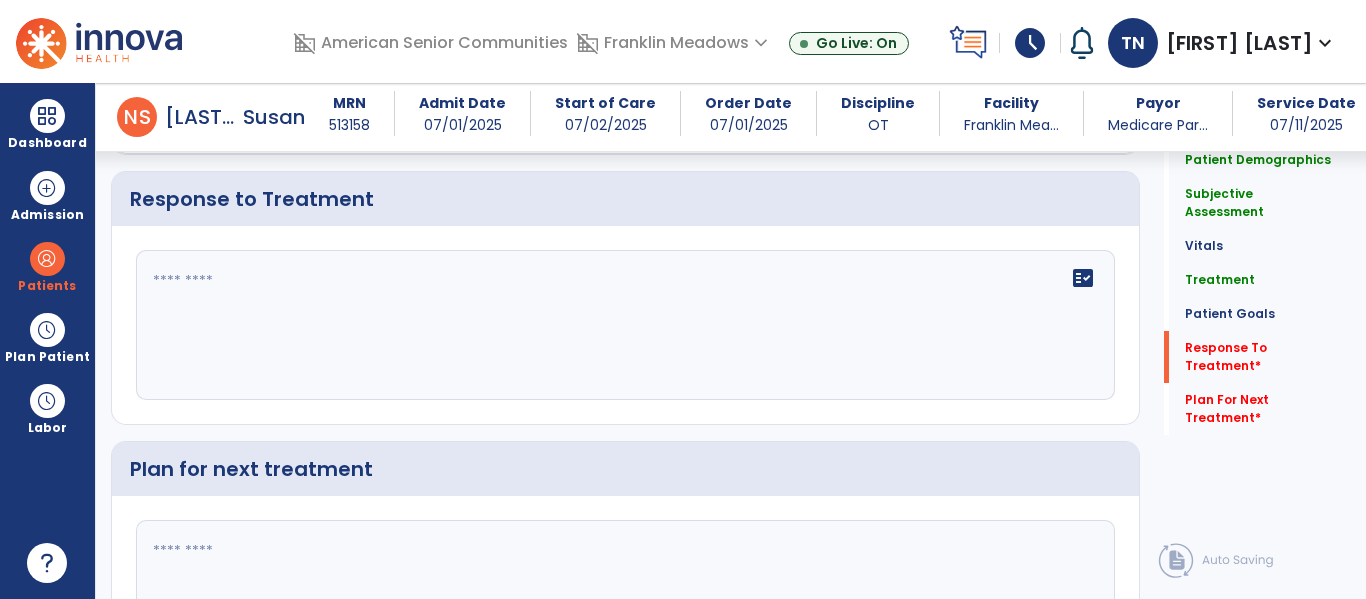click on "fact_check" 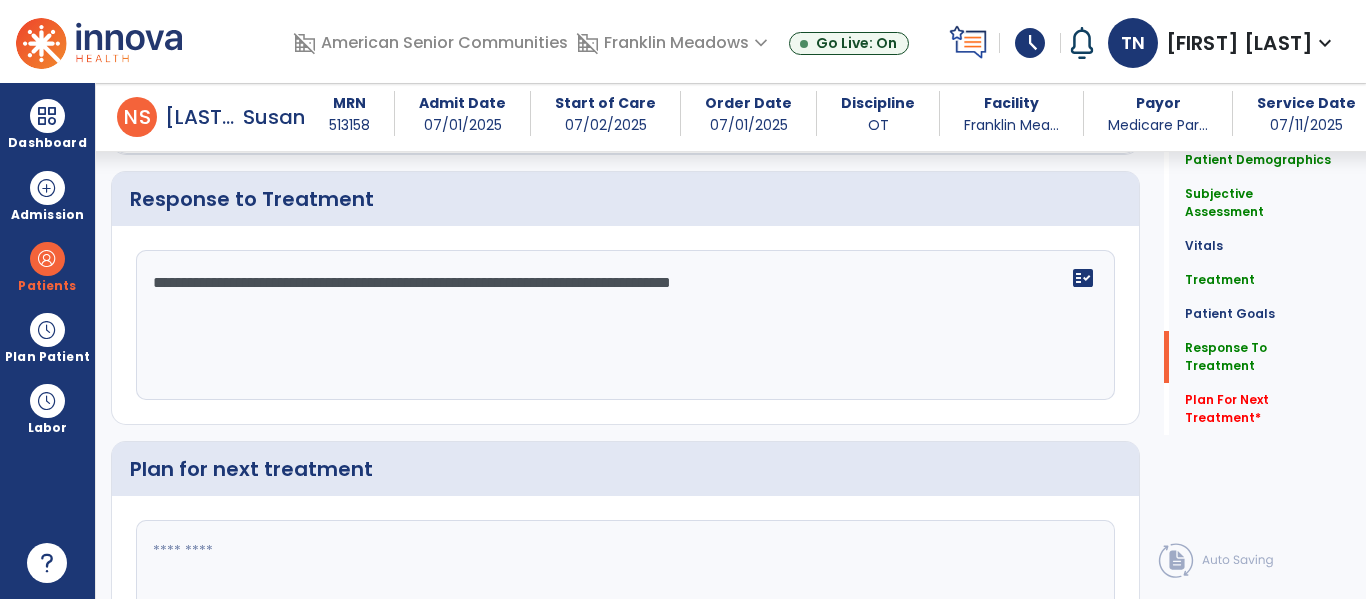 click on "**********" 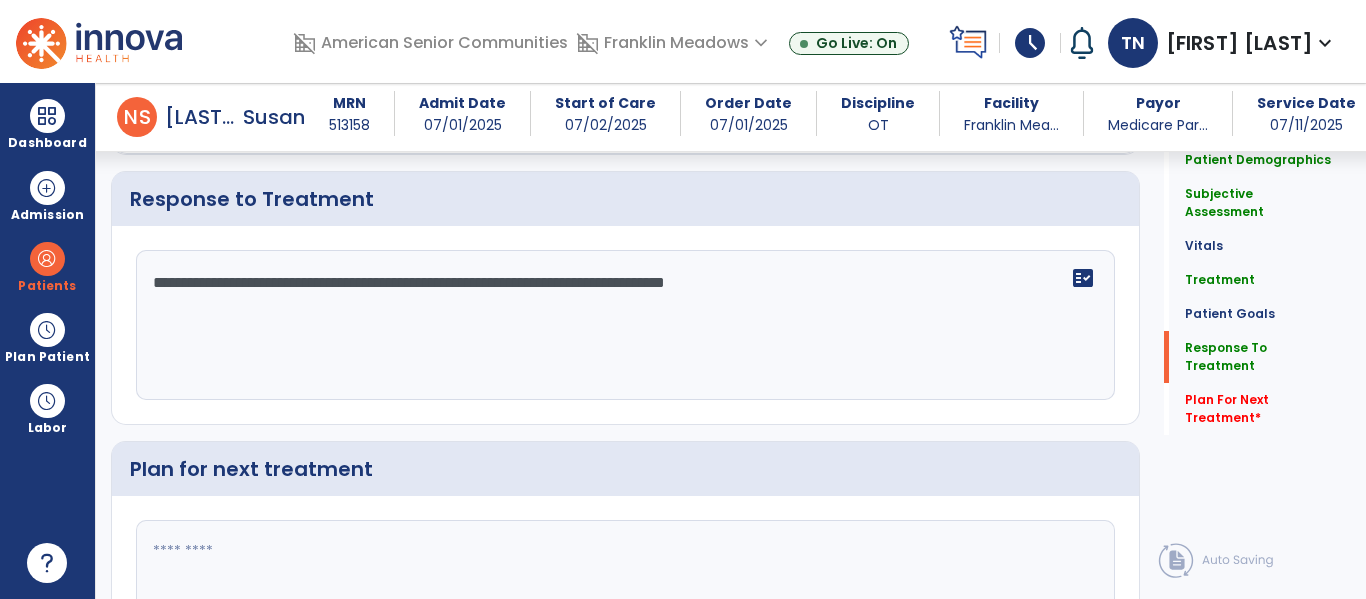 click on "**********" 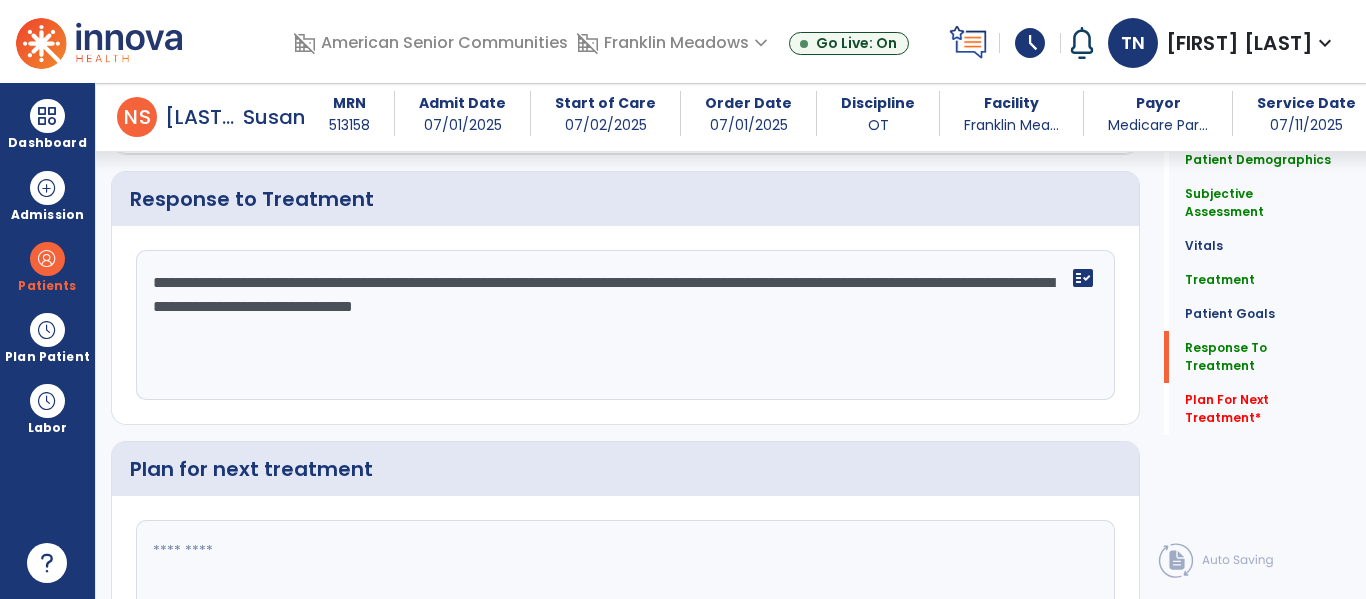 type on "**********" 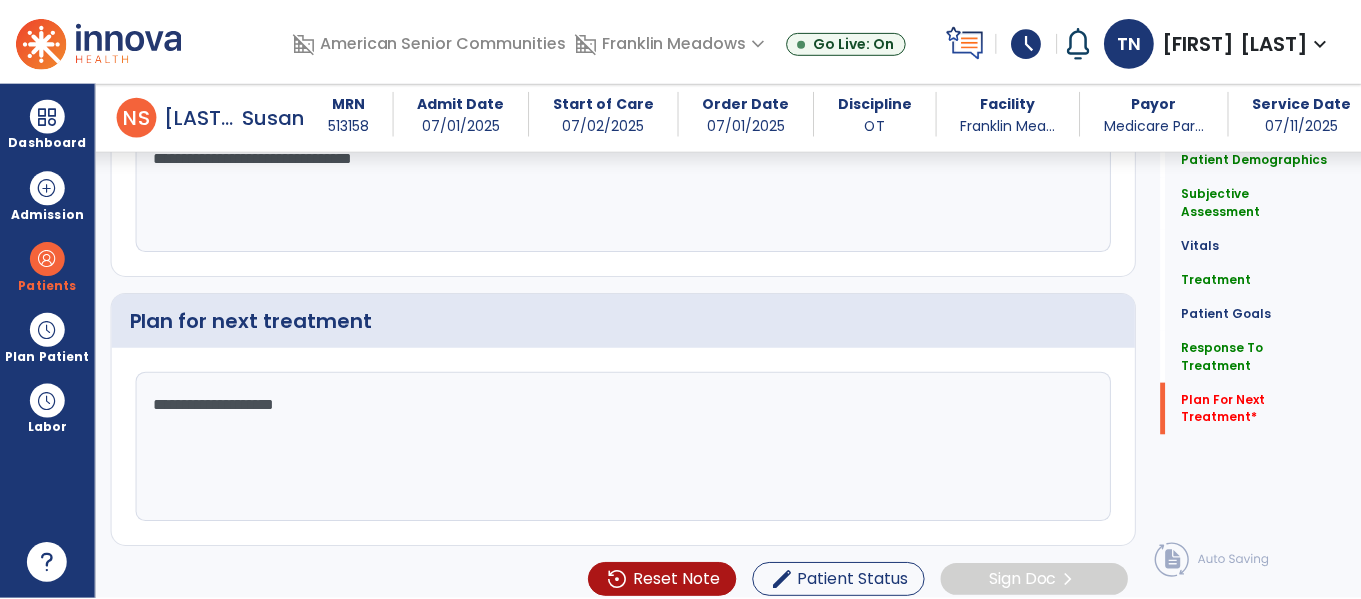 scroll, scrollTop: 3369, scrollLeft: 0, axis: vertical 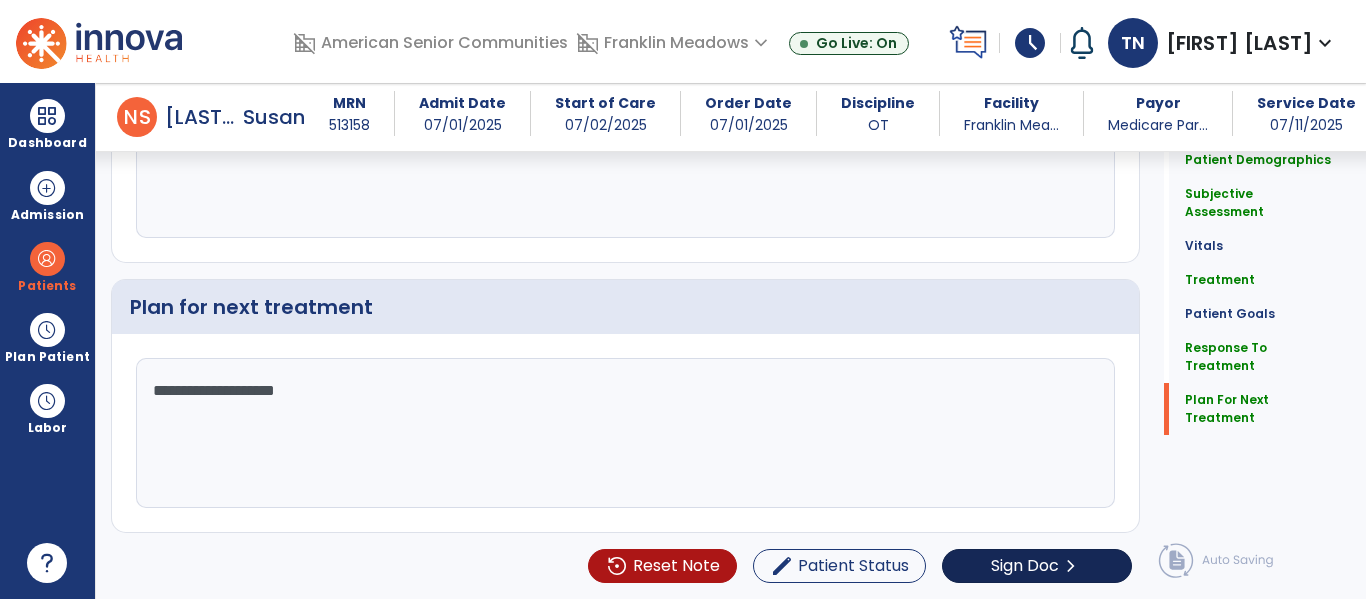 type on "**********" 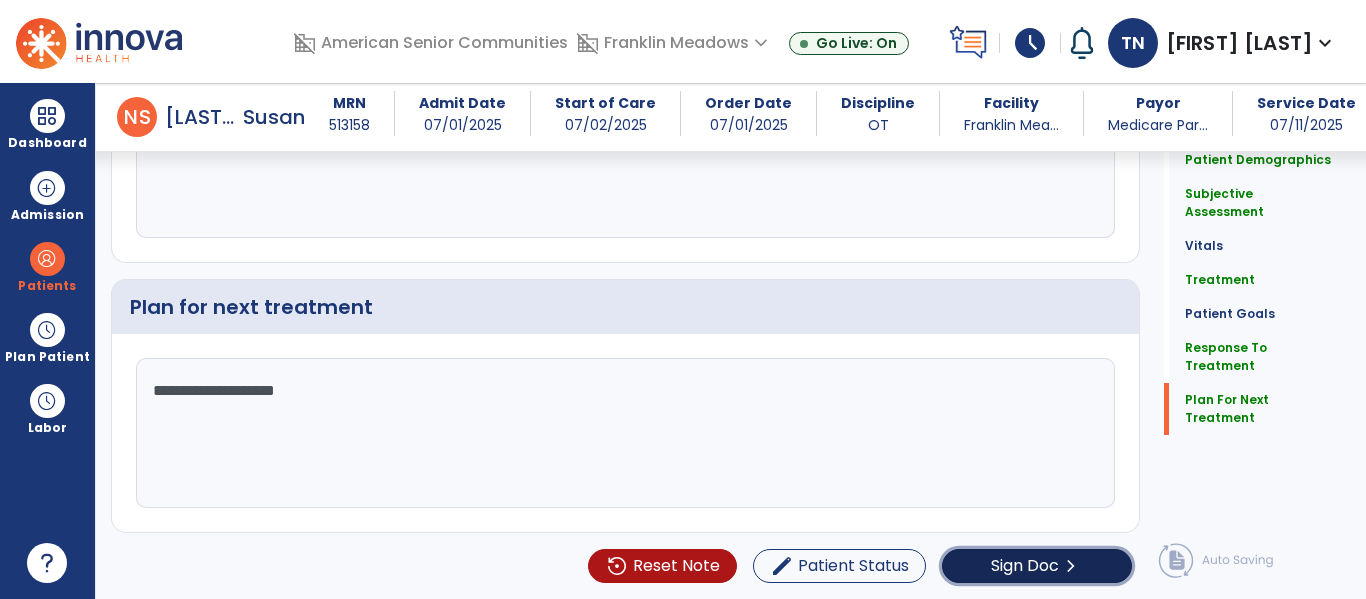 click on "chevron_right" 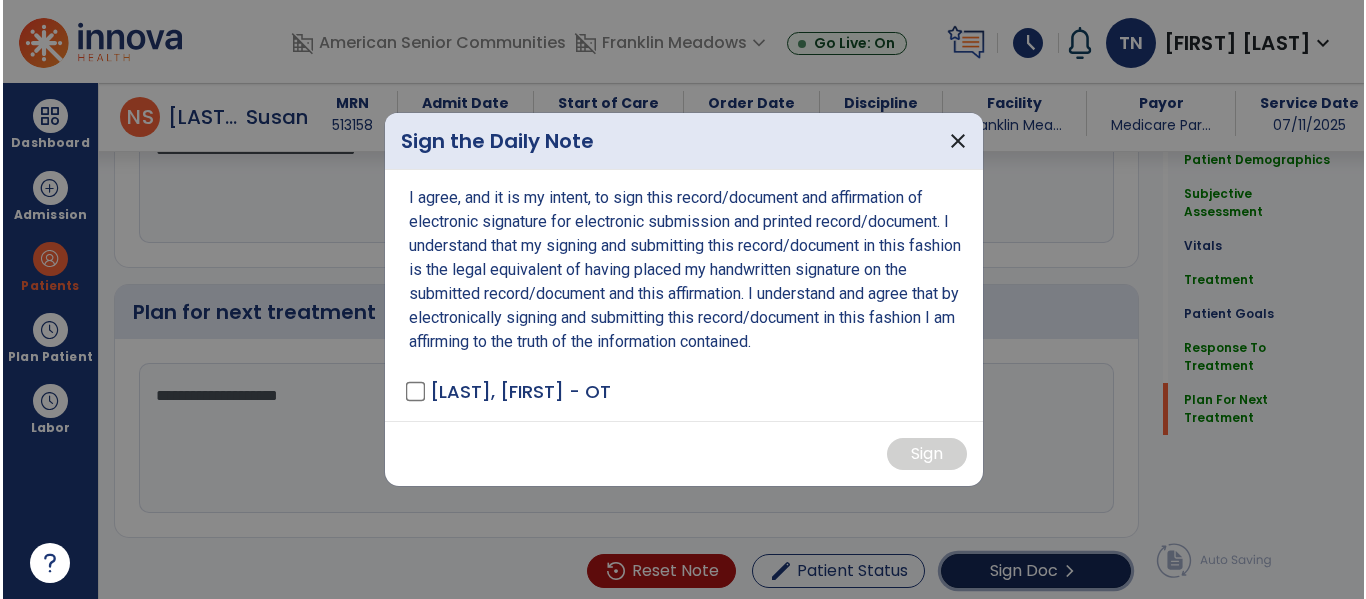 scroll, scrollTop: 3369, scrollLeft: 0, axis: vertical 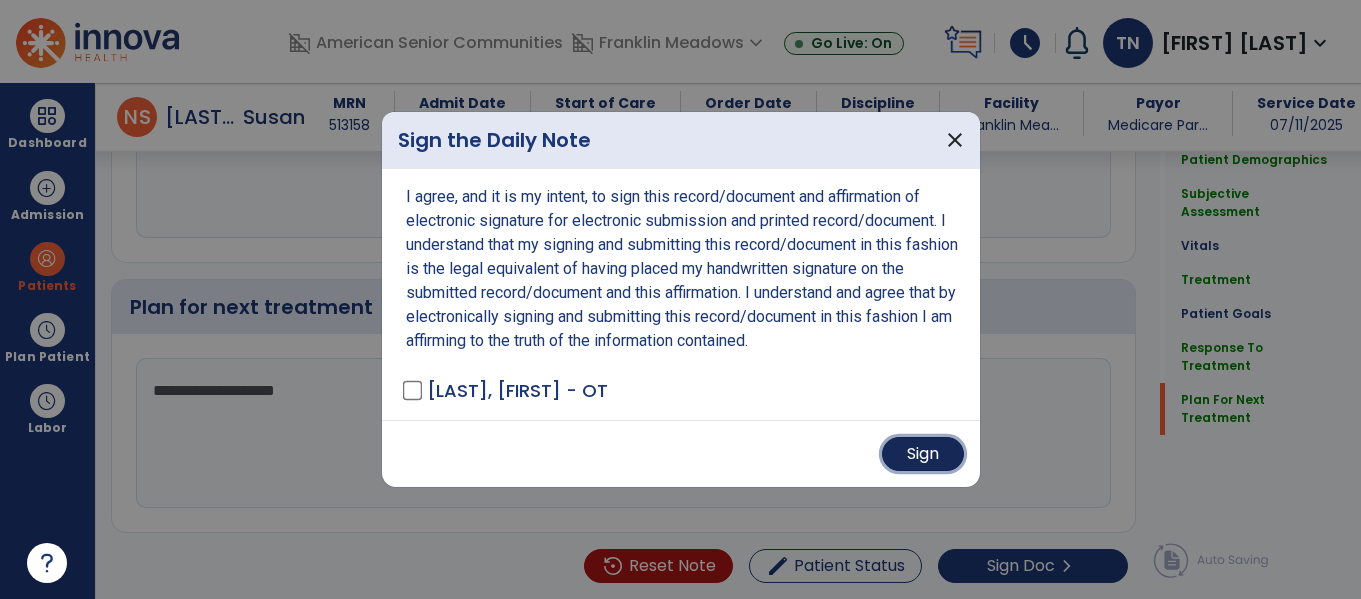 click on "Sign" at bounding box center [923, 454] 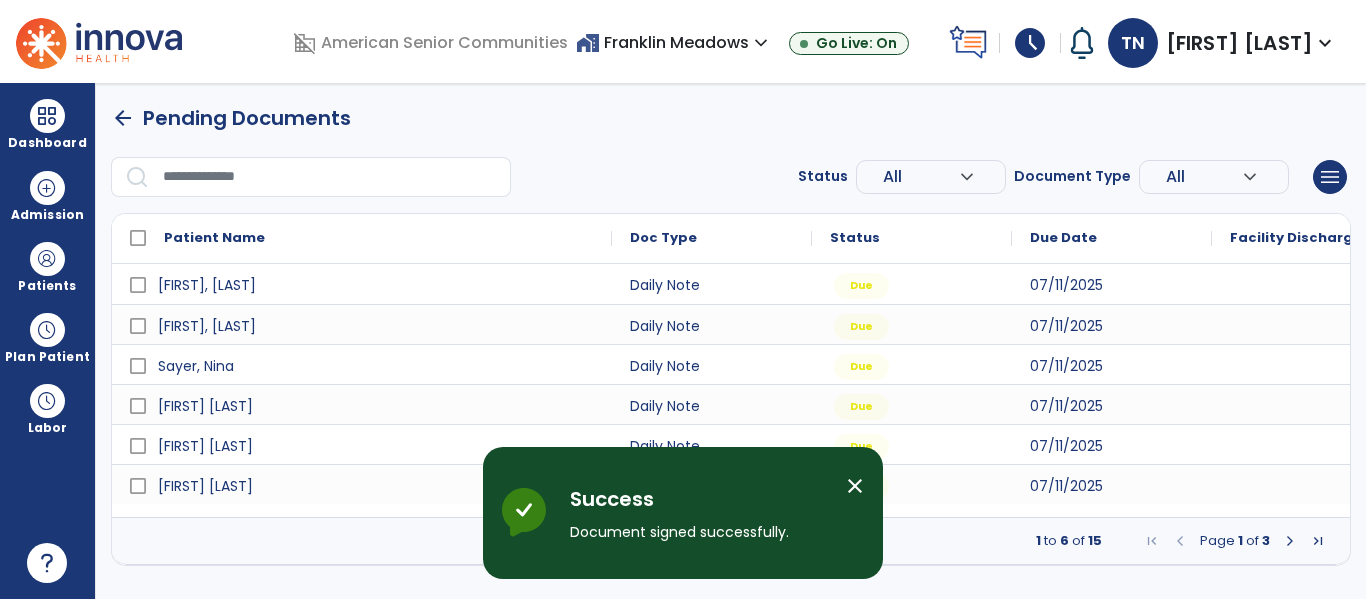 scroll, scrollTop: 0, scrollLeft: 0, axis: both 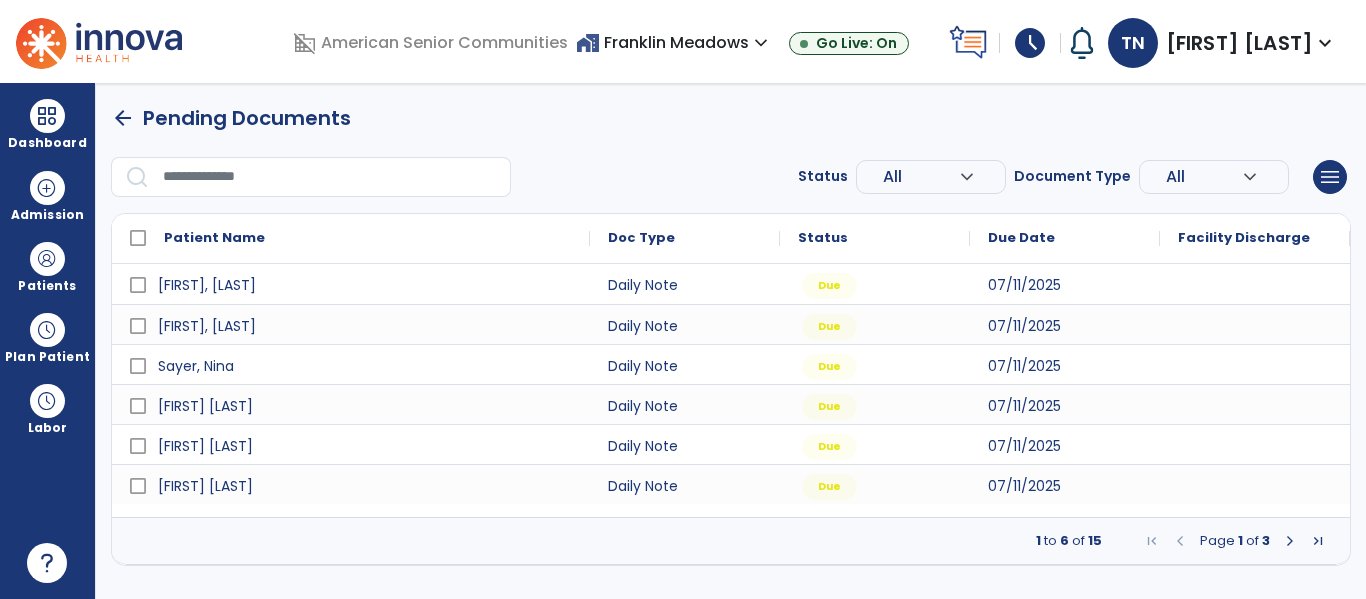 click at bounding box center [1290, 541] 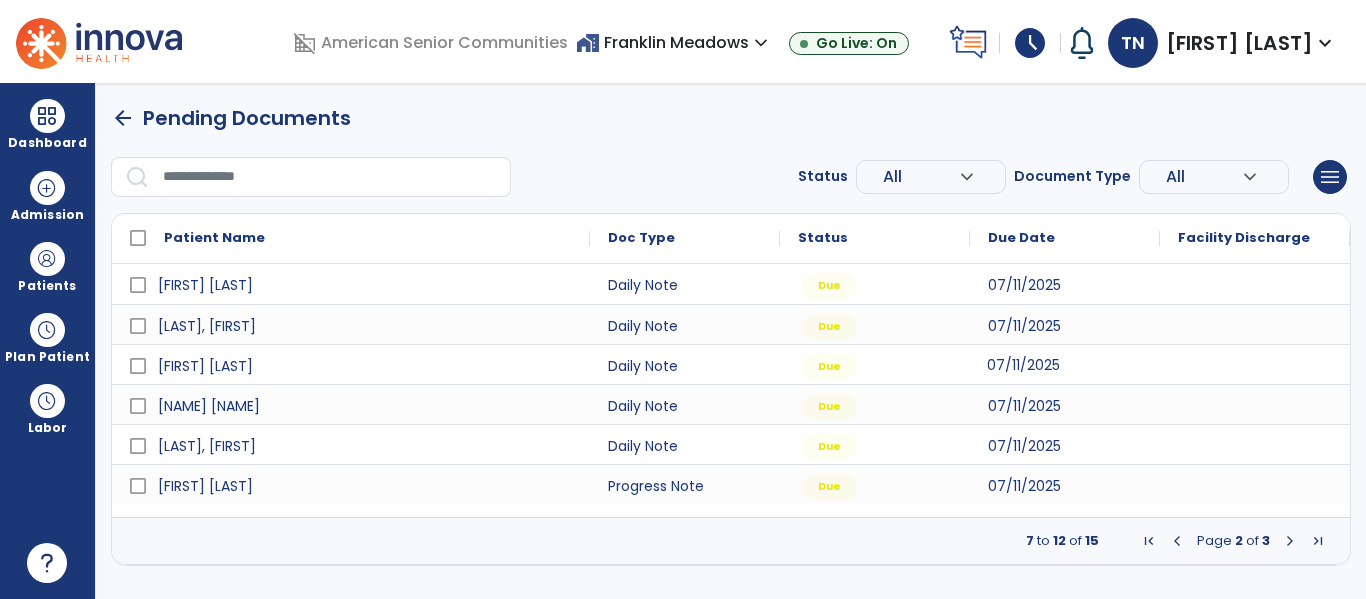click on "07/11/2025" at bounding box center (1023, 365) 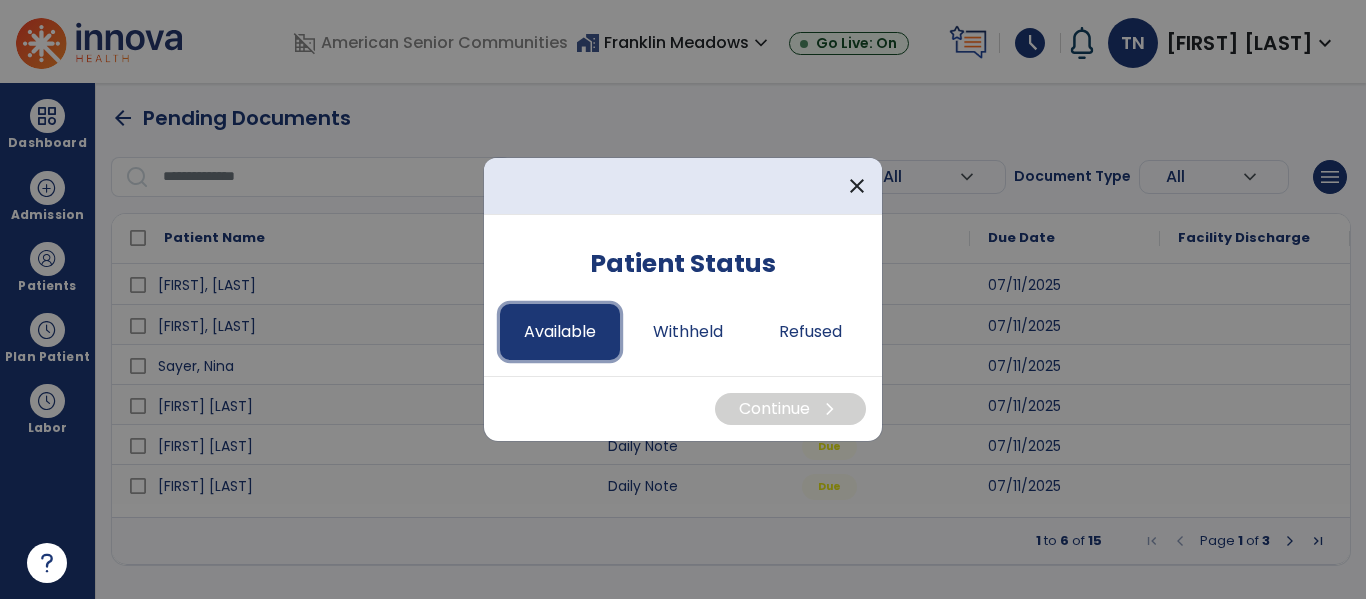 click on "Available" at bounding box center [560, 332] 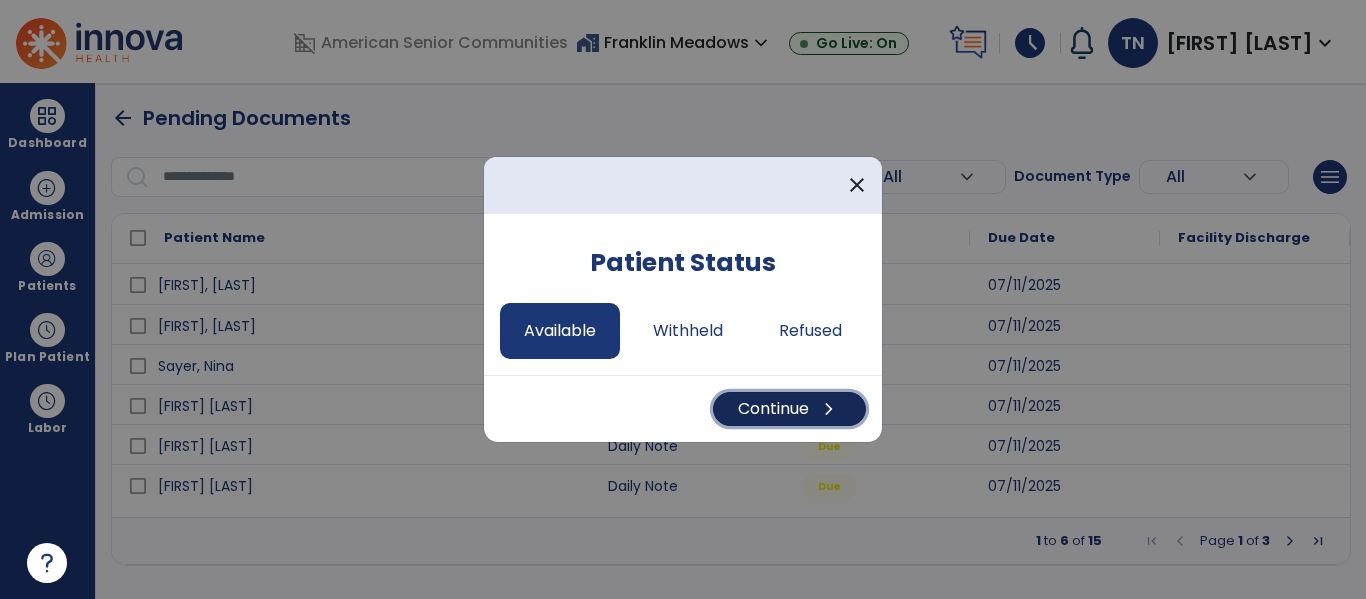 click on "chevron_right" at bounding box center [829, 409] 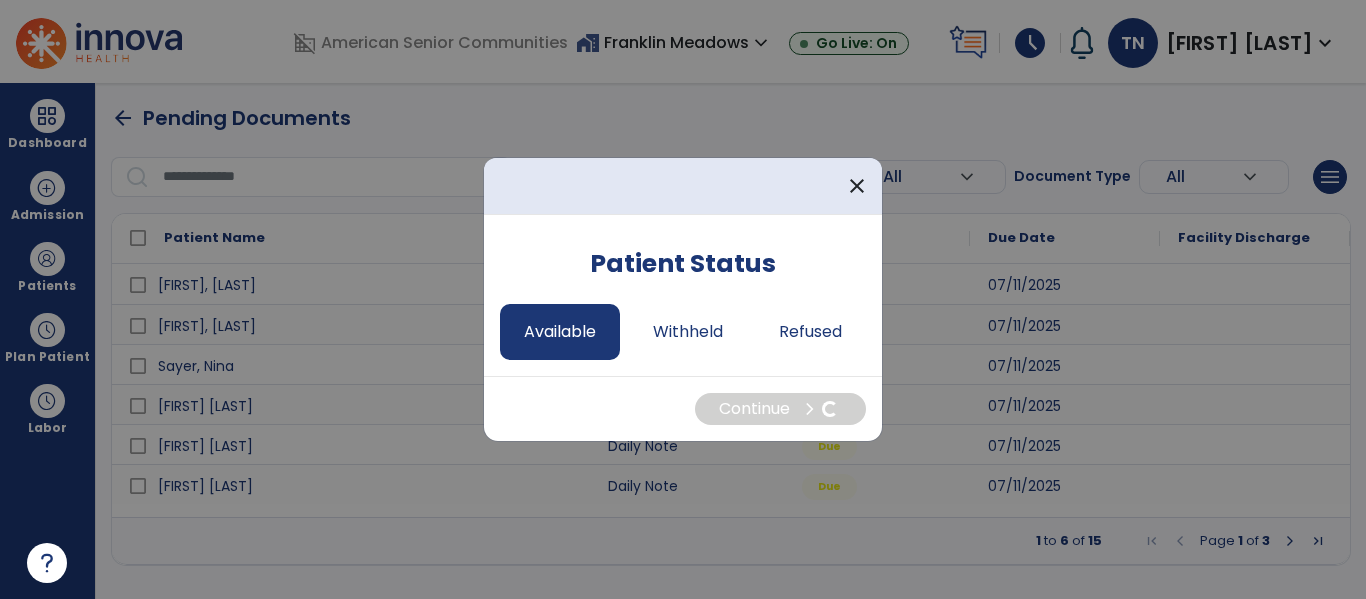 select on "*" 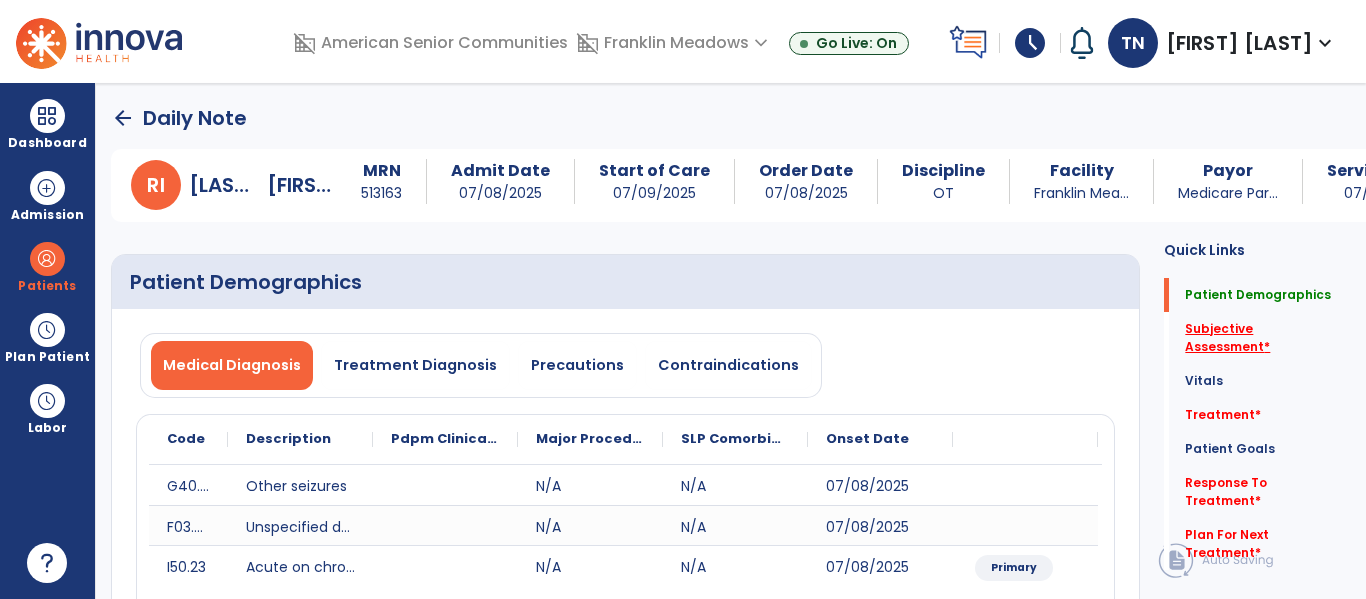click on "Subjective Assessment   *" 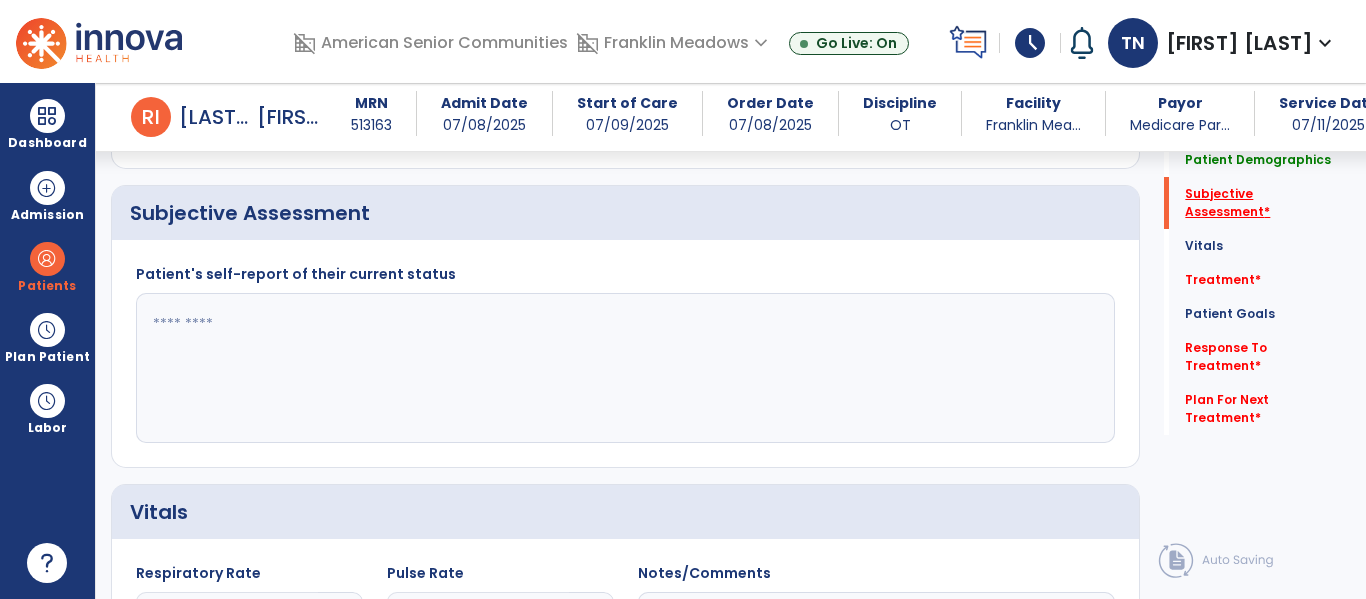 scroll, scrollTop: 457, scrollLeft: 0, axis: vertical 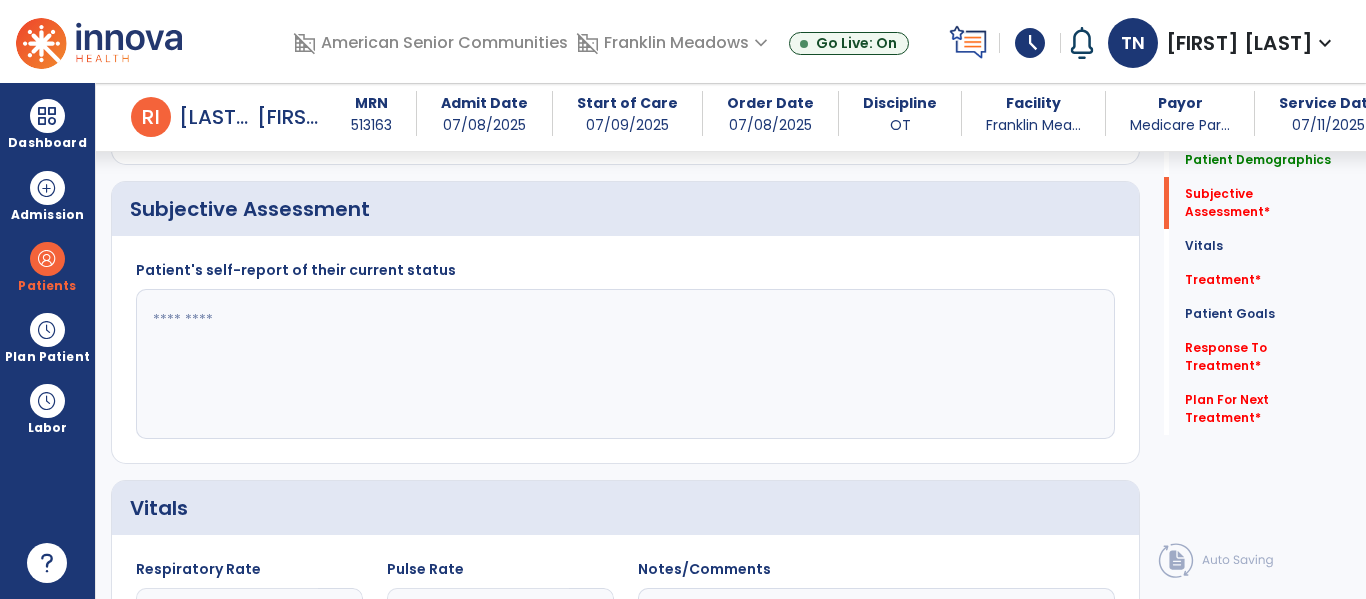 click 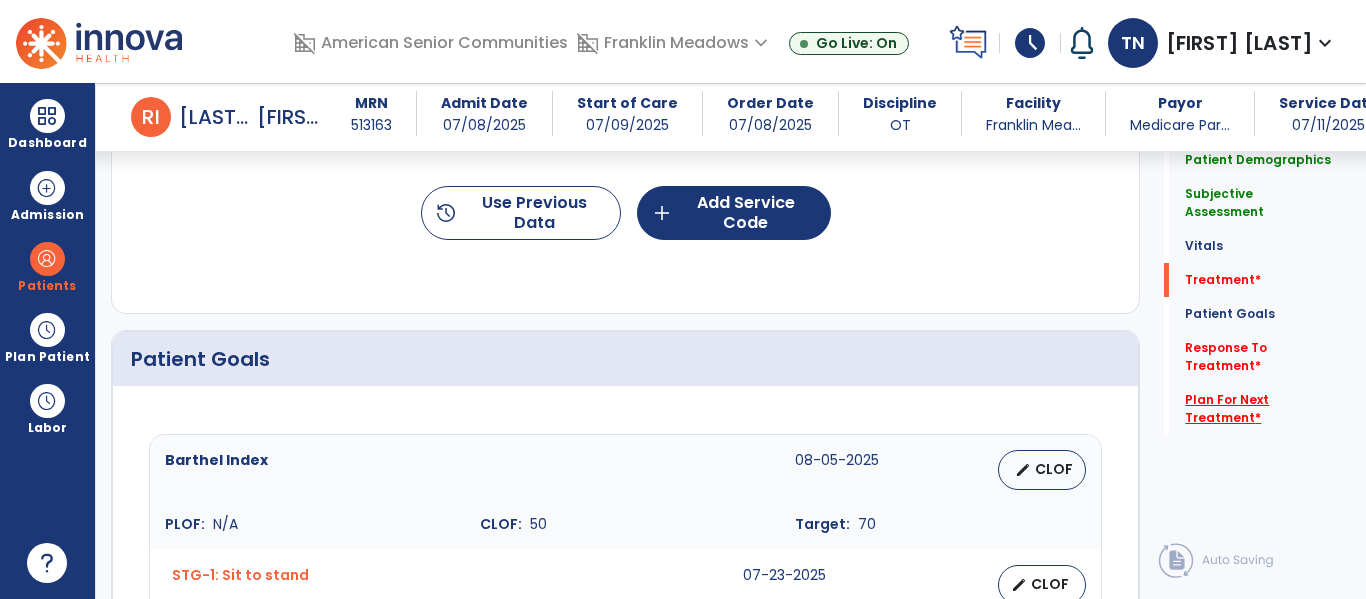type on "**********" 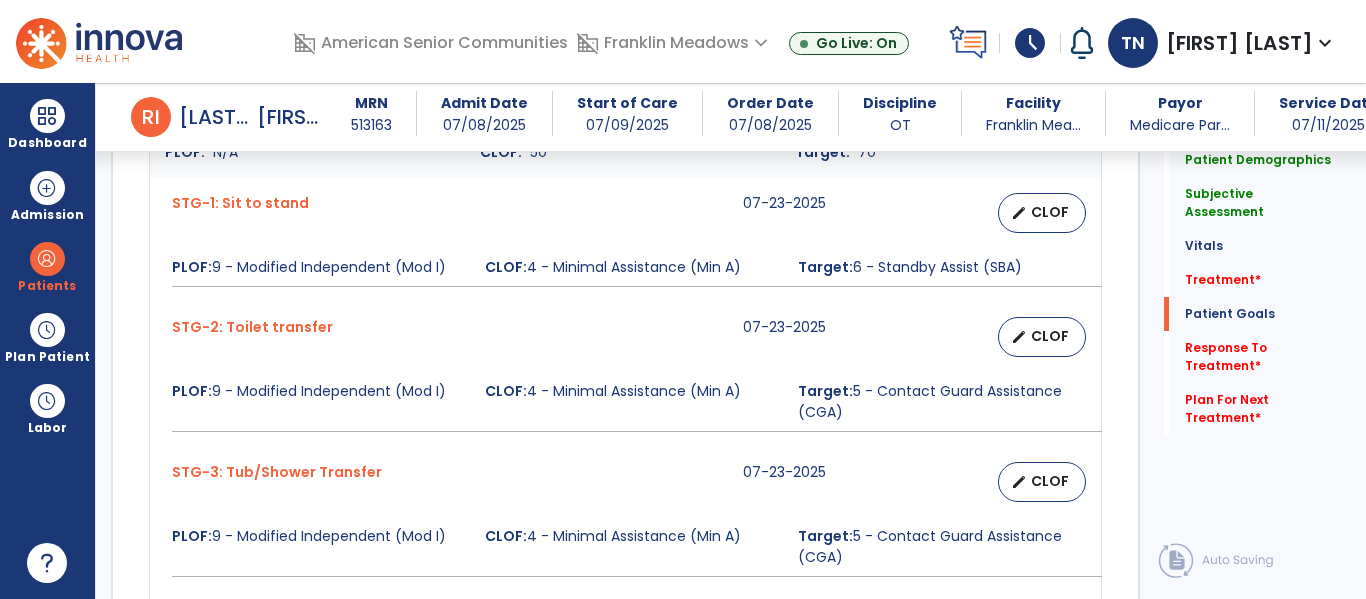 click on "CLOF:  4 - Minimal Assistance (Min A)" at bounding box center (629, 402) 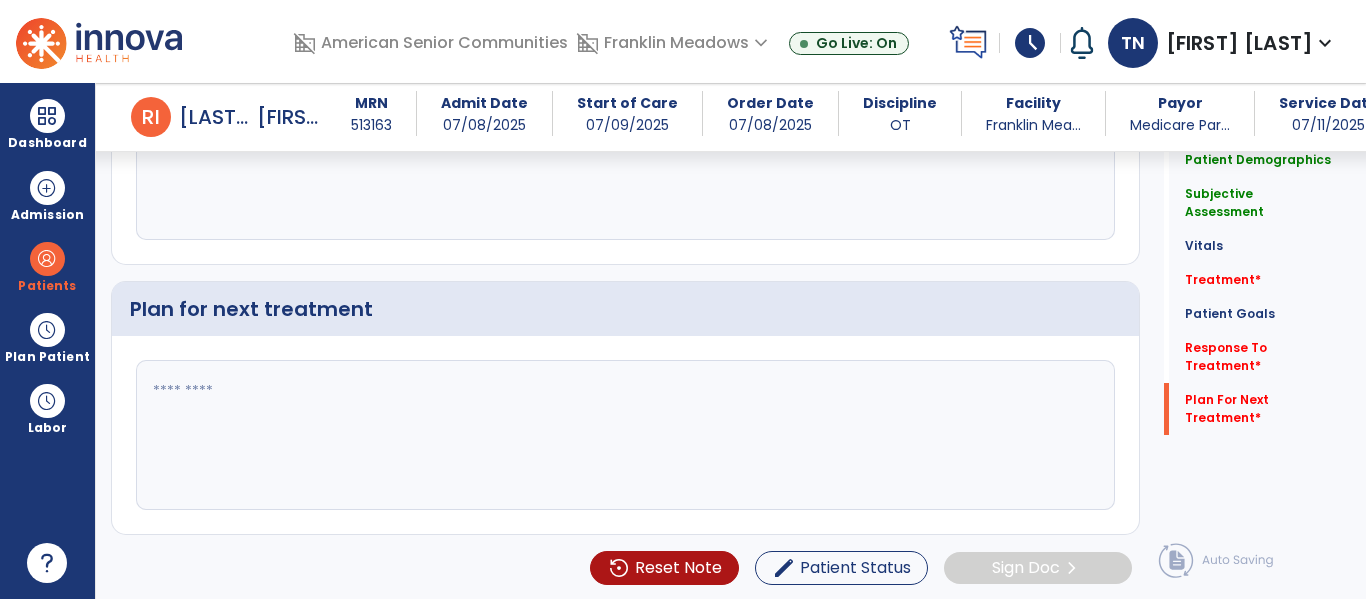 scroll, scrollTop: 3161, scrollLeft: 0, axis: vertical 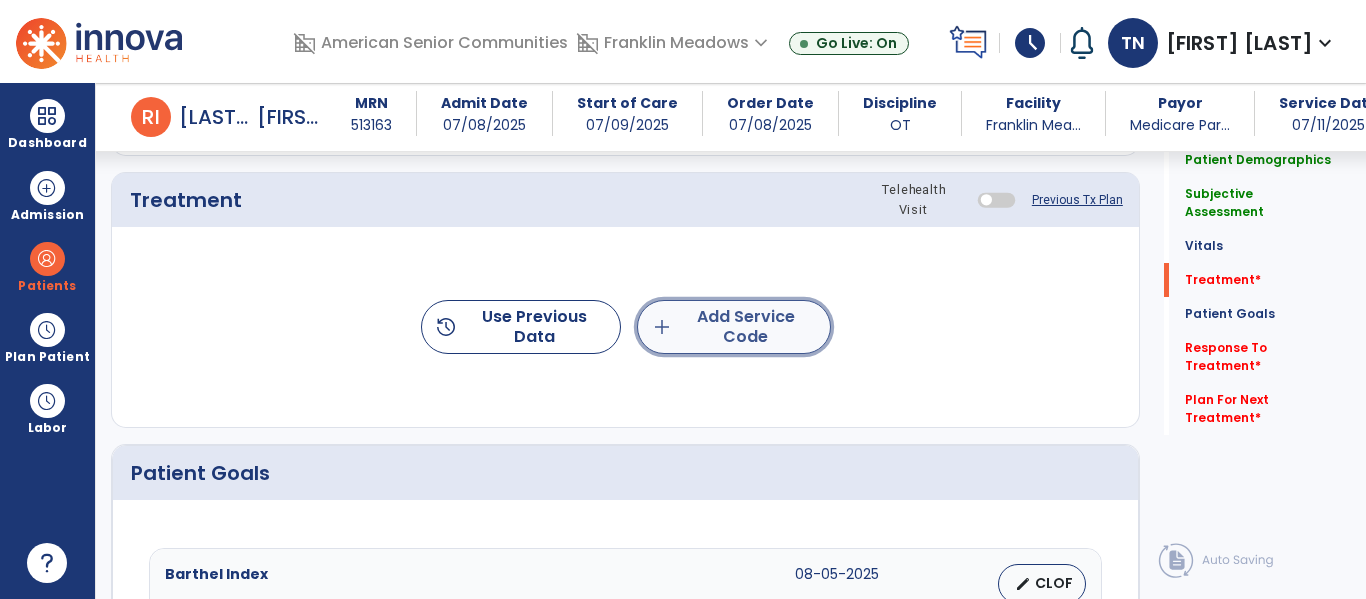 click on "add  Add Service Code" 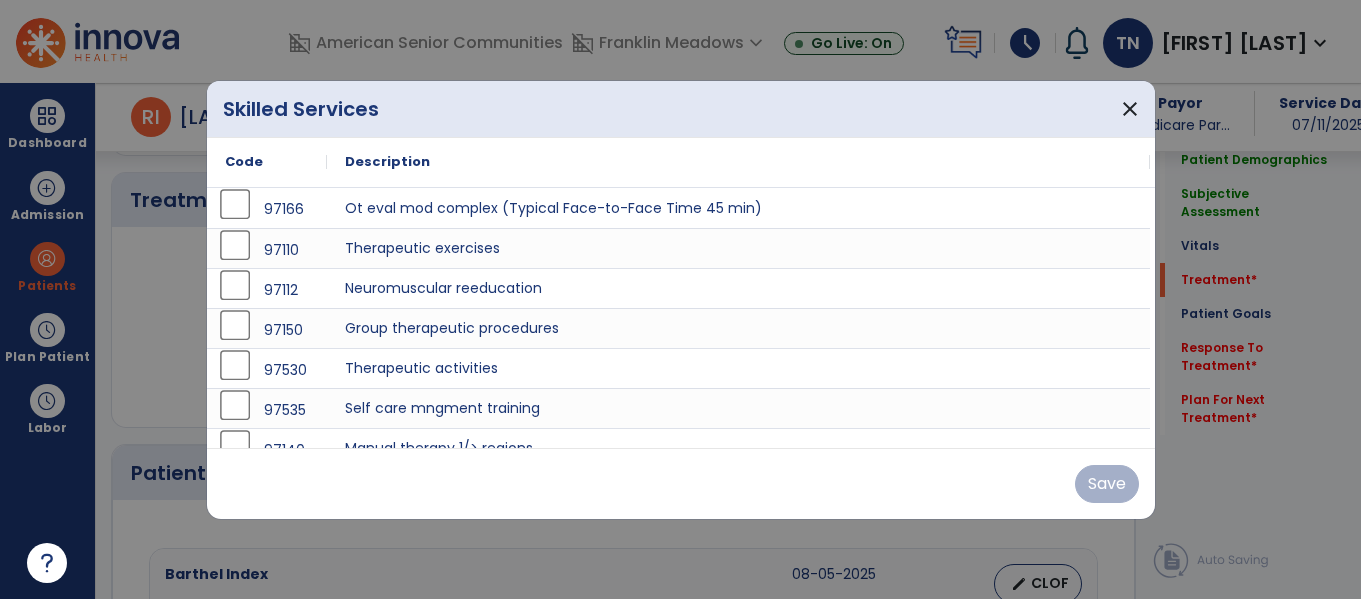 scroll, scrollTop: 1187, scrollLeft: 0, axis: vertical 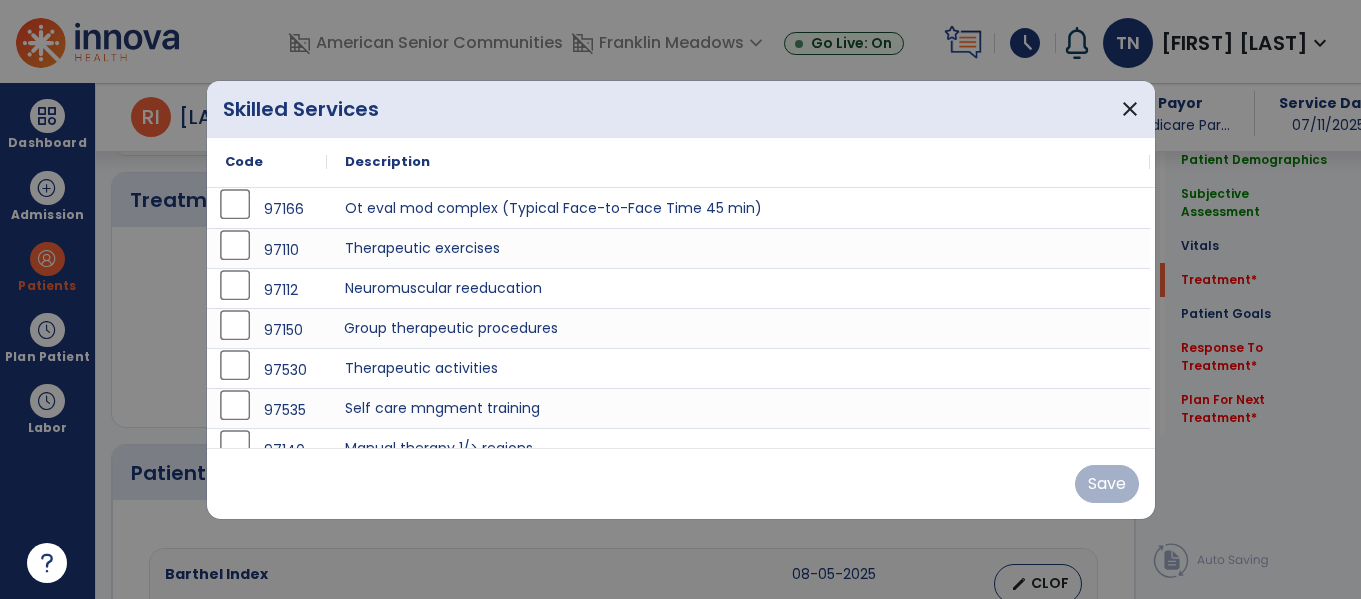 click on "Group therapeutic procedures" at bounding box center (738, 328) 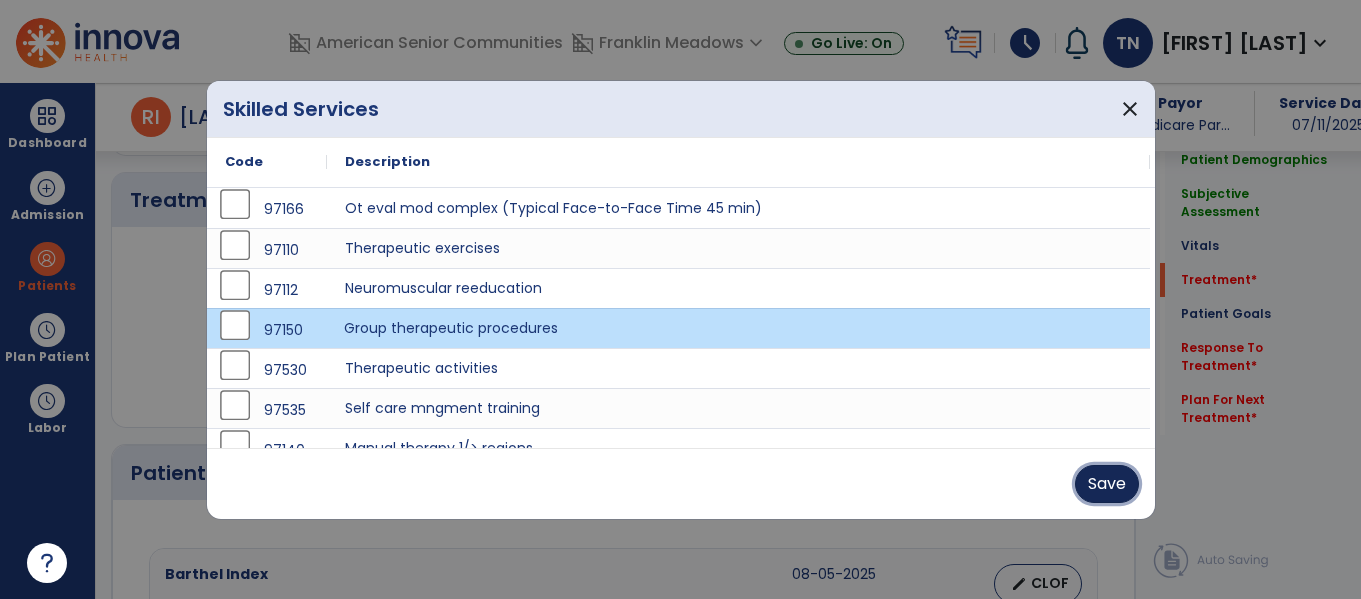 click on "Save" at bounding box center [1107, 484] 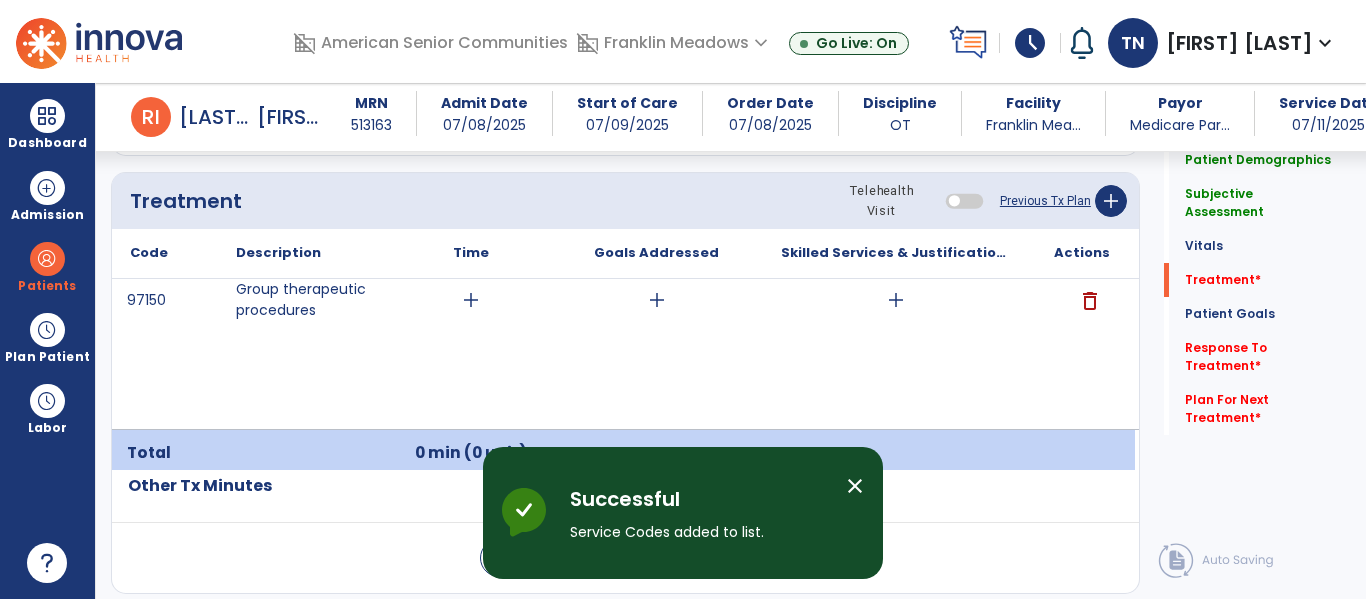 click on "add" at bounding box center (471, 300) 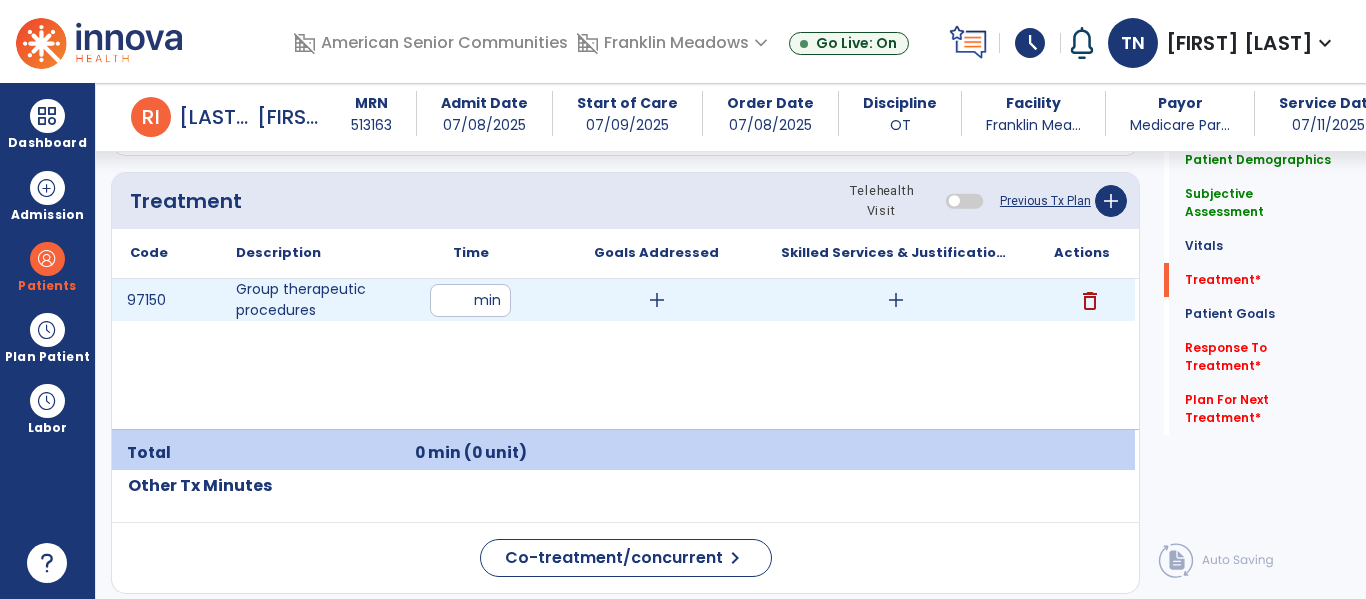 type on "**" 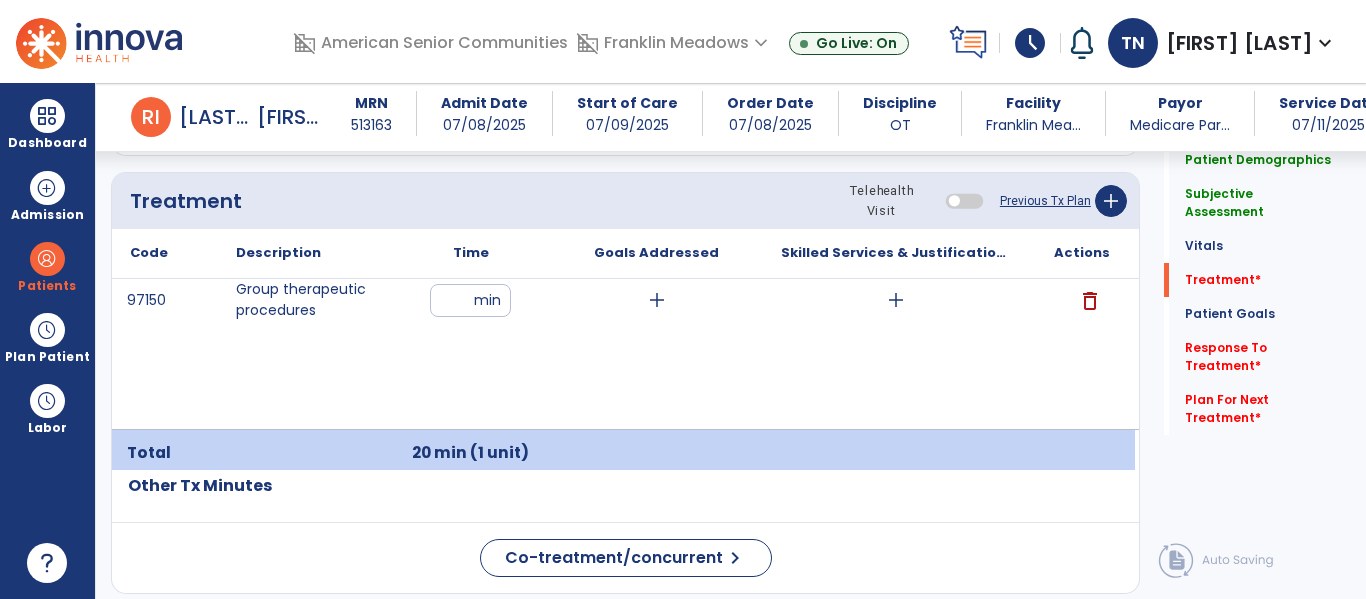 click on "add" at bounding box center (896, 300) 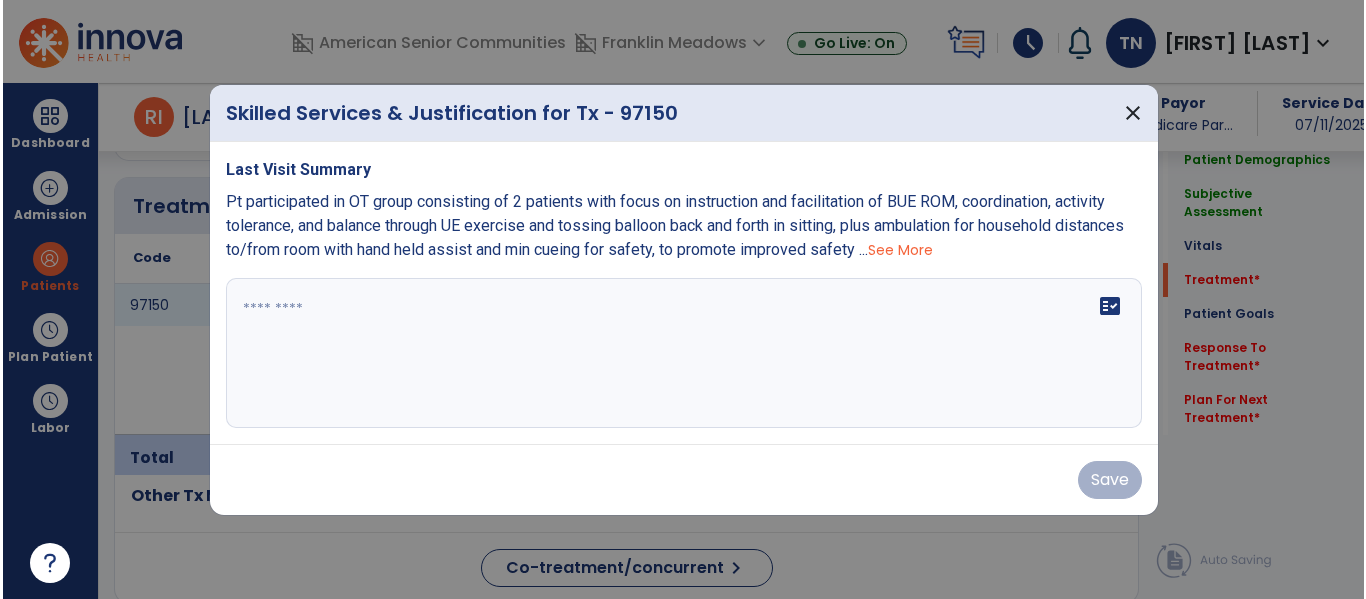 scroll, scrollTop: 1187, scrollLeft: 0, axis: vertical 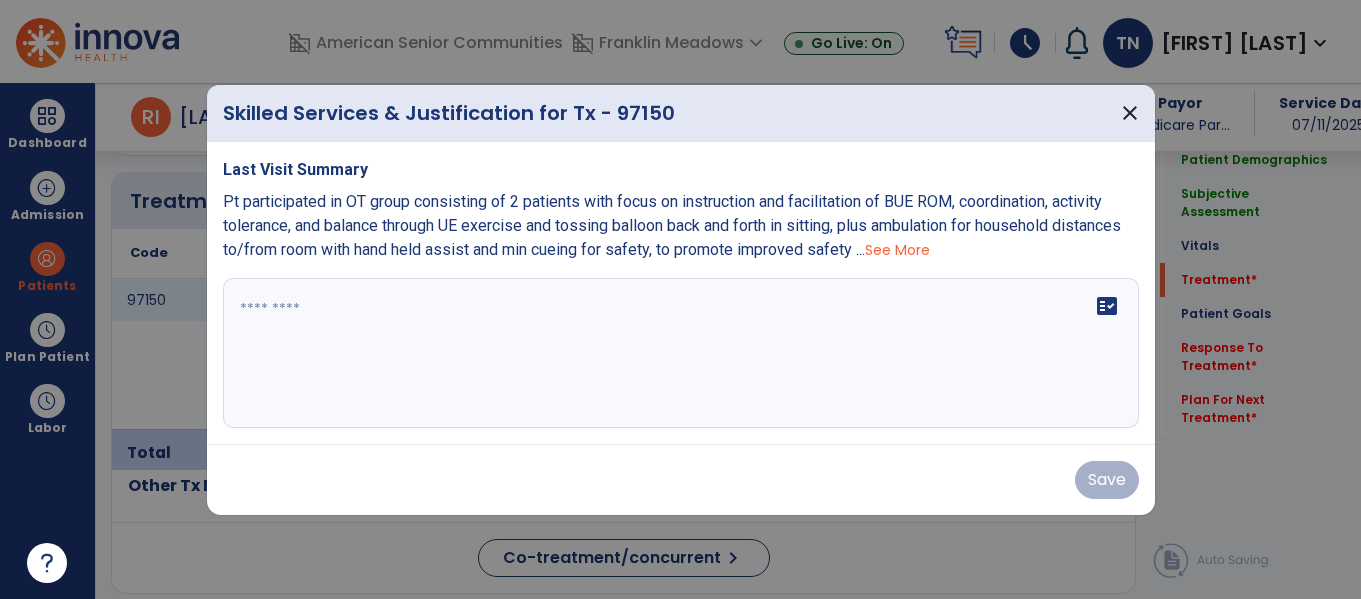 click at bounding box center [681, 353] 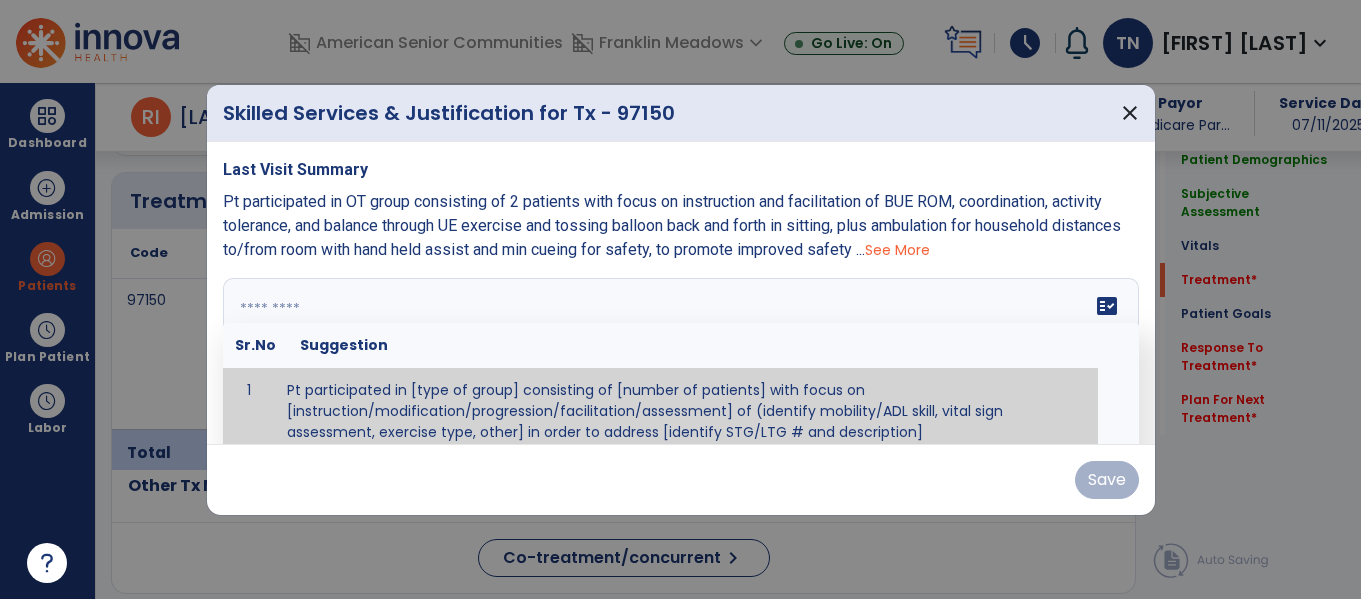paste on "**********" 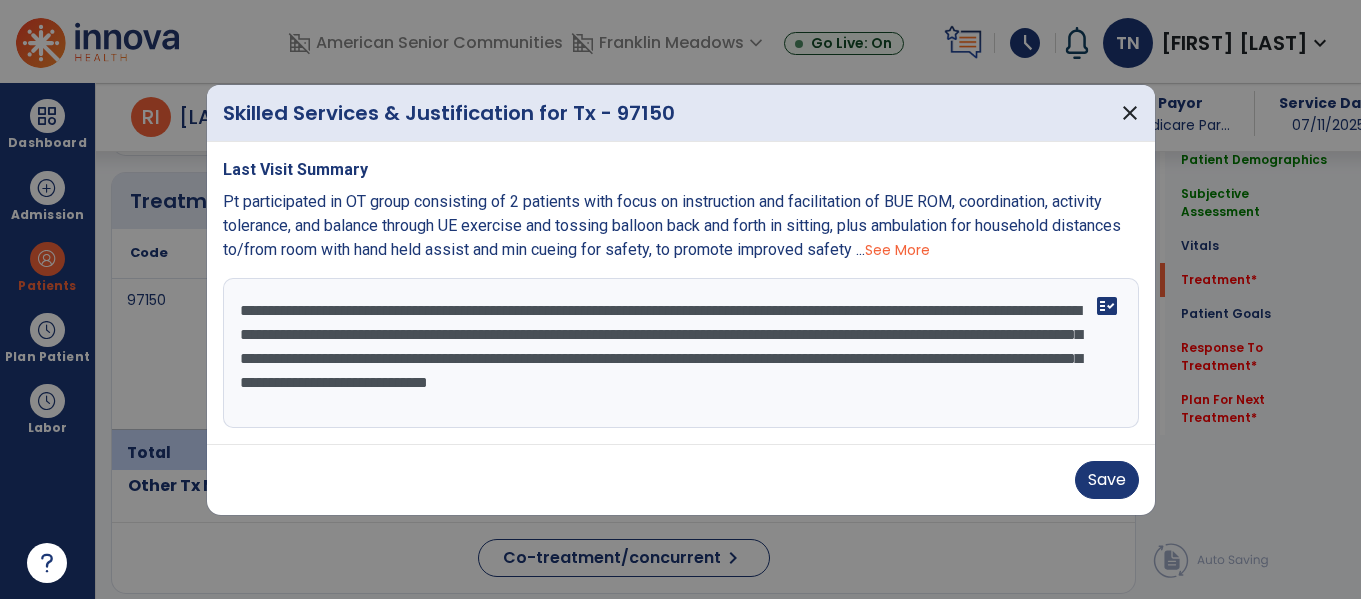 click on "**********" at bounding box center [681, 353] 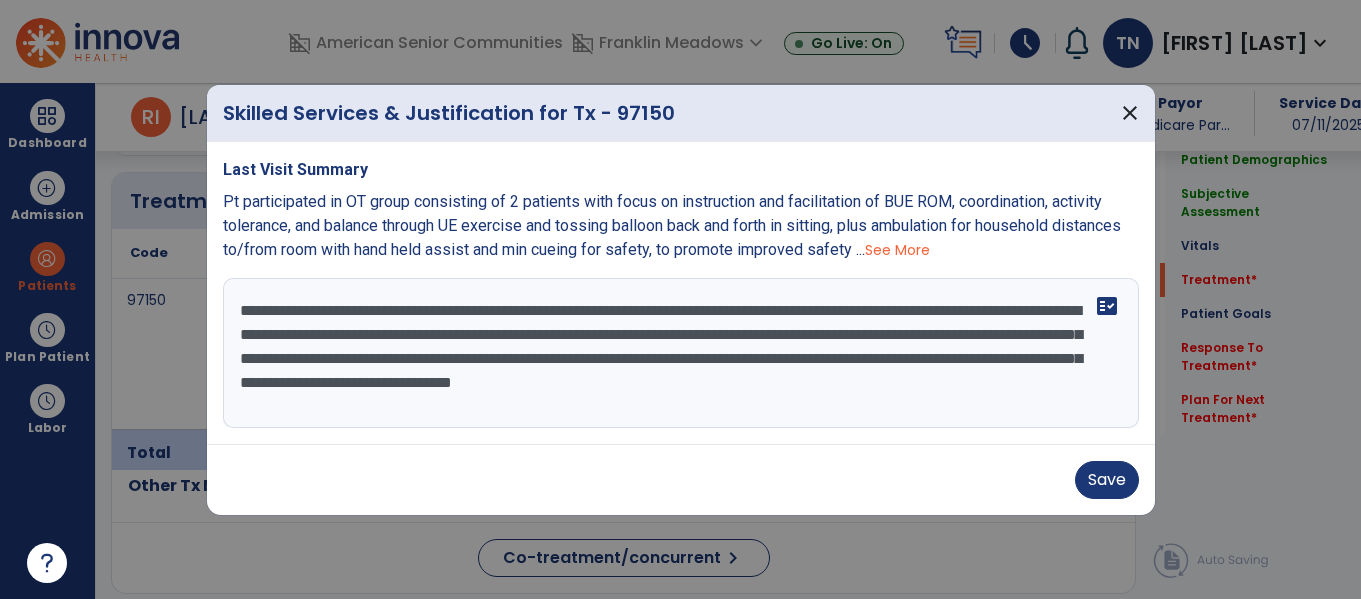 click on "**********" at bounding box center (681, 353) 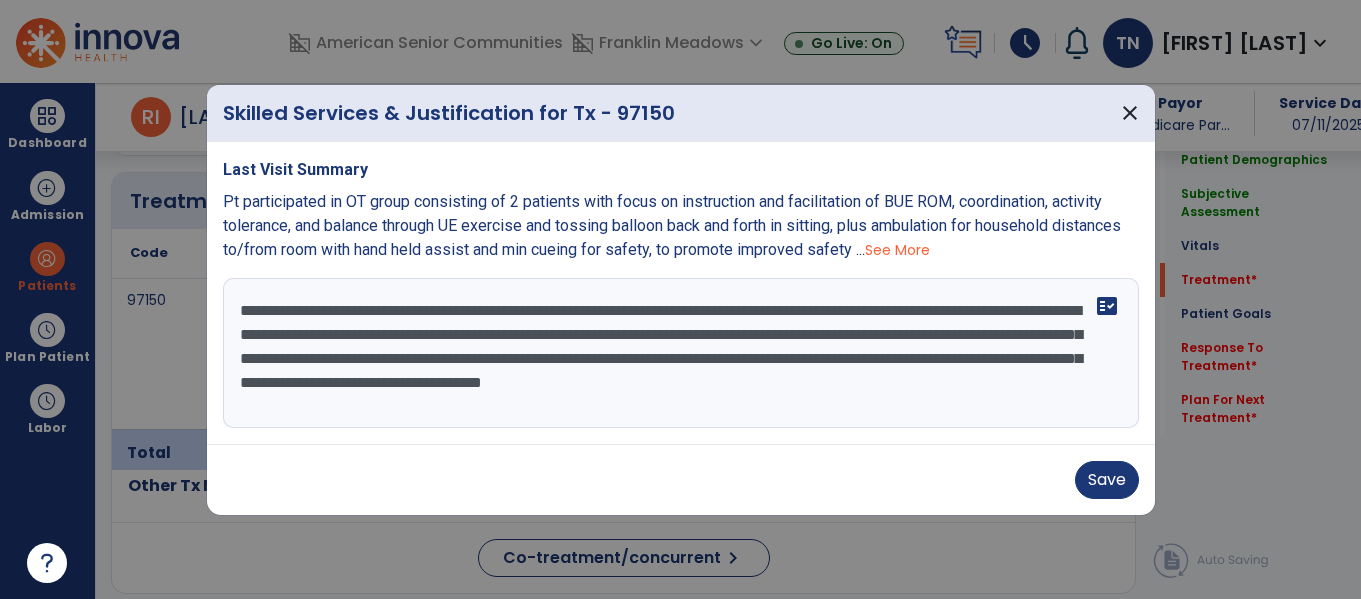 click on "**********" at bounding box center (681, 353) 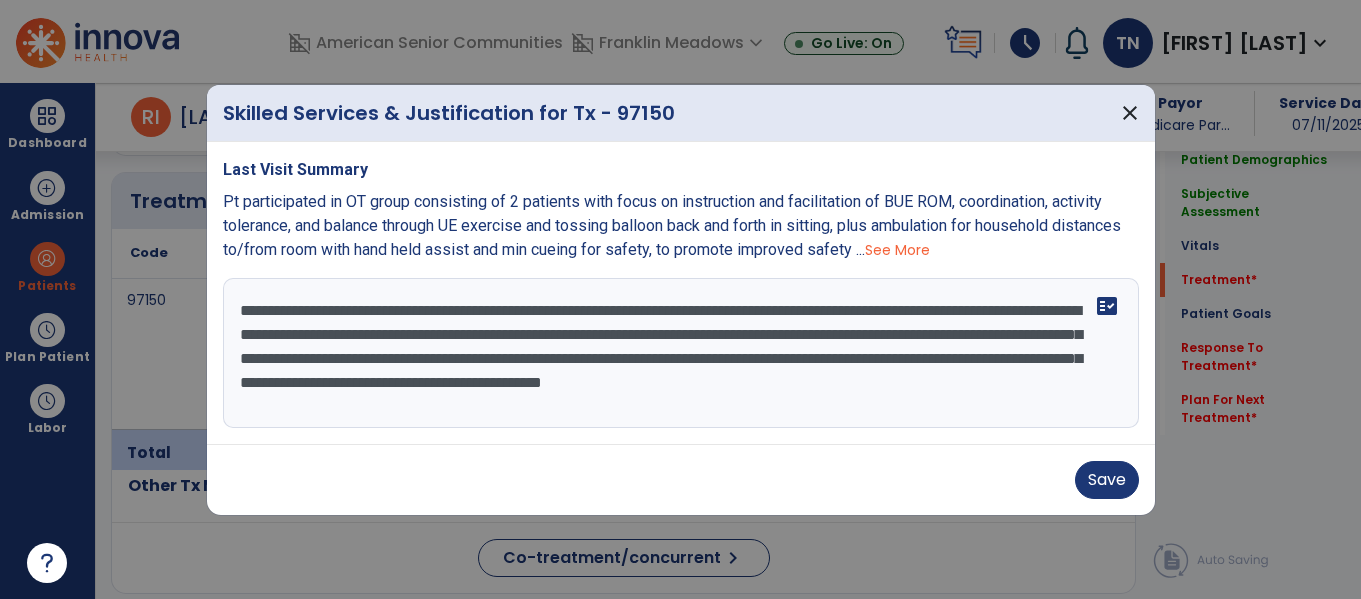 click on "**********" at bounding box center [681, 353] 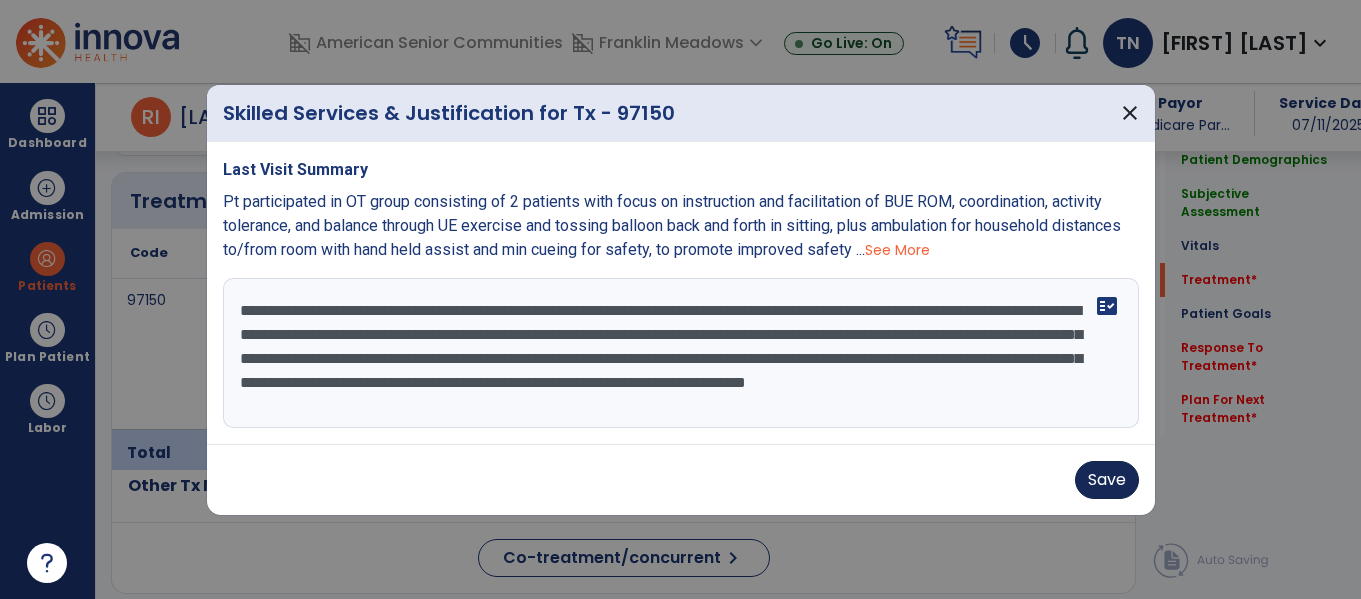 type on "**********" 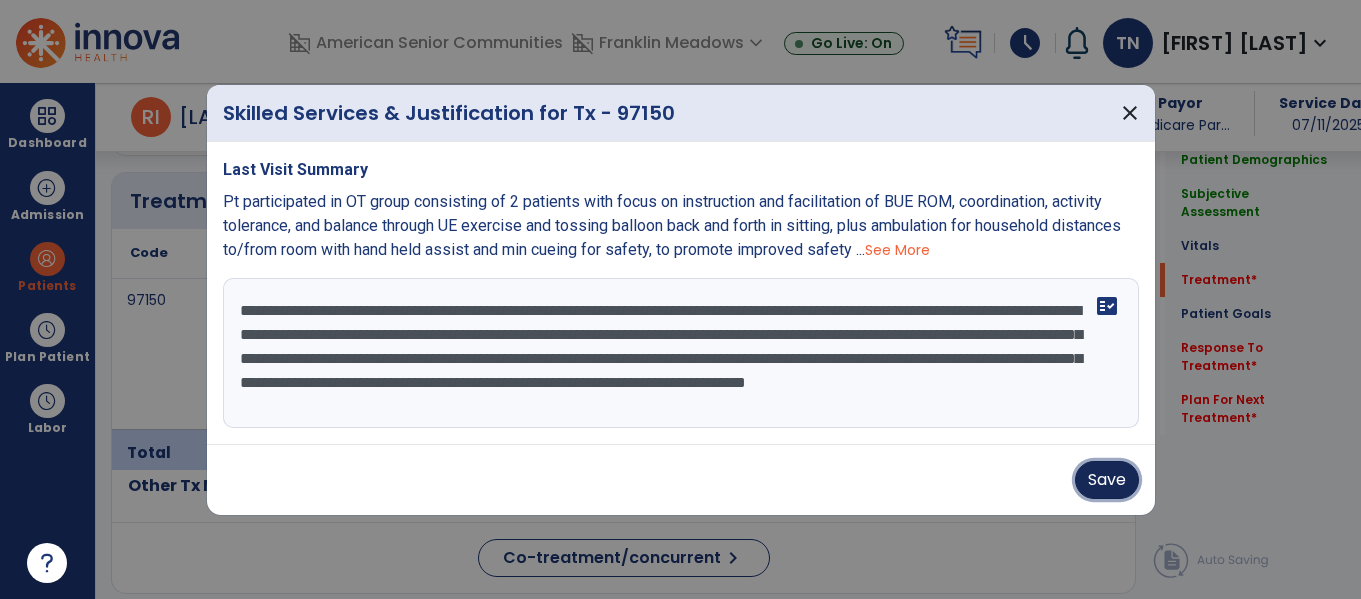 click on "Save" at bounding box center [1107, 480] 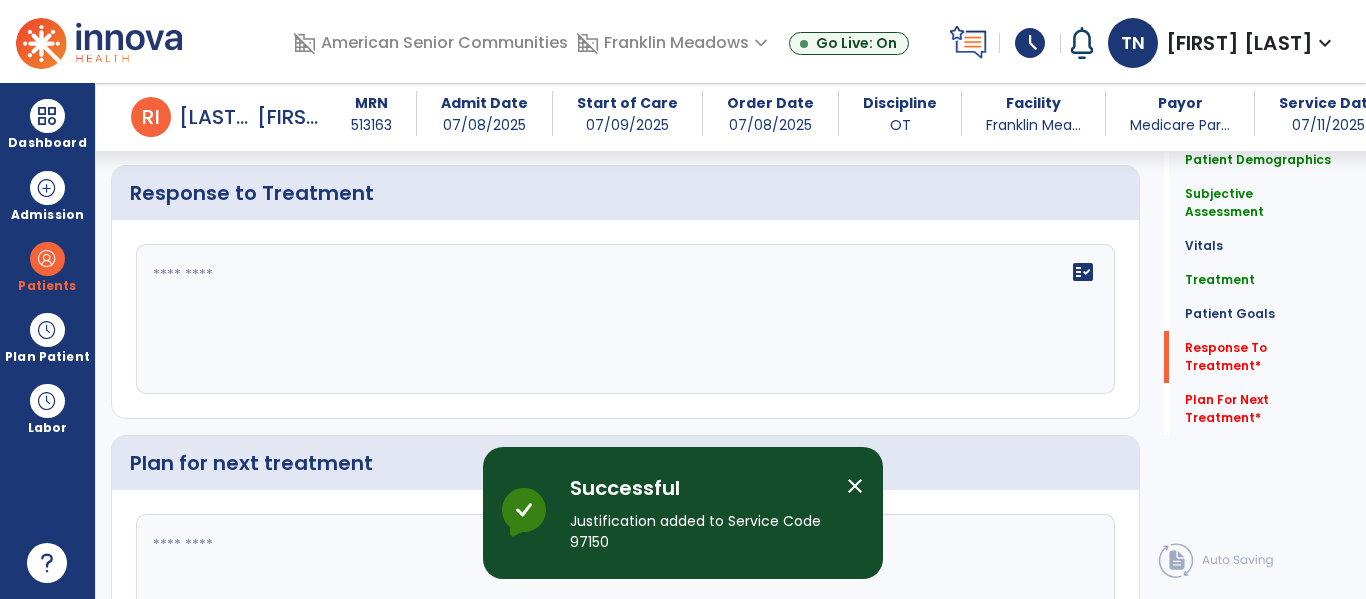 scroll, scrollTop: 3185, scrollLeft: 0, axis: vertical 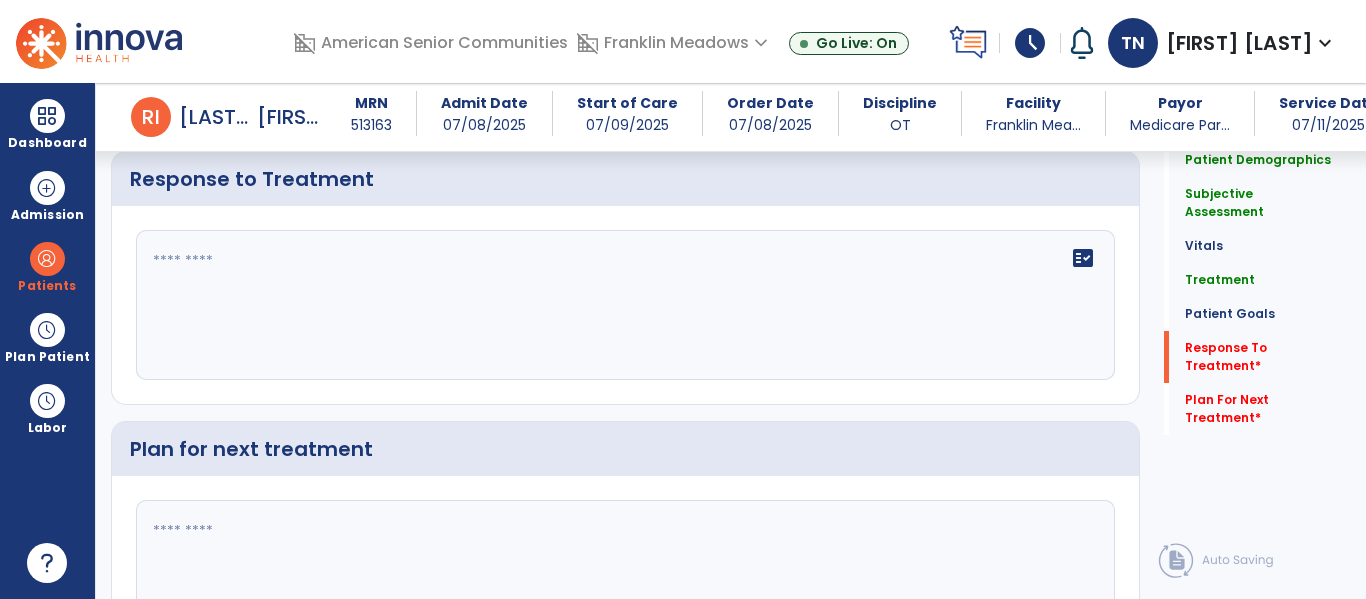 click on "fact_check" 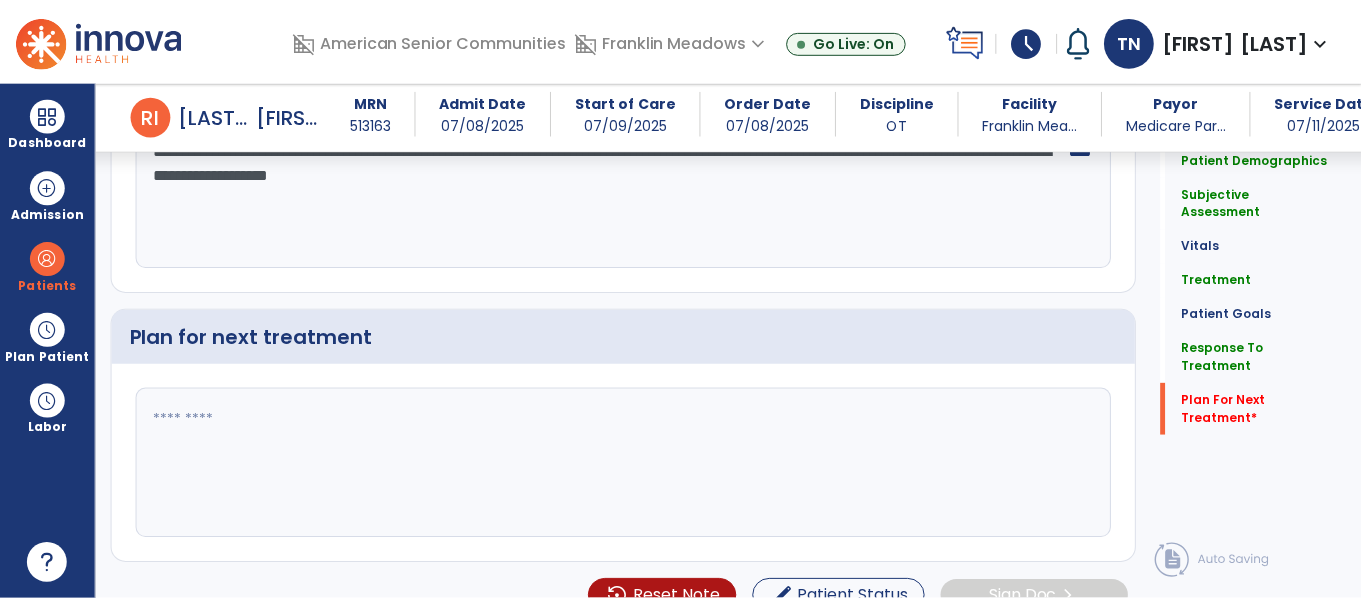 scroll, scrollTop: 3322, scrollLeft: 0, axis: vertical 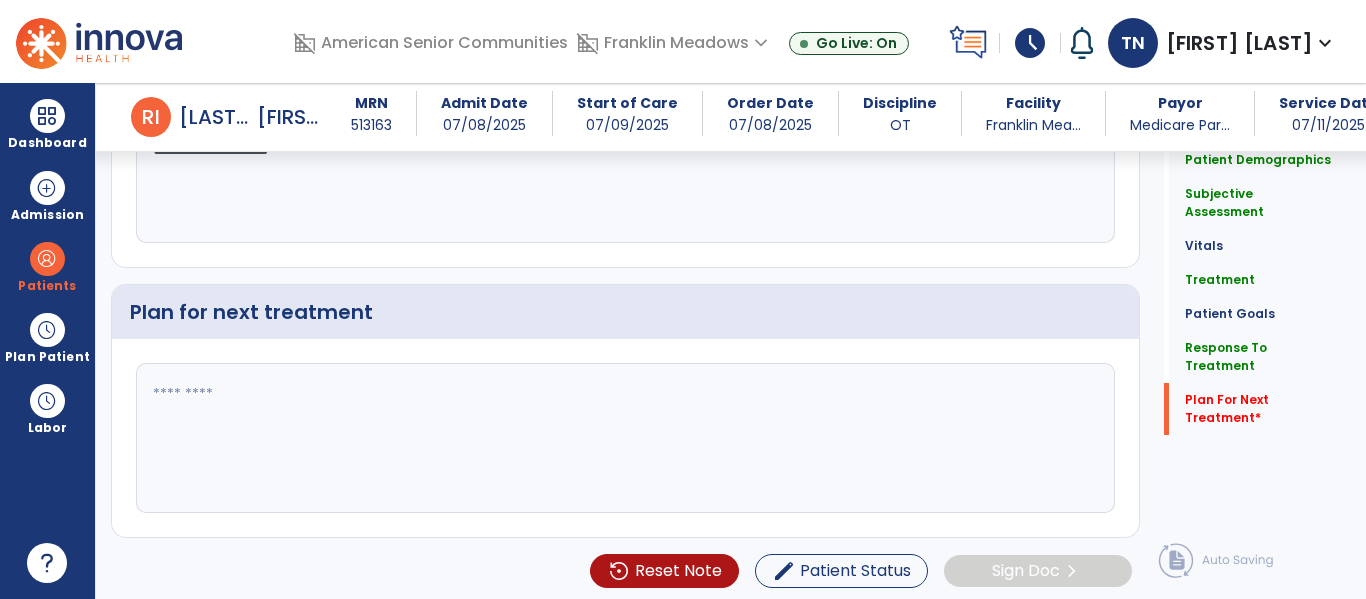 type on "**********" 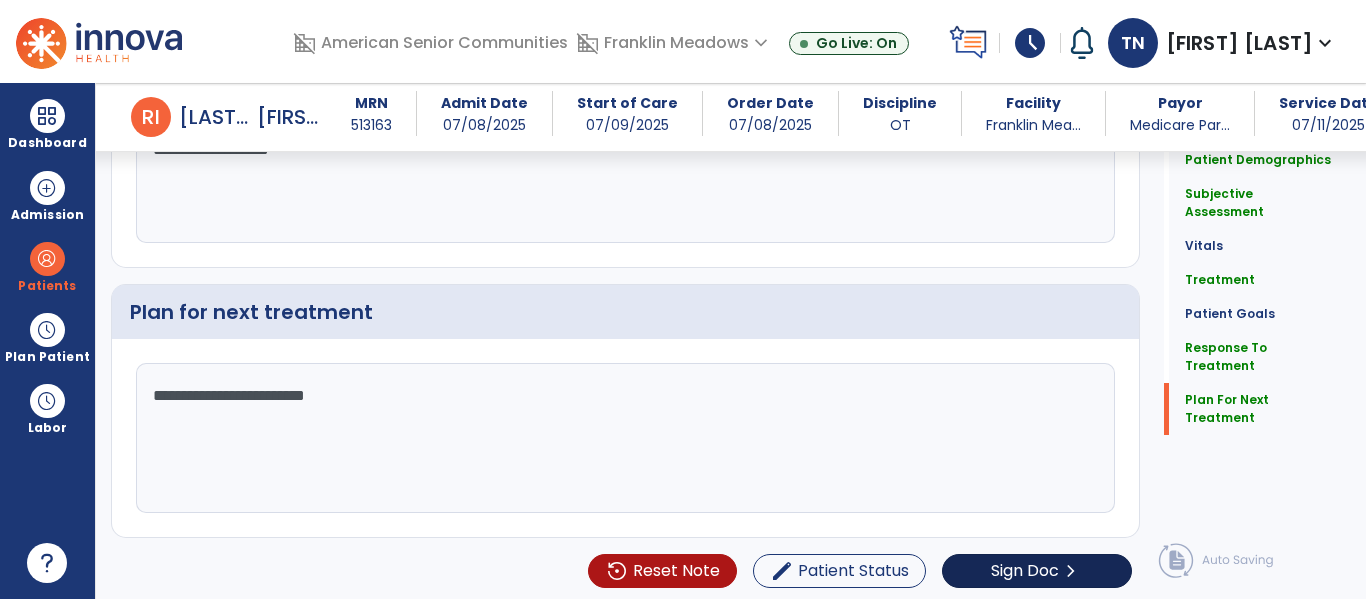 type on "**********" 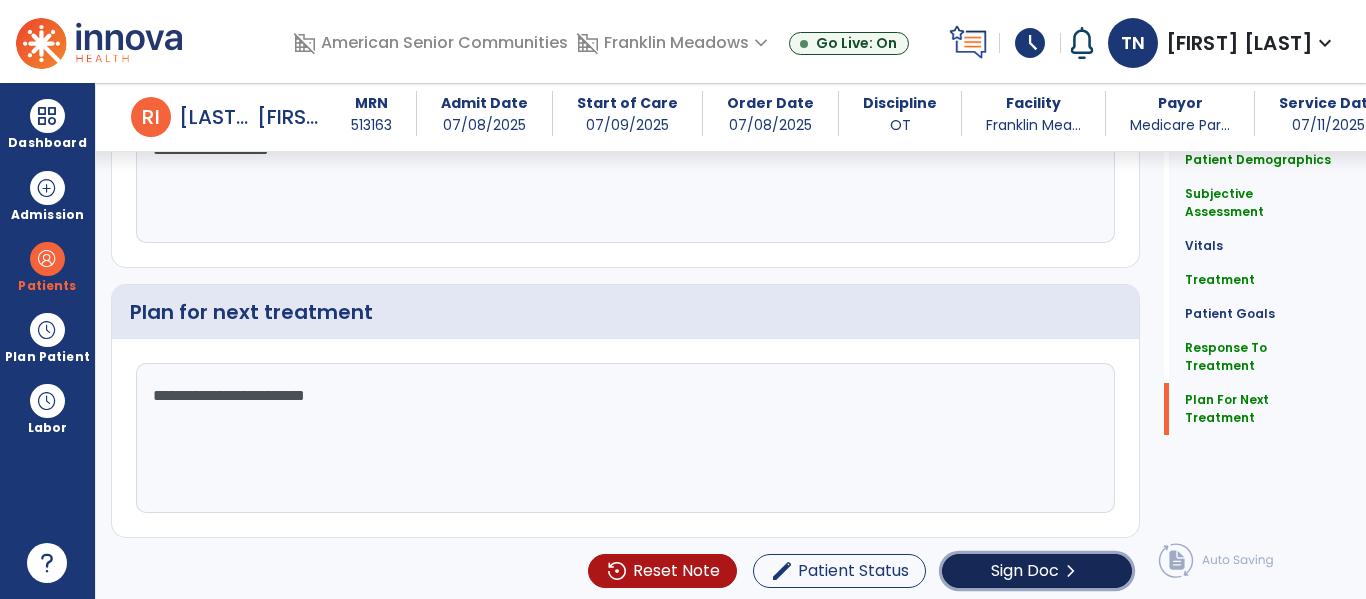 click on "Sign Doc  chevron_right" 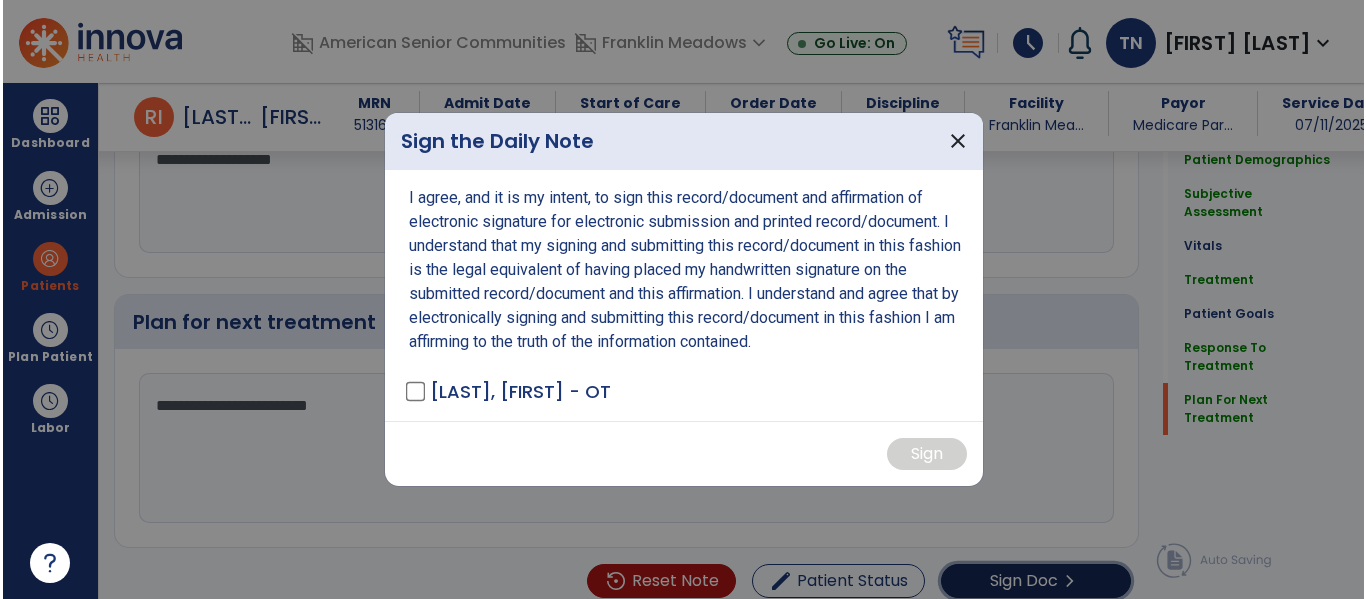 scroll, scrollTop: 3322, scrollLeft: 0, axis: vertical 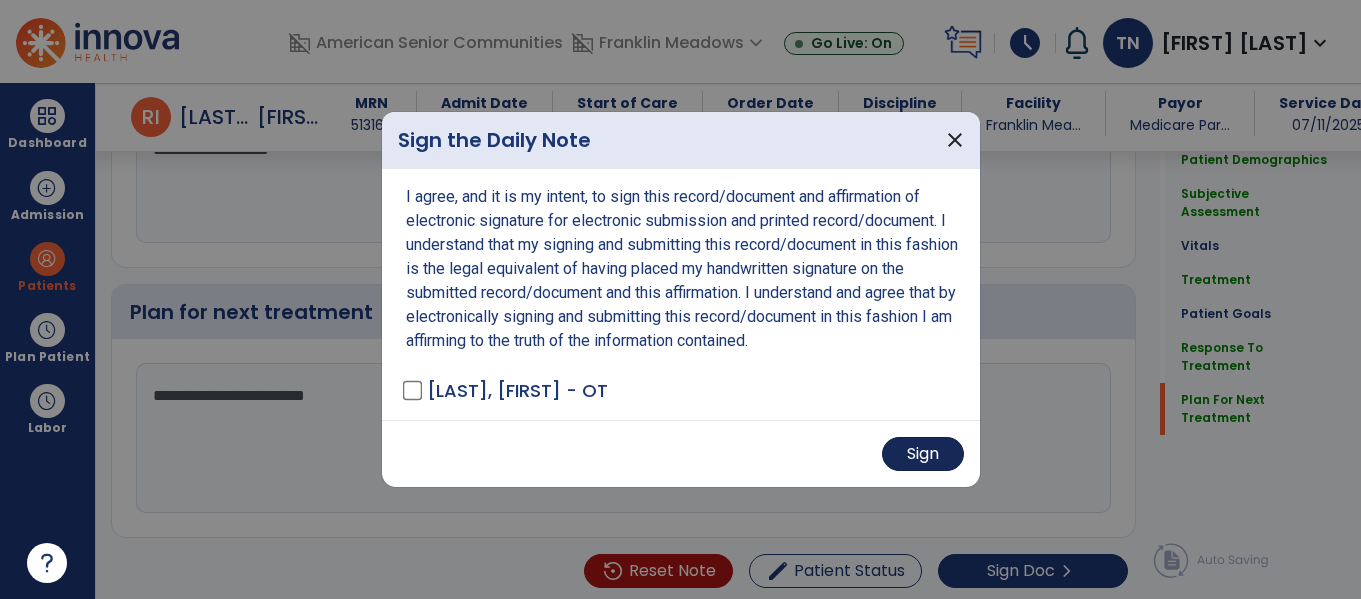 click on "Sign" at bounding box center (923, 454) 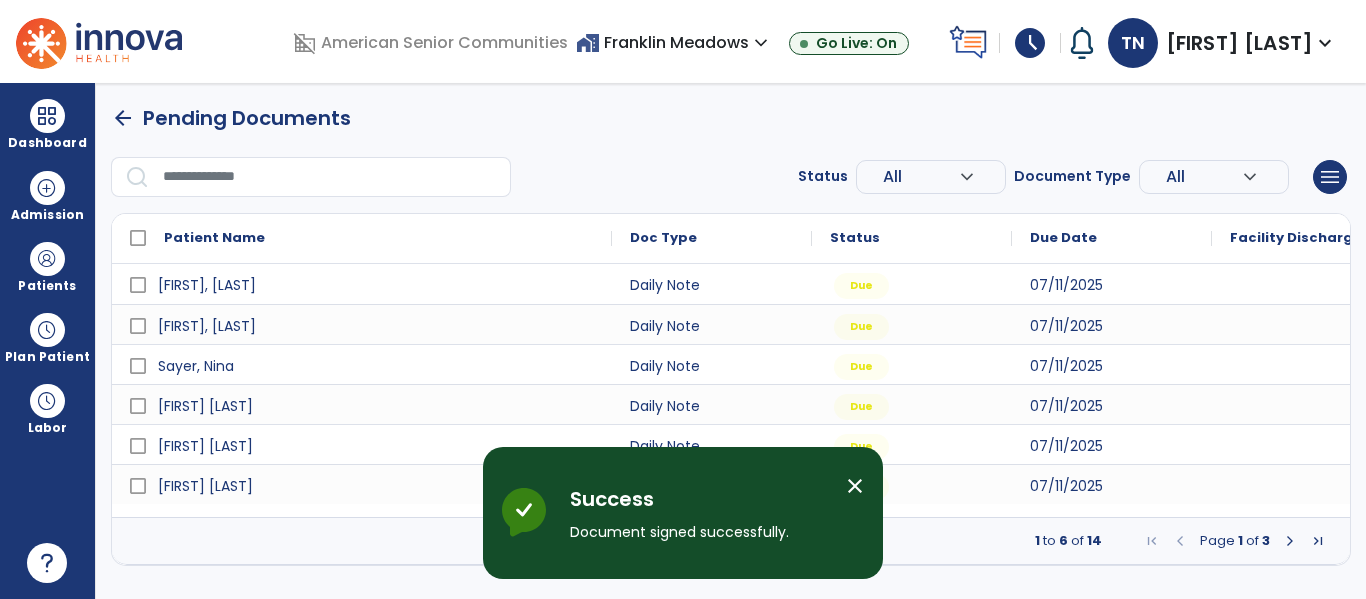 scroll, scrollTop: 0, scrollLeft: 0, axis: both 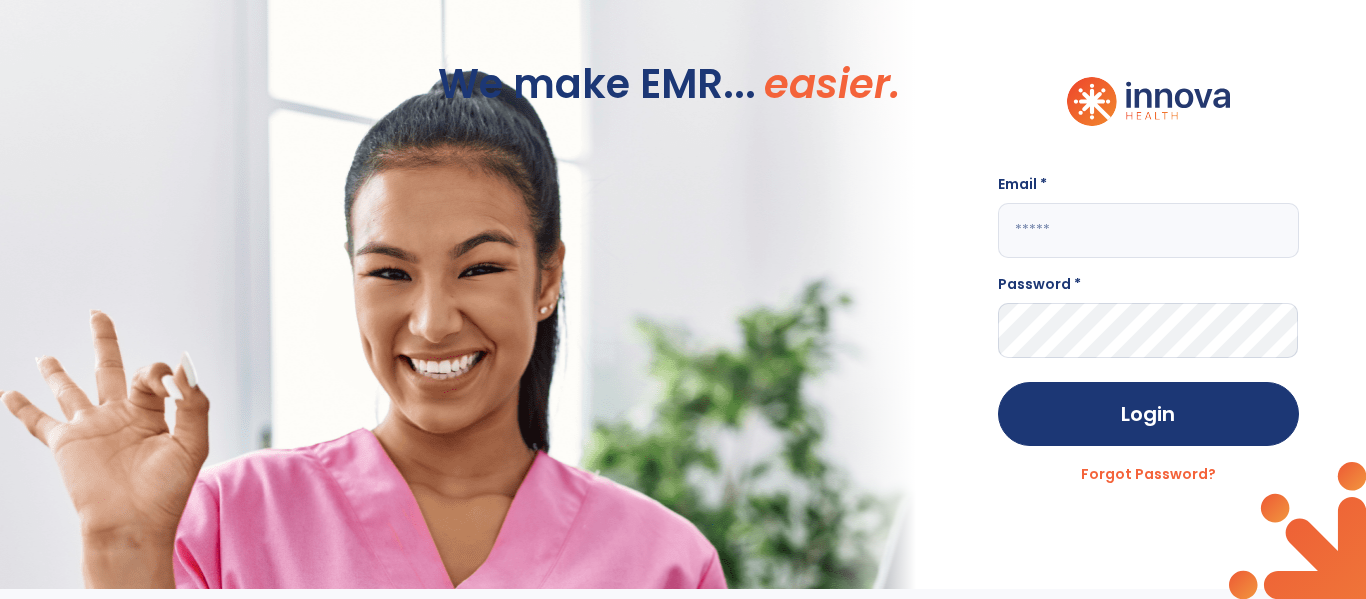 click 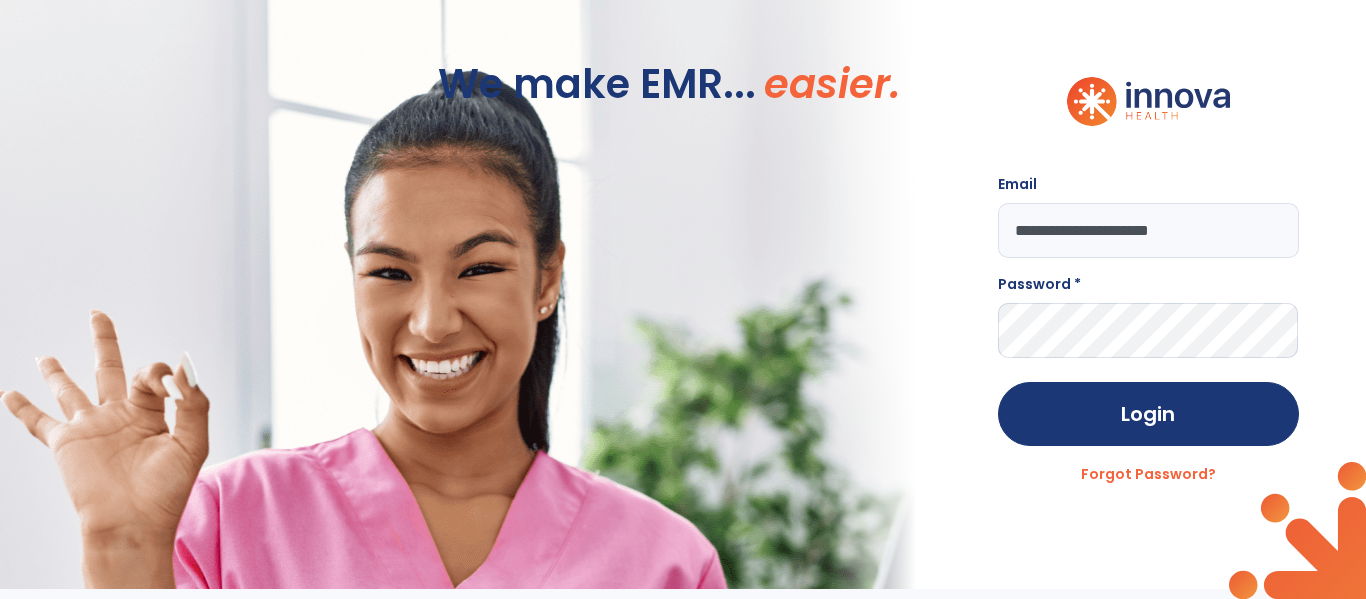 type on "**********" 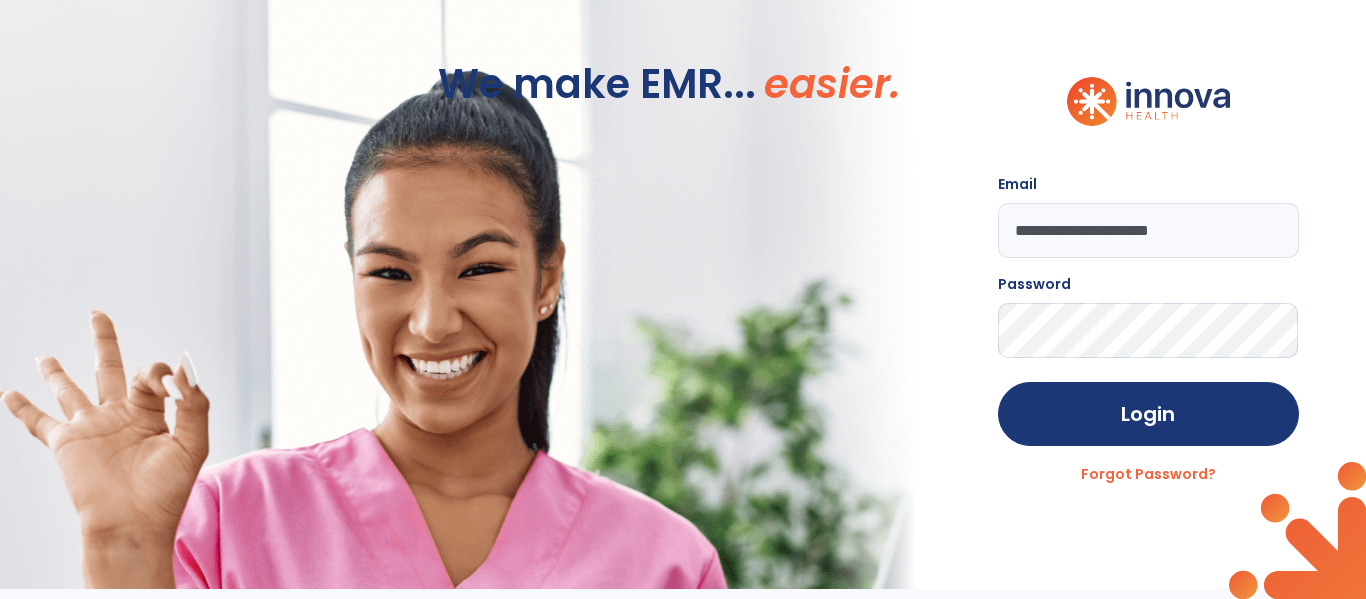 click on "Login" 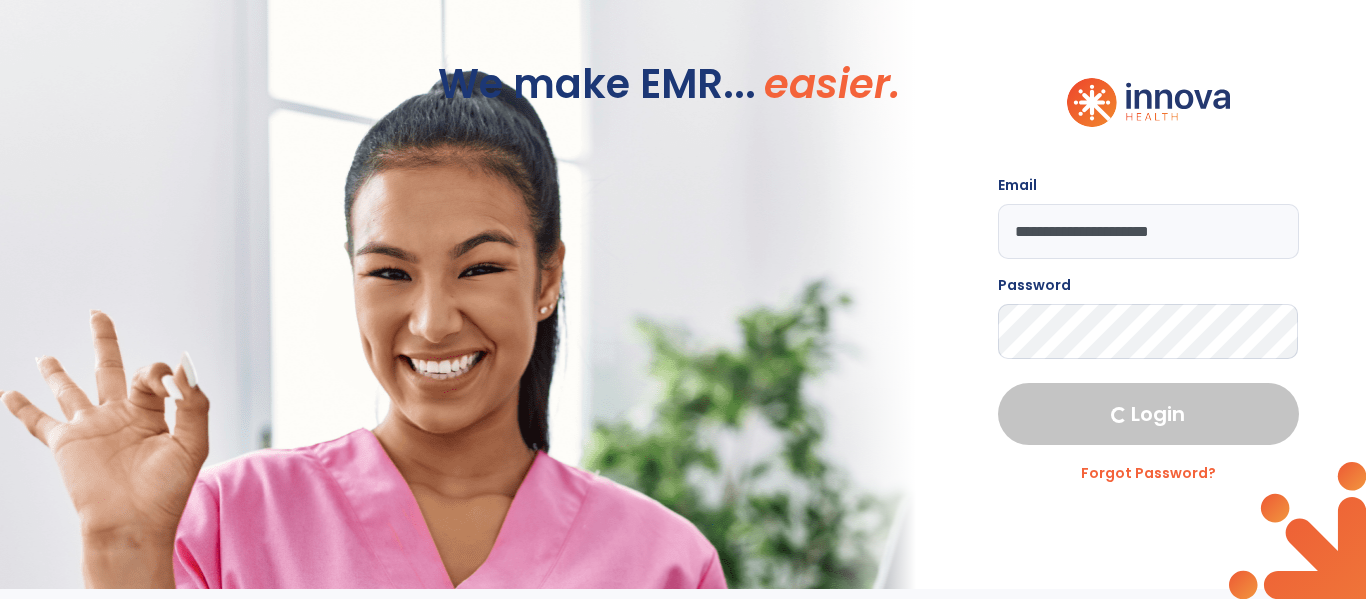 select on "****" 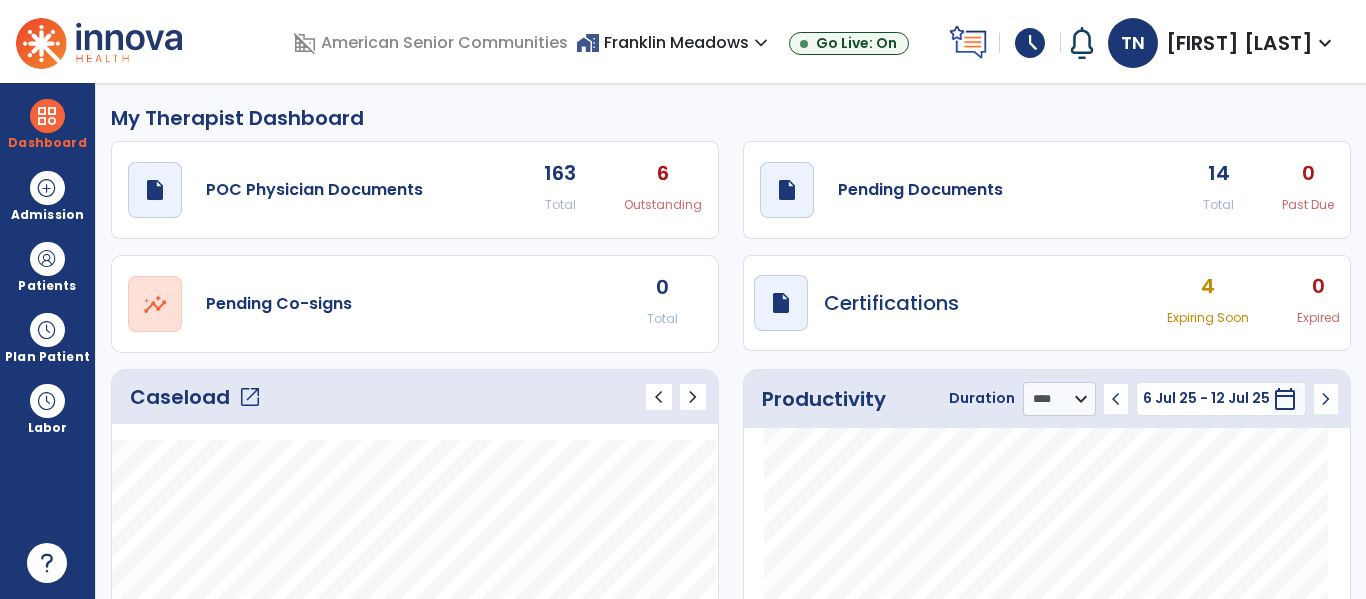 click on "14 Total" 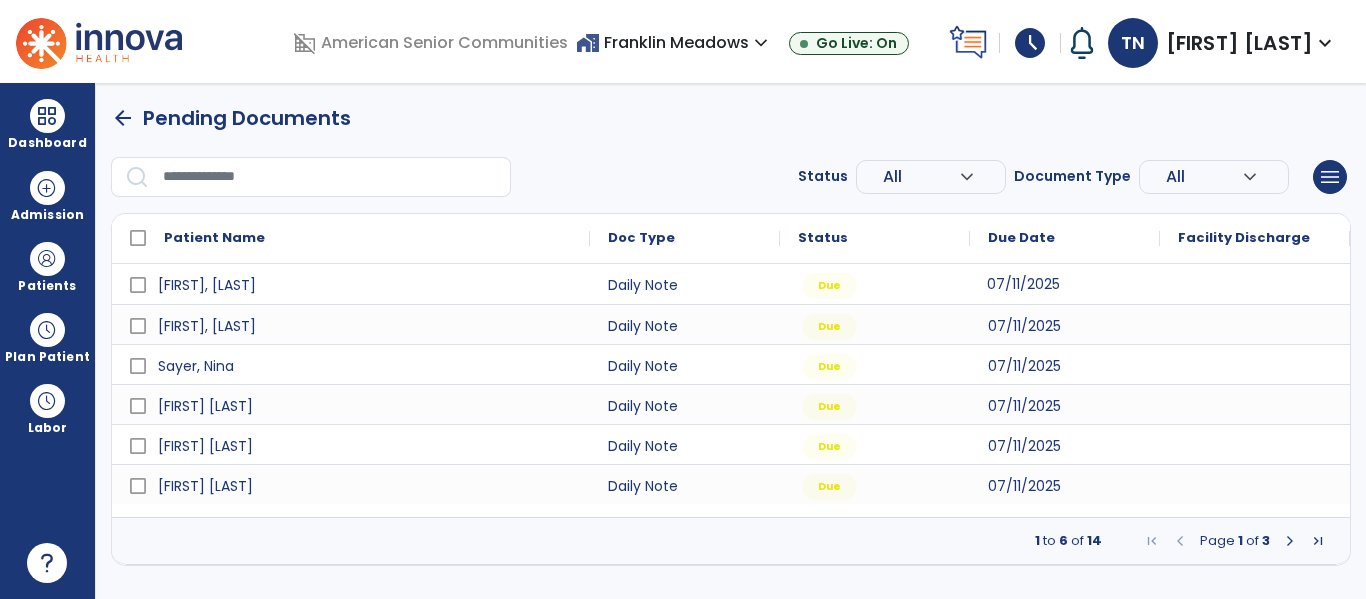 click on "07/11/2025" at bounding box center [1023, 284] 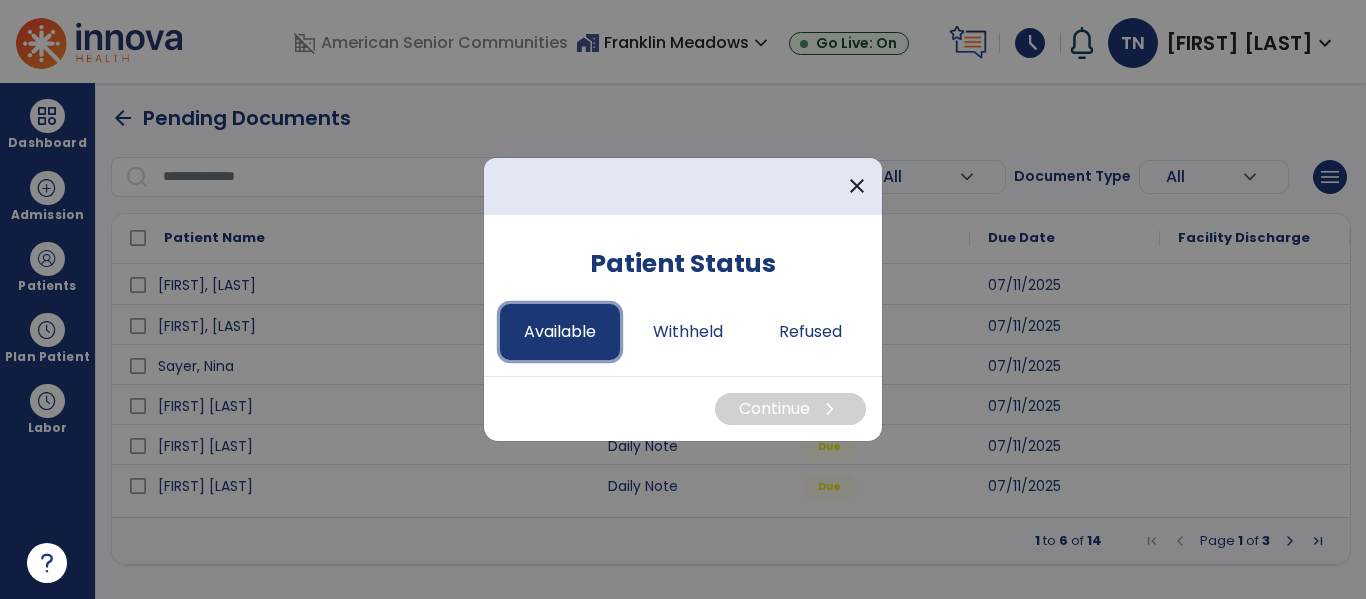 click on "Available" at bounding box center [560, 332] 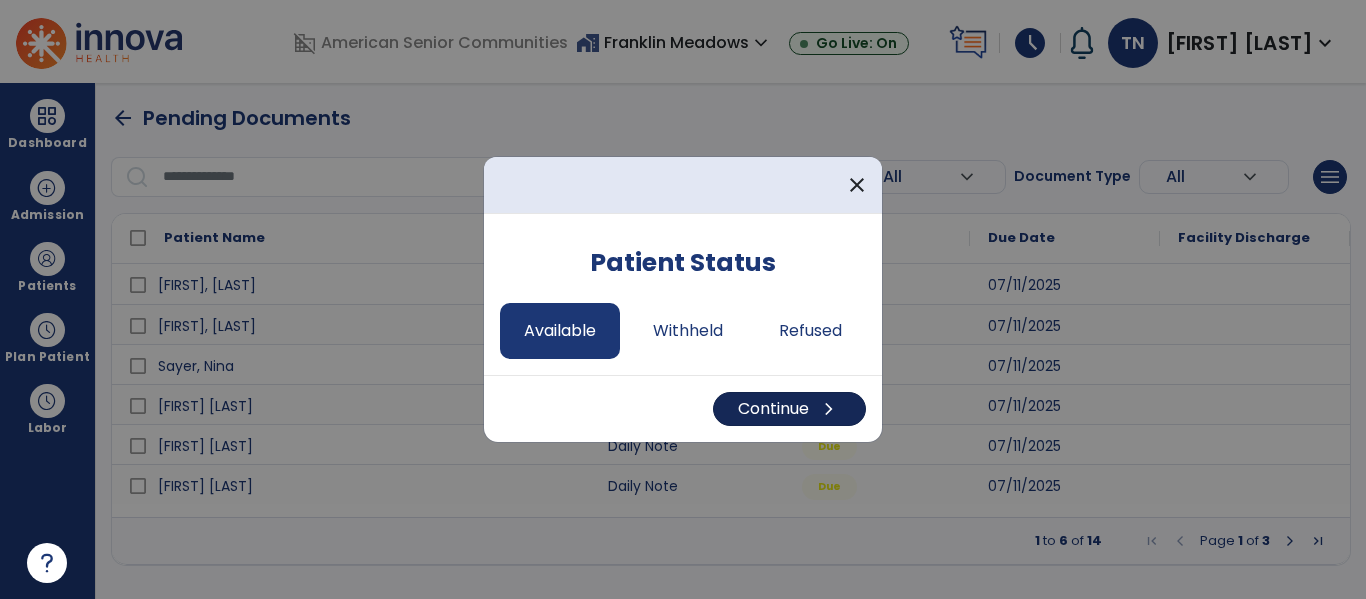 click on "Continue   chevron_right" at bounding box center (789, 409) 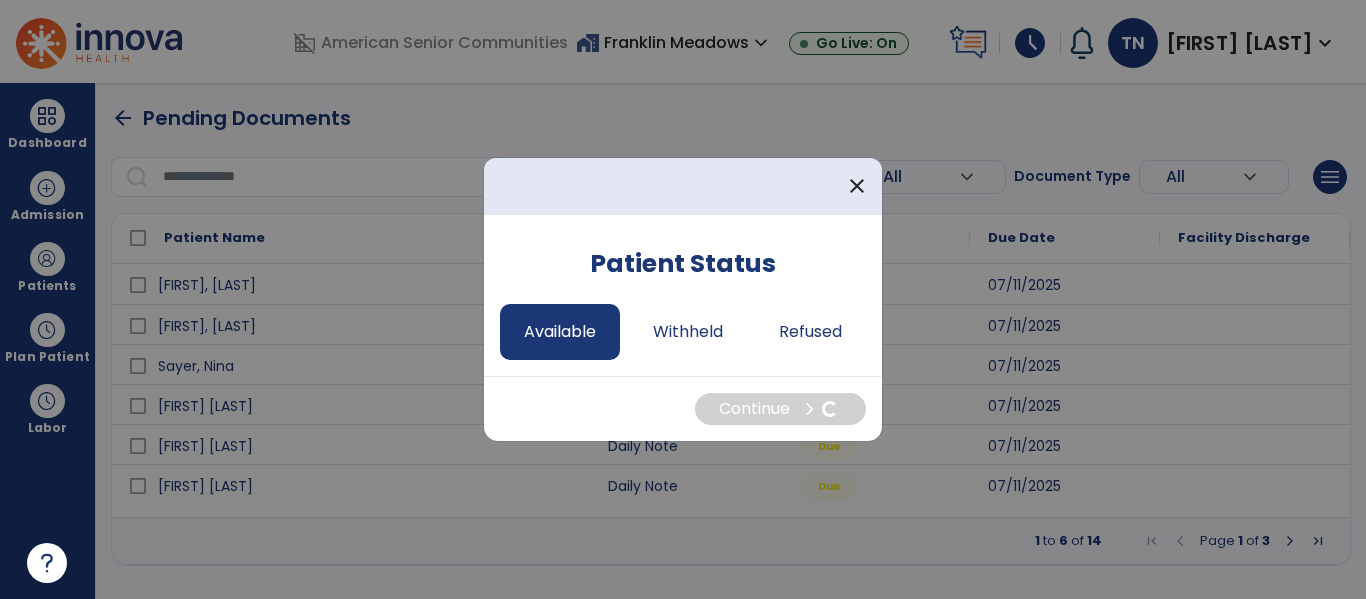 select on "*" 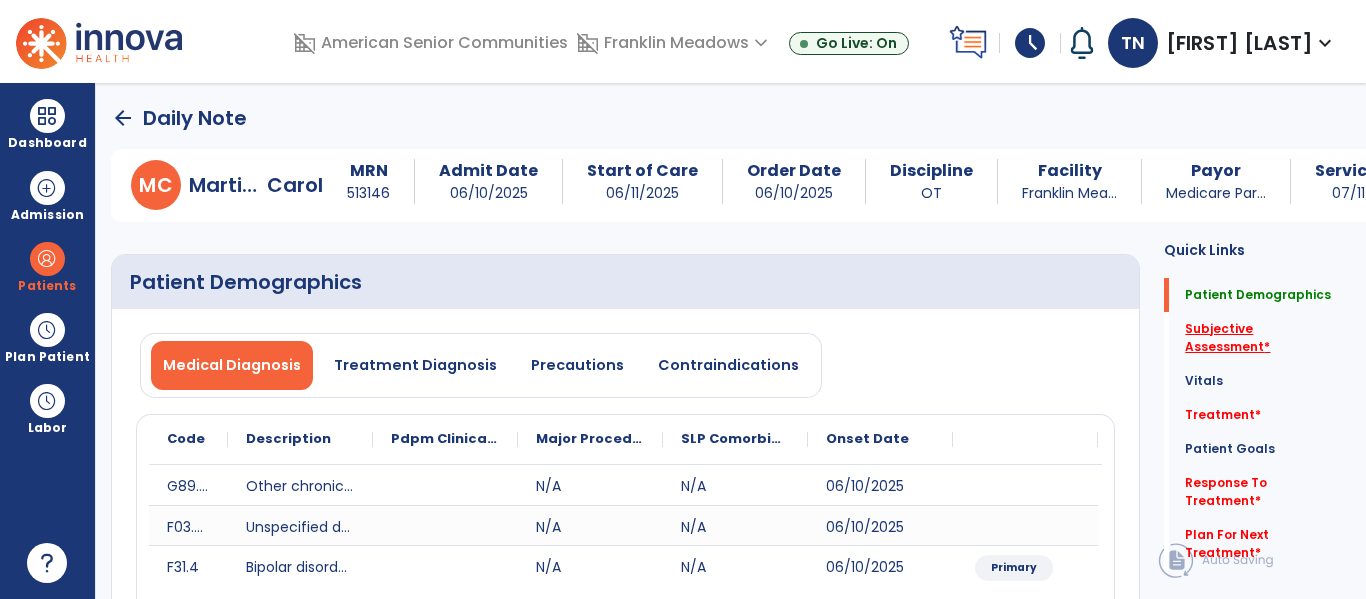 click on "Subjective Assessment   *" 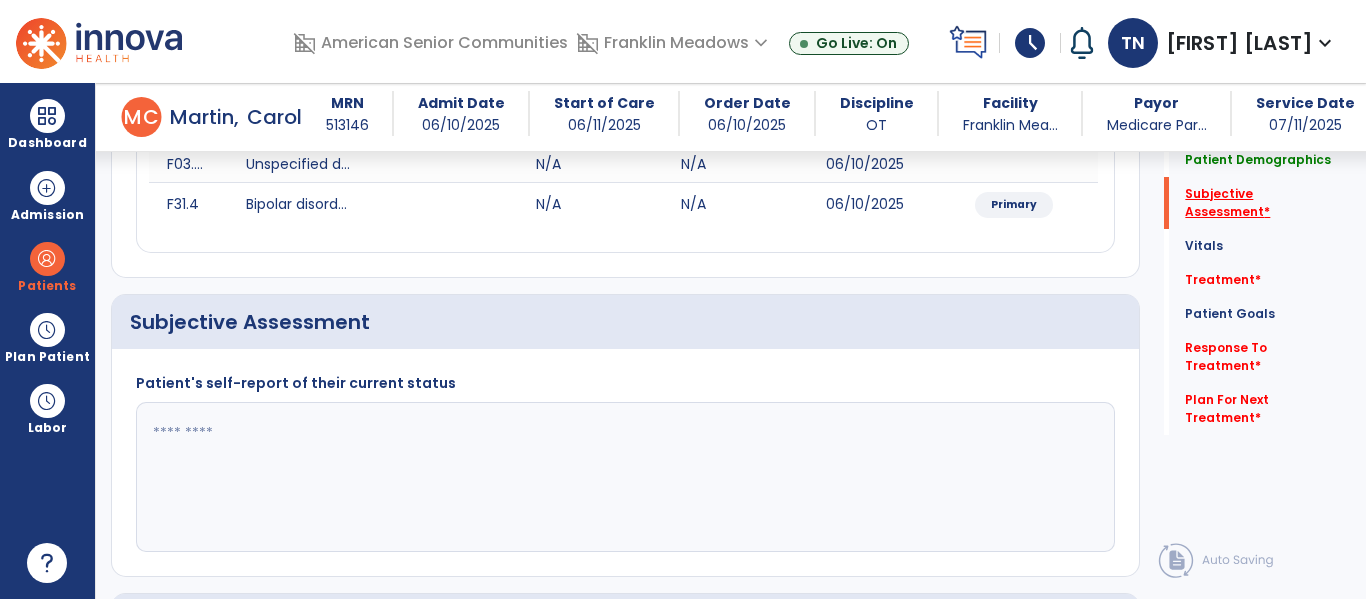 scroll, scrollTop: 457, scrollLeft: 0, axis: vertical 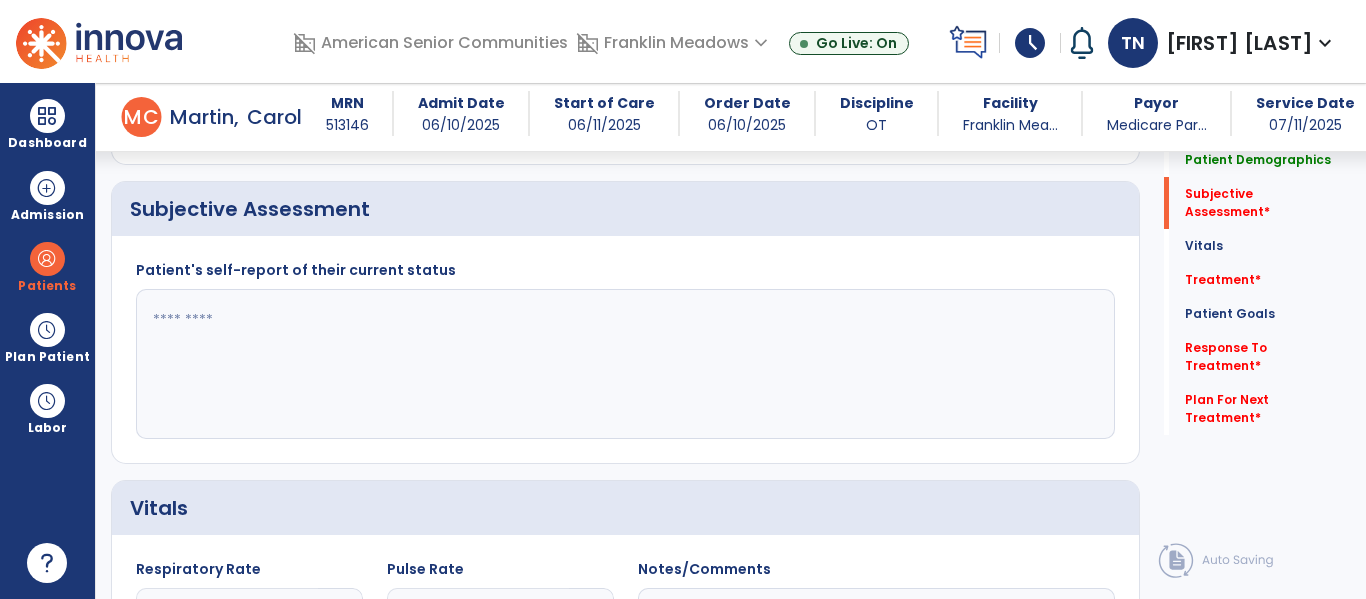 click 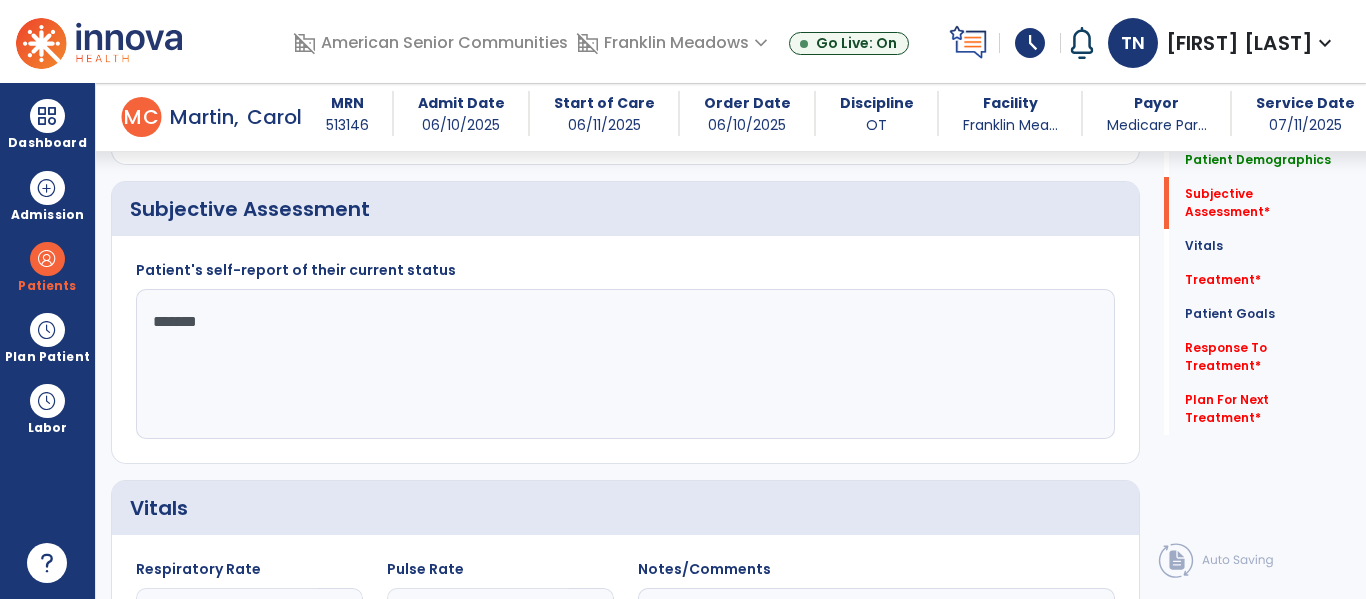 type on "********" 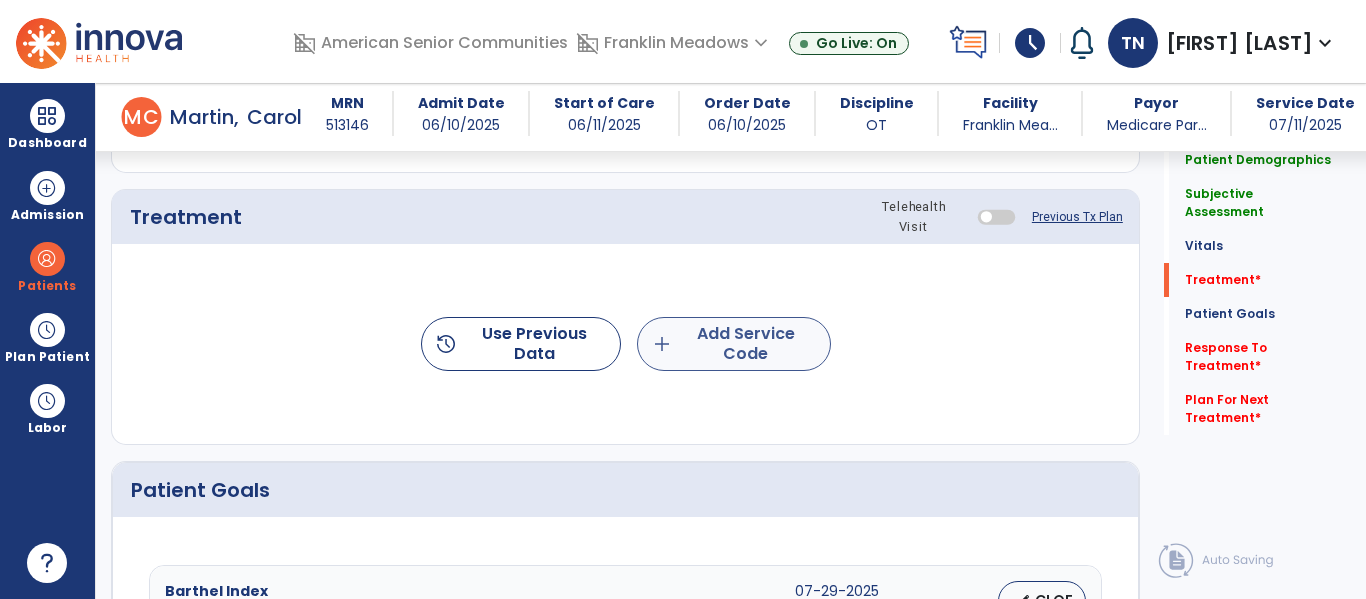 type on "**********" 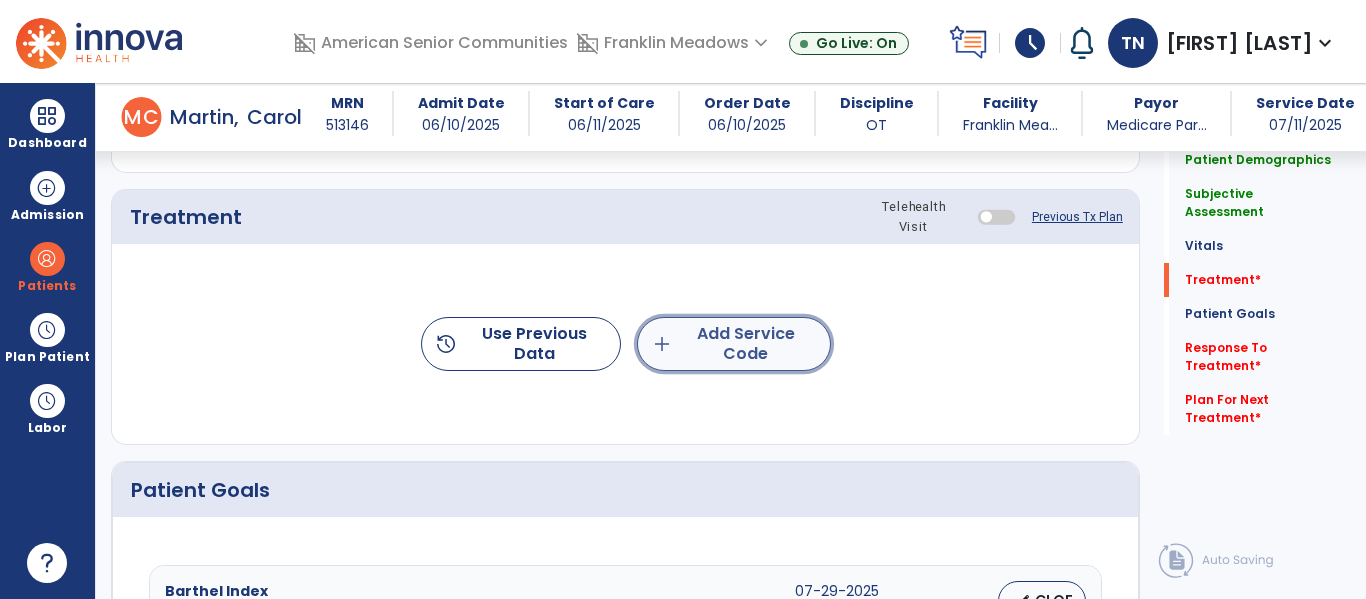 click on "add  Add Service Code" 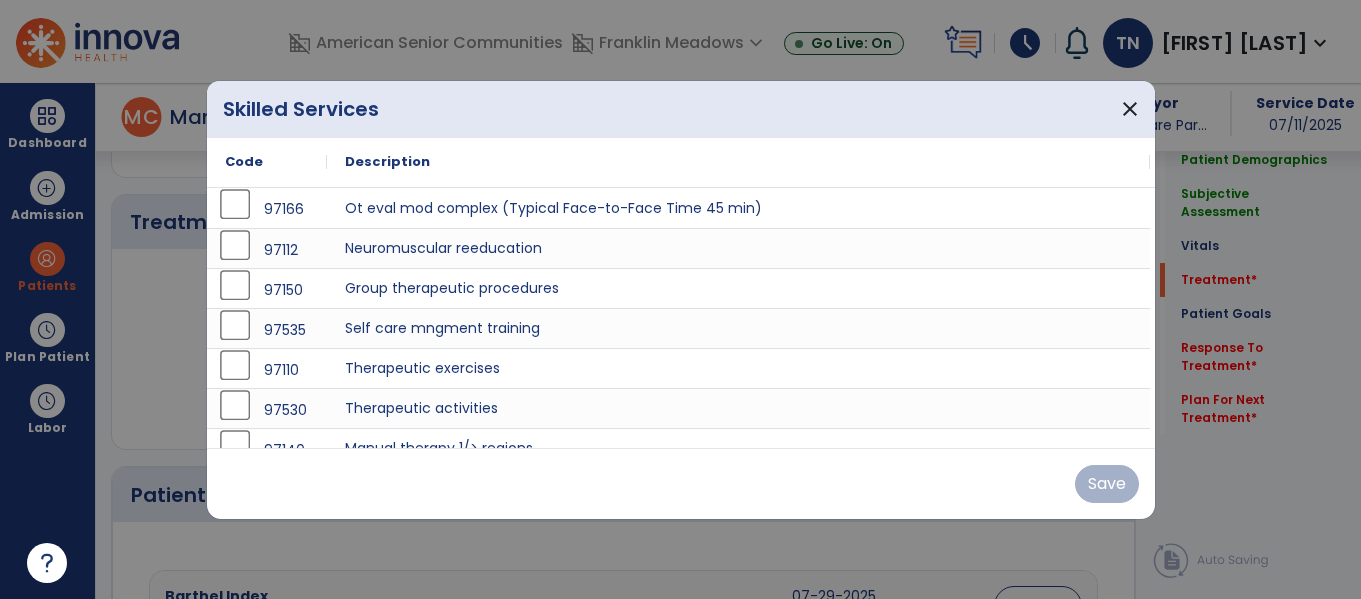 scroll, scrollTop: 1170, scrollLeft: 0, axis: vertical 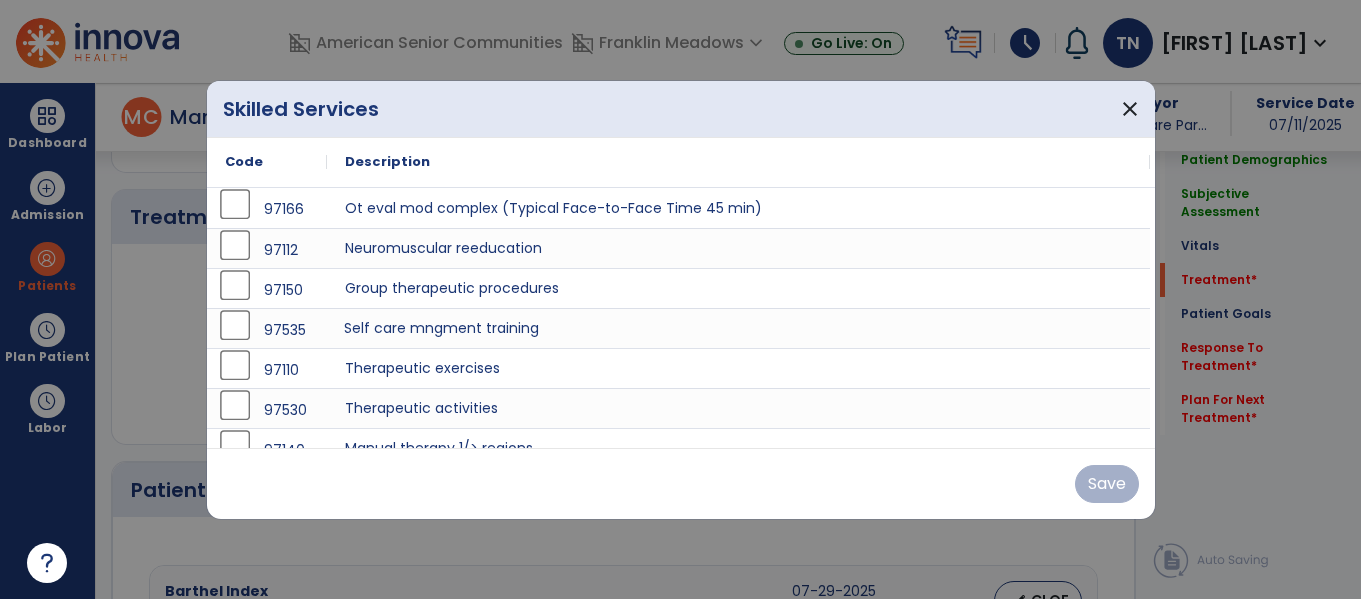 click on "Self care mngment training" at bounding box center (738, 328) 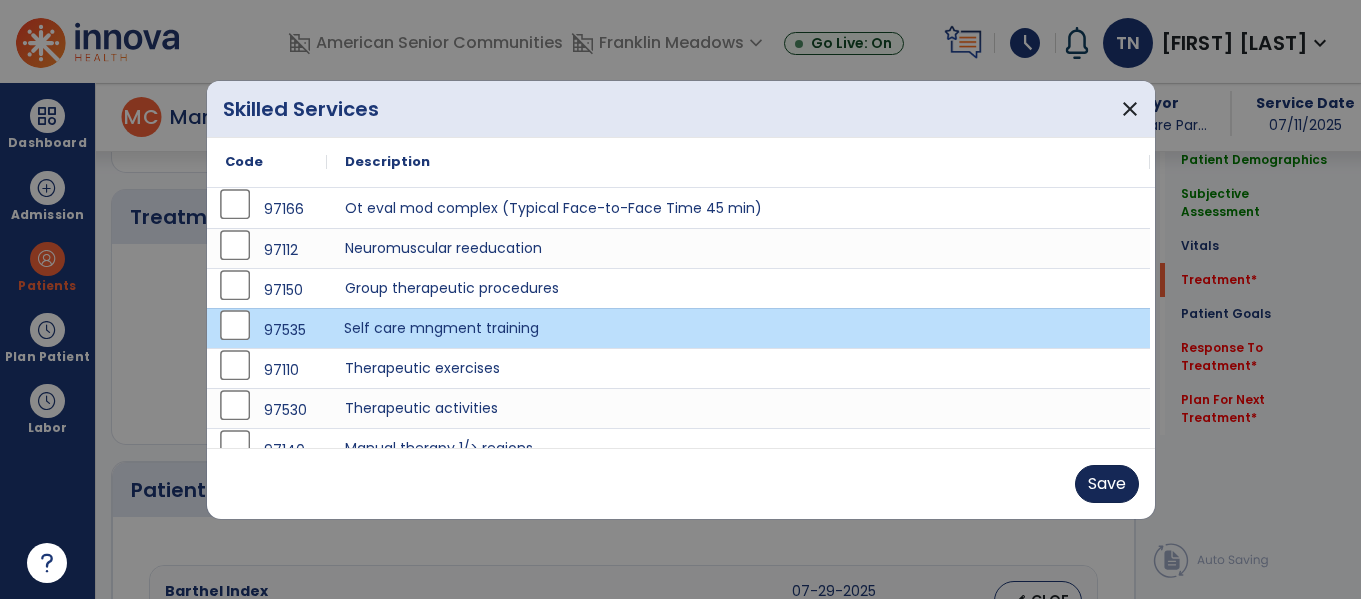 click on "Save" at bounding box center [1107, 484] 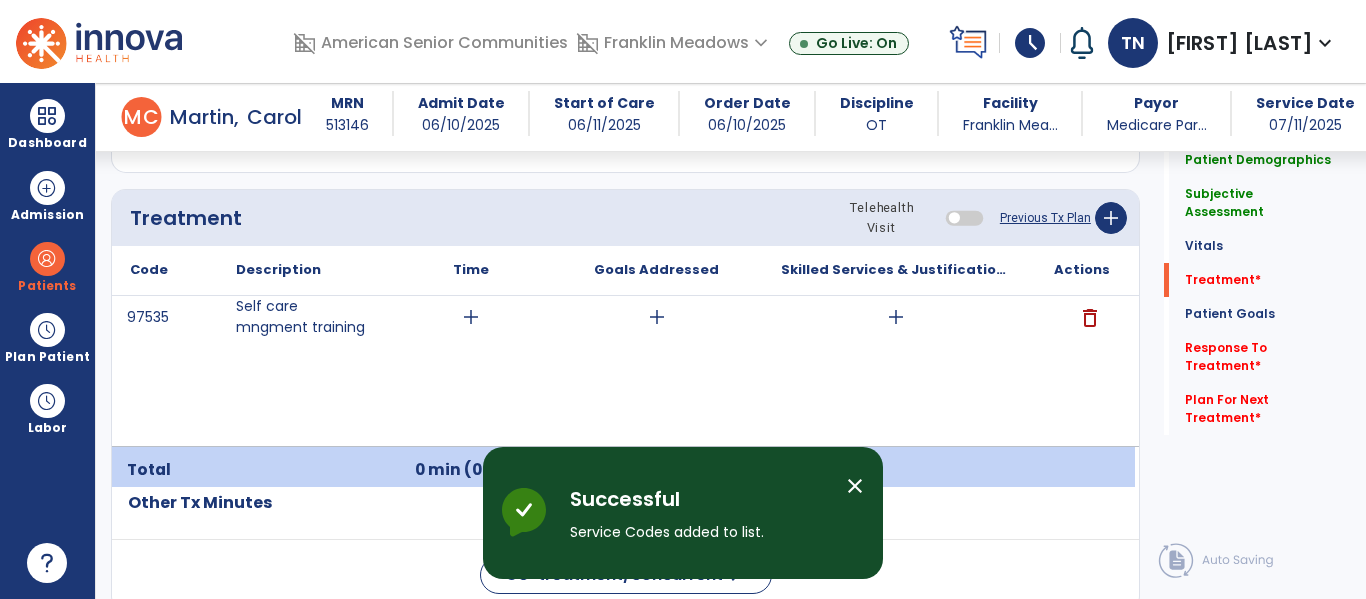 click on "add" at bounding box center [471, 317] 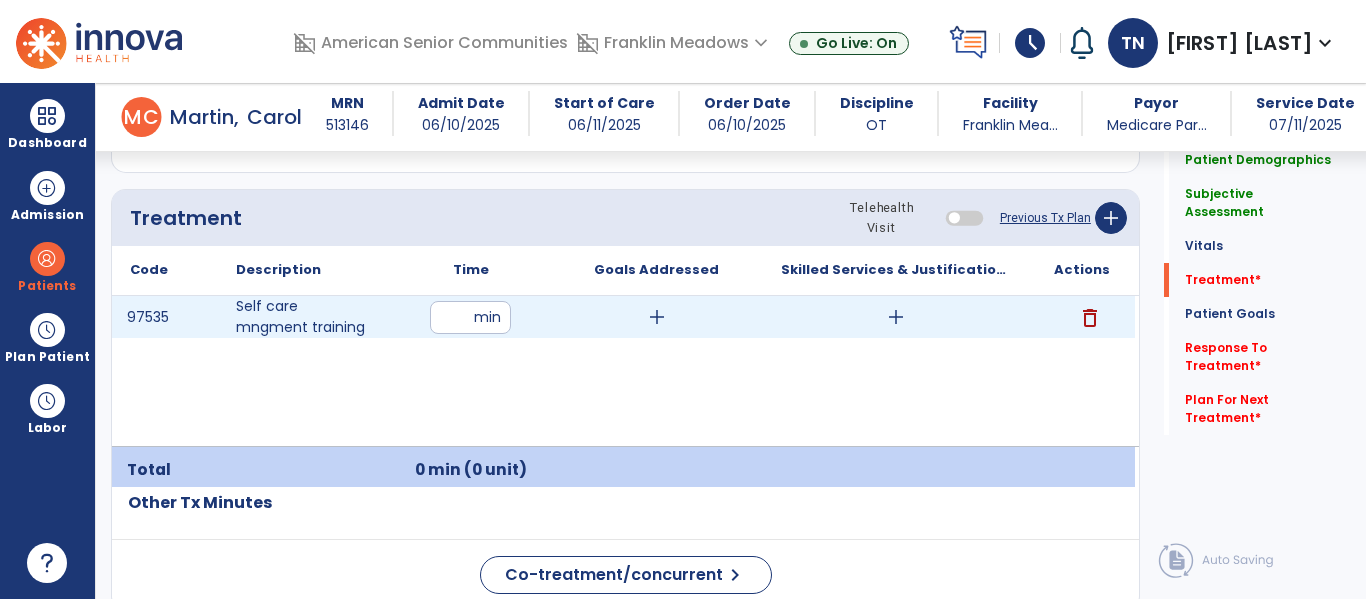 type on "**" 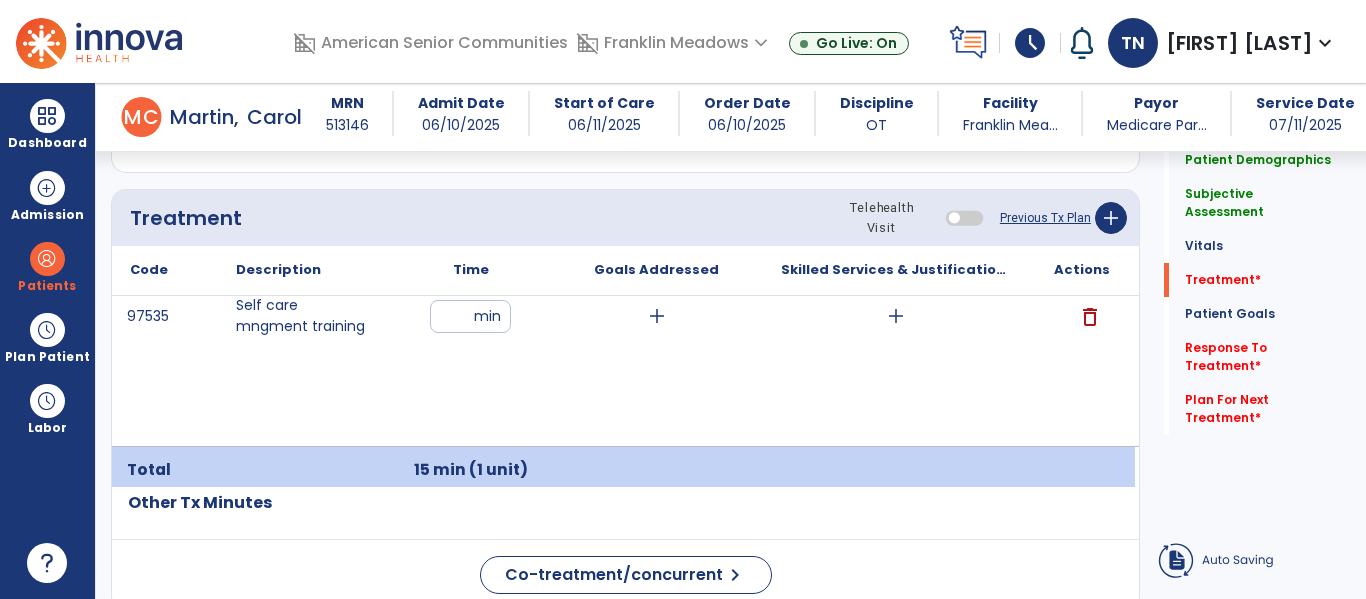click on "add" at bounding box center [896, 316] 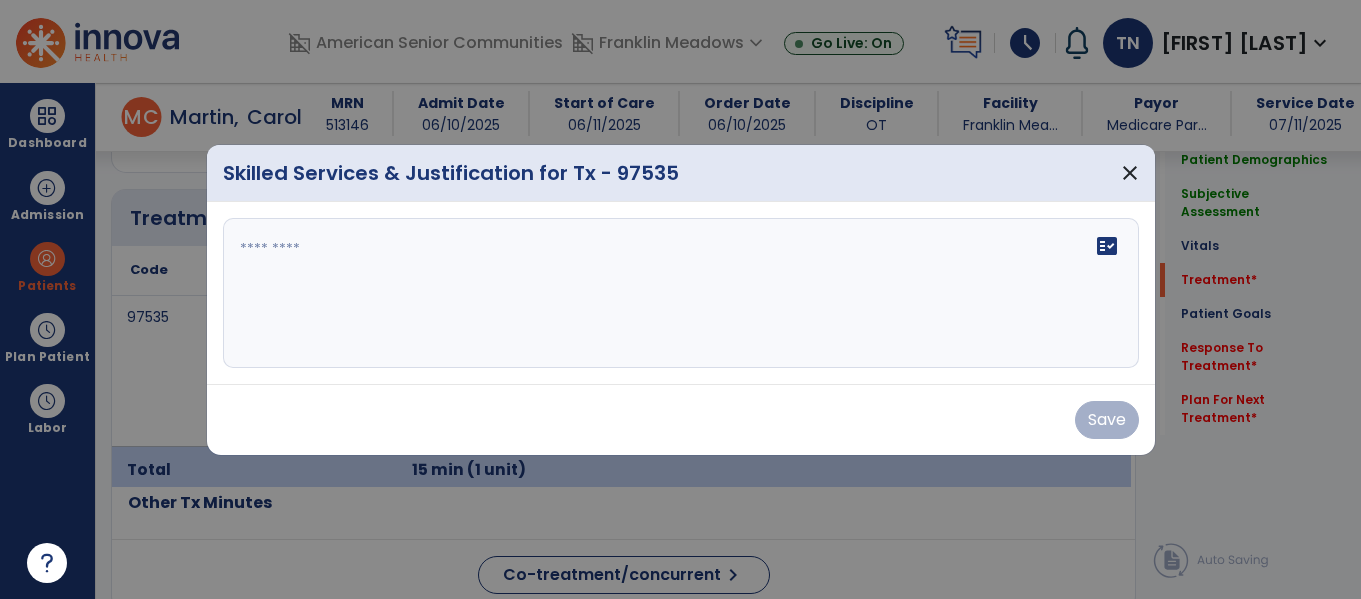 scroll, scrollTop: 1170, scrollLeft: 0, axis: vertical 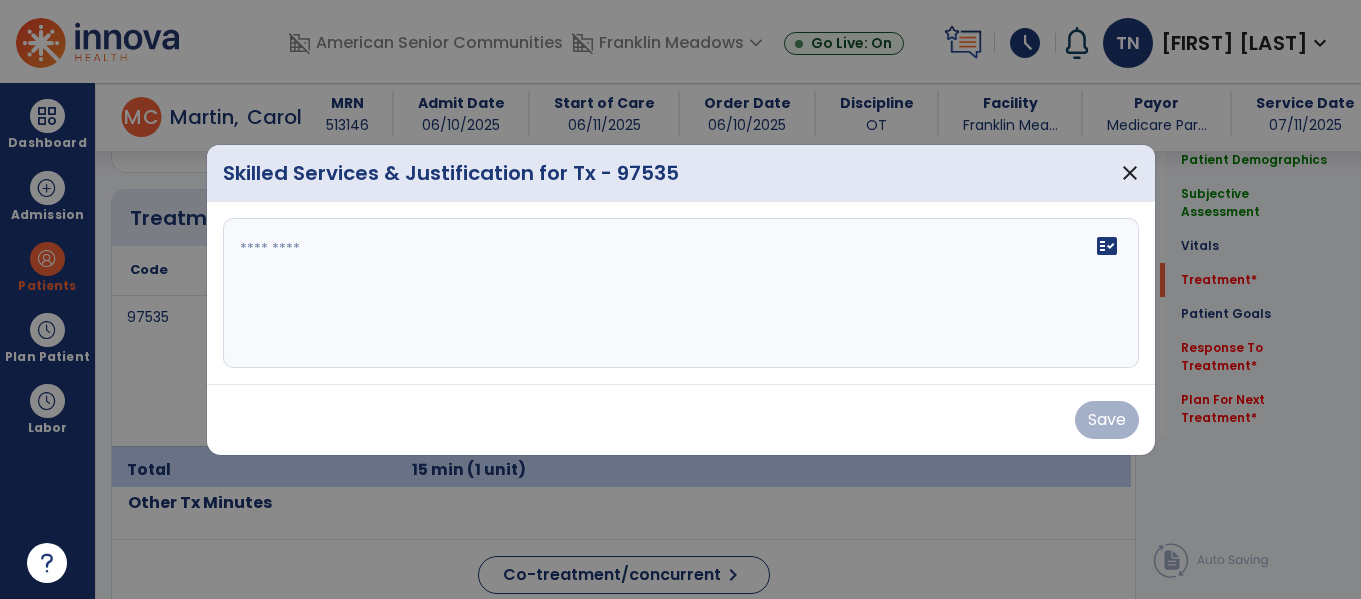 click on "fact_check" at bounding box center [1107, 246] 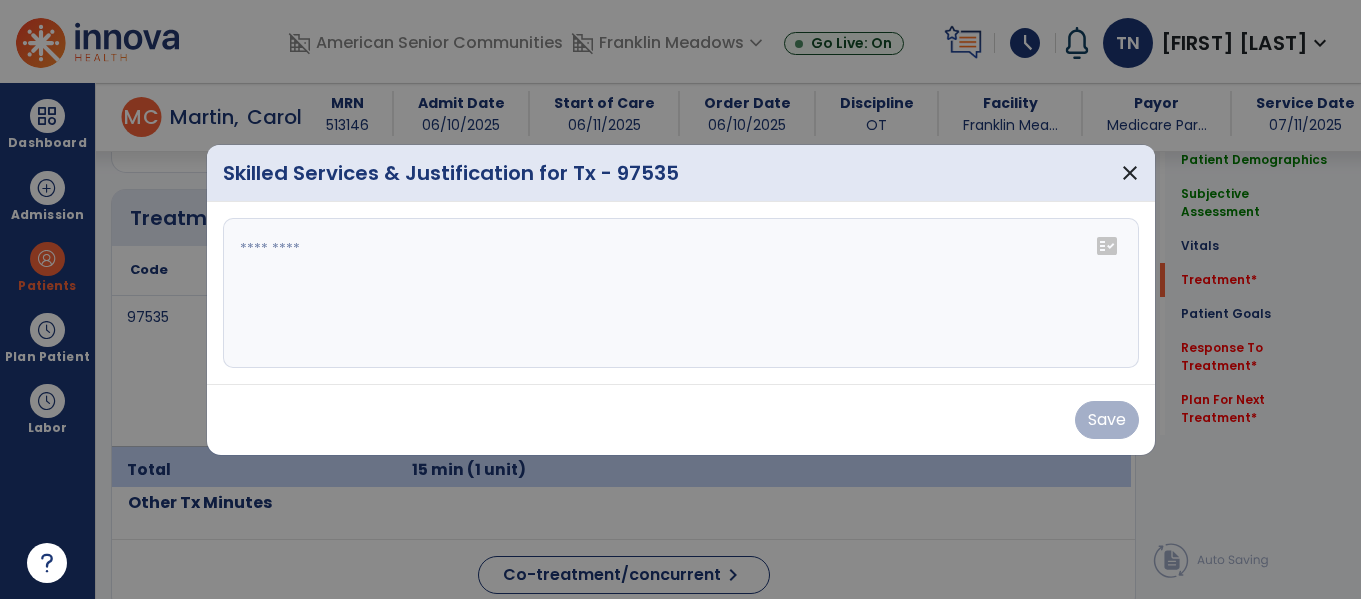 click on "fact_check" at bounding box center (1107, 246) 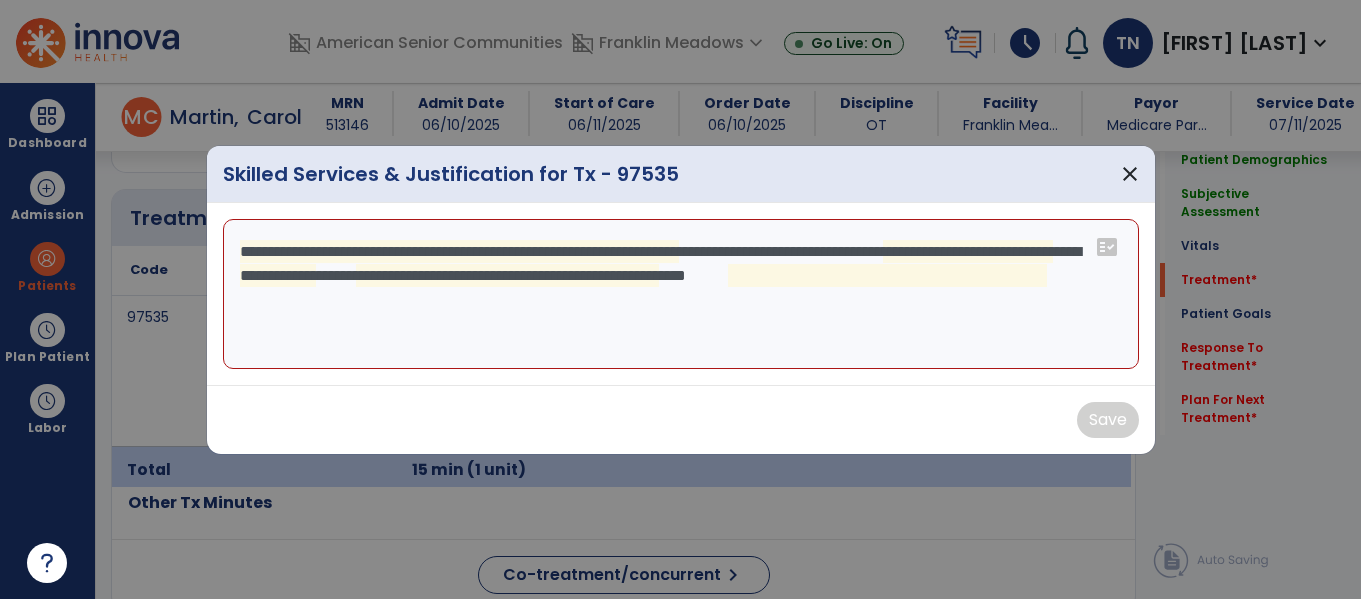 click on "**********" at bounding box center [681, 294] 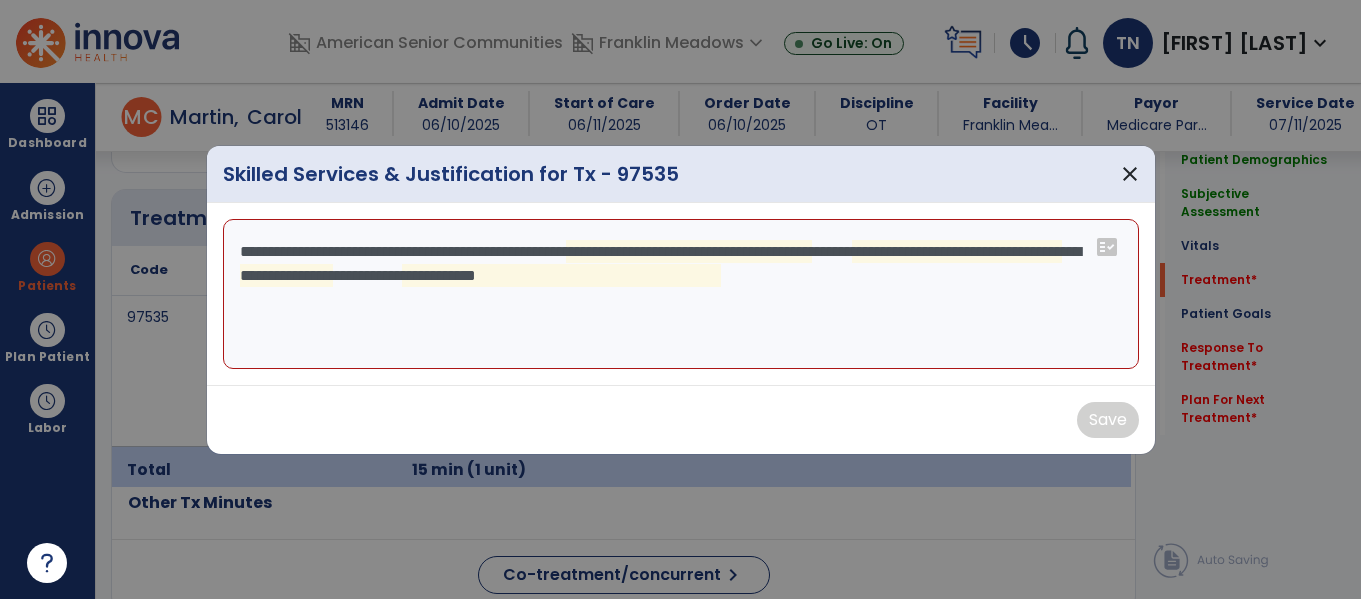 type on "**********" 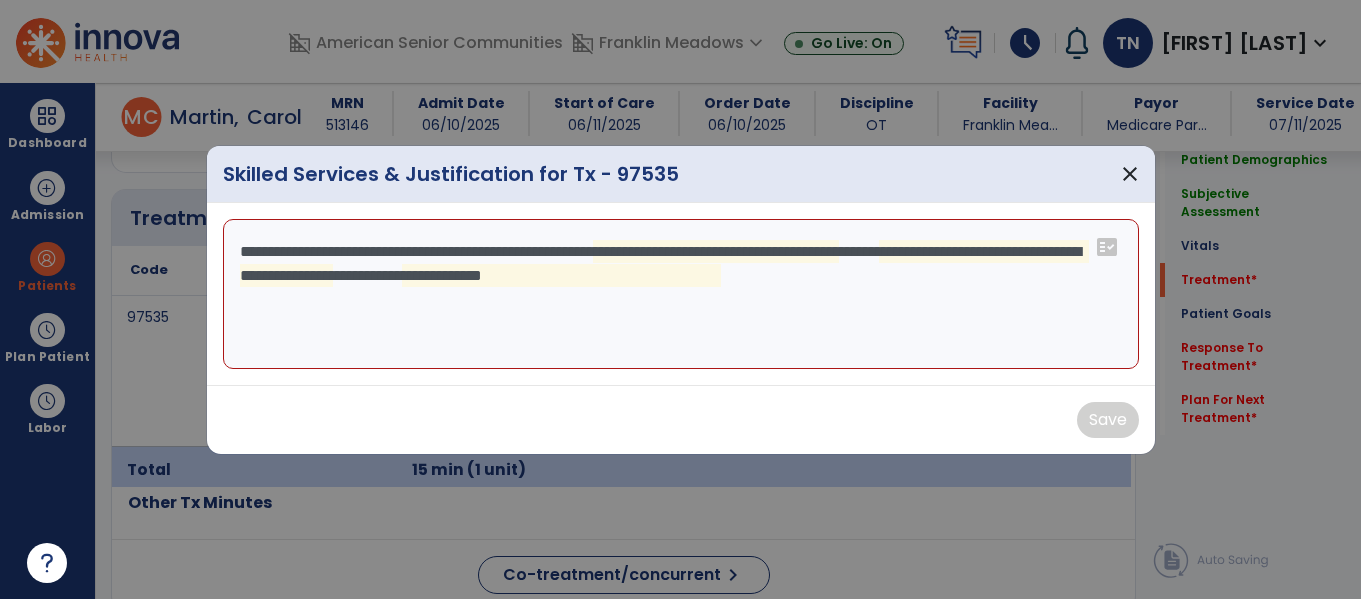 click on "**********" at bounding box center [681, 294] 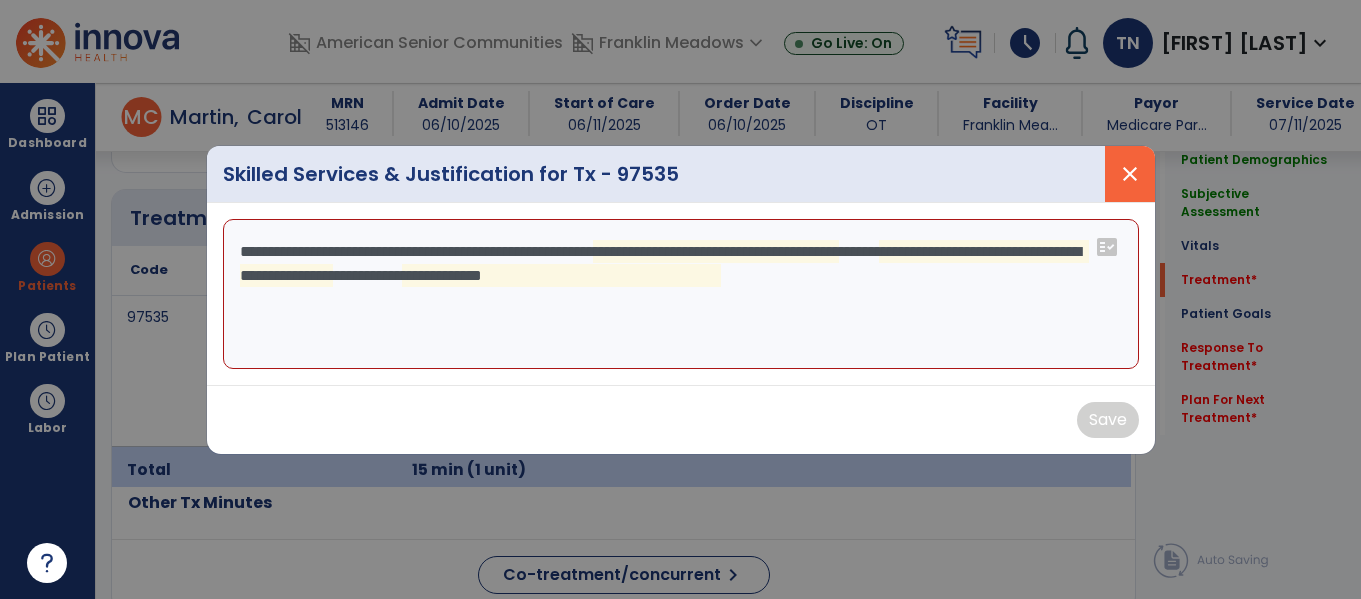 click on "close" at bounding box center [1130, 174] 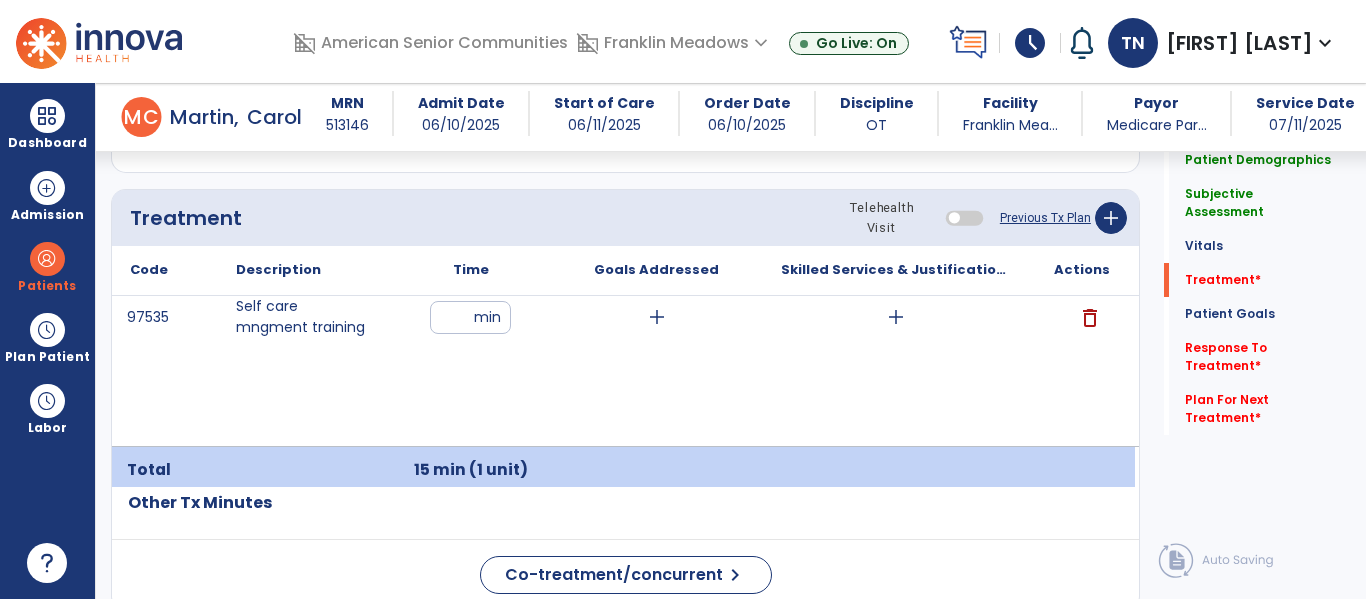 click on "add" at bounding box center (896, 317) 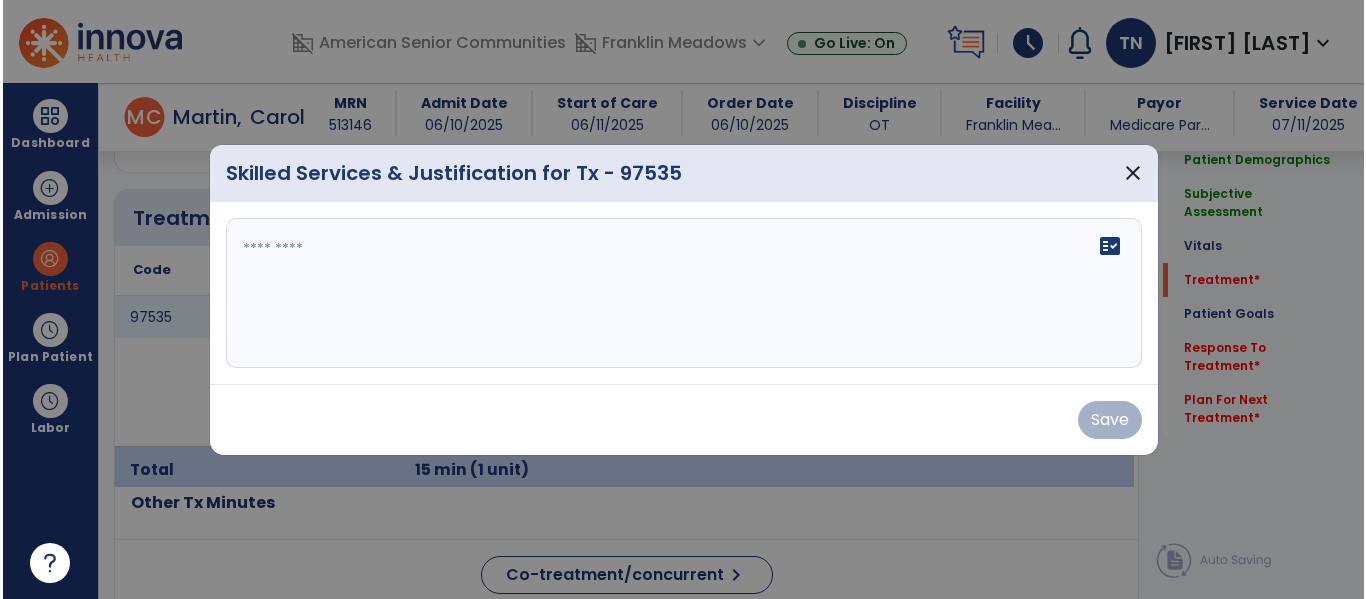 scroll, scrollTop: 1170, scrollLeft: 0, axis: vertical 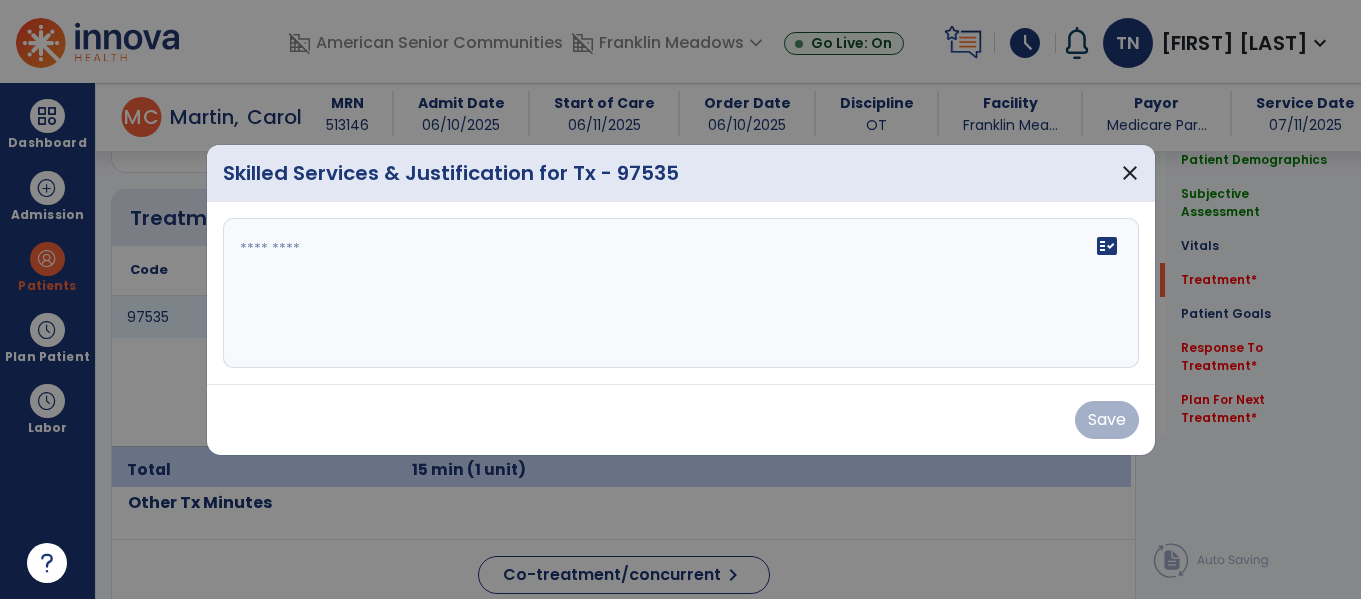click at bounding box center [681, 293] 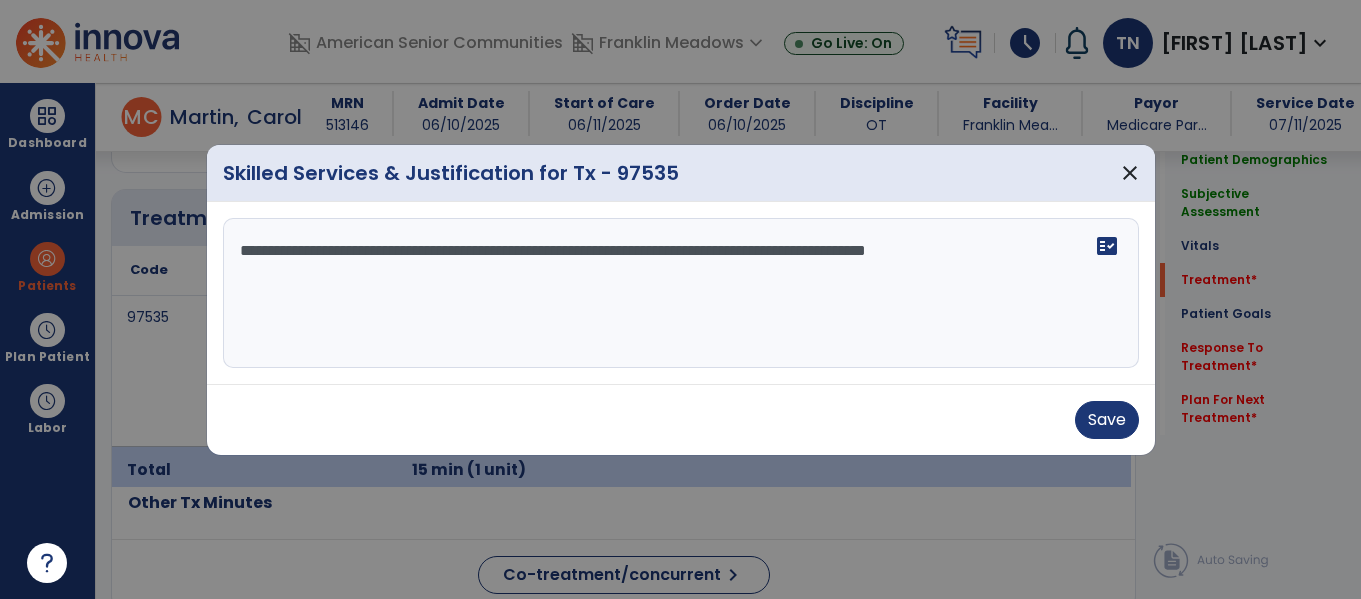 click on "**********" at bounding box center (681, 293) 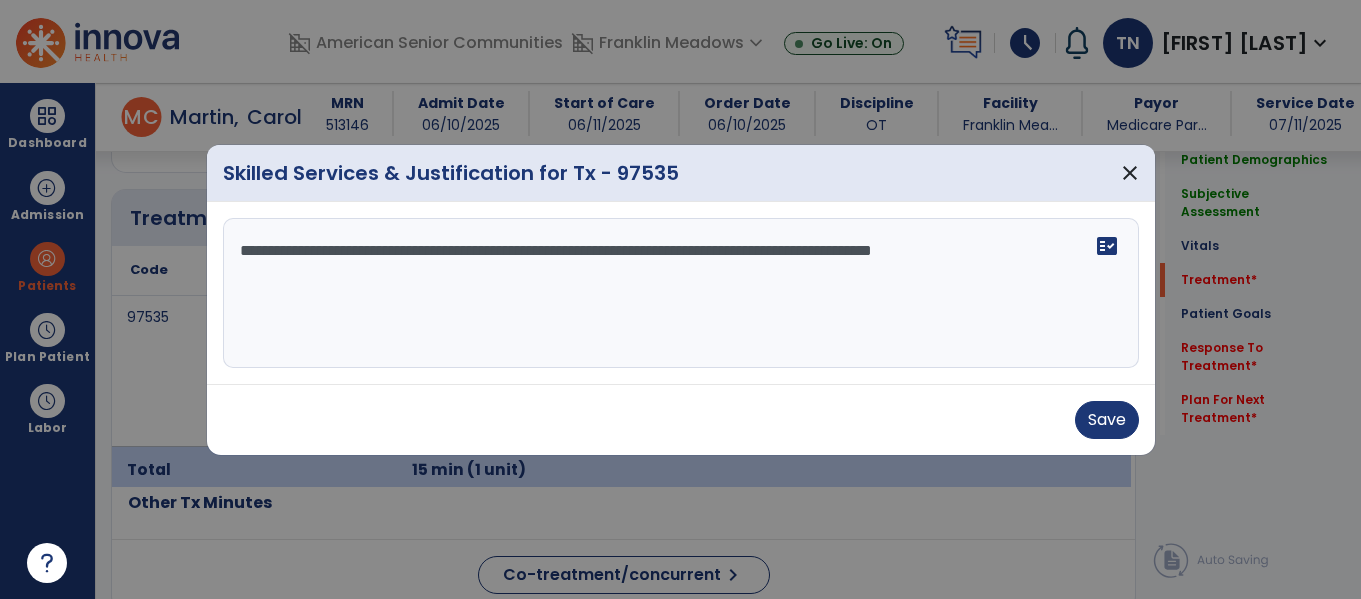 click on "**********" at bounding box center (681, 293) 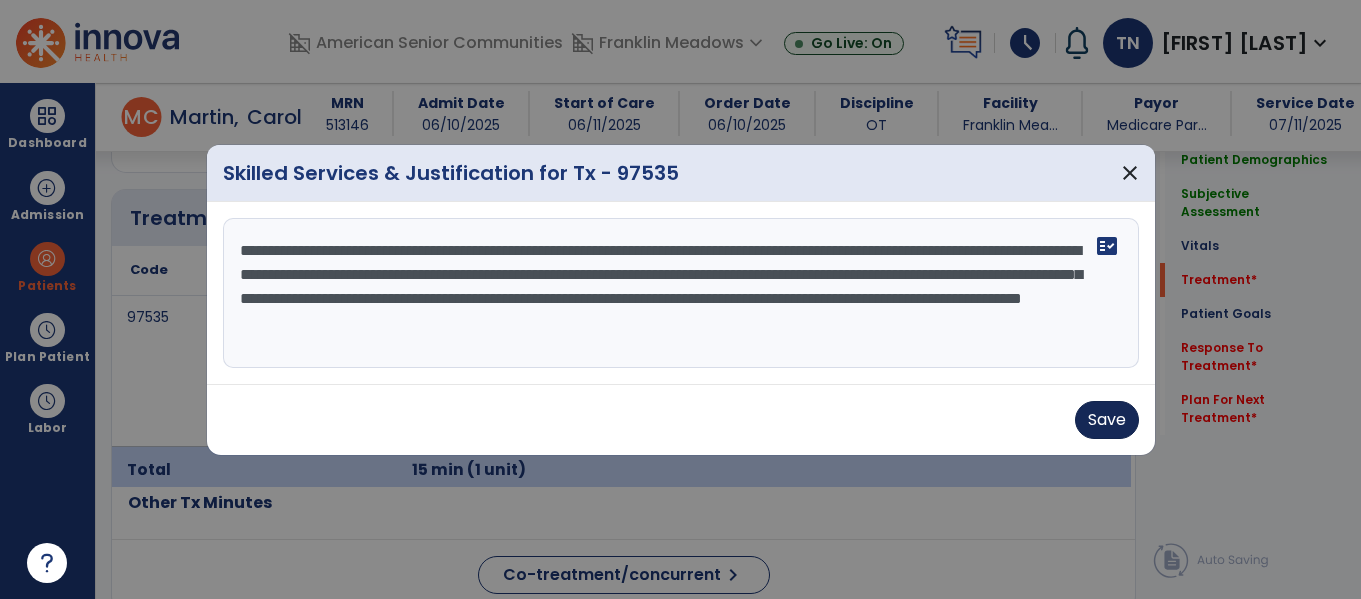 type on "**********" 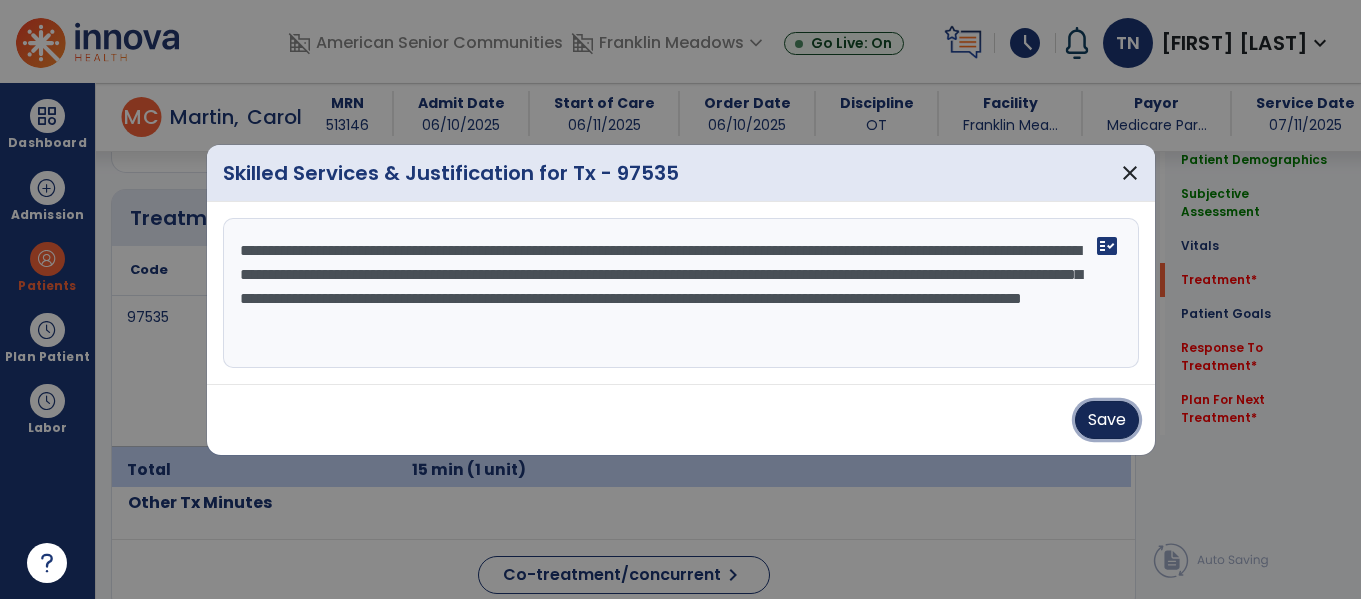 click on "Save" at bounding box center (1107, 420) 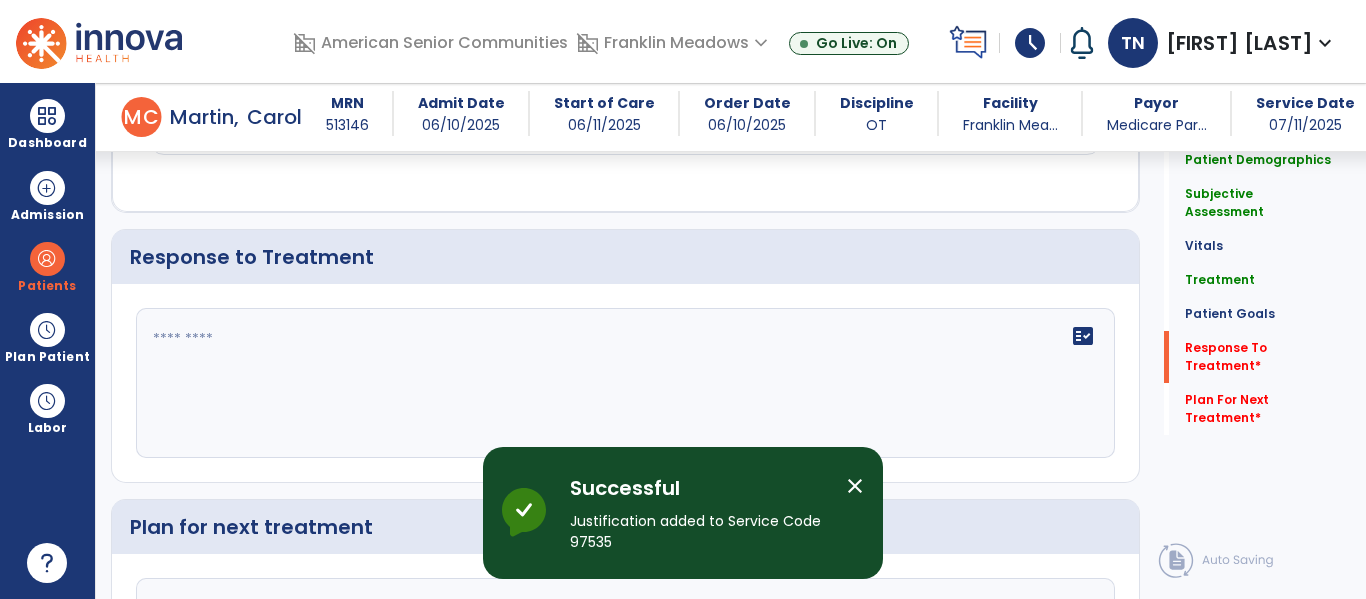 scroll, scrollTop: 3377, scrollLeft: 0, axis: vertical 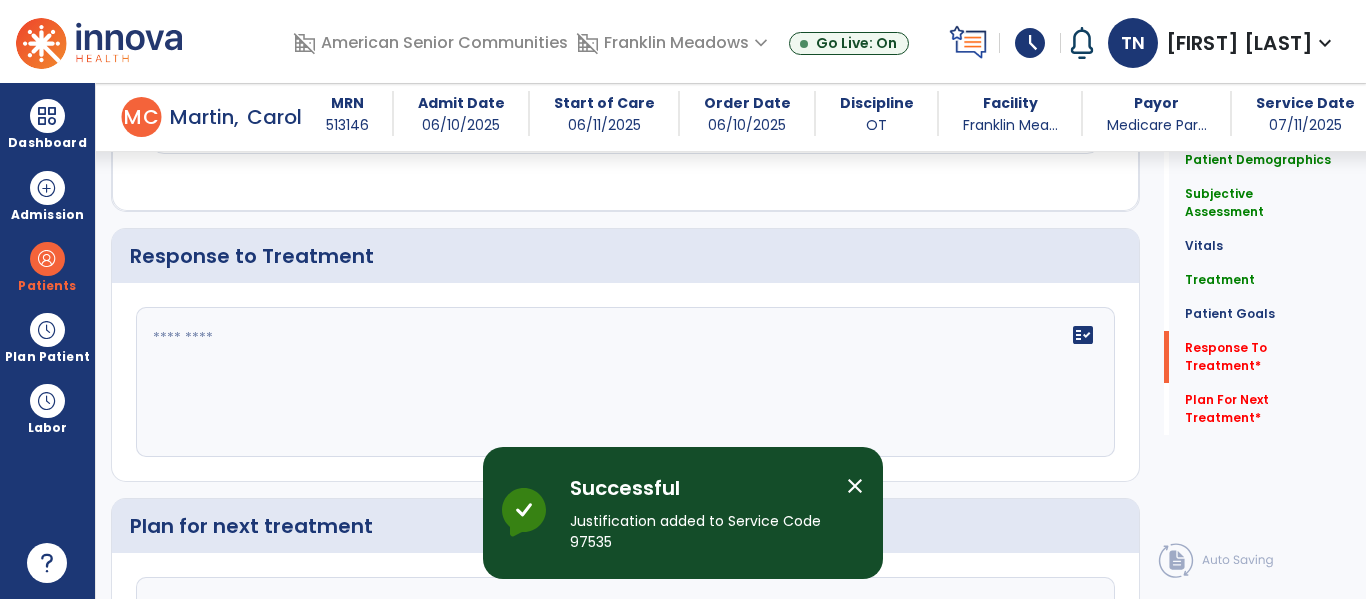 click on "fact_check" 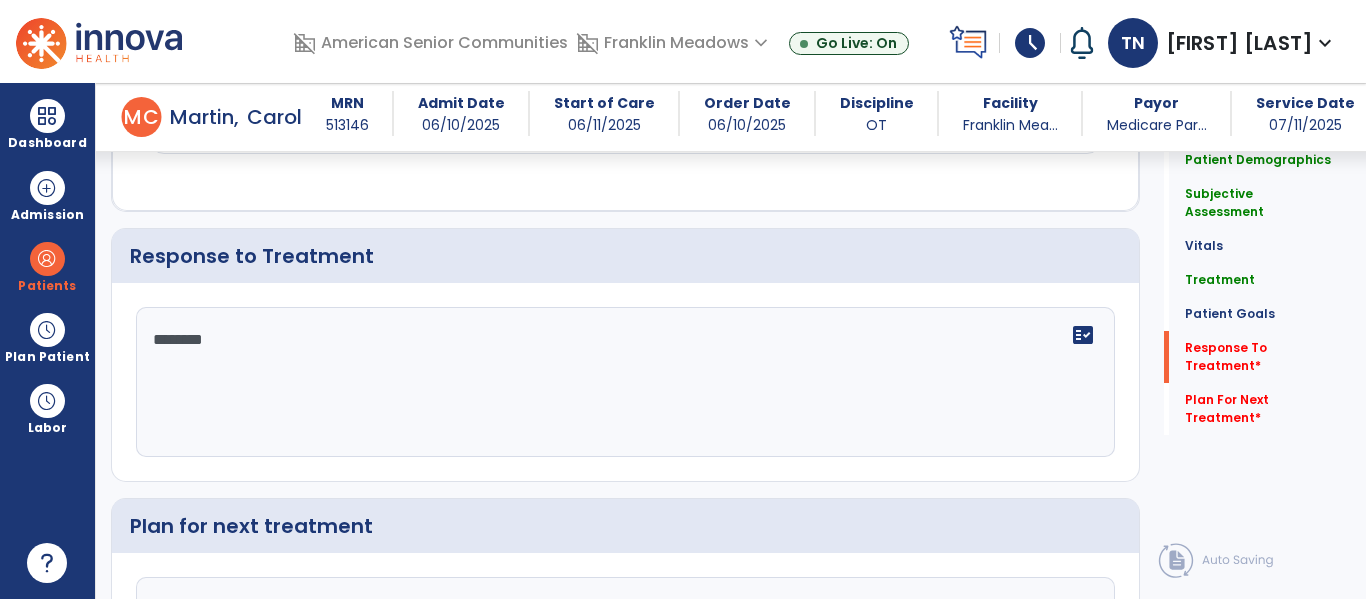 type on "*********" 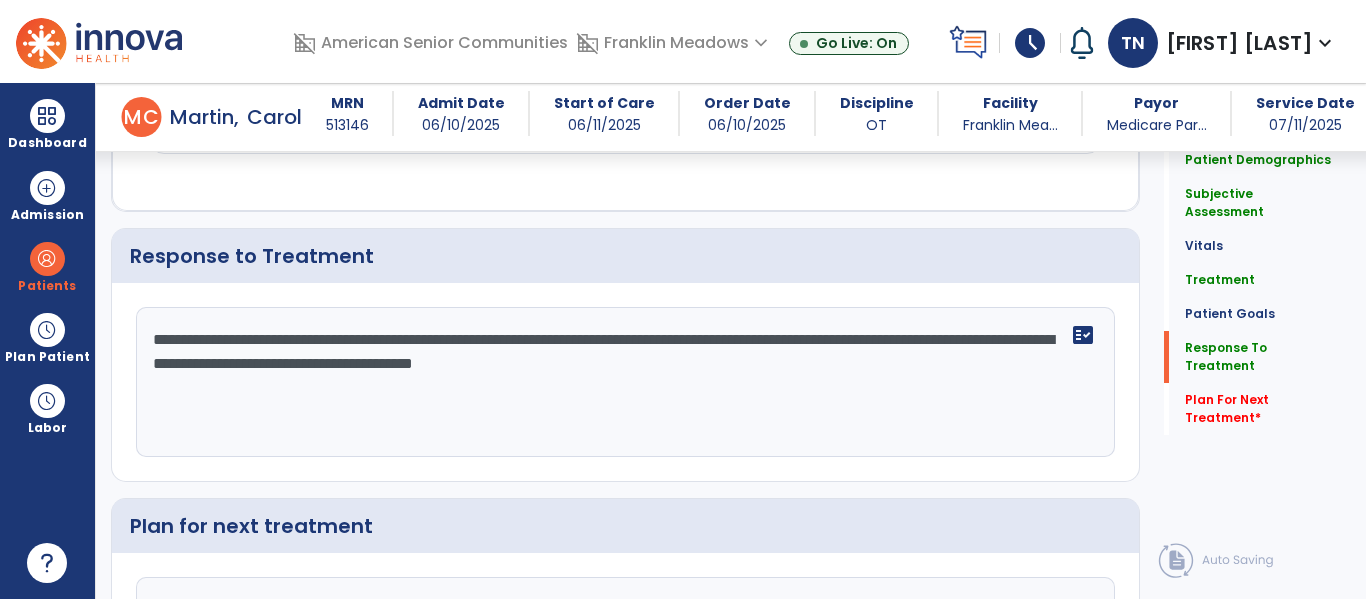 scroll, scrollTop: 3487, scrollLeft: 0, axis: vertical 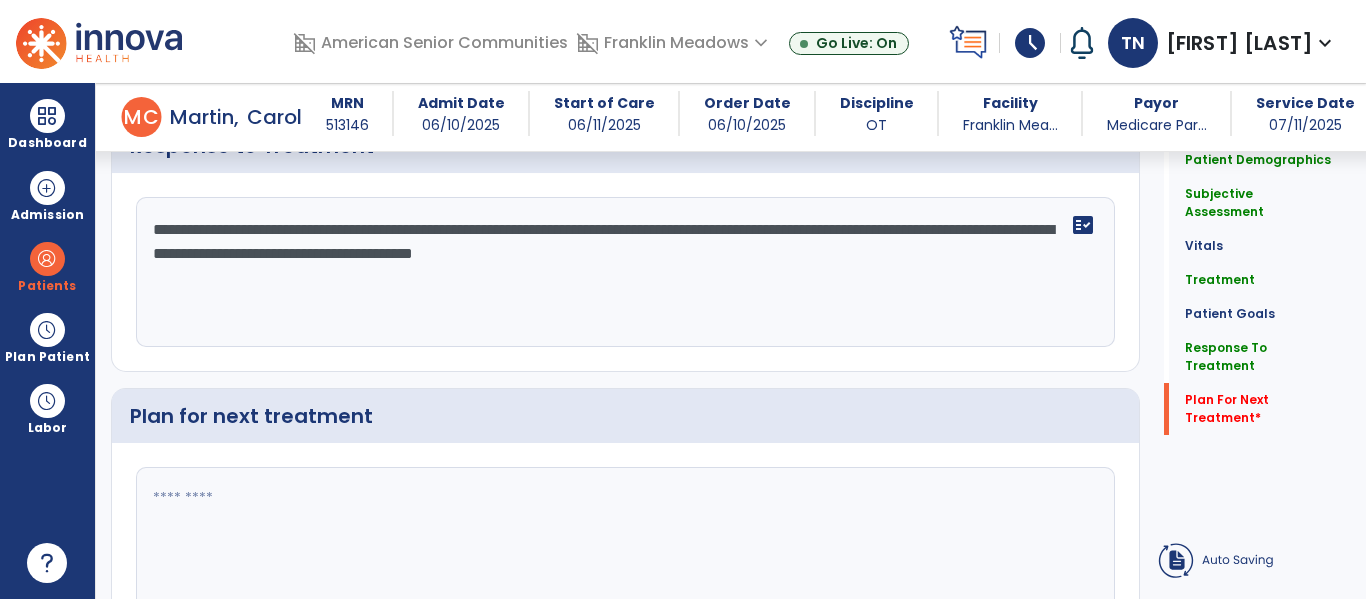 type on "**********" 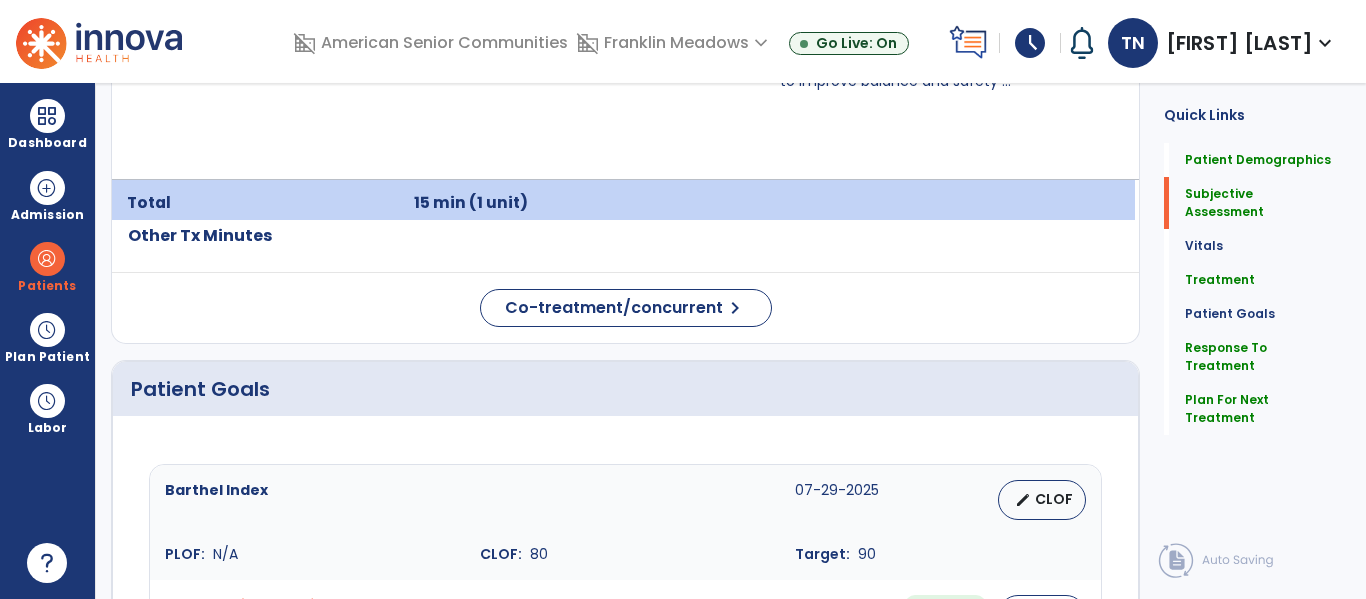 scroll, scrollTop: 0, scrollLeft: 0, axis: both 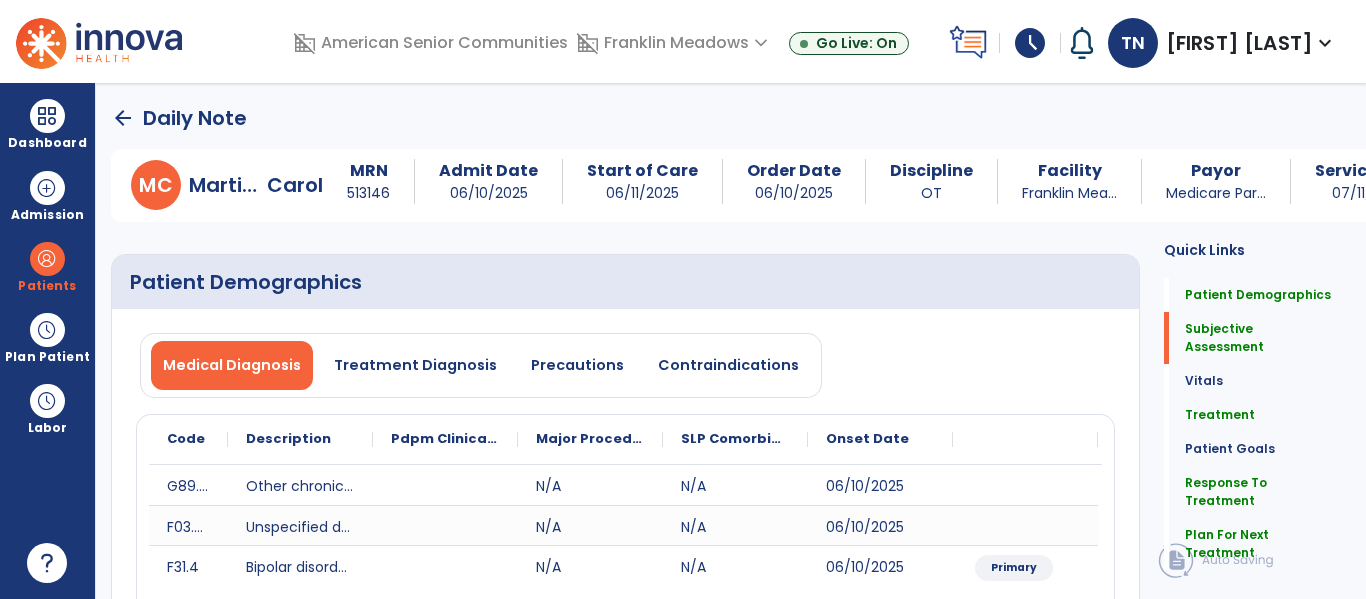 type on "**********" 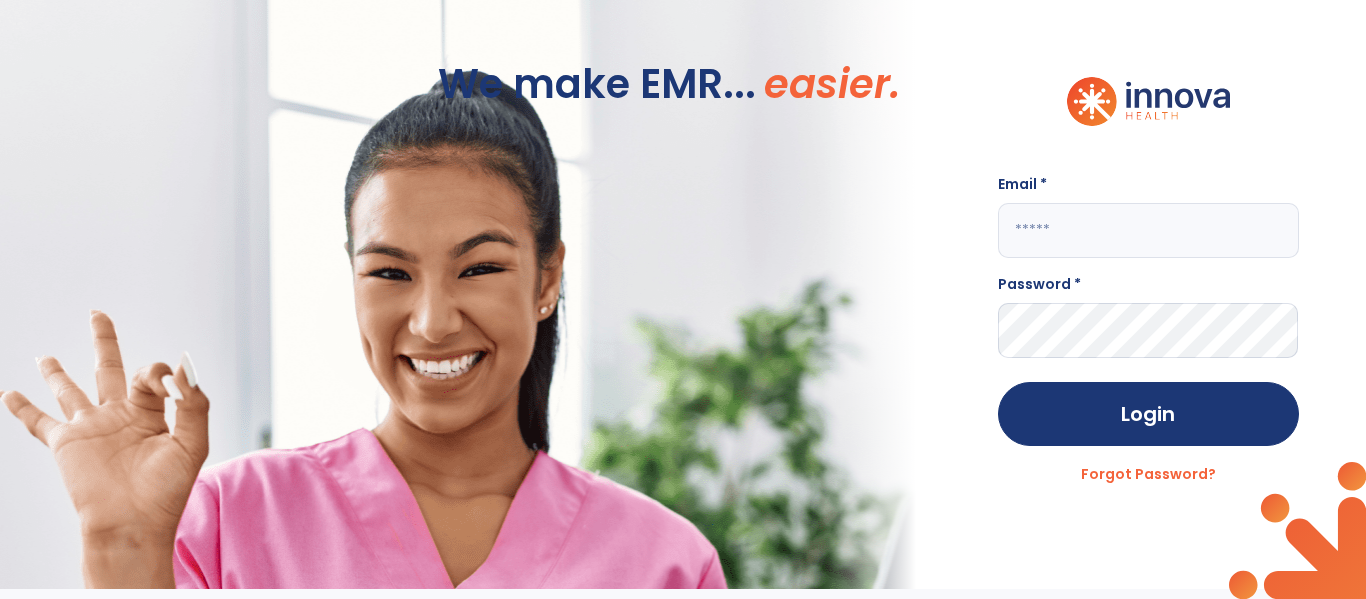 click 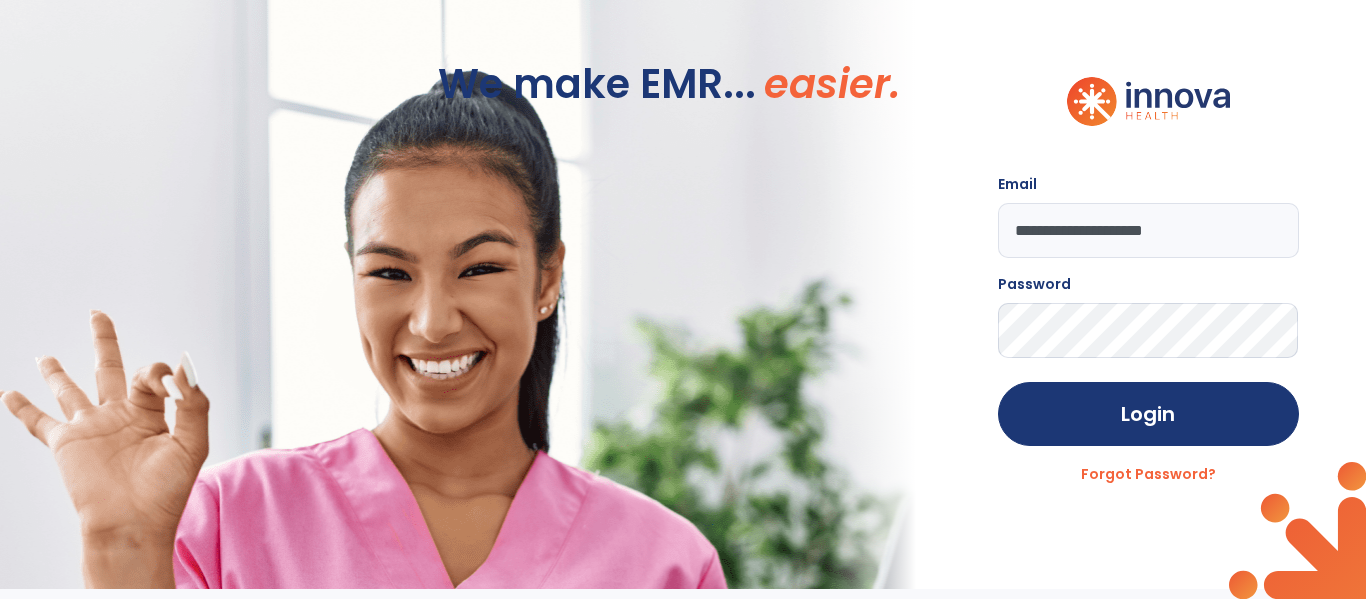 click on "Login" 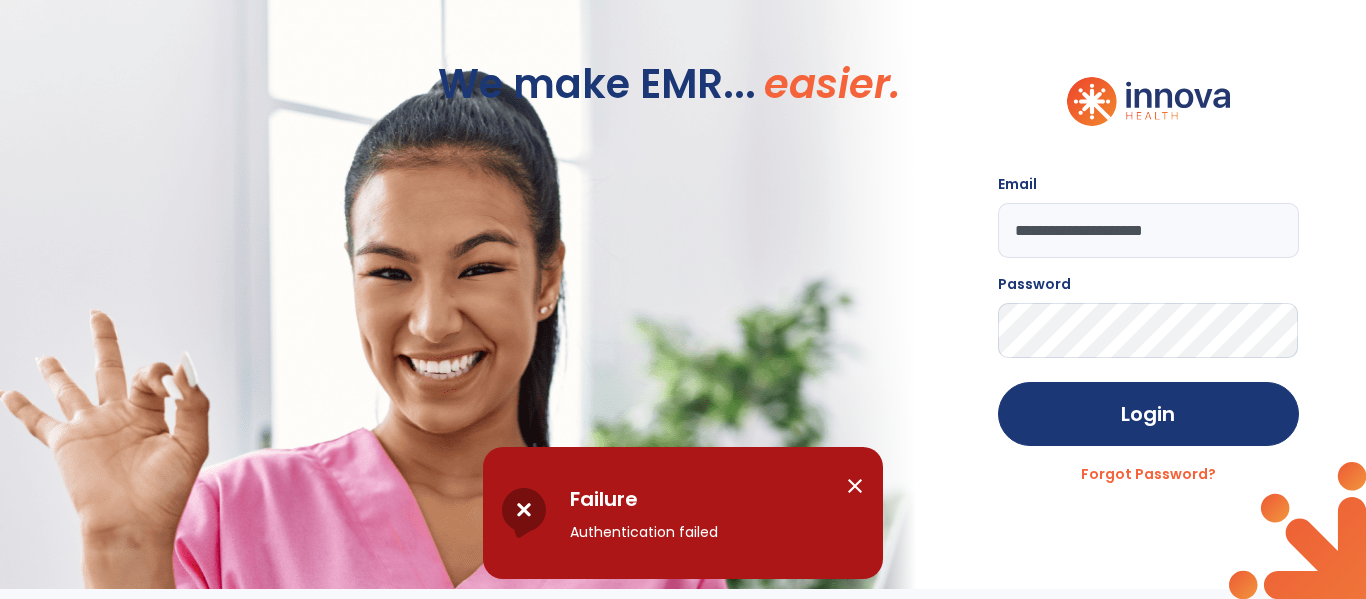 click on "**********" 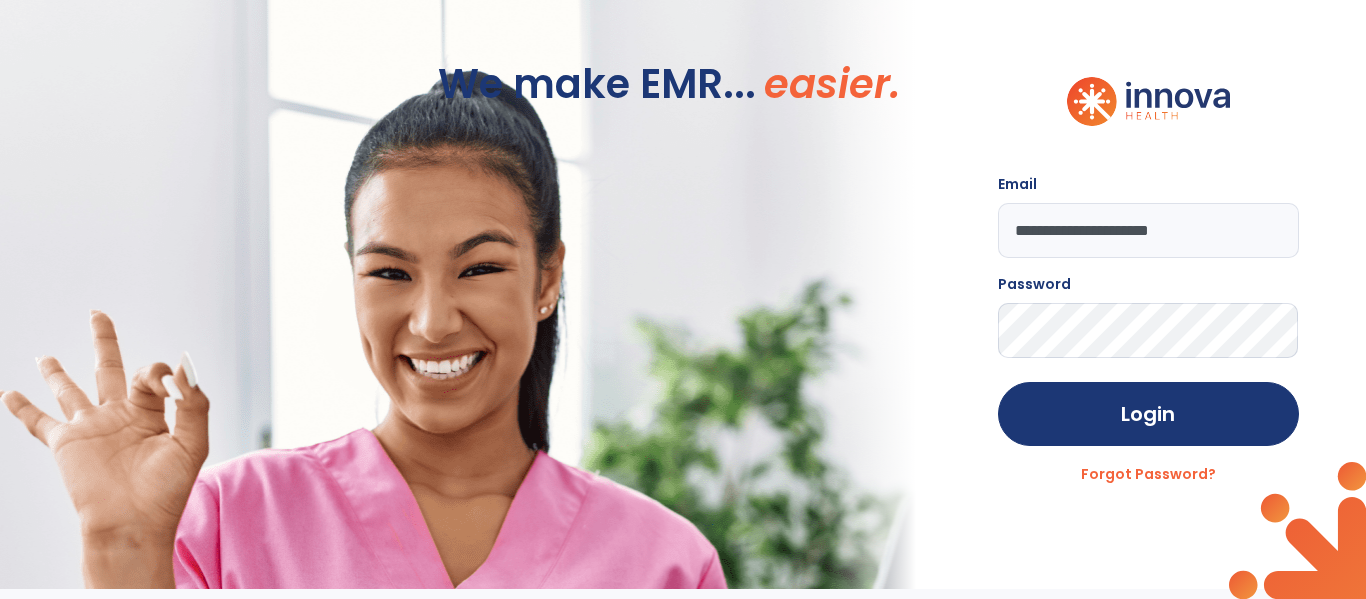 type on "**********" 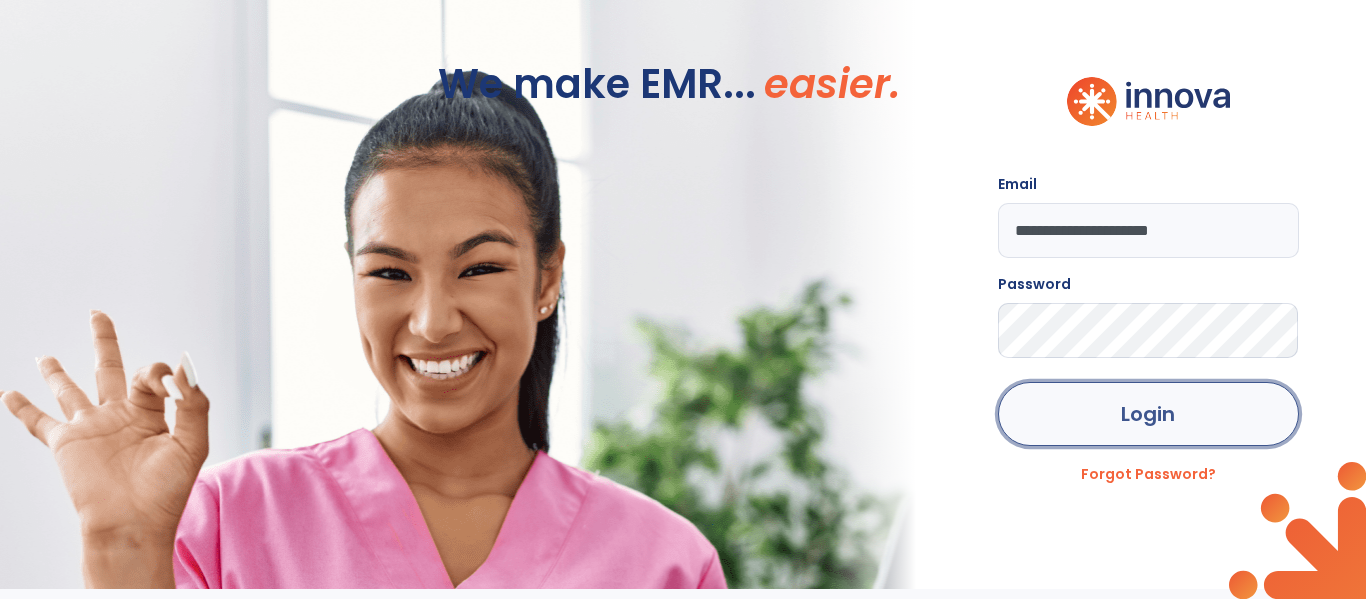 click on "Login" 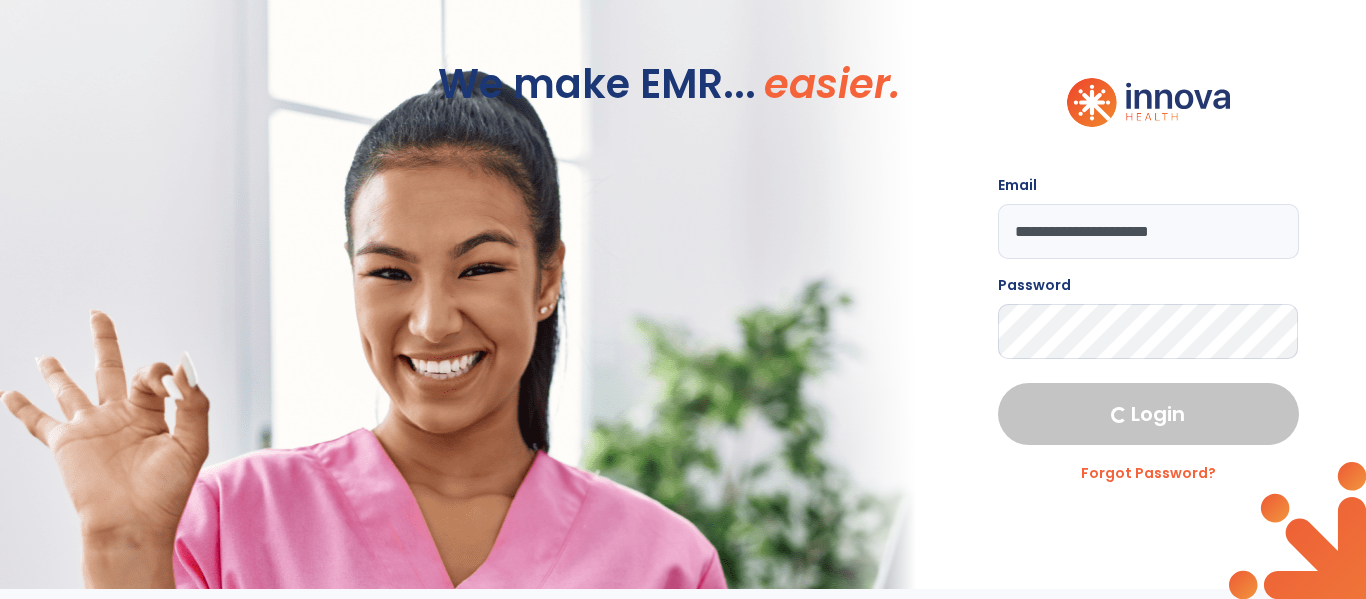 select on "****" 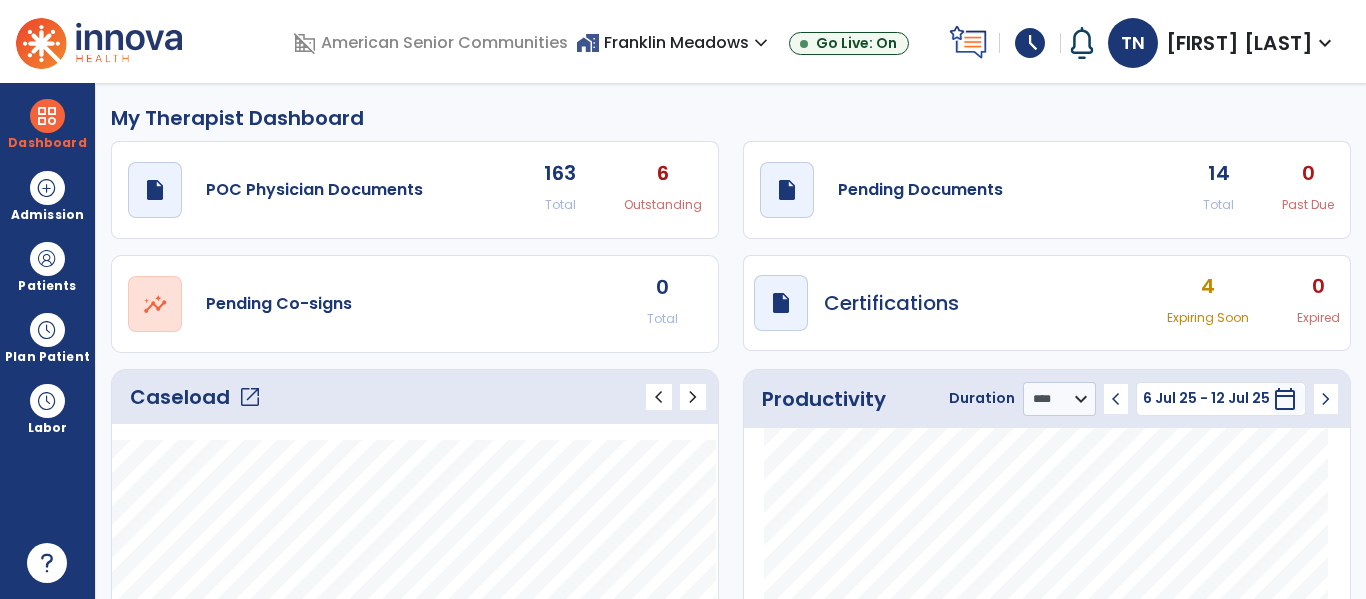 click on "14" 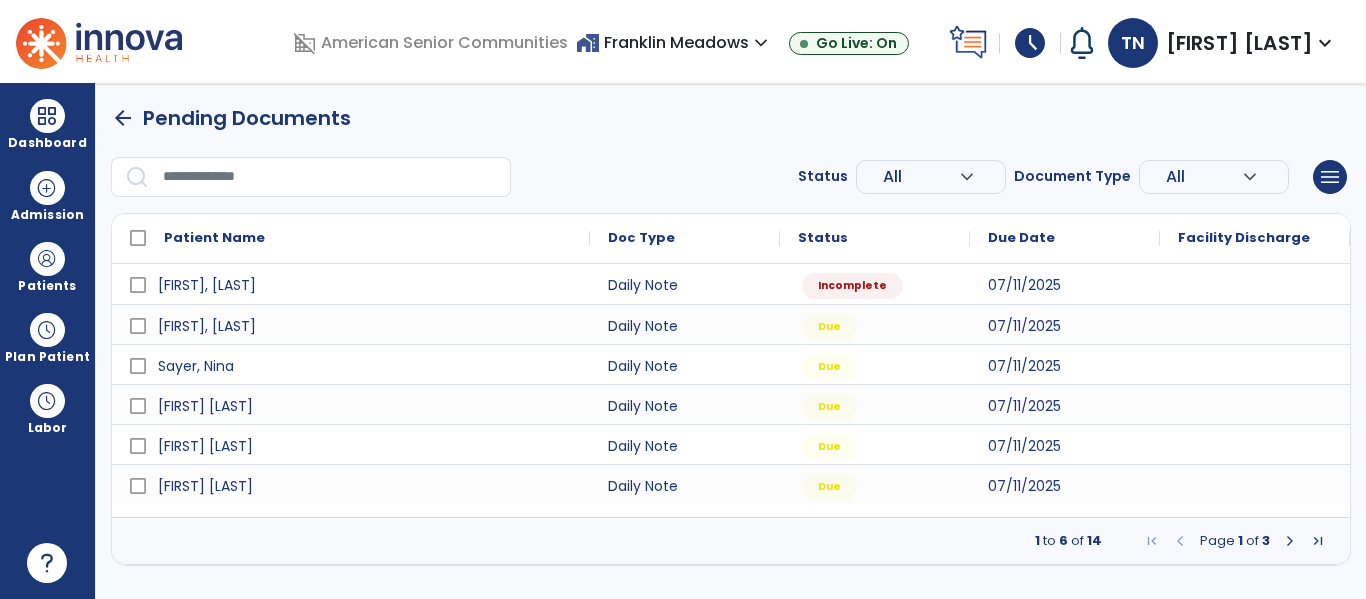 click on "arrow_back" at bounding box center [123, 118] 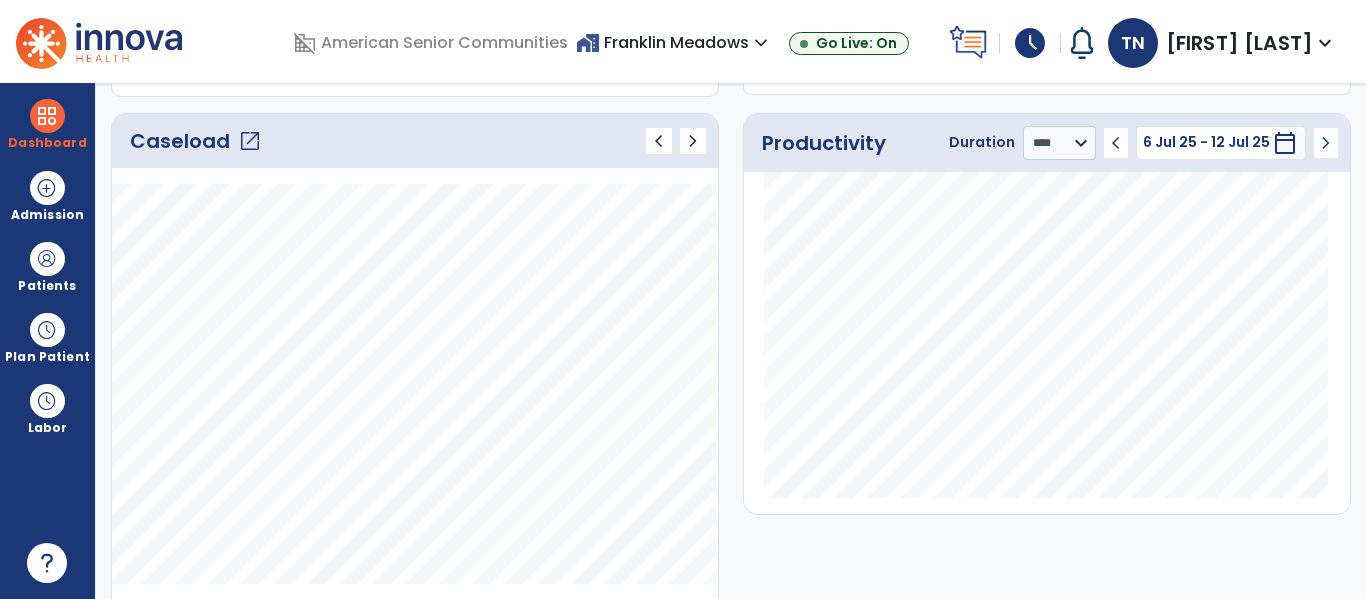 scroll, scrollTop: 0, scrollLeft: 0, axis: both 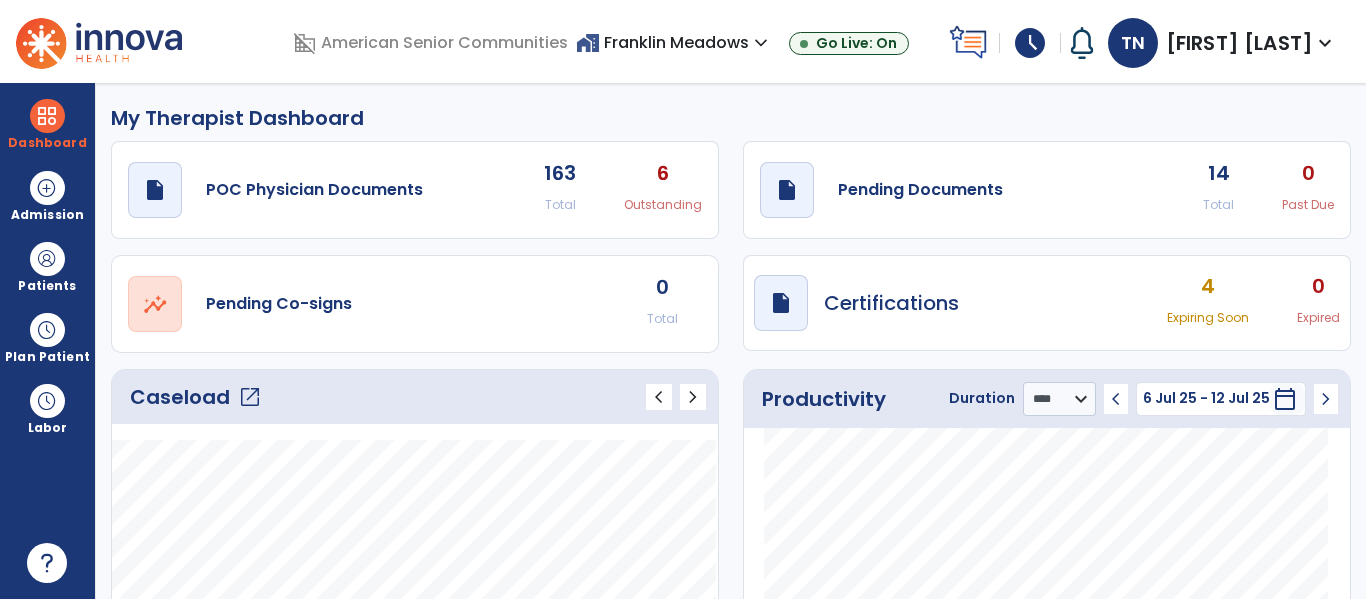 click on "14" 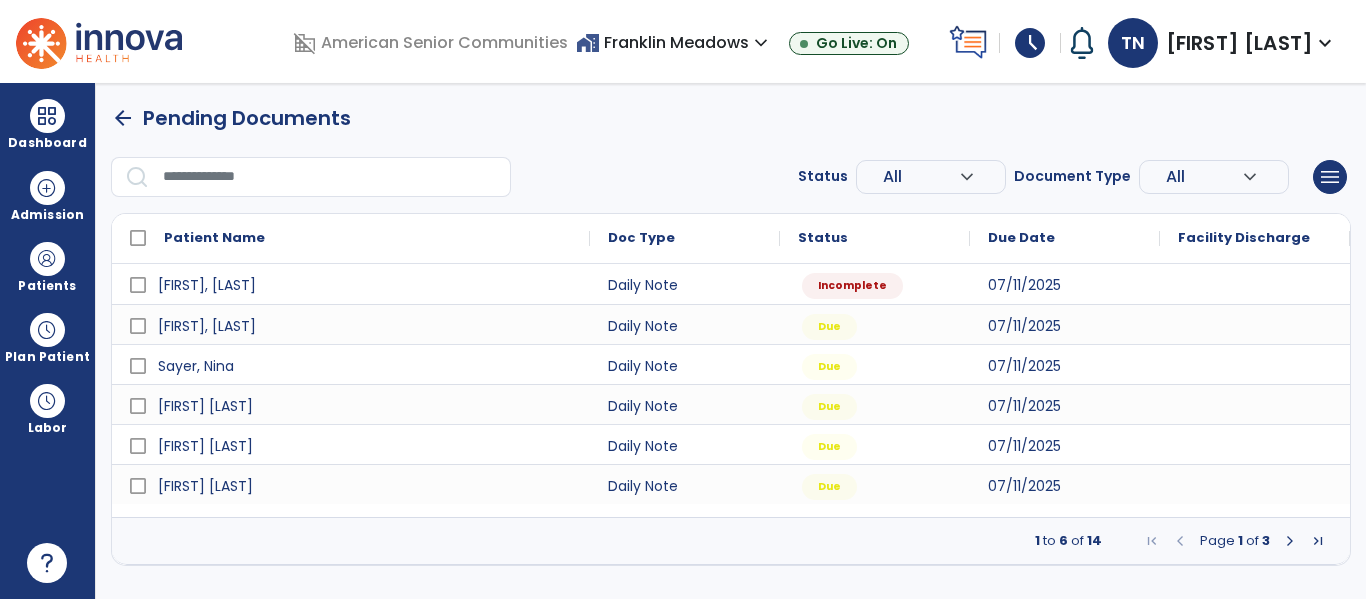 click at bounding box center [1290, 541] 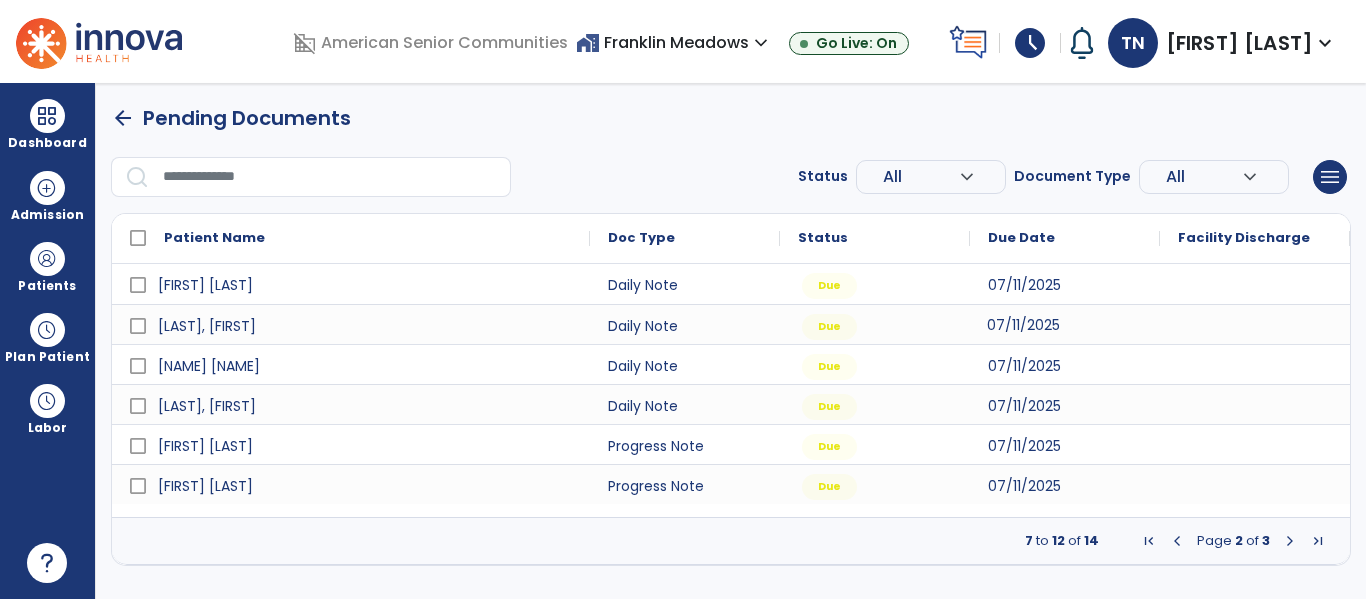 click on "07/11/2025" at bounding box center (1023, 325) 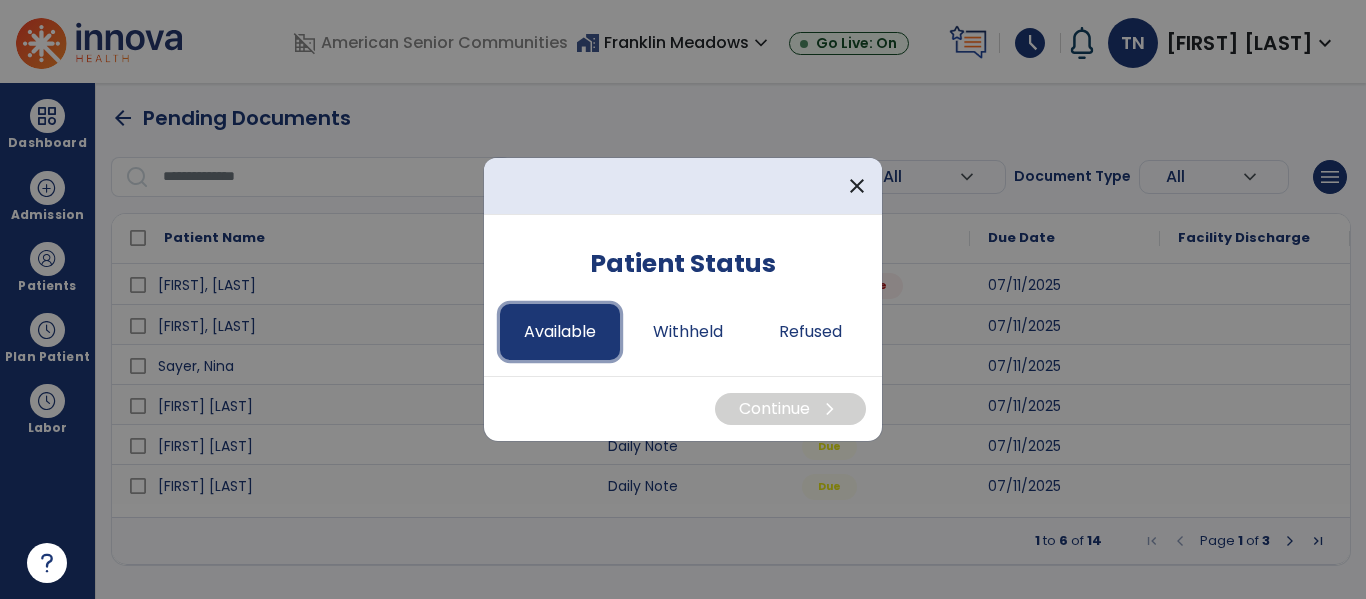 click on "Available" at bounding box center [560, 332] 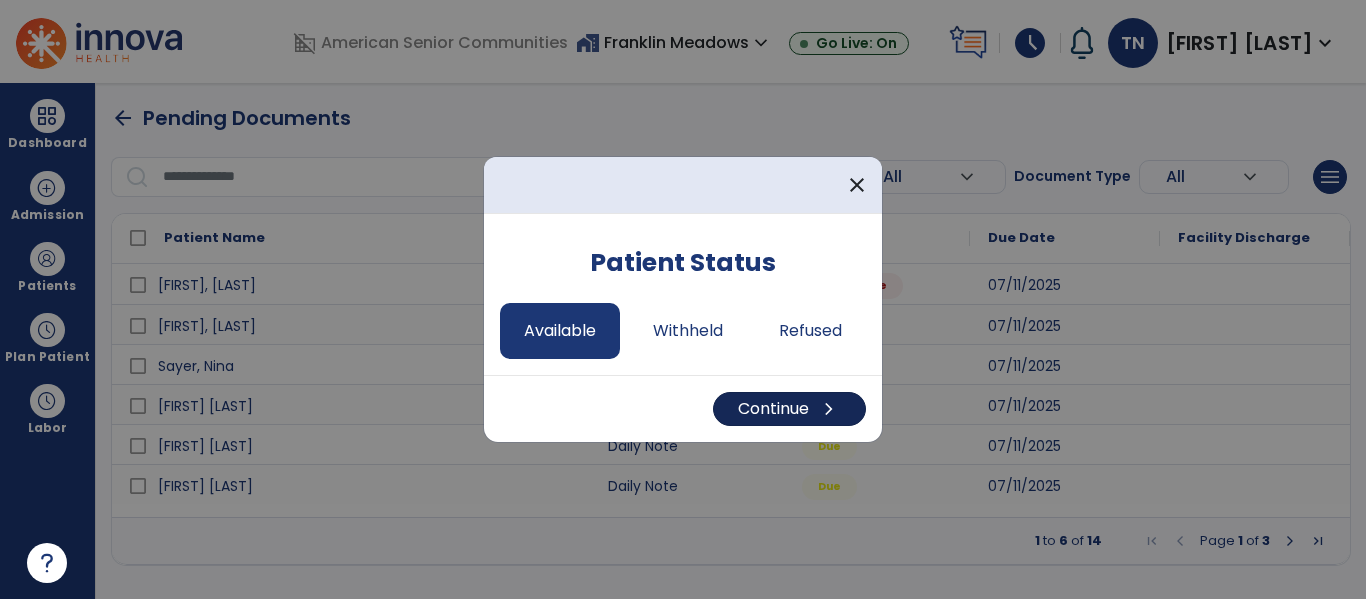click on "chevron_right" at bounding box center [829, 409] 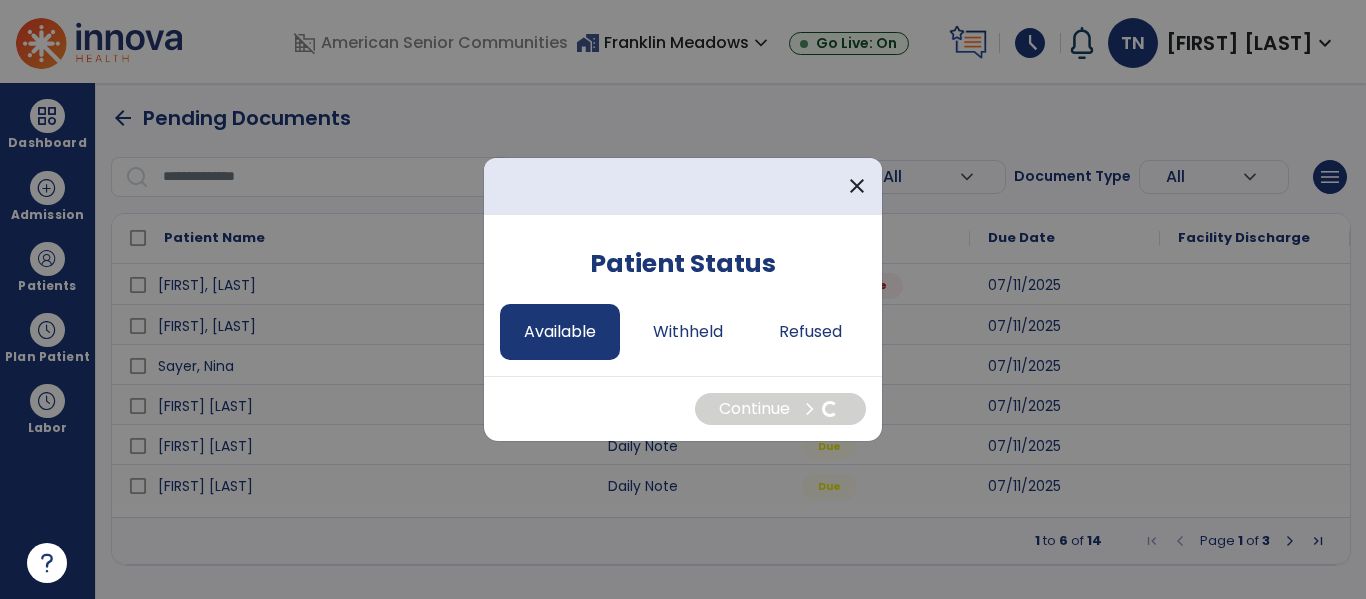 select on "*" 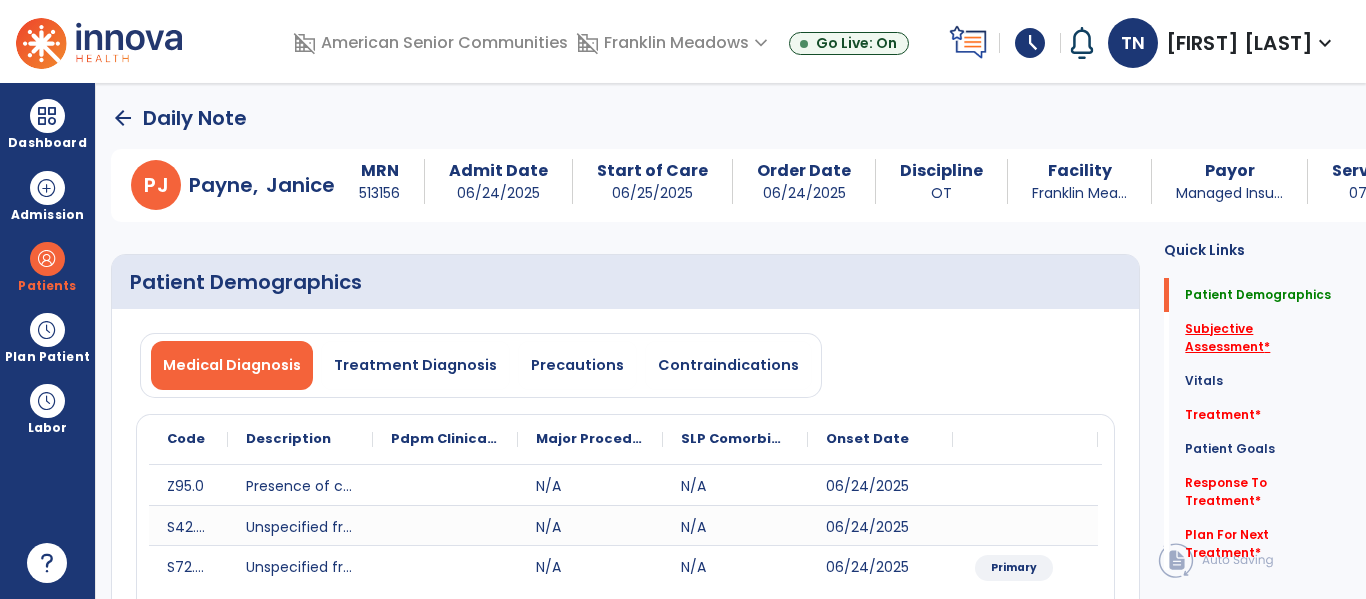 click on "Subjective Assessment   *" 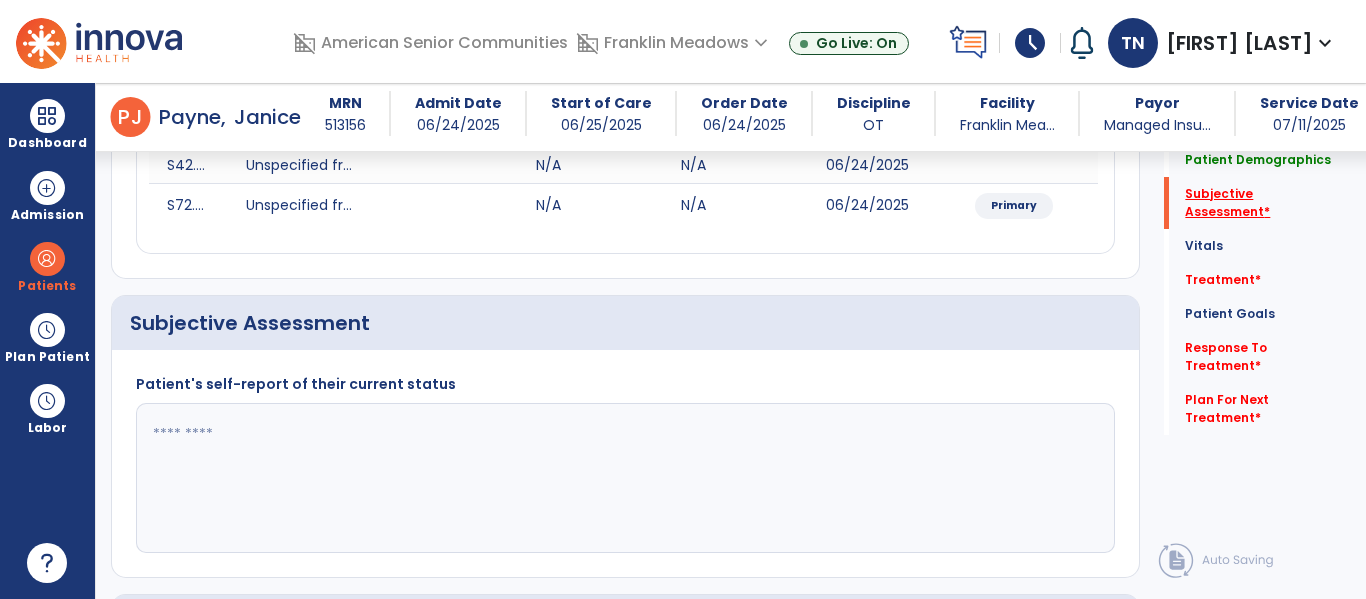 scroll, scrollTop: 457, scrollLeft: 0, axis: vertical 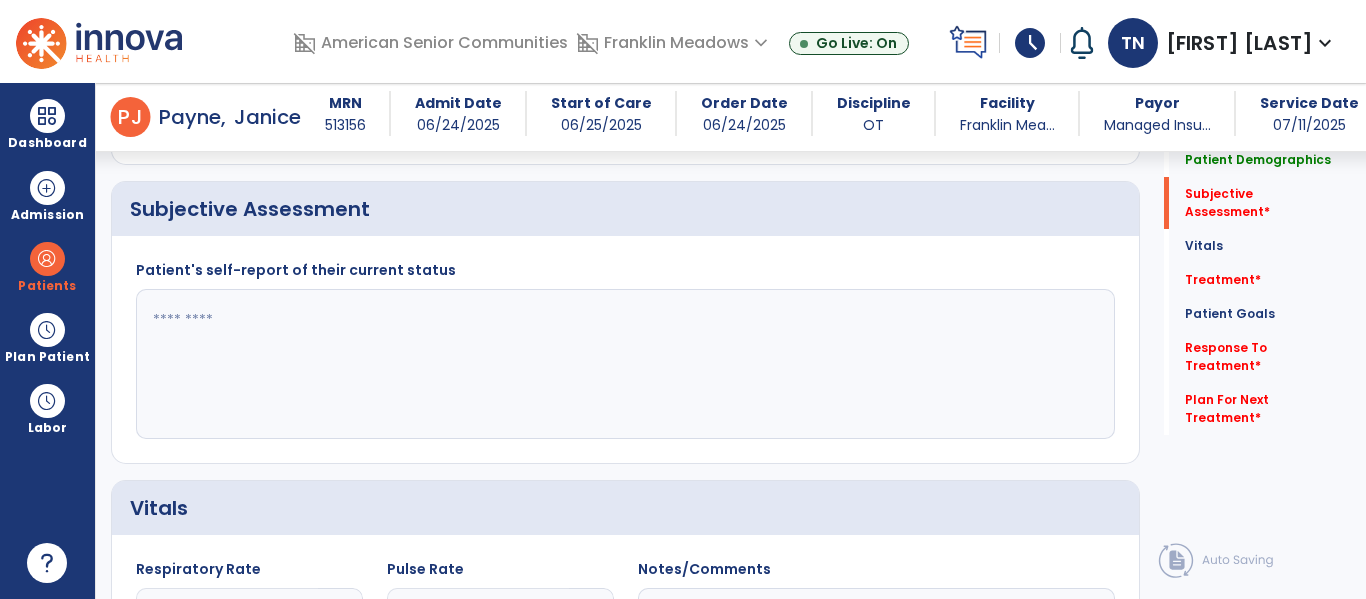 click 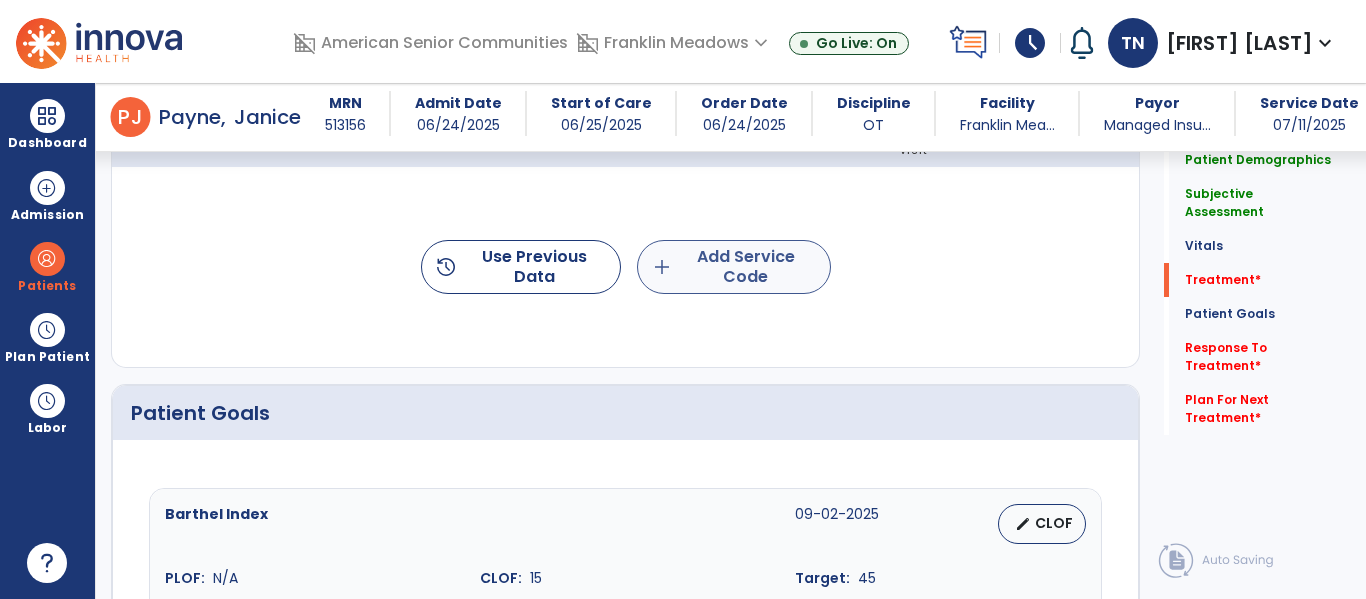 type on "**********" 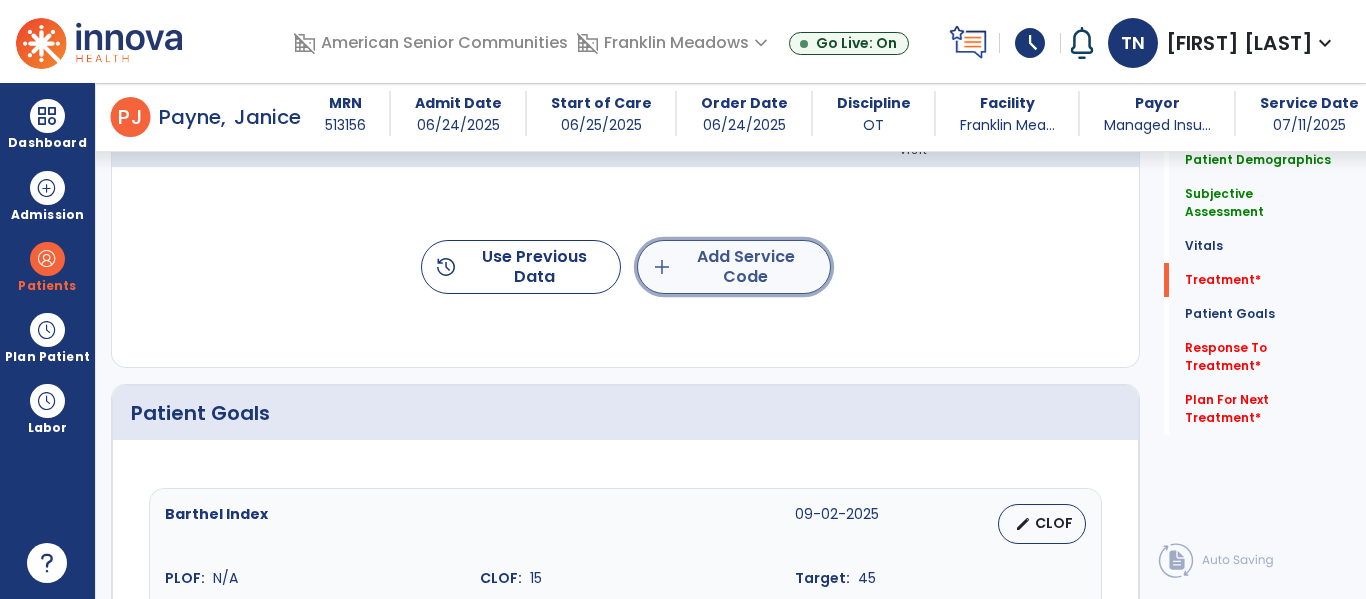 click on "add  Add Service Code" 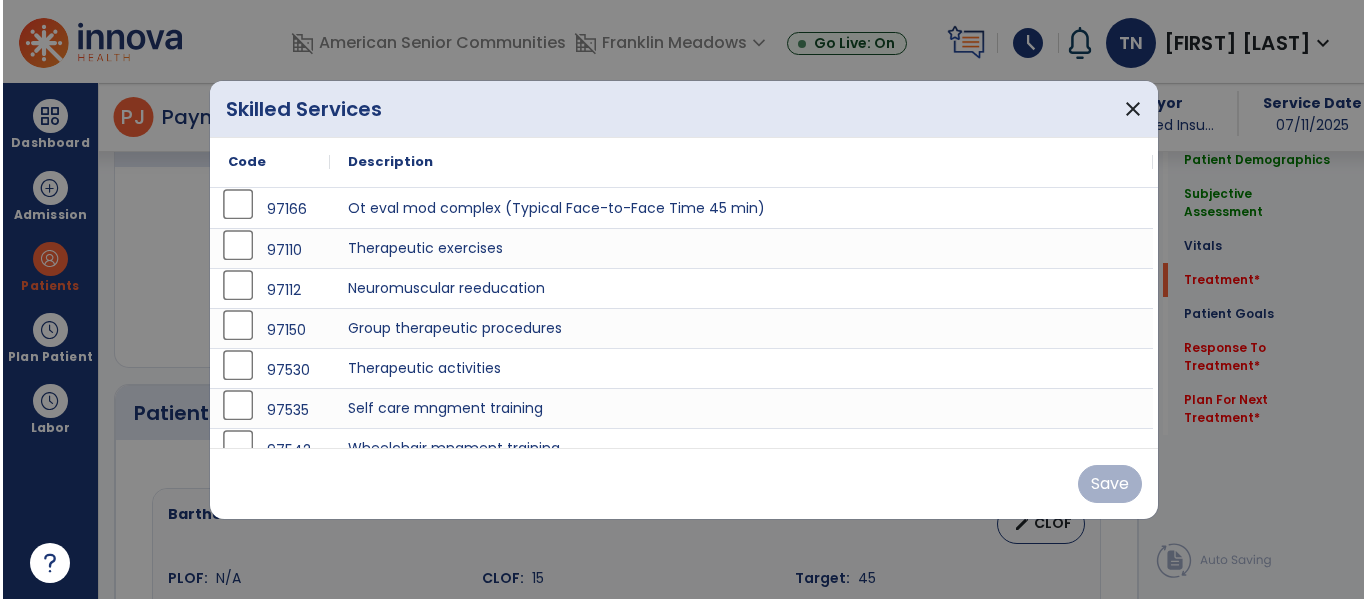 scroll, scrollTop: 1247, scrollLeft: 0, axis: vertical 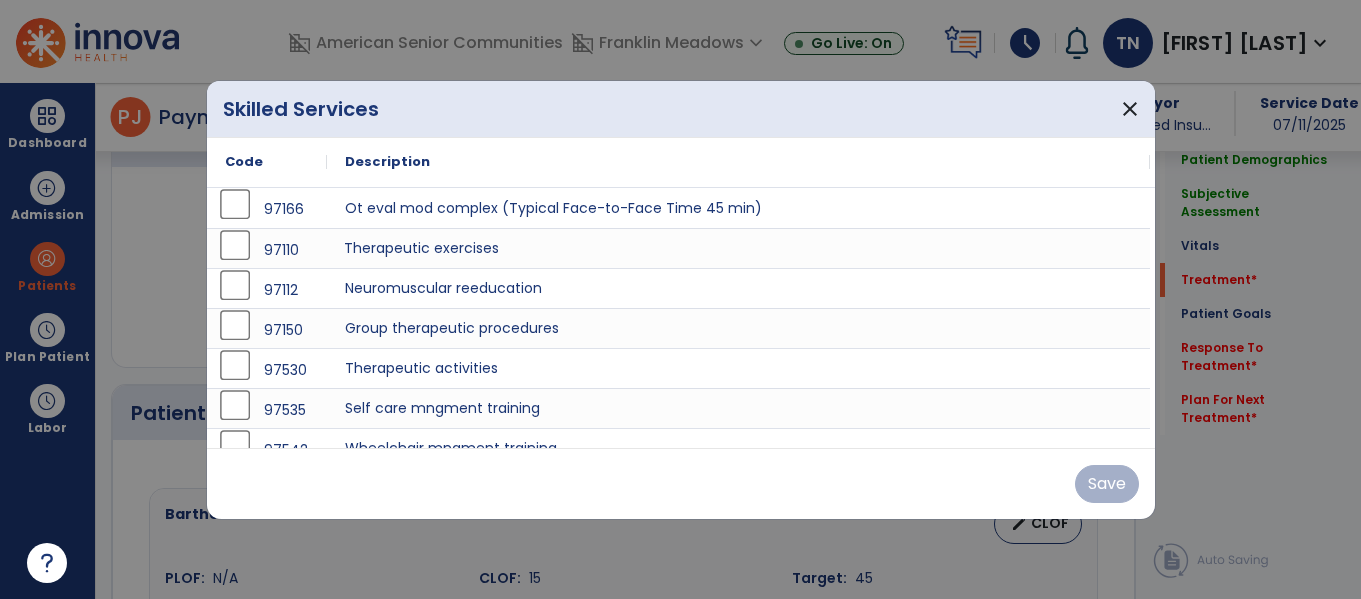 click on "Therapeutic exercises" at bounding box center (738, 248) 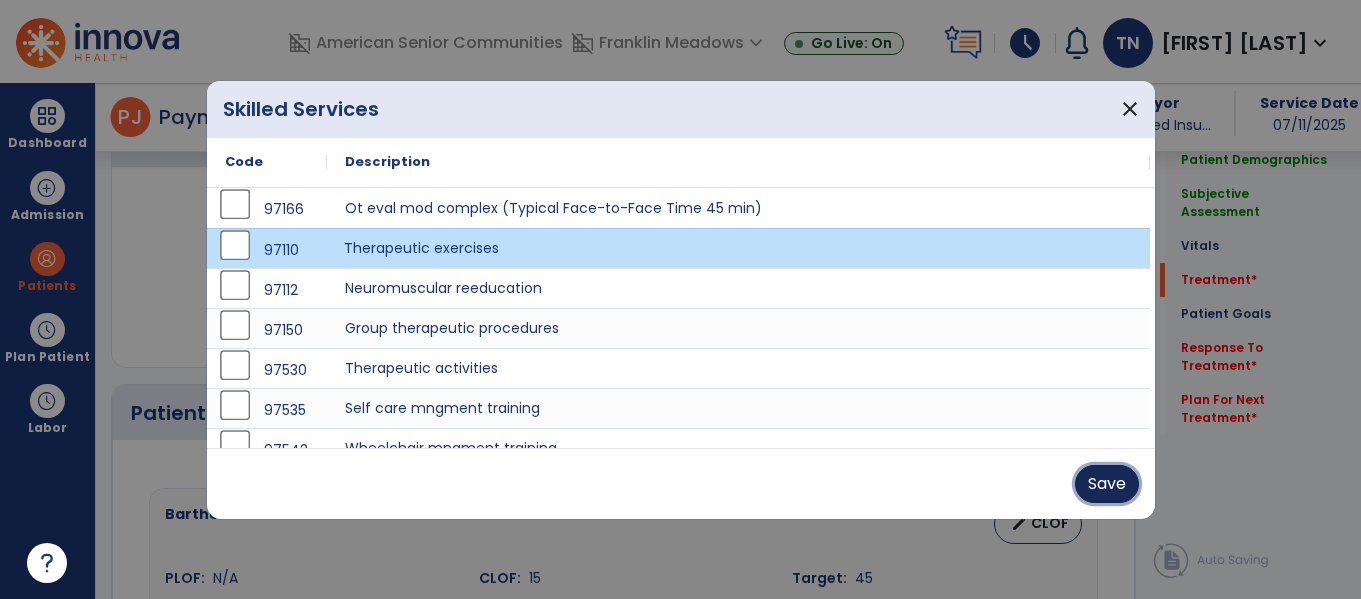 click on "Save" at bounding box center [1107, 484] 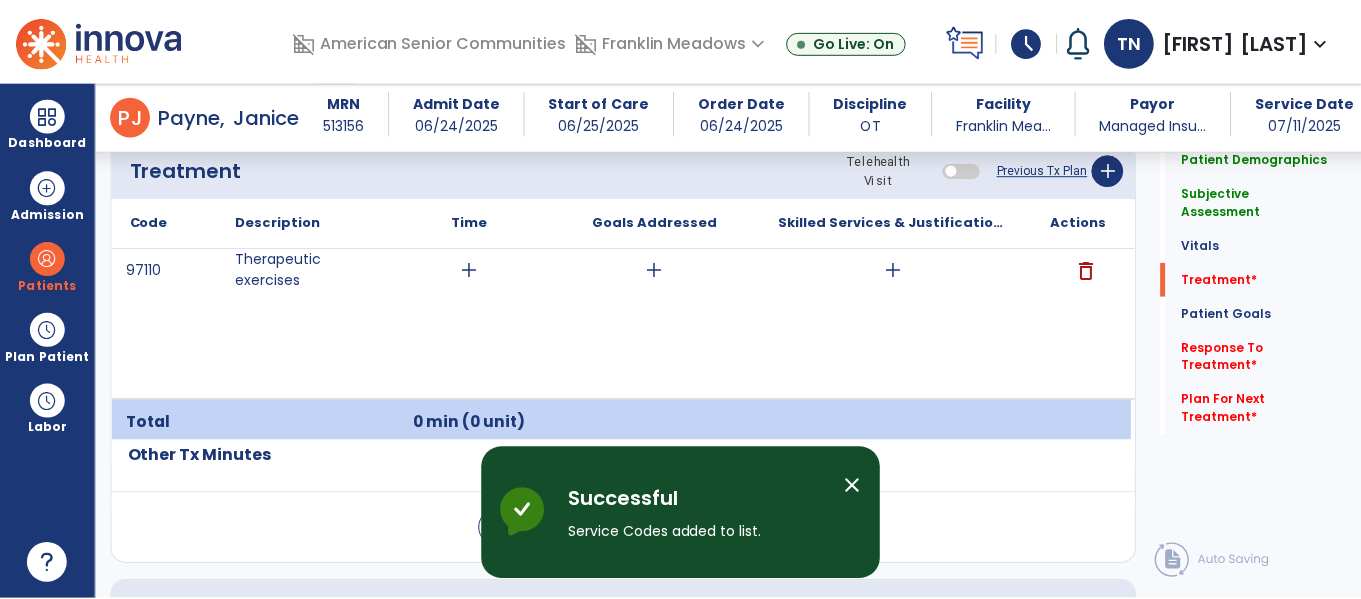 scroll, scrollTop: 1209, scrollLeft: 0, axis: vertical 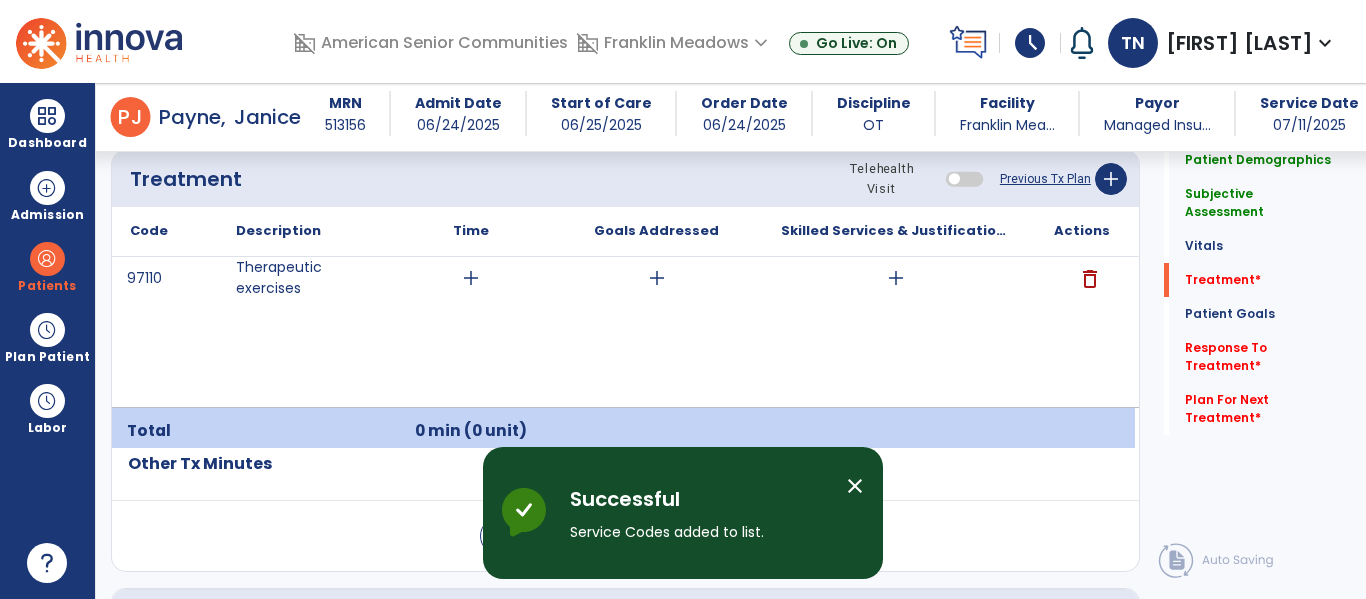click on "add" at bounding box center [471, 278] 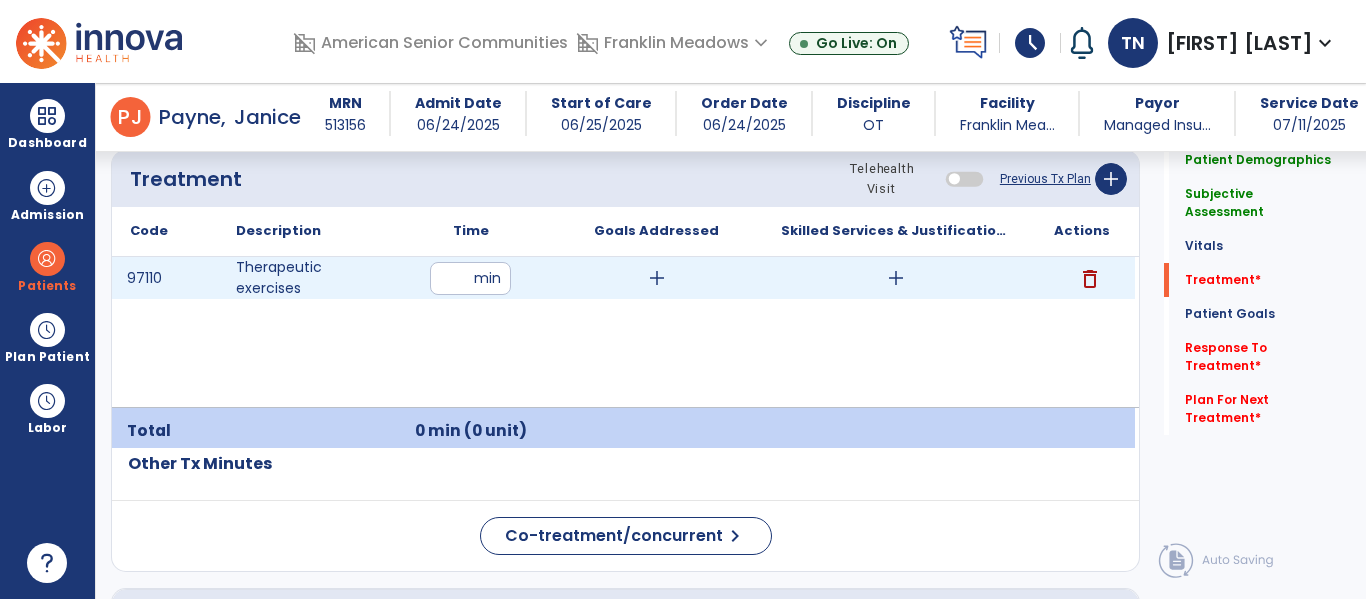 type on "**" 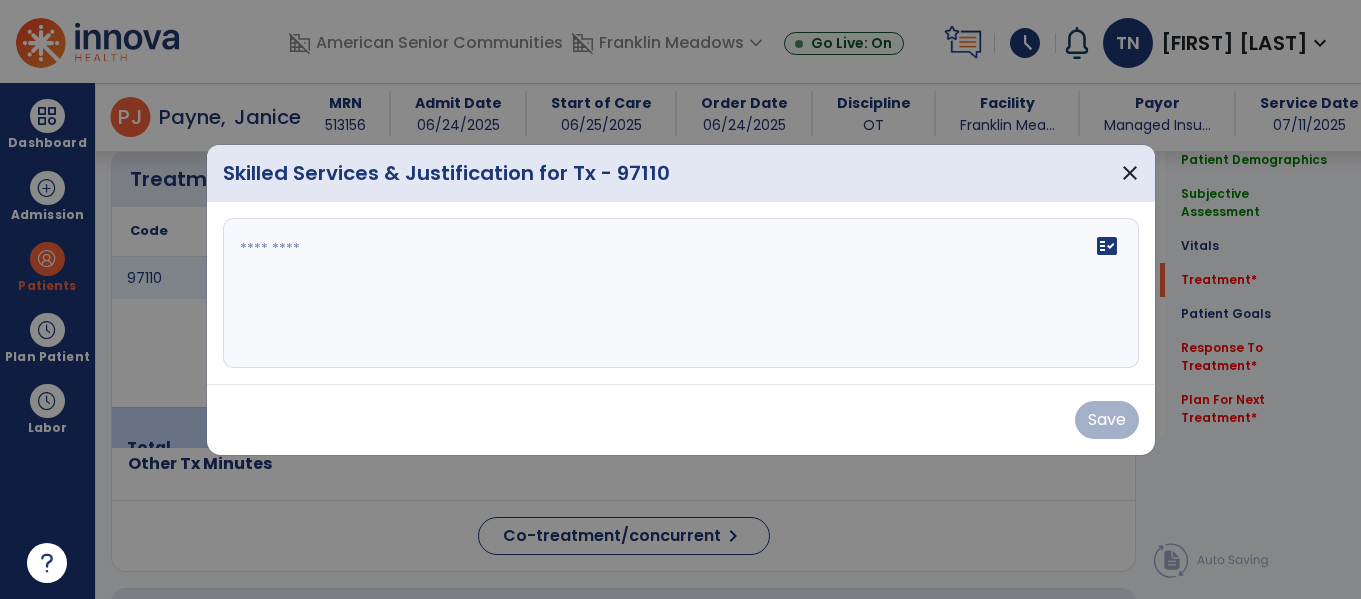 scroll, scrollTop: 1209, scrollLeft: 0, axis: vertical 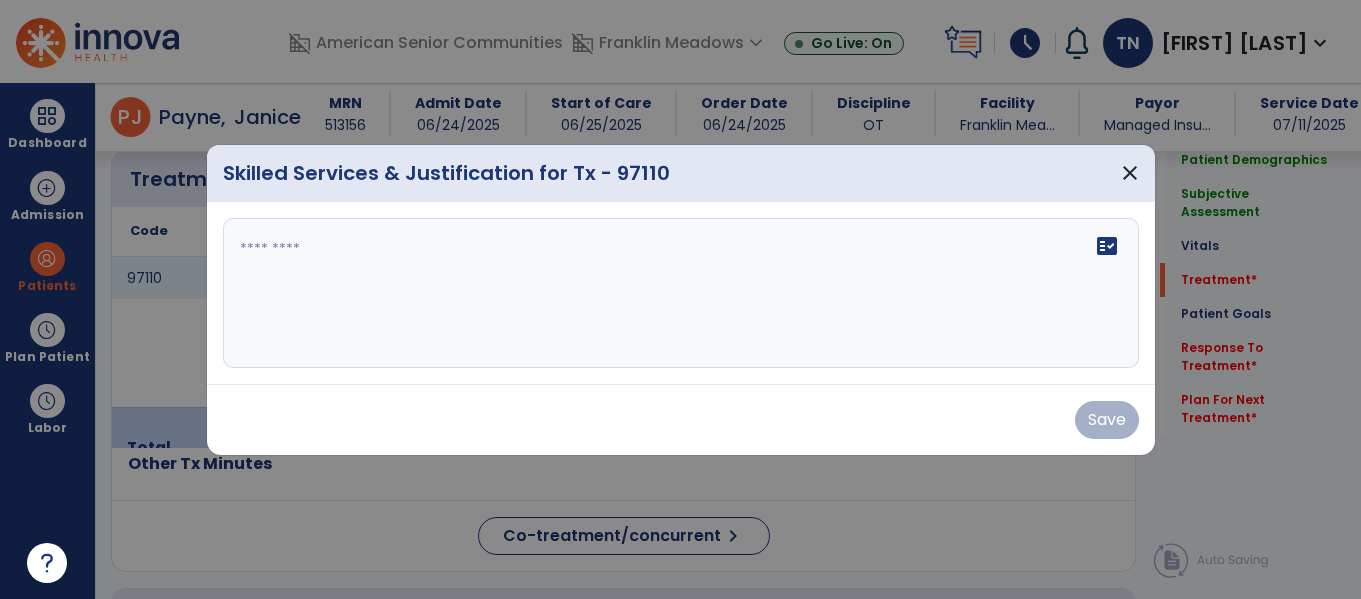 click on "fact_check" at bounding box center [1107, 246] 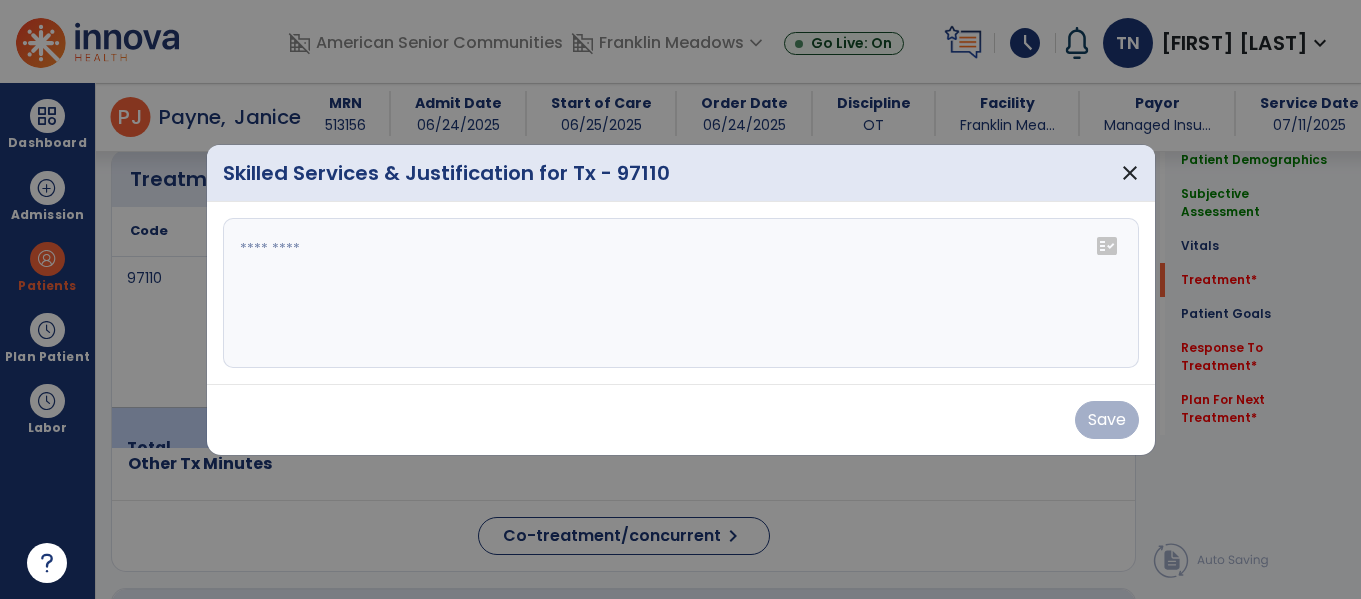click at bounding box center [681, 293] 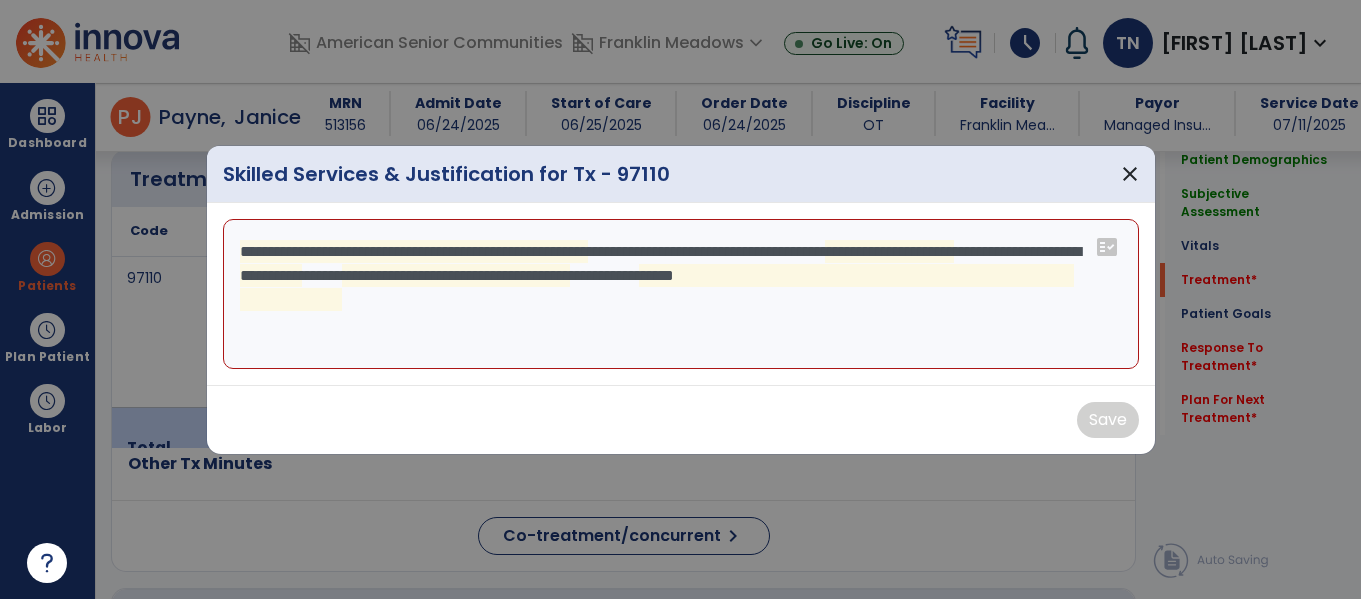 click on "**********" at bounding box center (681, 294) 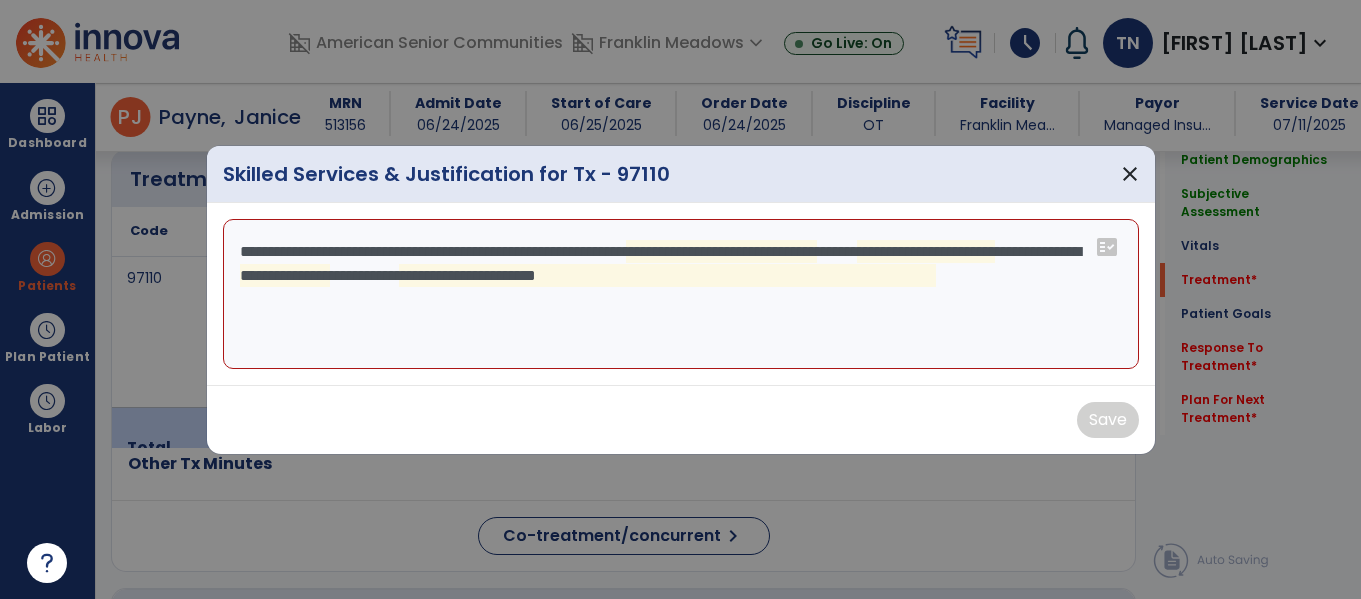 type on "**********" 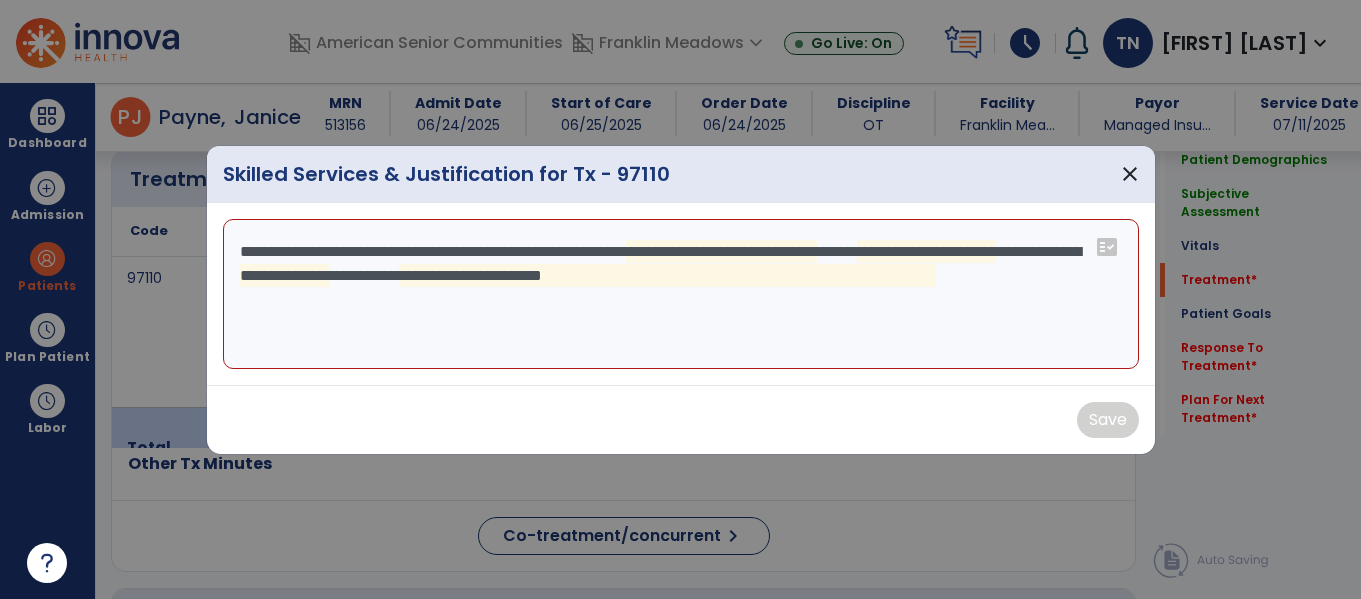 click on "**********" at bounding box center (681, 294) 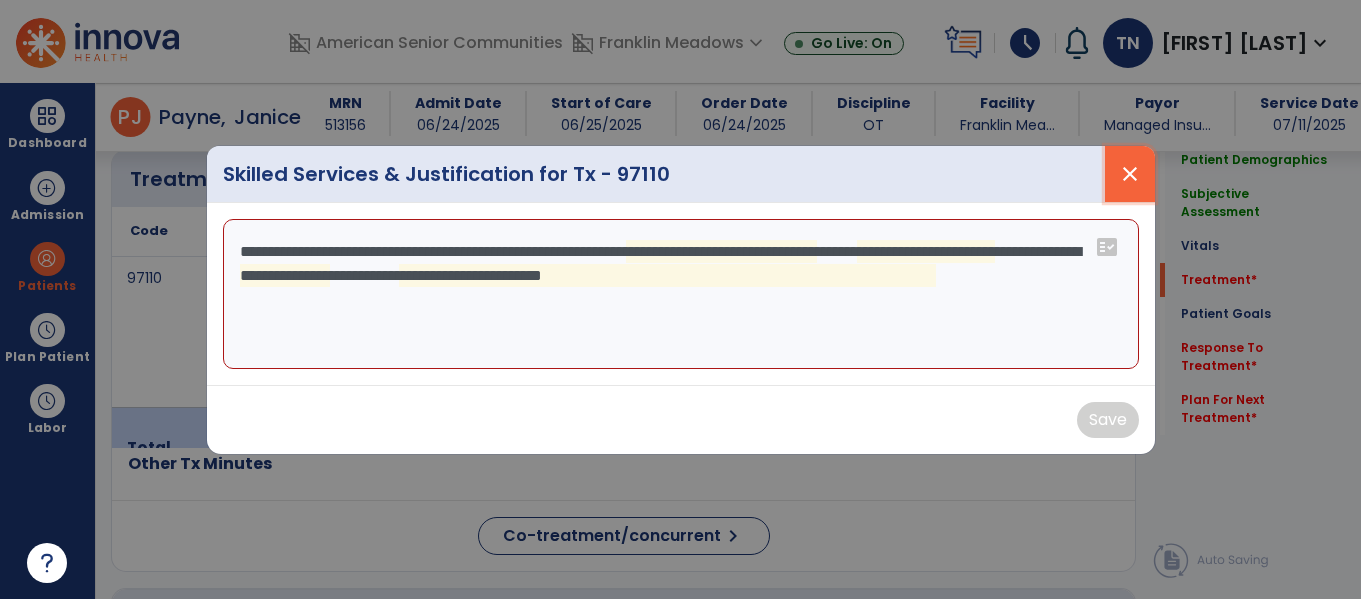 click on "close" at bounding box center (1130, 174) 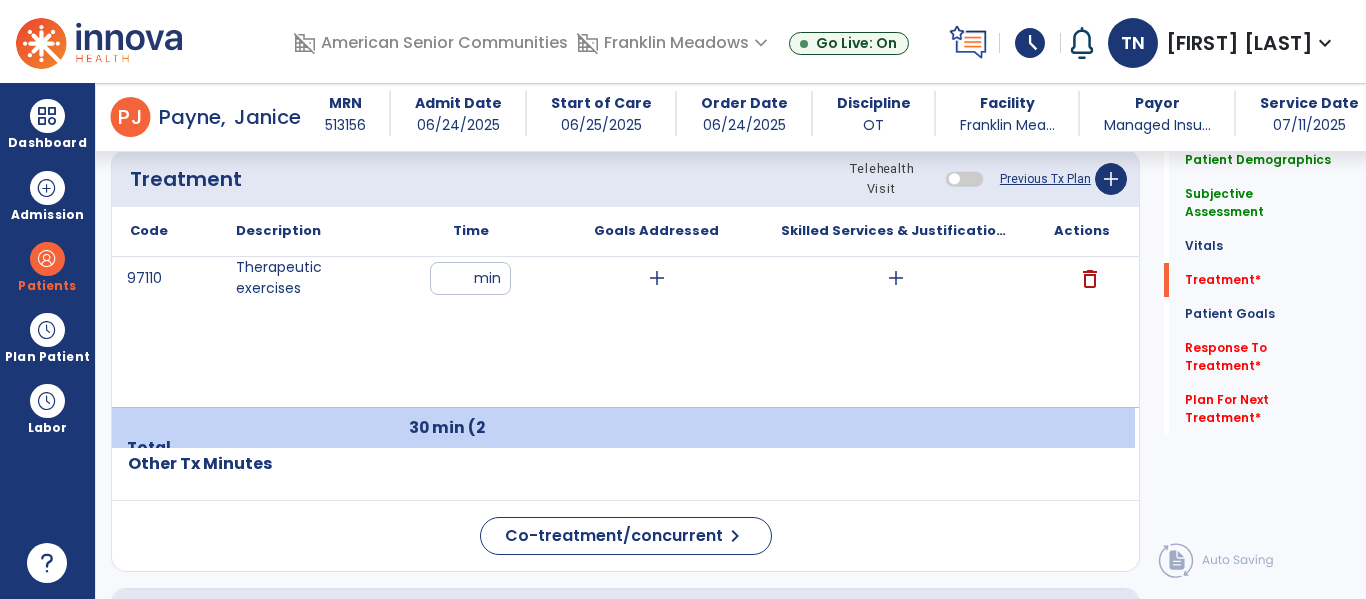 click on "add" at bounding box center (896, 278) 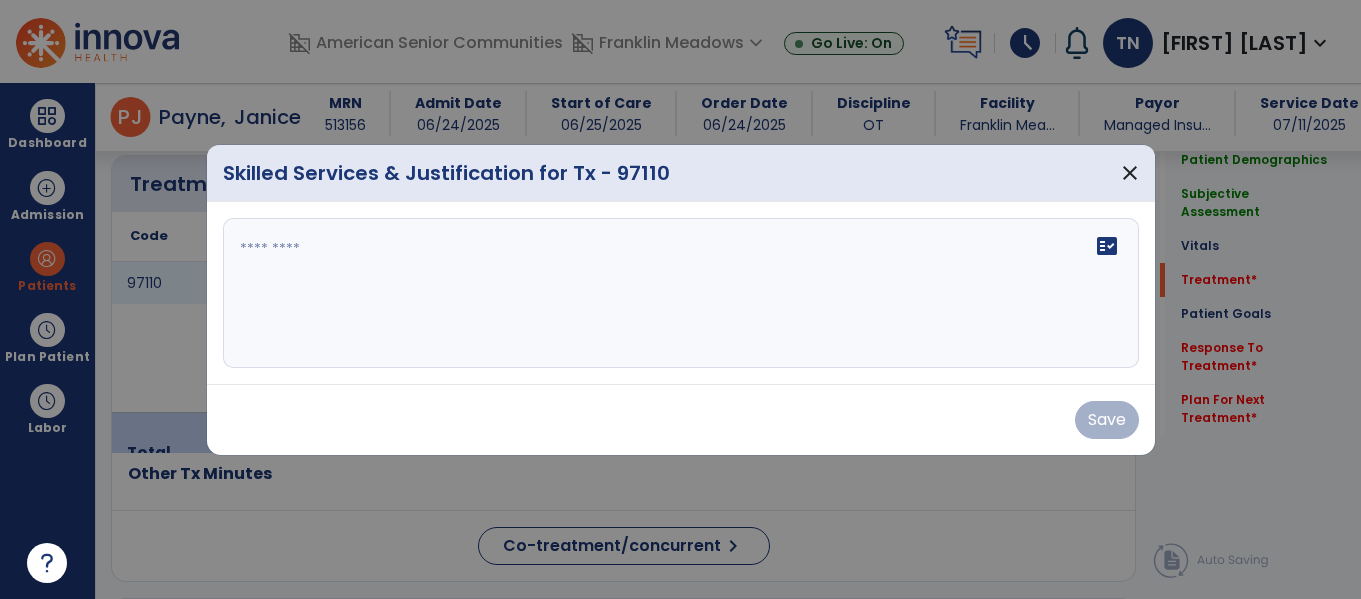 scroll, scrollTop: 1209, scrollLeft: 0, axis: vertical 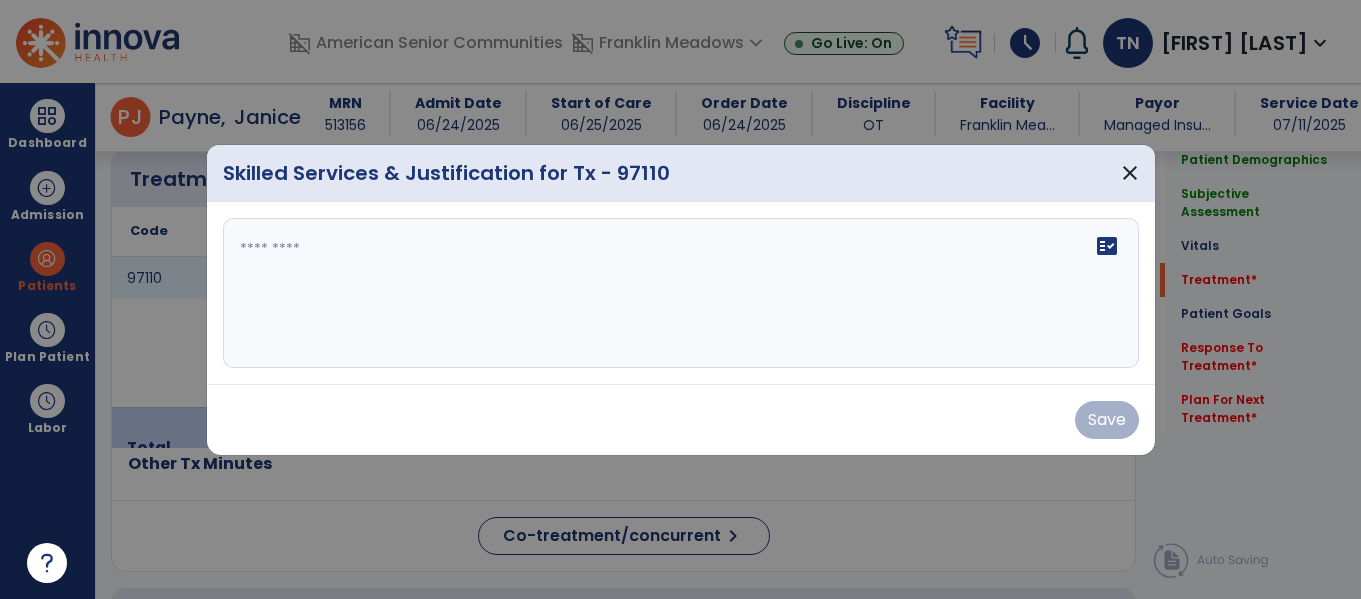 click at bounding box center (681, 293) 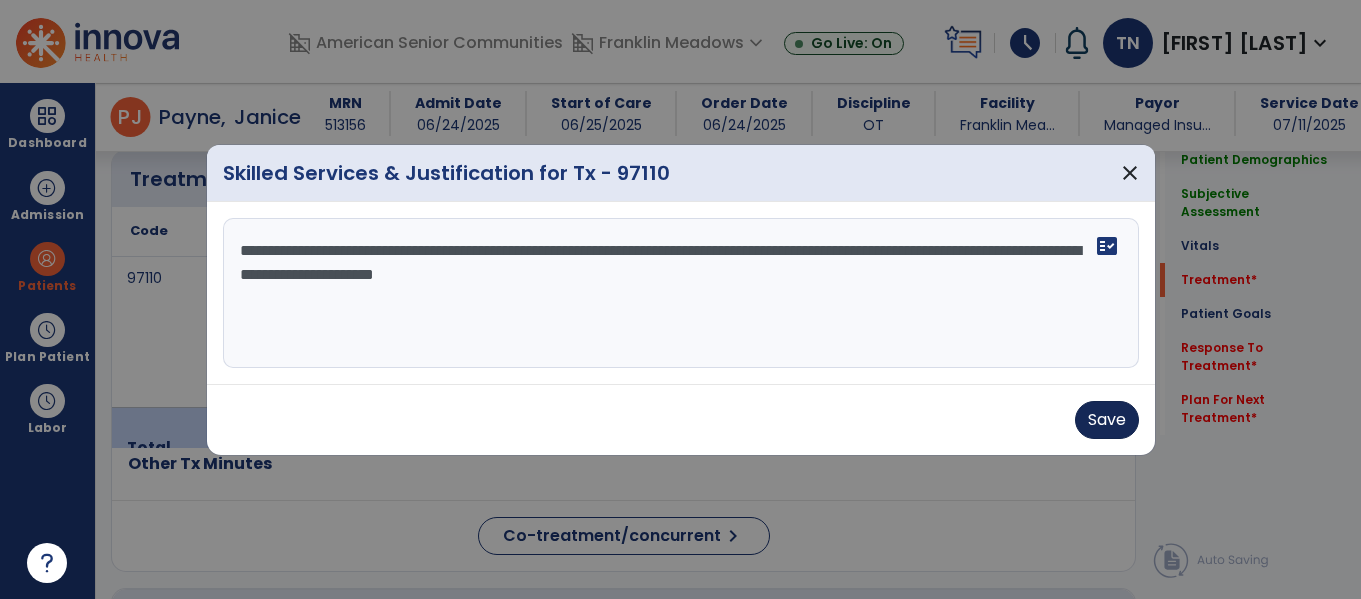 type on "**********" 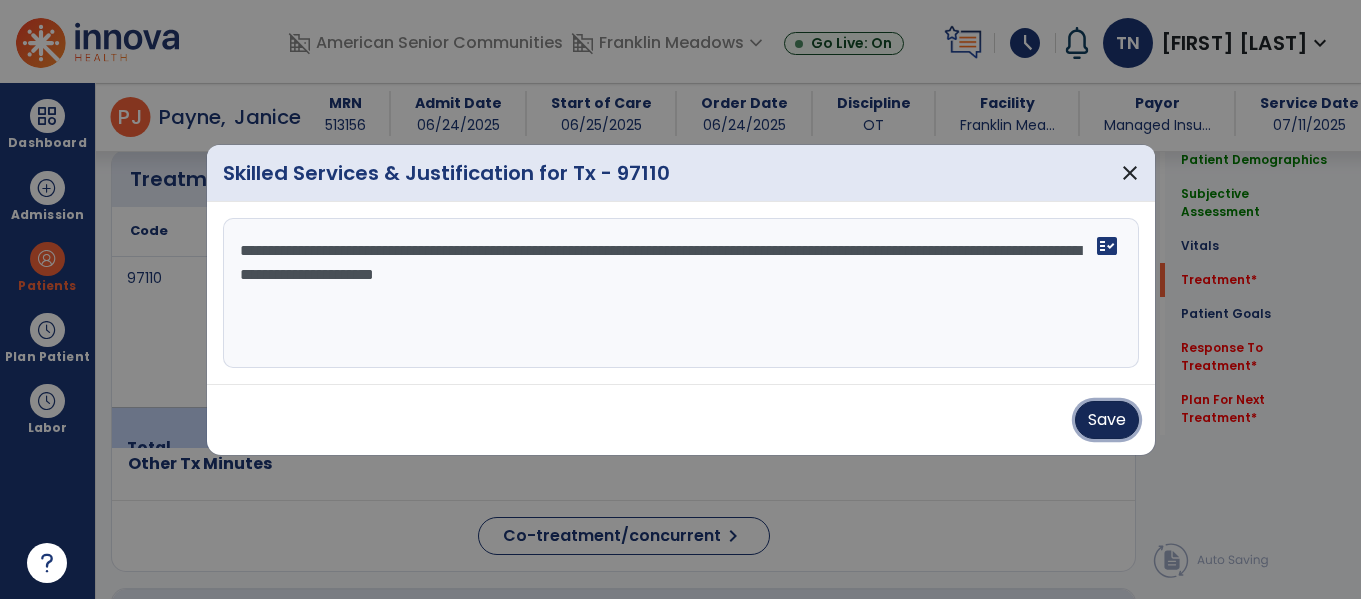 click on "Save" at bounding box center [1107, 420] 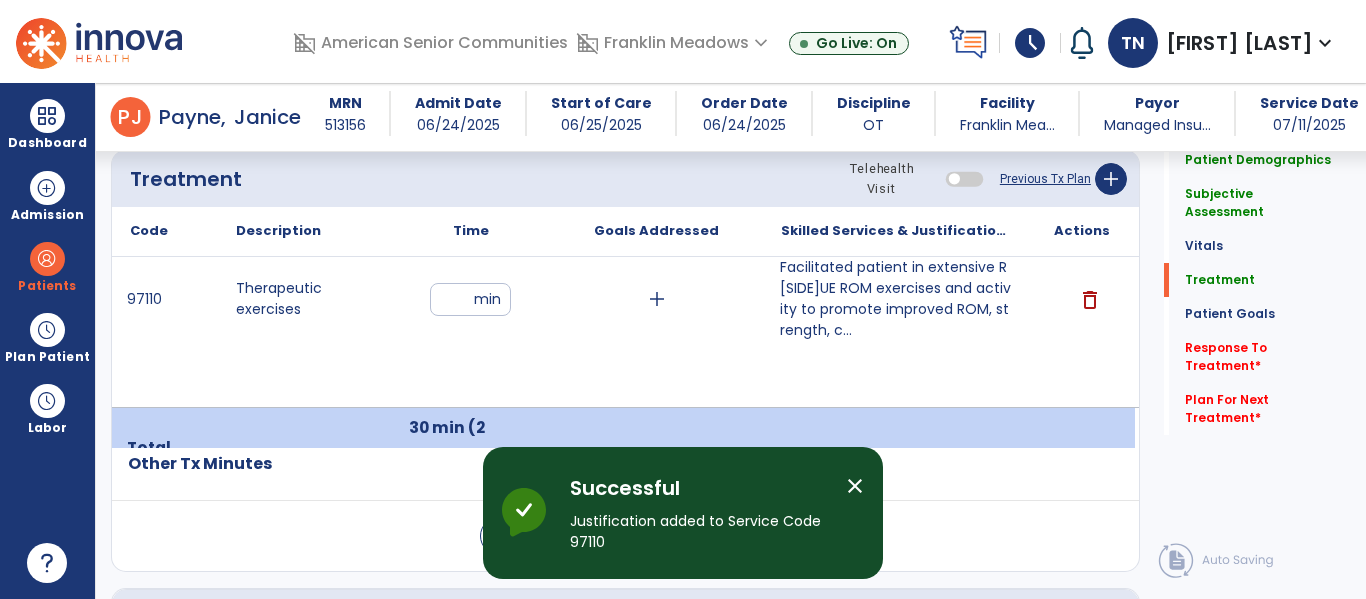click on "Facilitated patient in extensive R[SIDE]UE ROM exercises and activity to promote improved ROM, strength, c..." at bounding box center [896, 299] 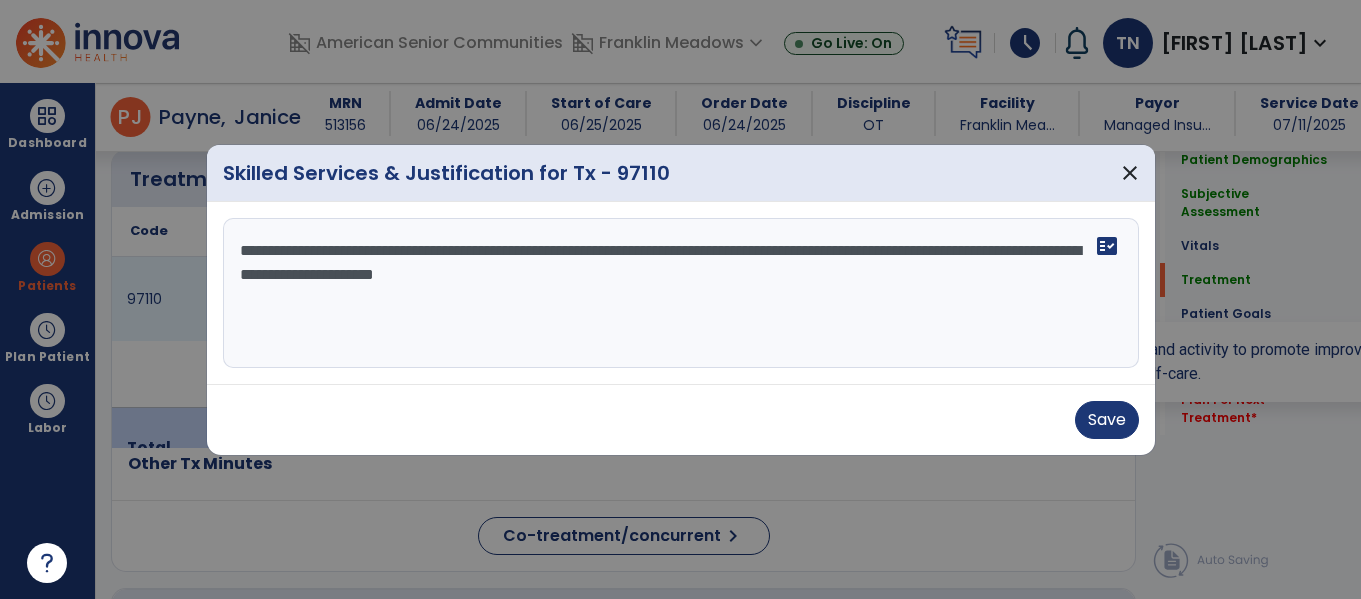 scroll, scrollTop: 1209, scrollLeft: 0, axis: vertical 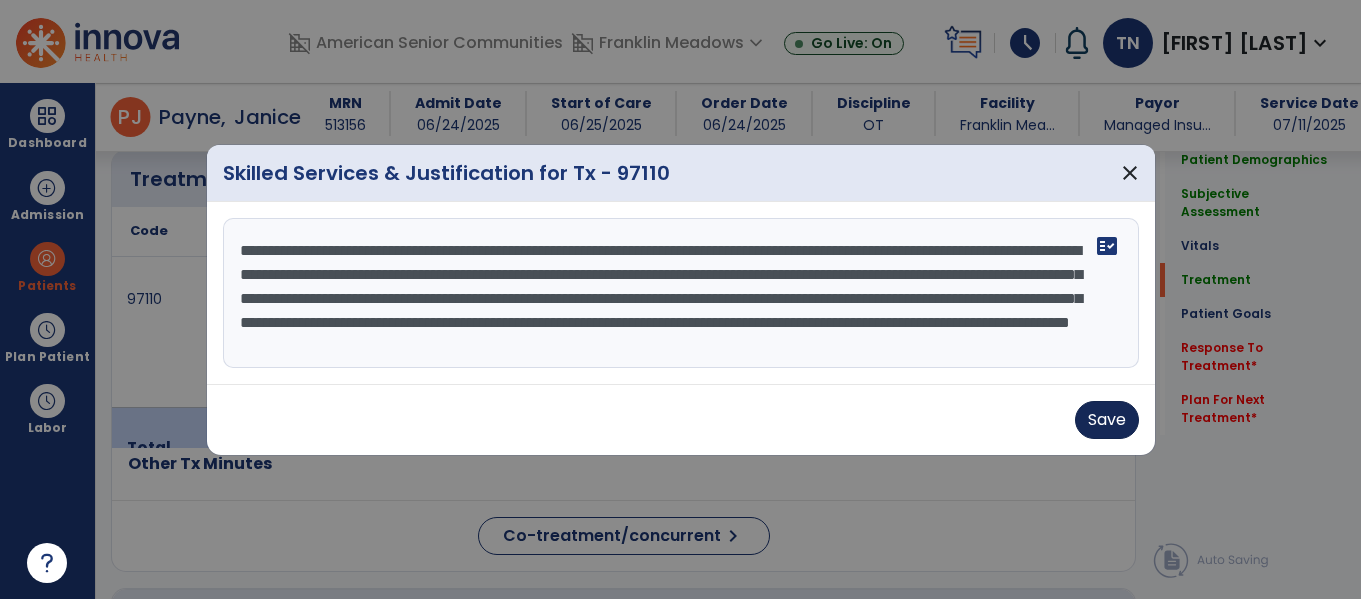 type on "**********" 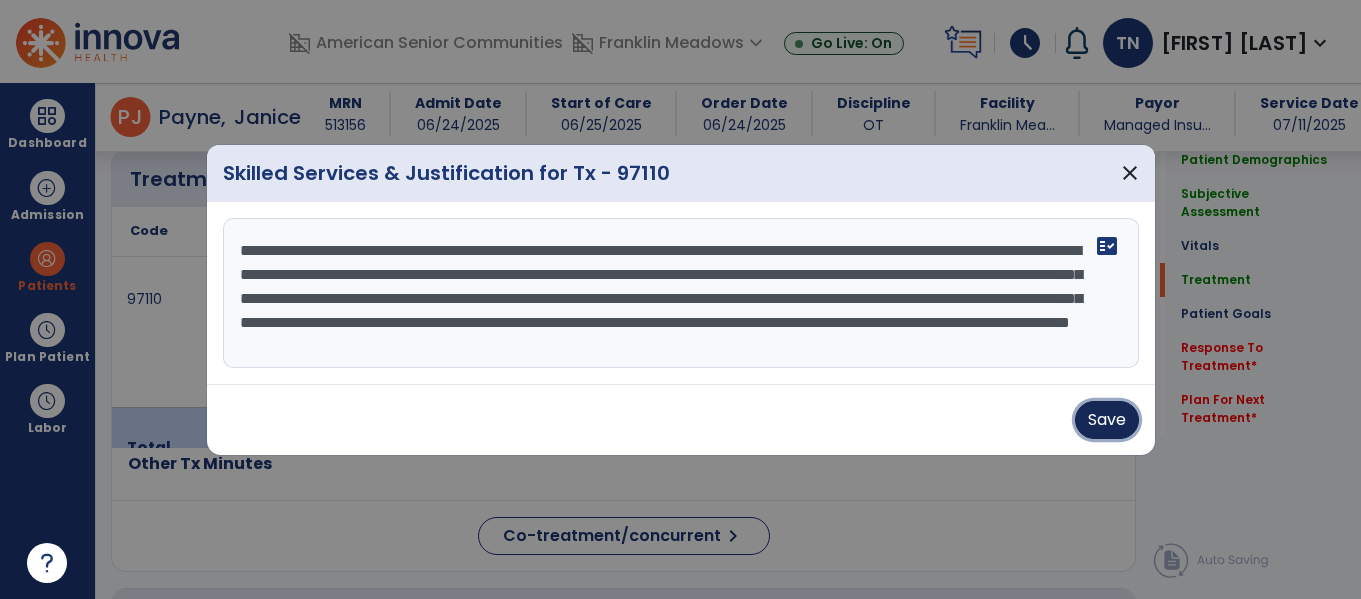 click on "Save" at bounding box center [1107, 420] 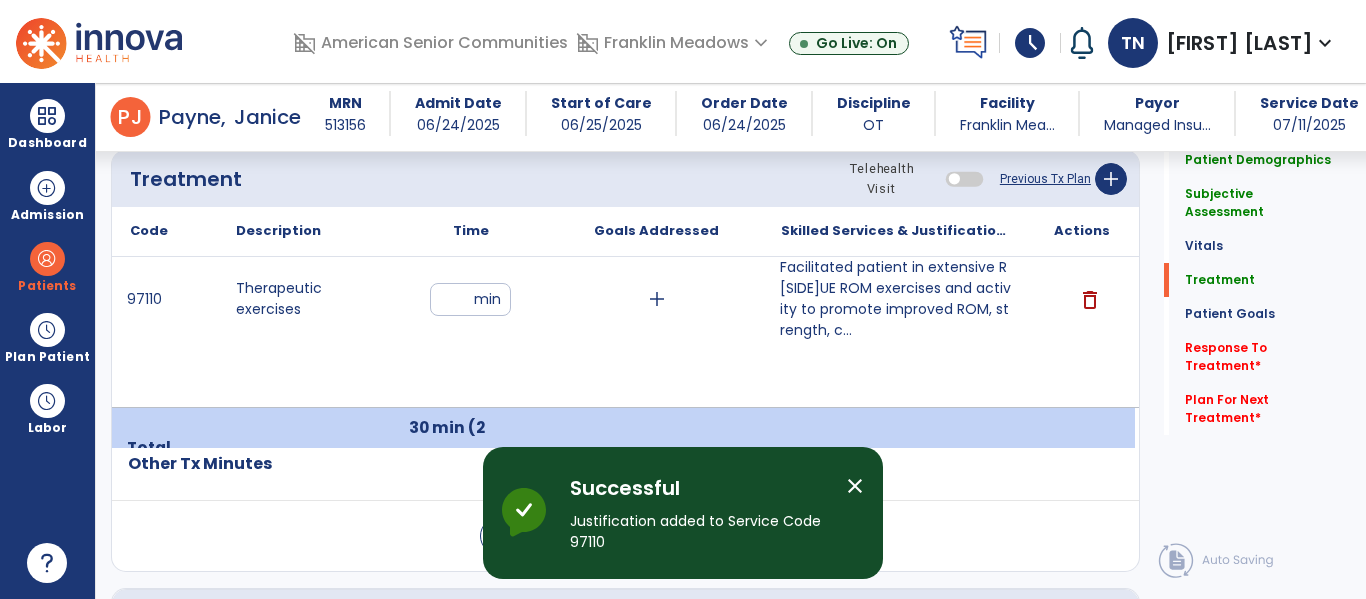 click on "Facilitated patient in extensive R[SIDE]UE ROM exercises and activity to promote improved ROM, strength, c..." at bounding box center [896, 299] 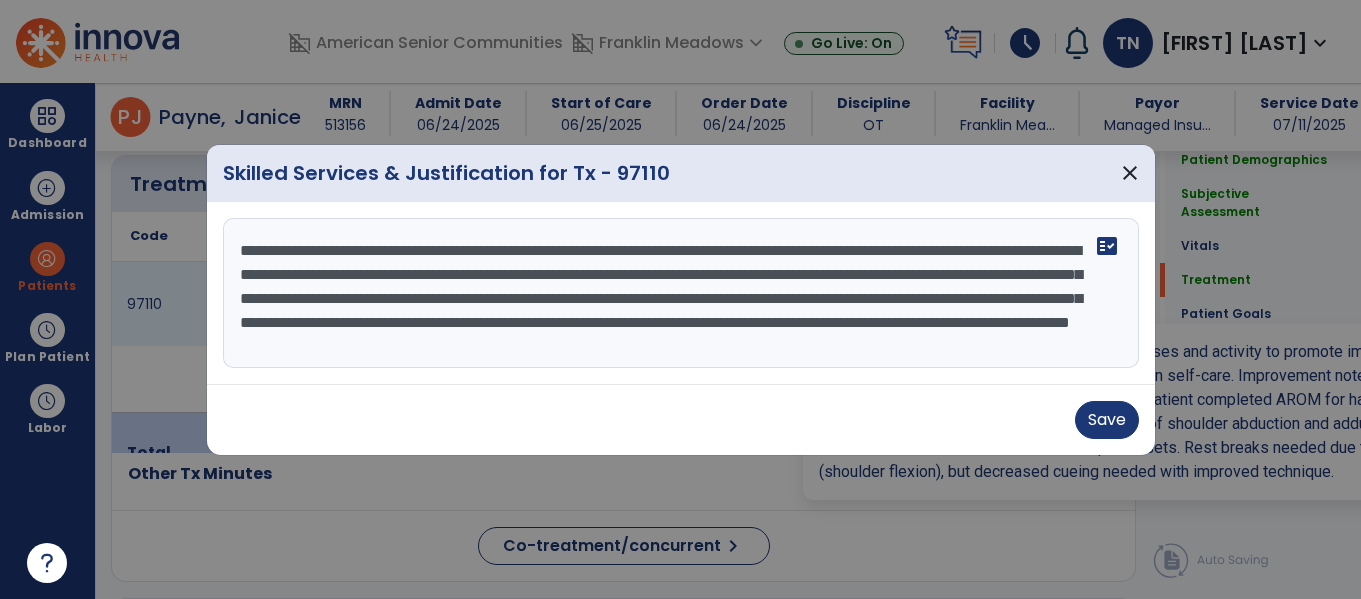 scroll, scrollTop: 1209, scrollLeft: 0, axis: vertical 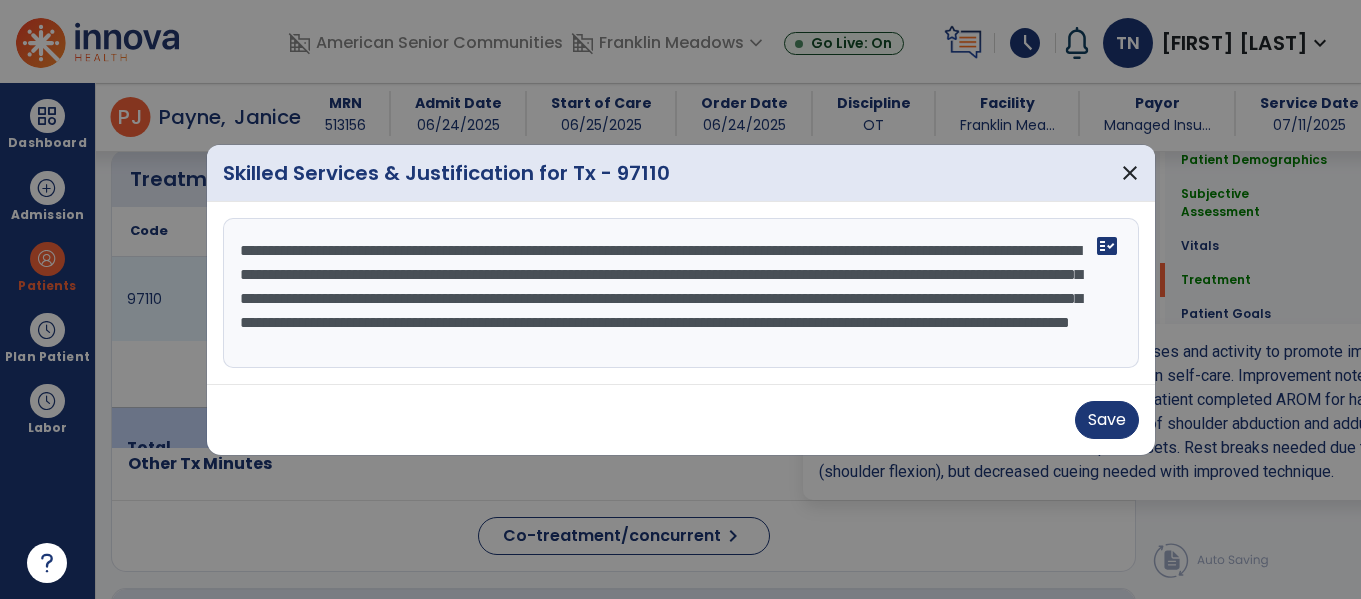 click on "**********" at bounding box center (681, 293) 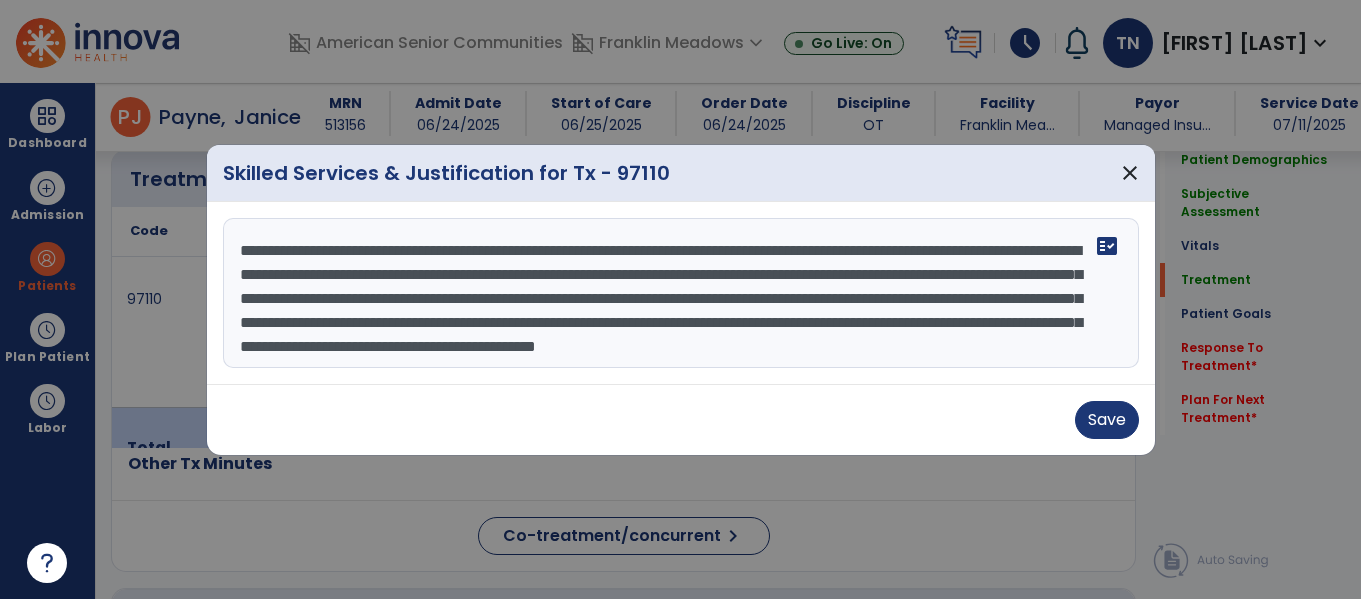 scroll, scrollTop: 40, scrollLeft: 0, axis: vertical 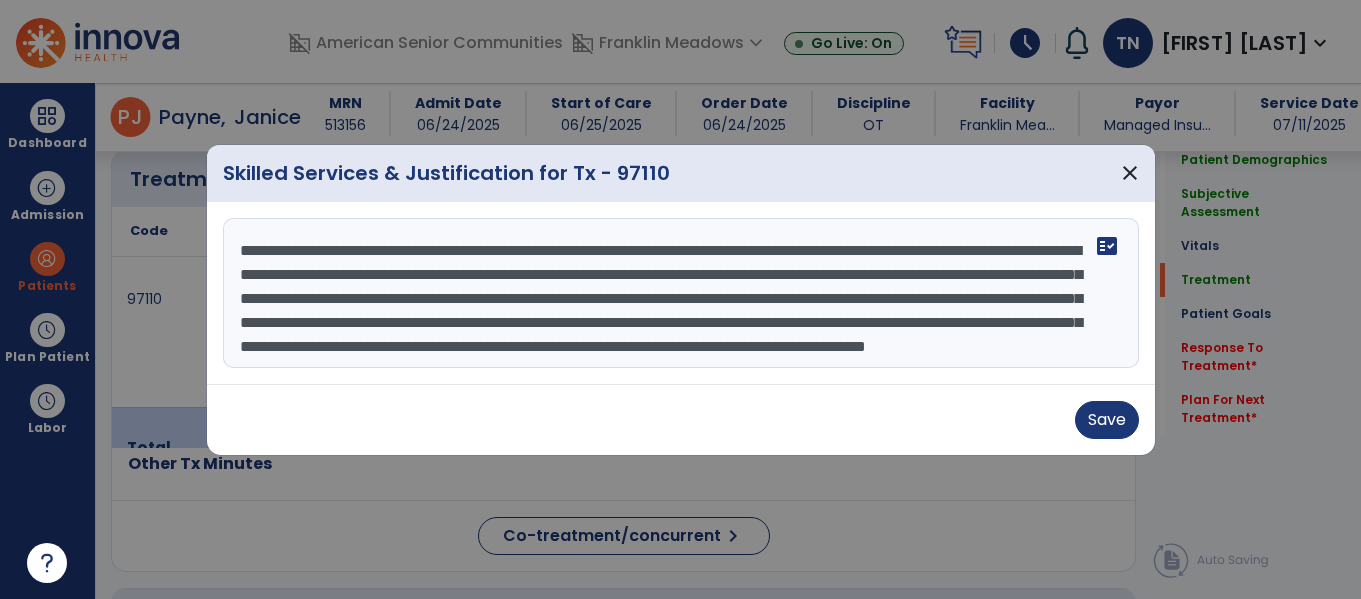 click on "**********" at bounding box center (681, 293) 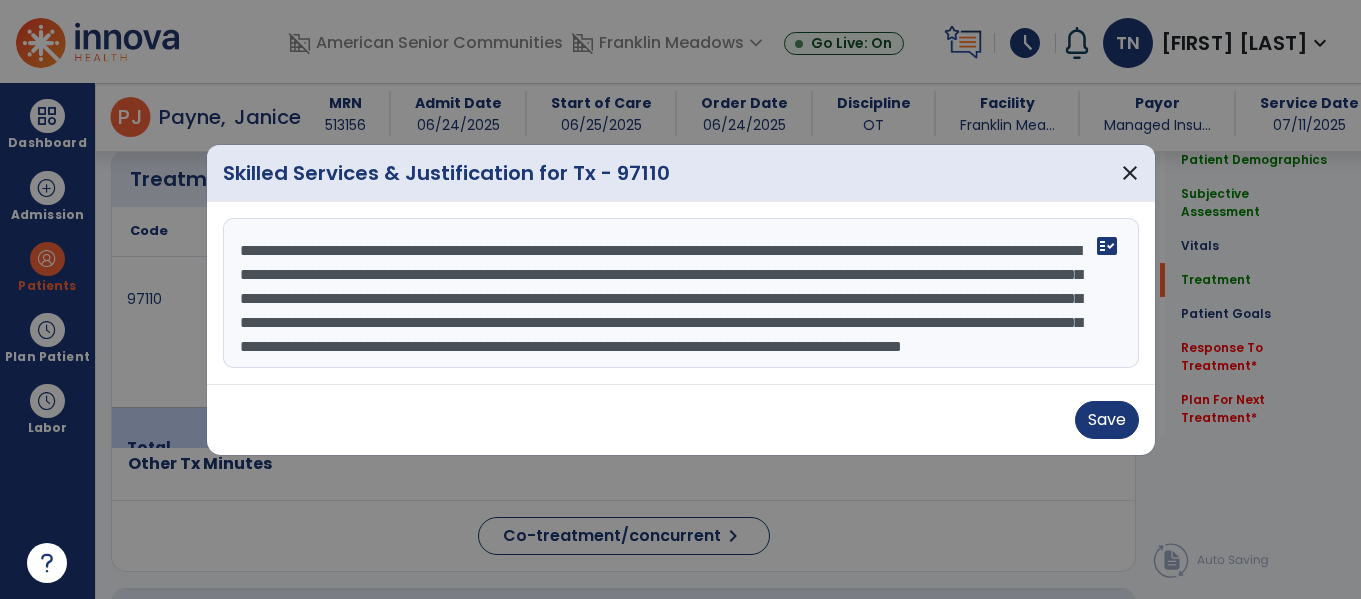 click on "**********" at bounding box center [681, 293] 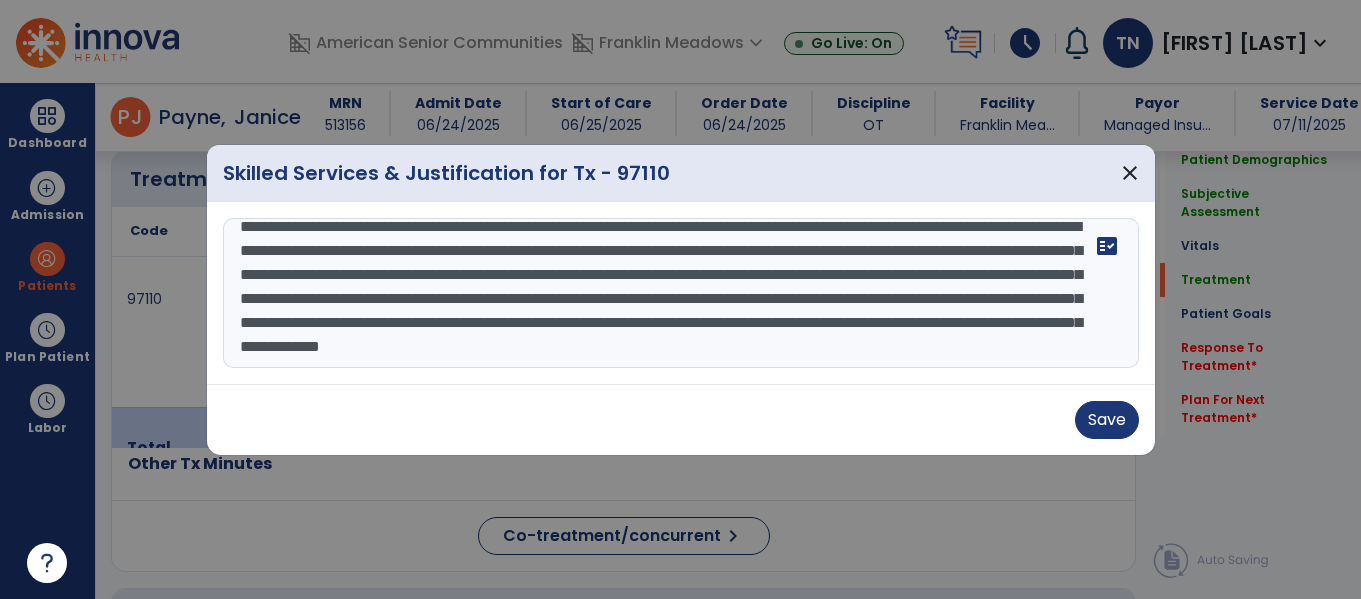 scroll, scrollTop: 64, scrollLeft: 0, axis: vertical 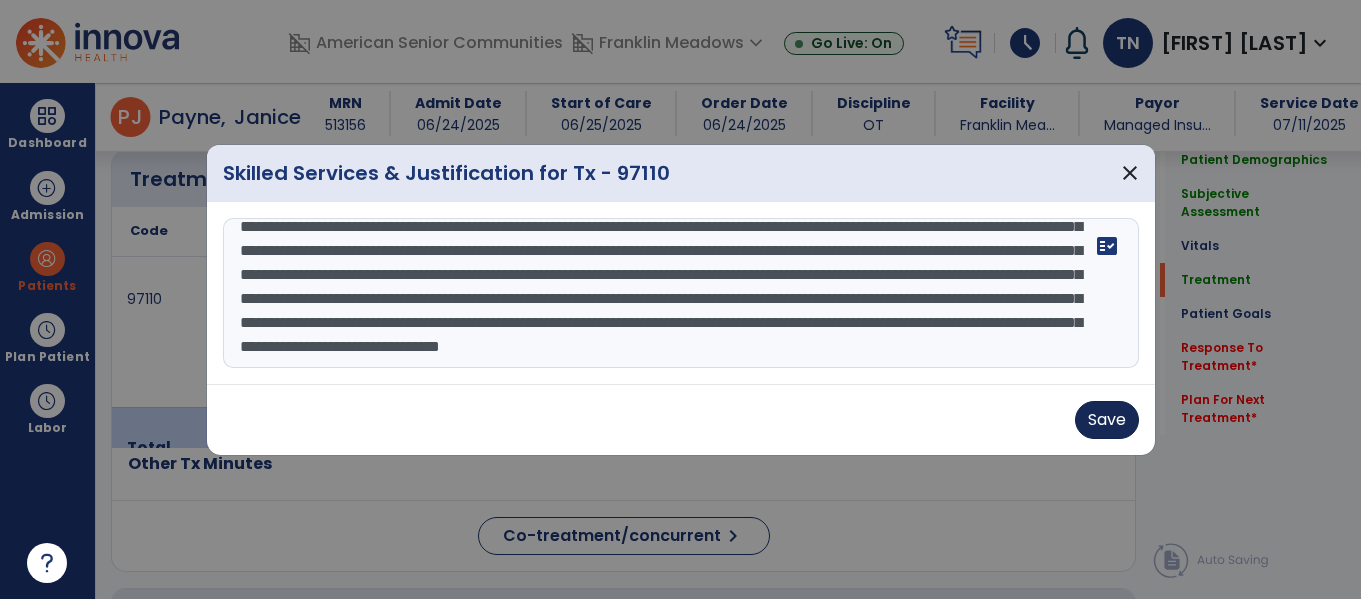 type on "**********" 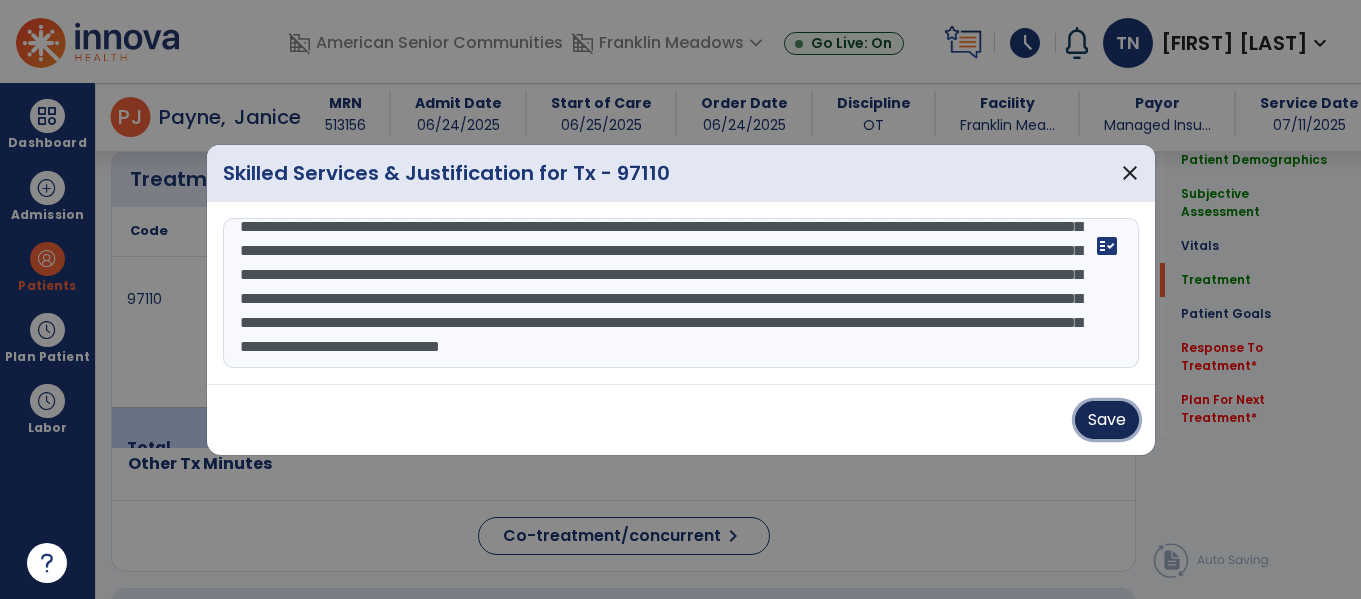 click on "Save" at bounding box center [1107, 420] 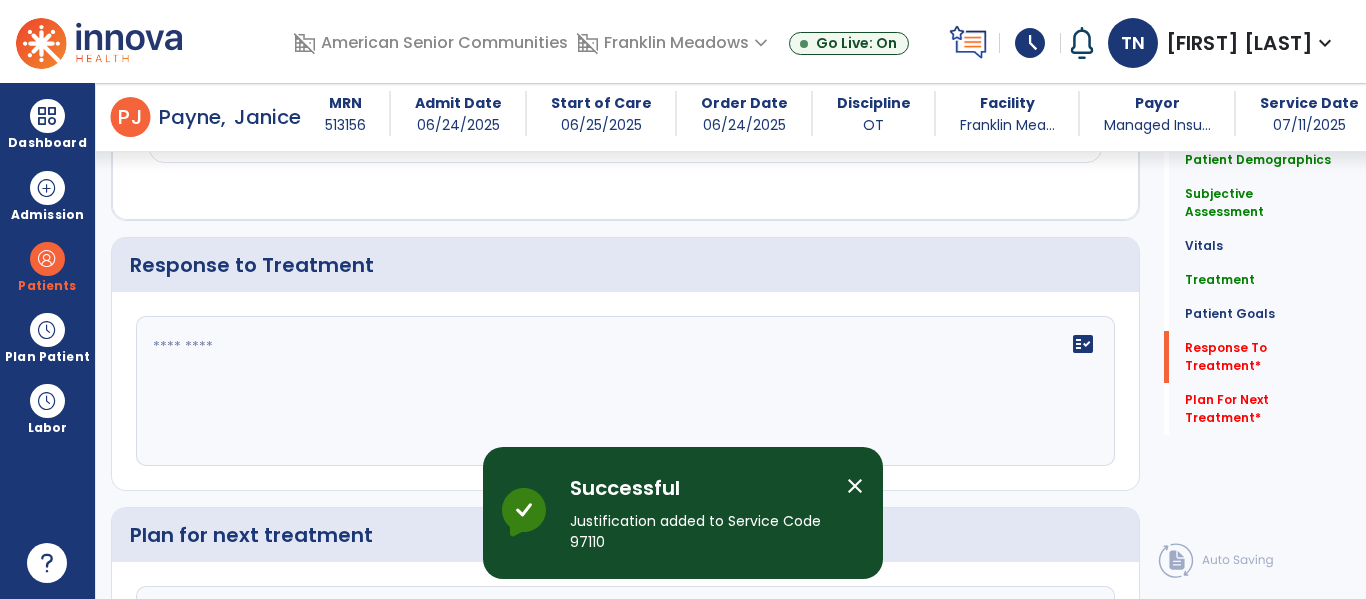 scroll, scrollTop: 3794, scrollLeft: 0, axis: vertical 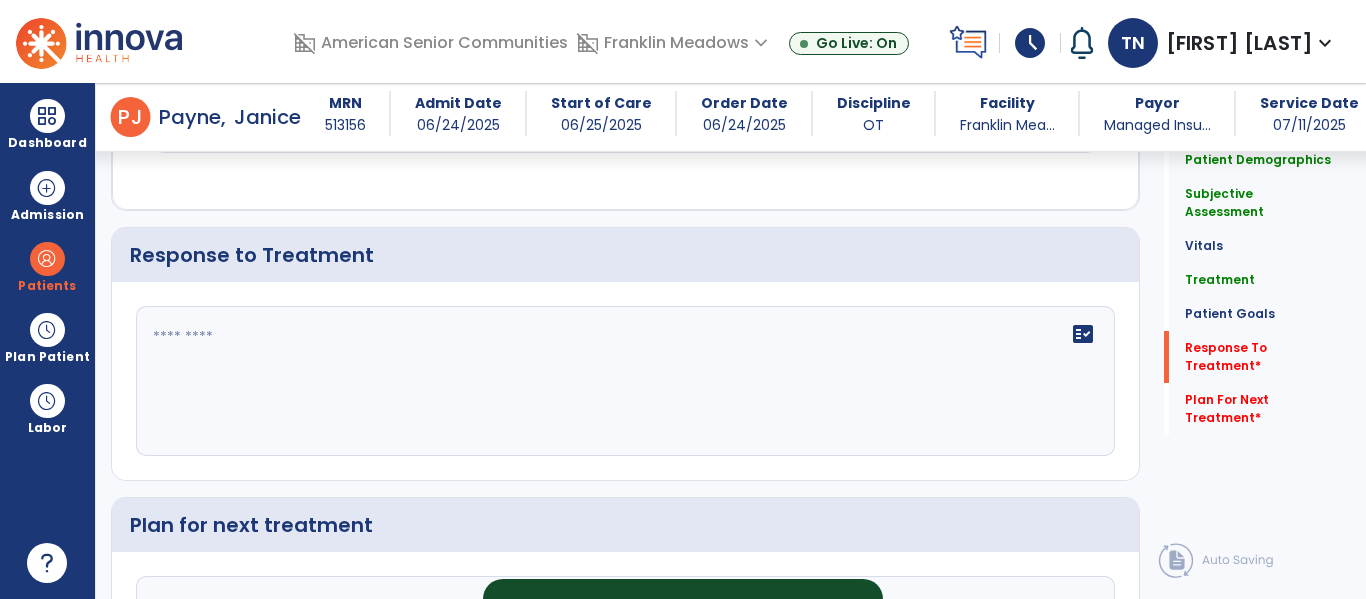 click 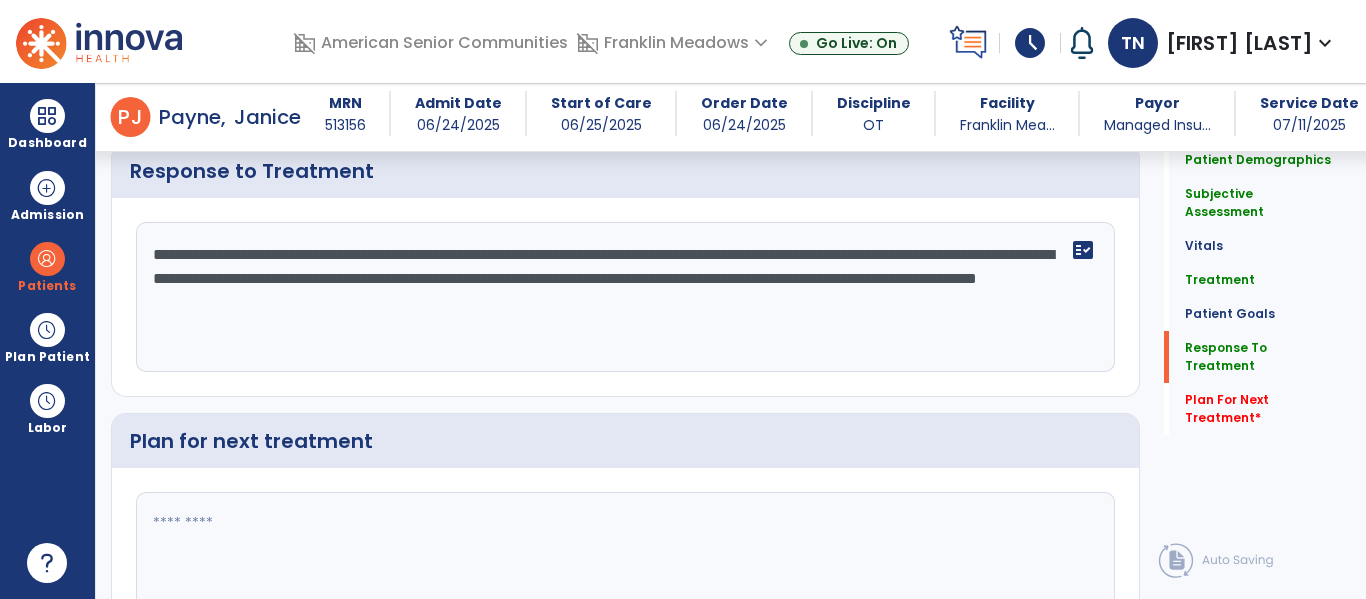 scroll, scrollTop: 3891, scrollLeft: 0, axis: vertical 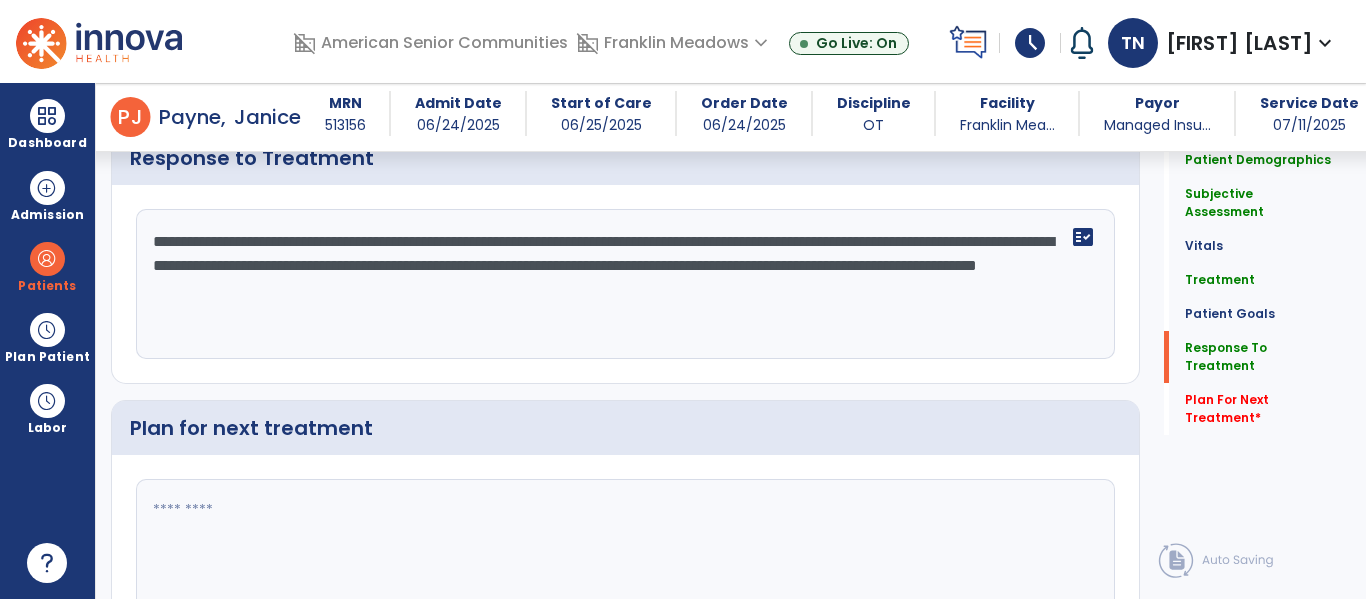 type on "**********" 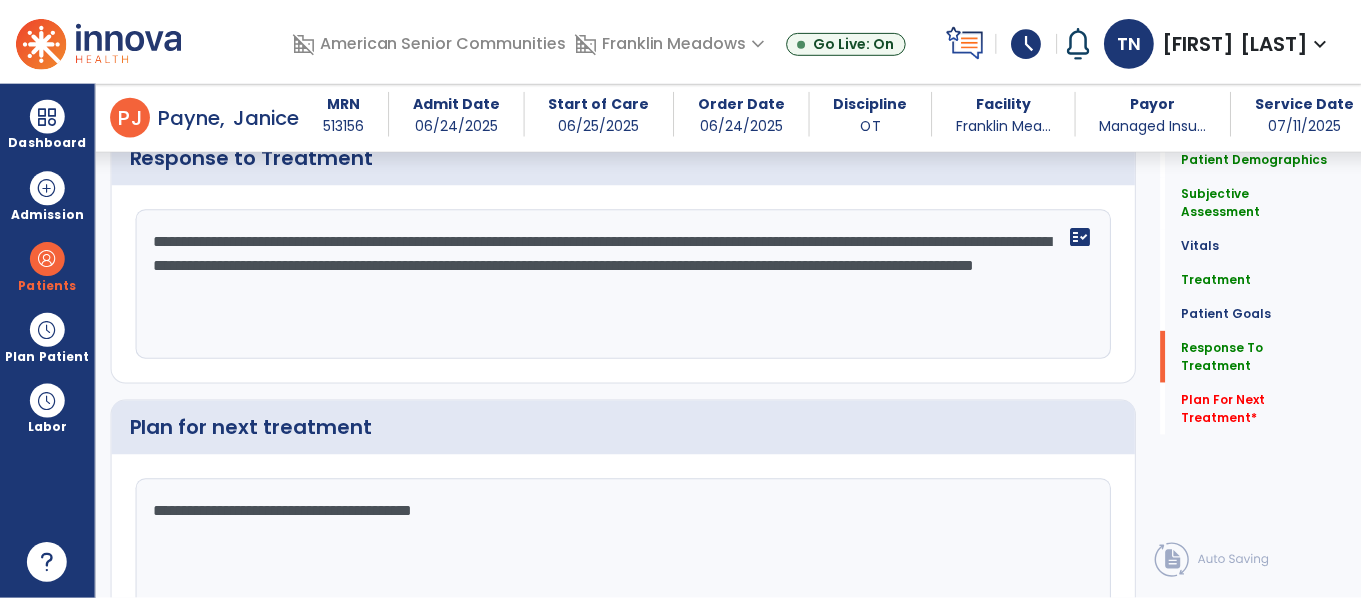scroll, scrollTop: 3926, scrollLeft: 0, axis: vertical 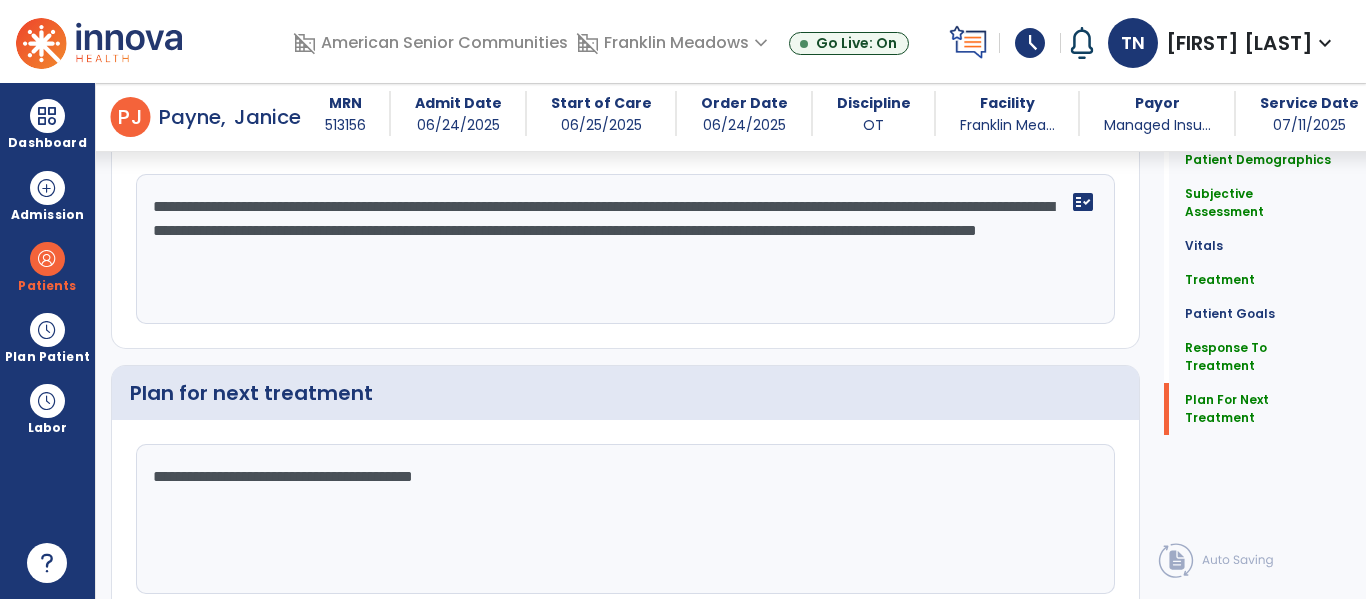 type on "**********" 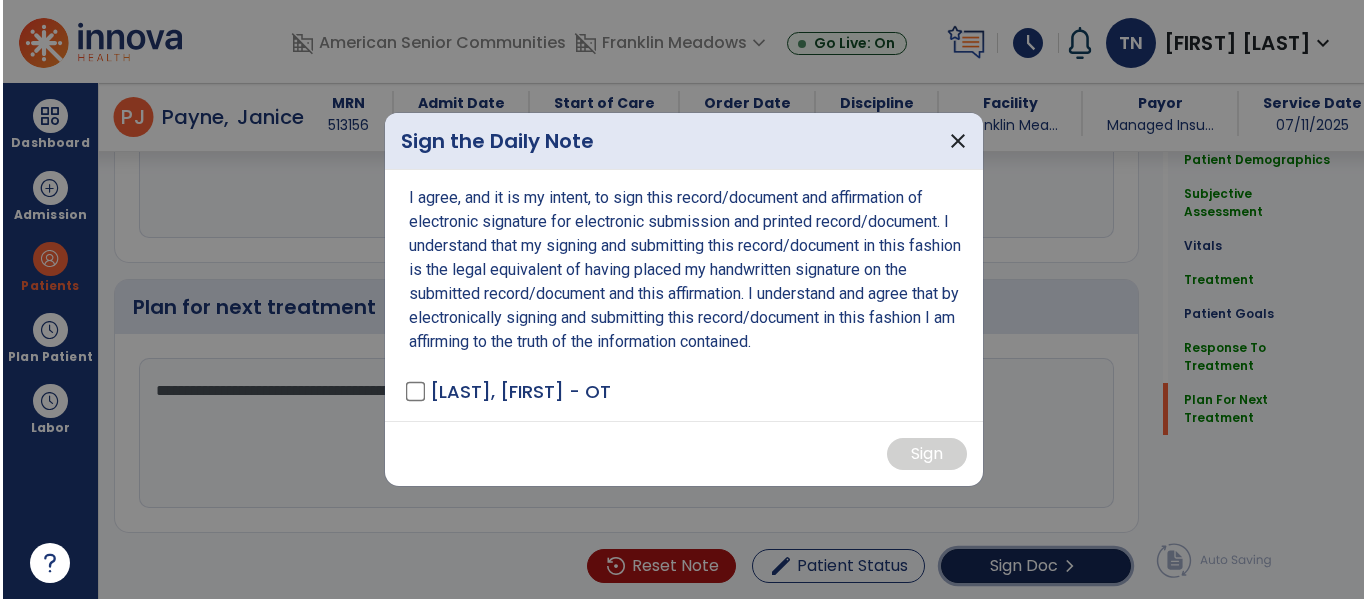 scroll, scrollTop: 4010, scrollLeft: 0, axis: vertical 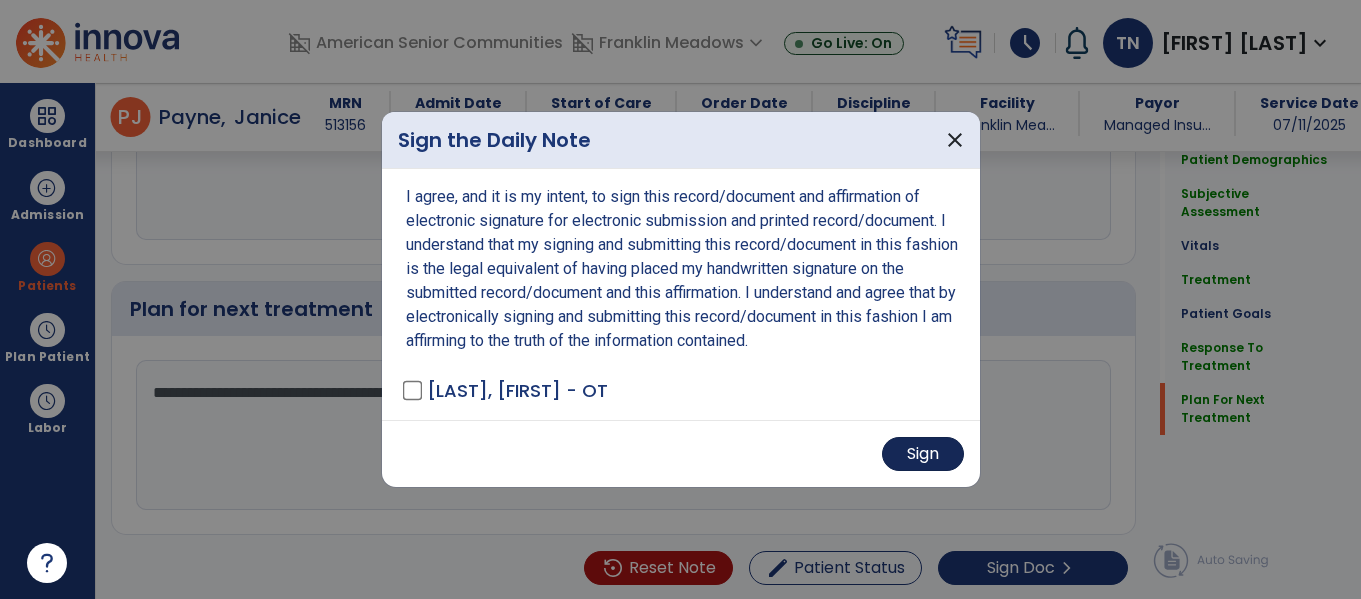 click on "Sign" at bounding box center [923, 454] 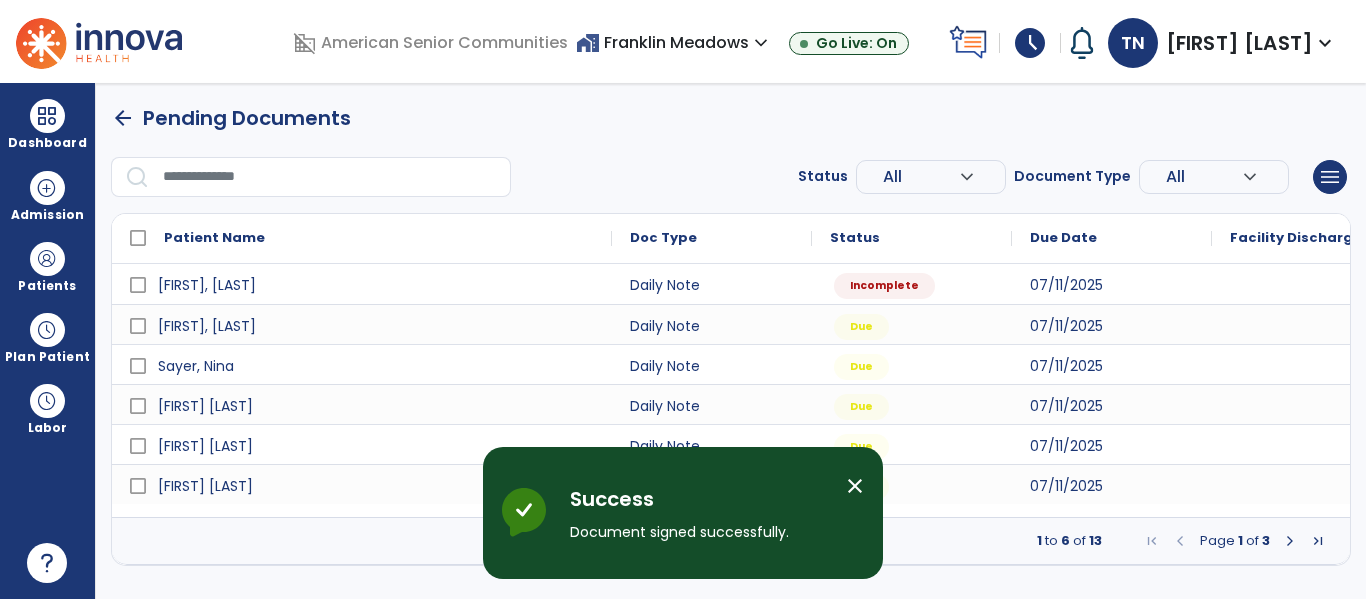 scroll, scrollTop: 0, scrollLeft: 0, axis: both 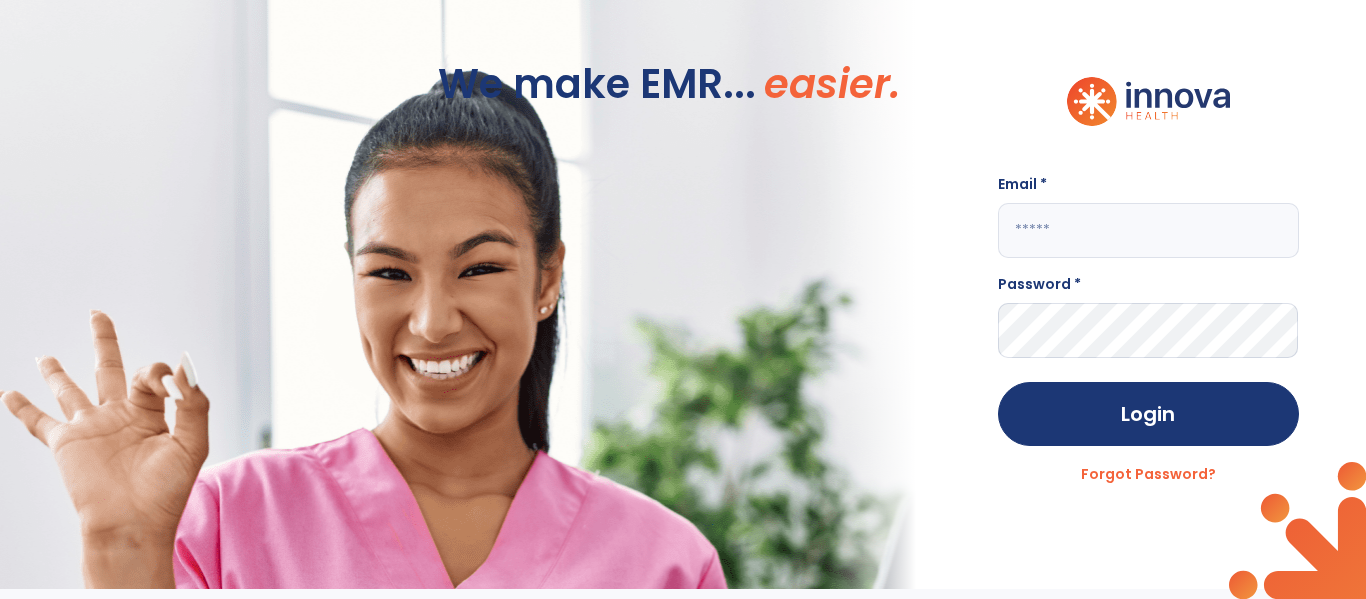 click 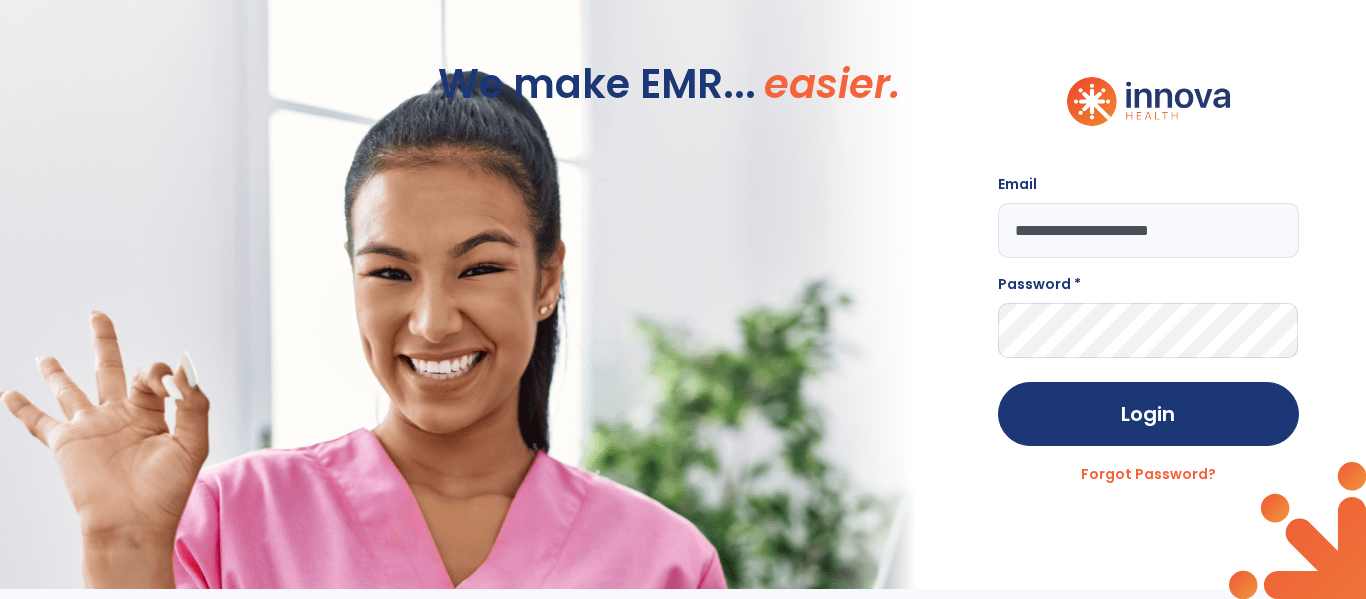 type on "**********" 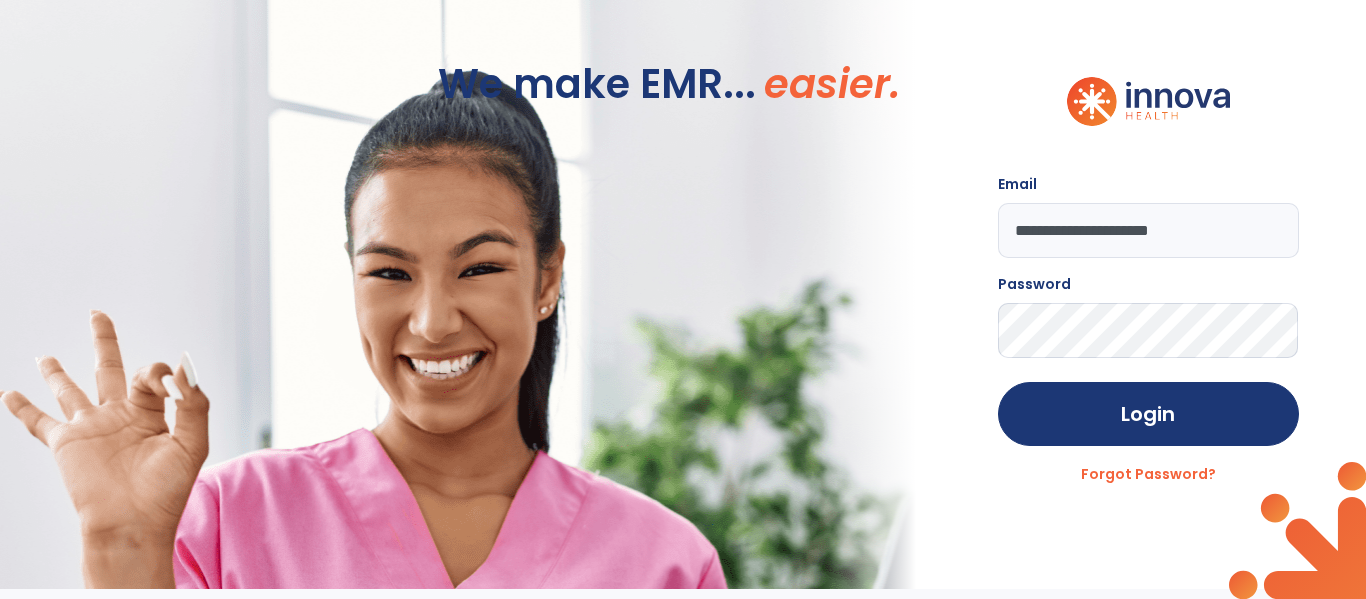 click on "Login" 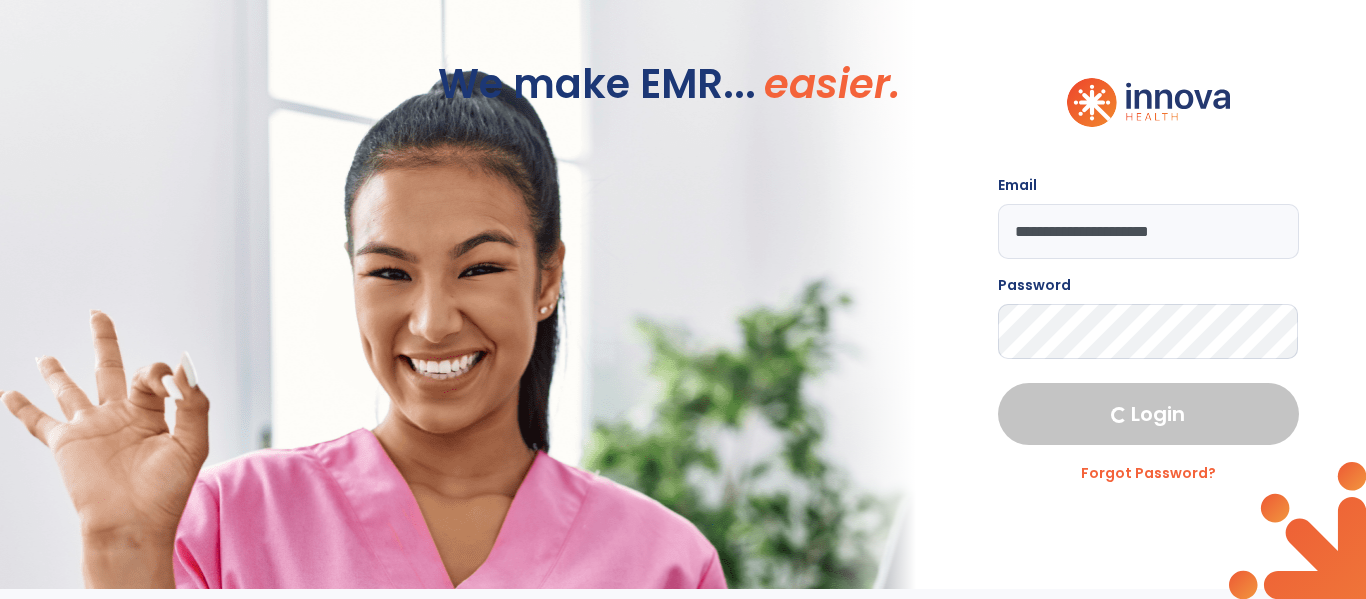 select on "****" 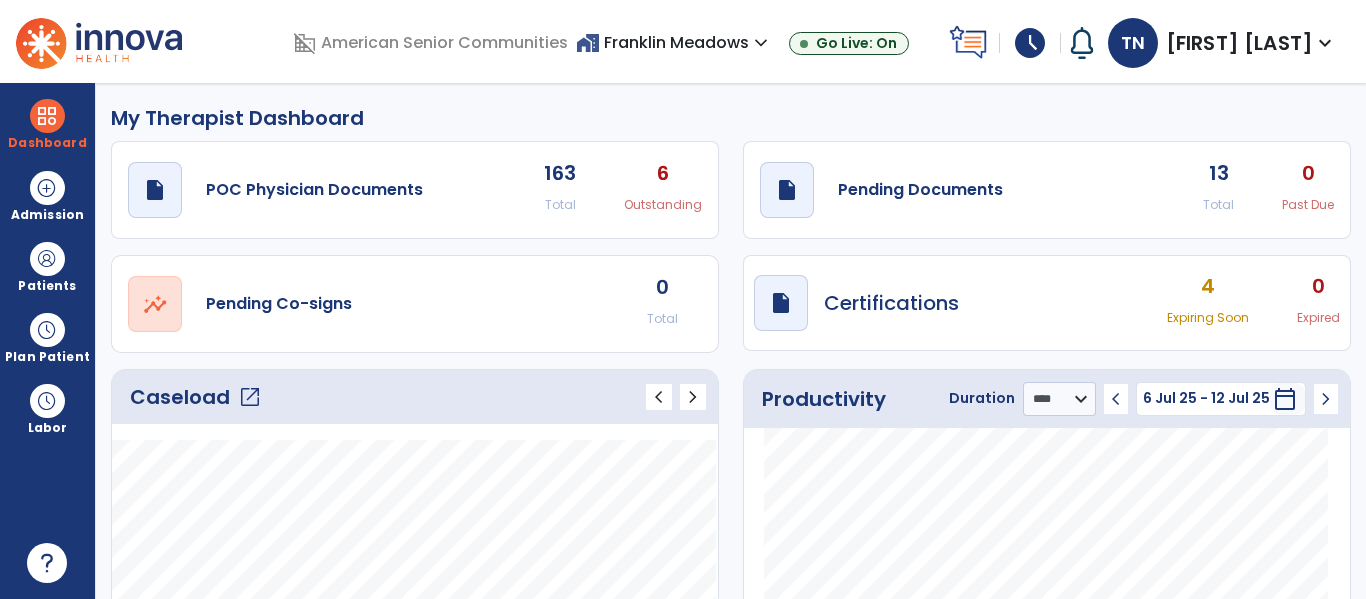 click on "13 Total" 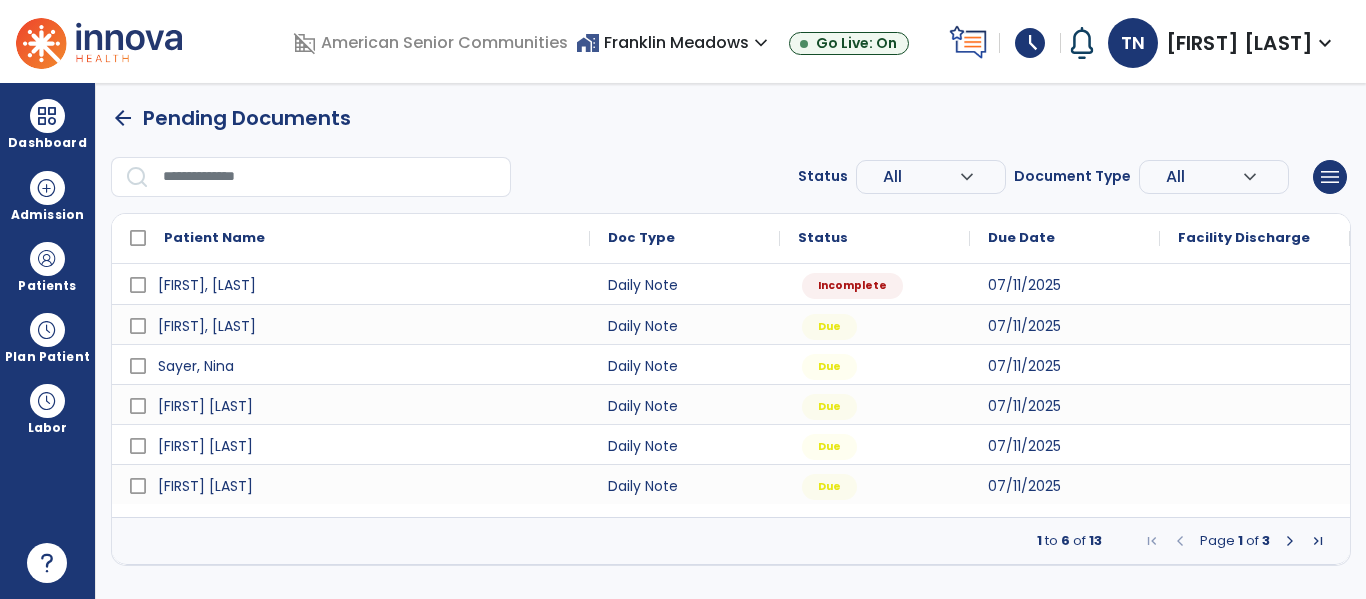 click at bounding box center [1290, 541] 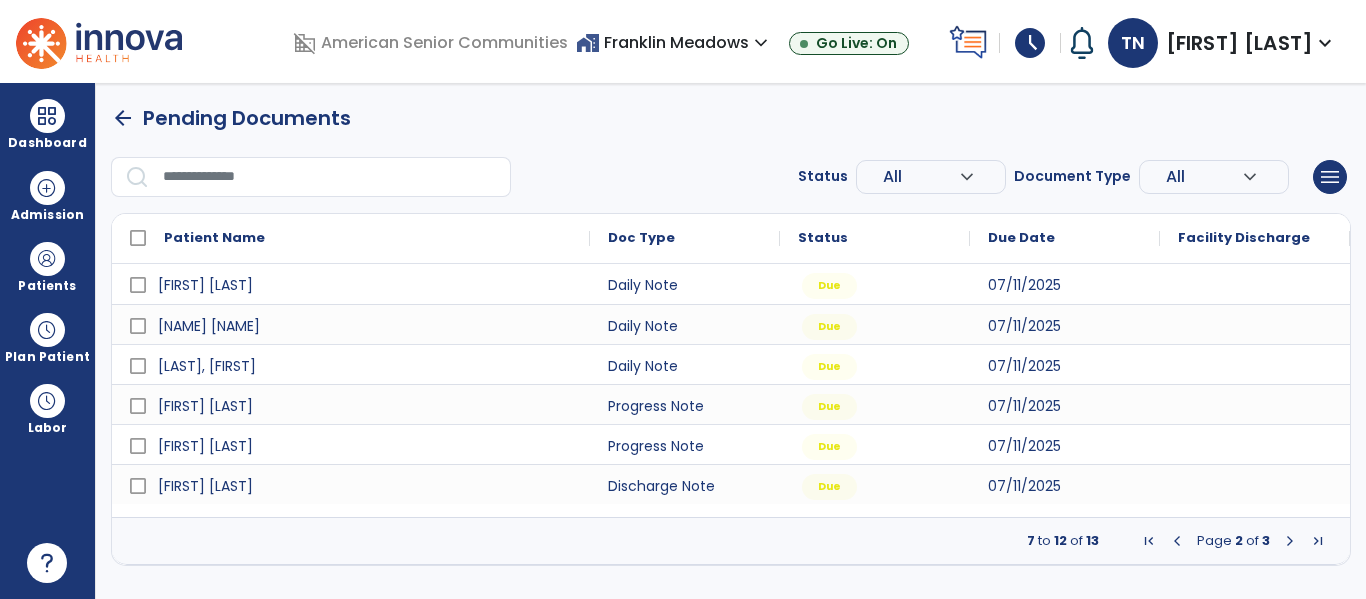 click at bounding box center (1177, 541) 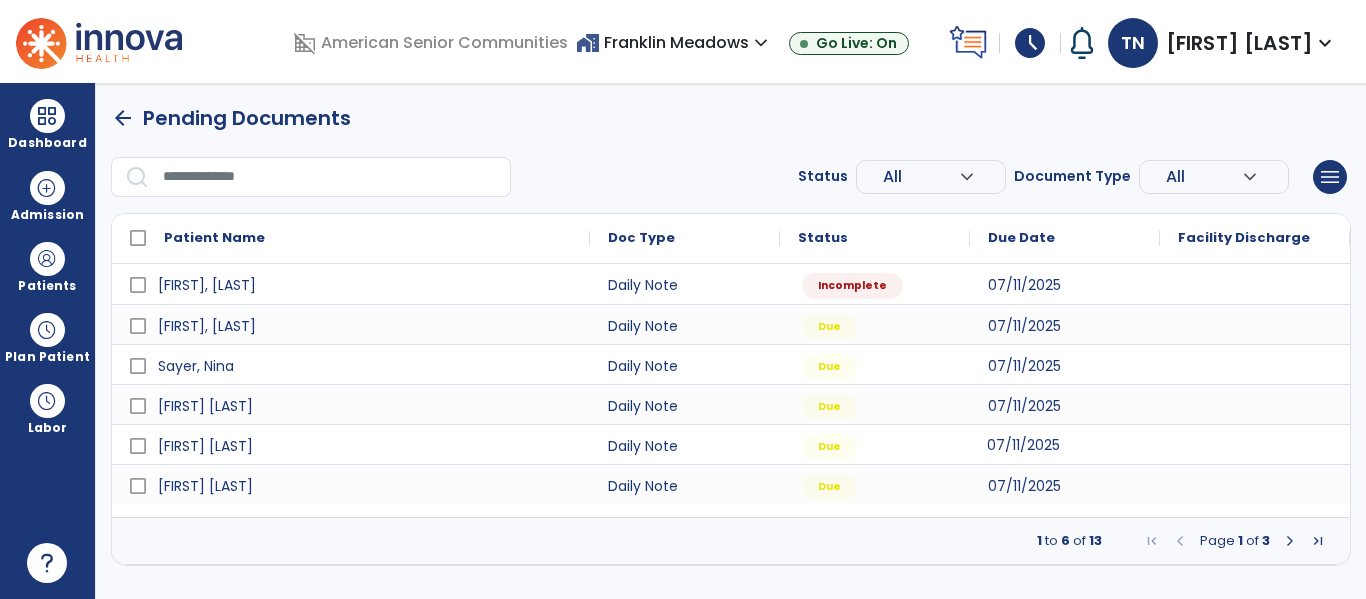 click on "07/11/2025" at bounding box center [1023, 445] 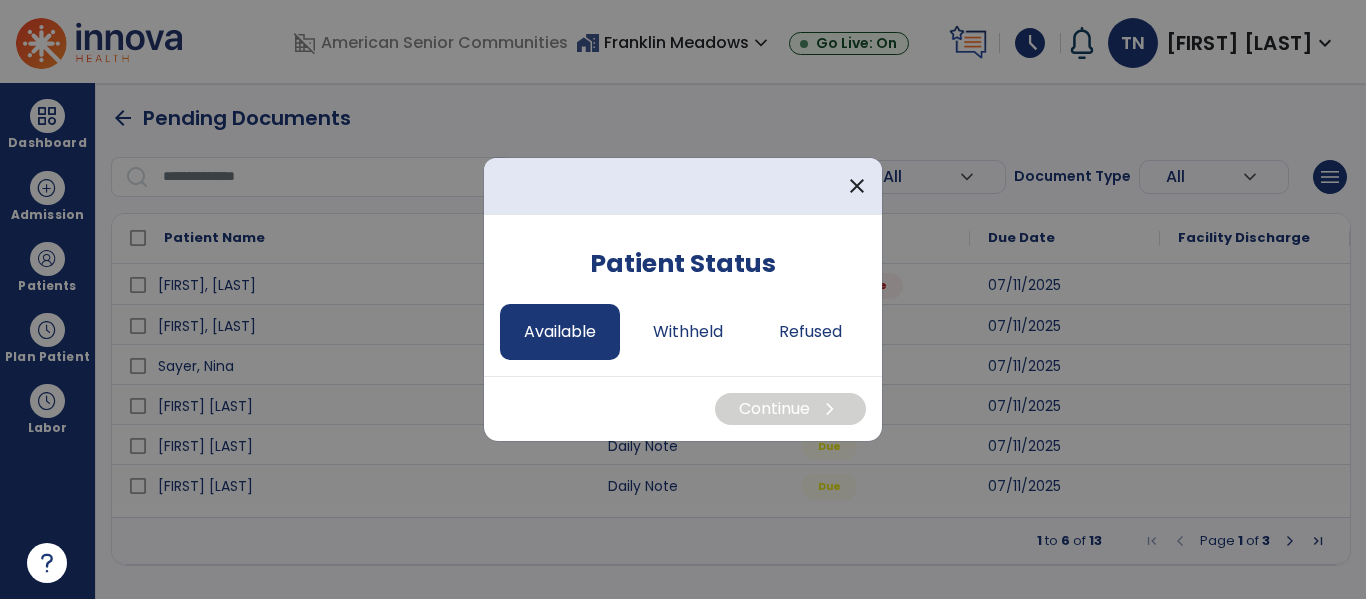 click on "Available" at bounding box center [560, 332] 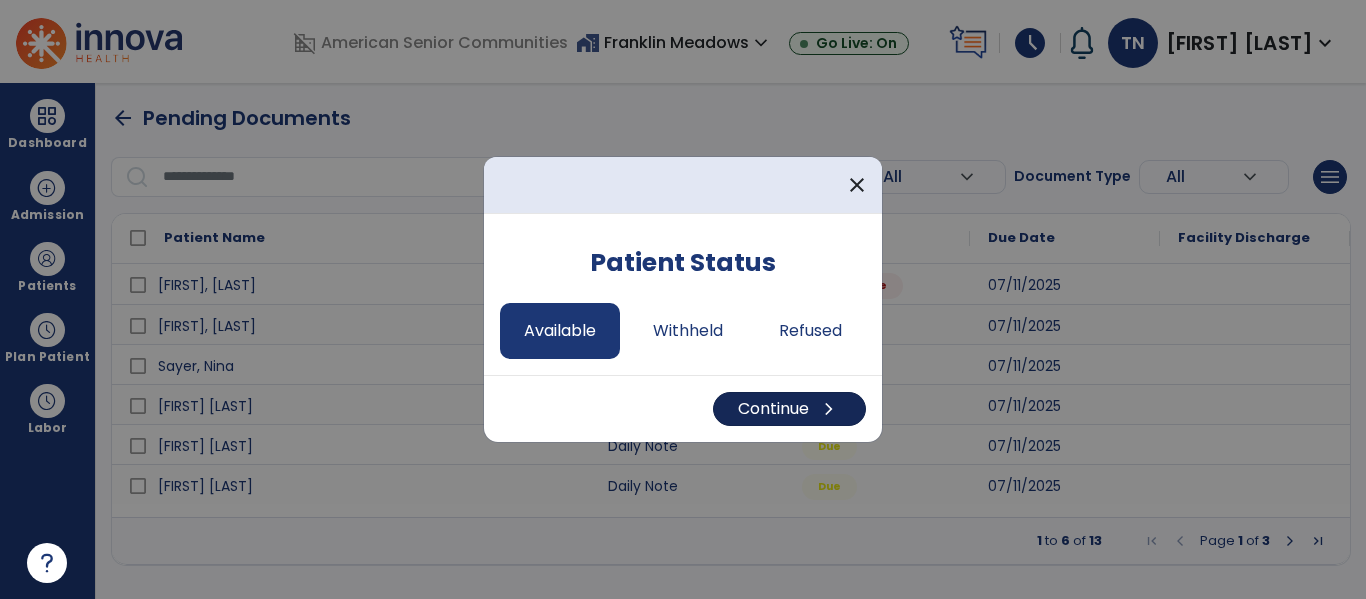 click on "chevron_right" at bounding box center [829, 409] 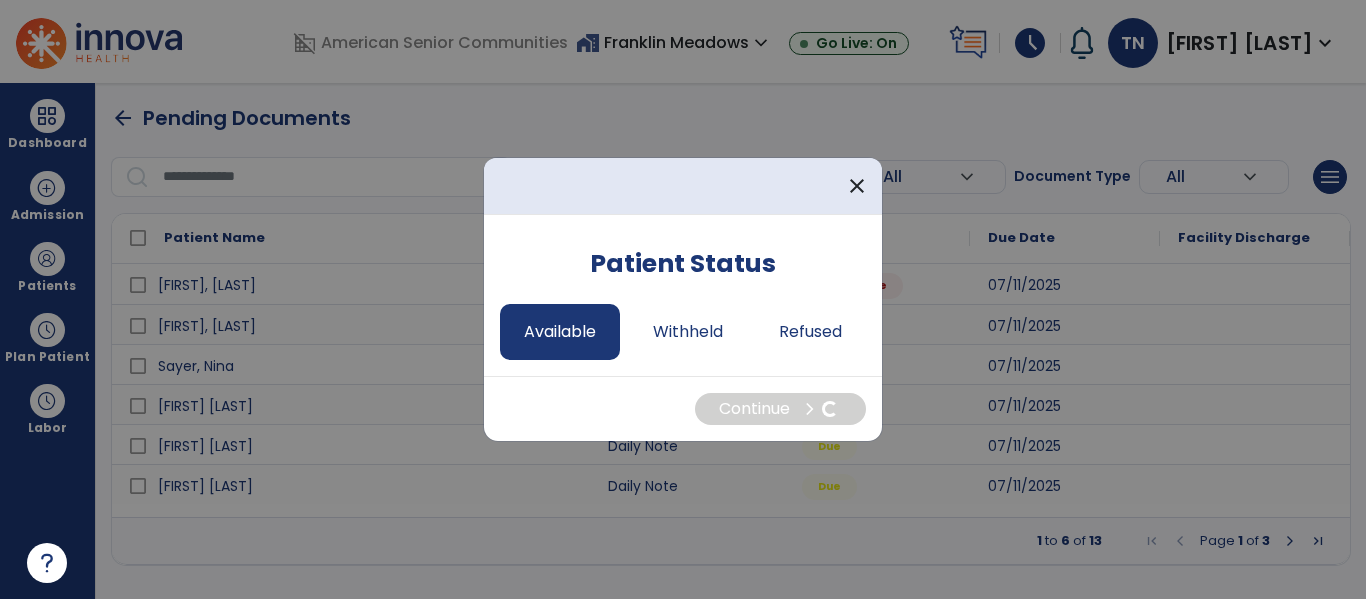 select on "*" 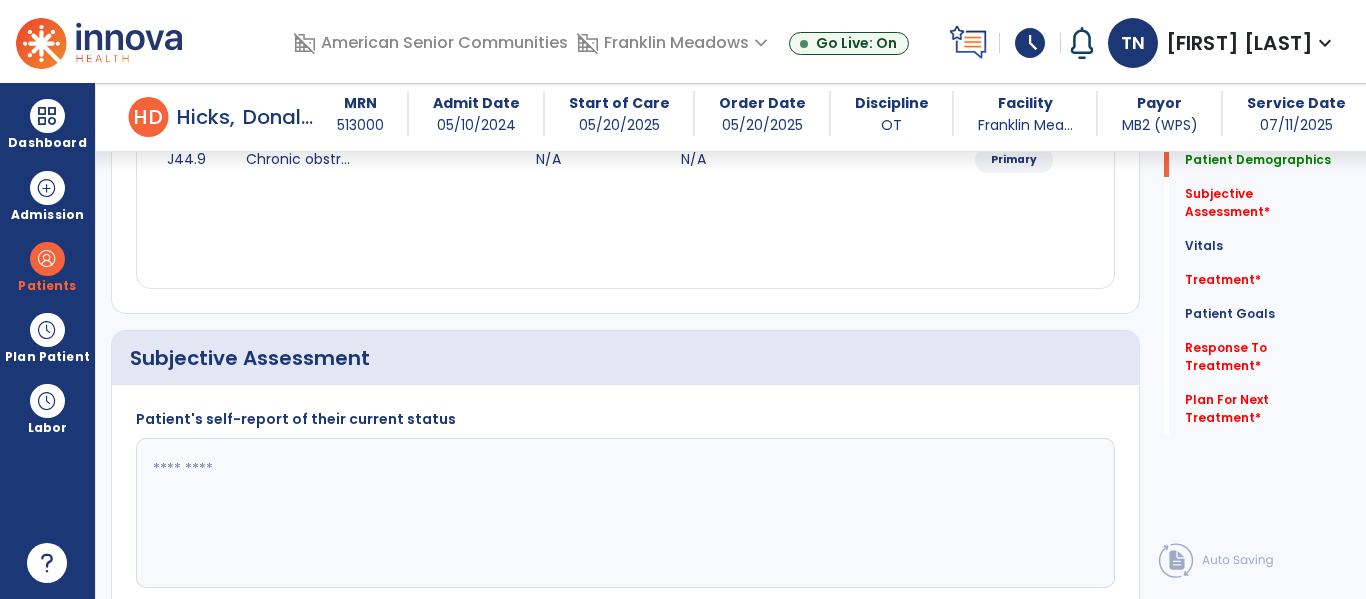 scroll, scrollTop: 310, scrollLeft: 0, axis: vertical 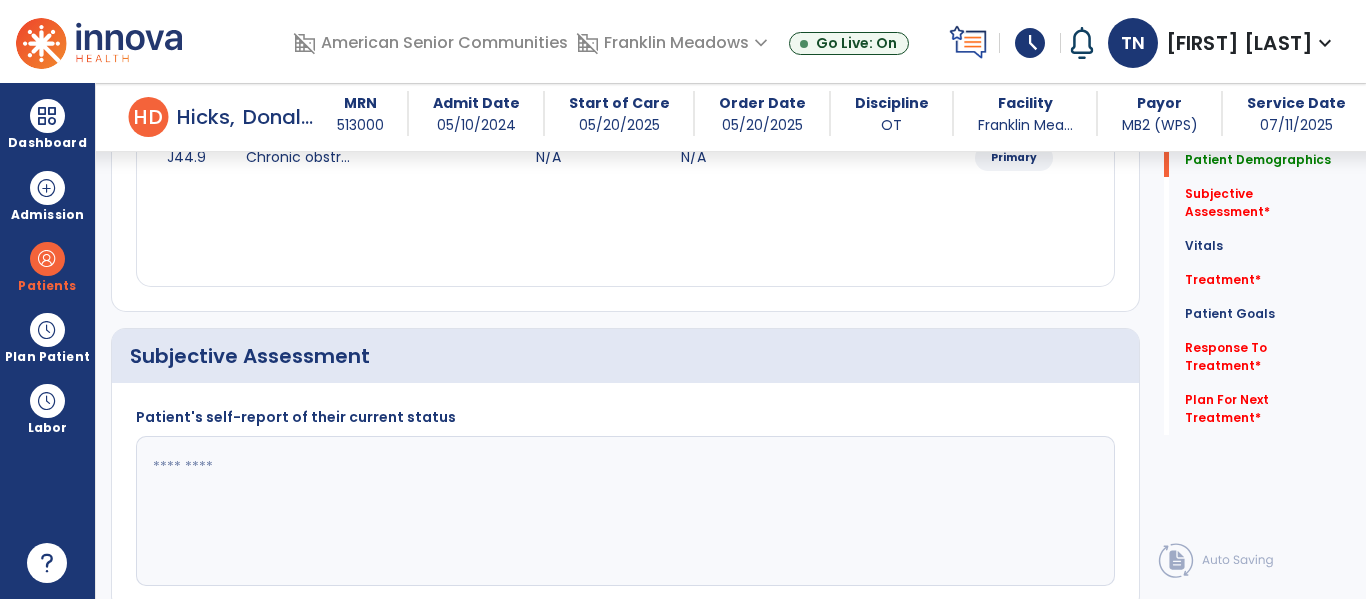 click 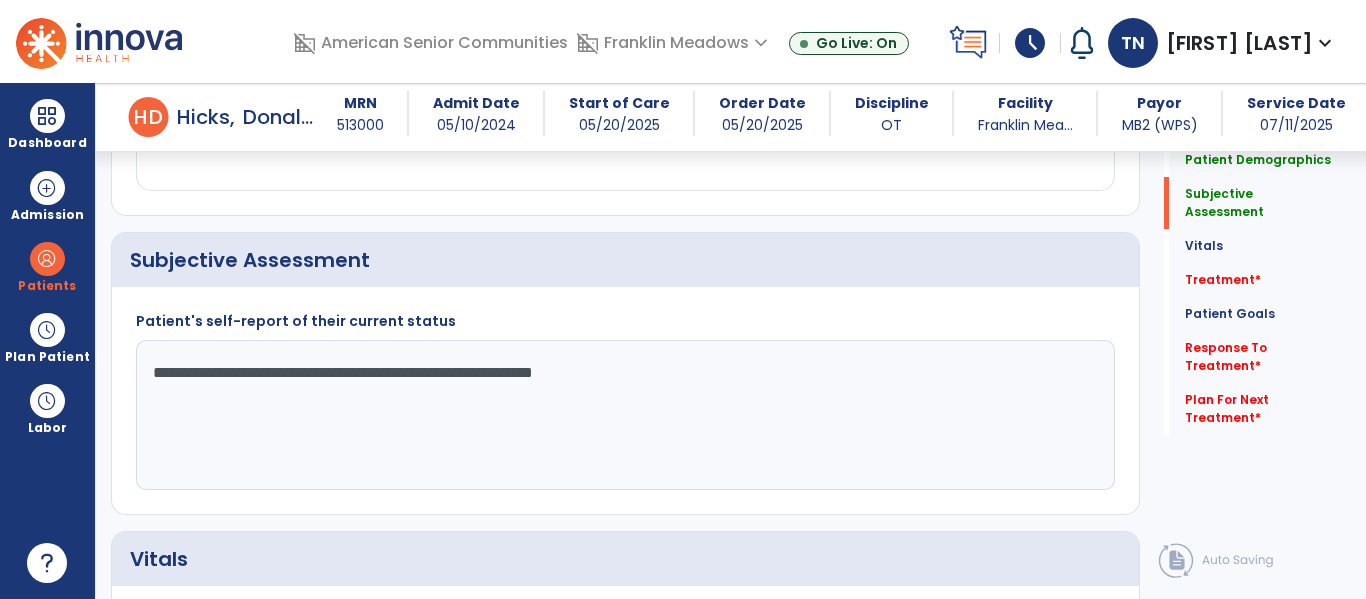 scroll, scrollTop: 0, scrollLeft: 0, axis: both 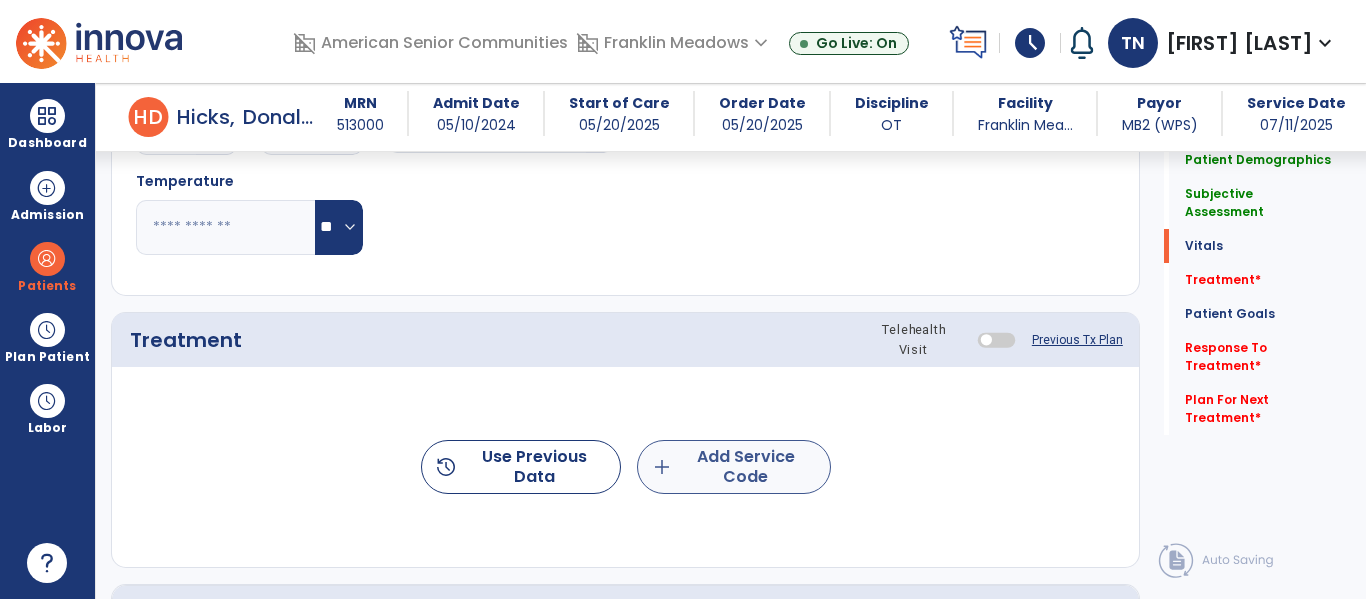 type on "**********" 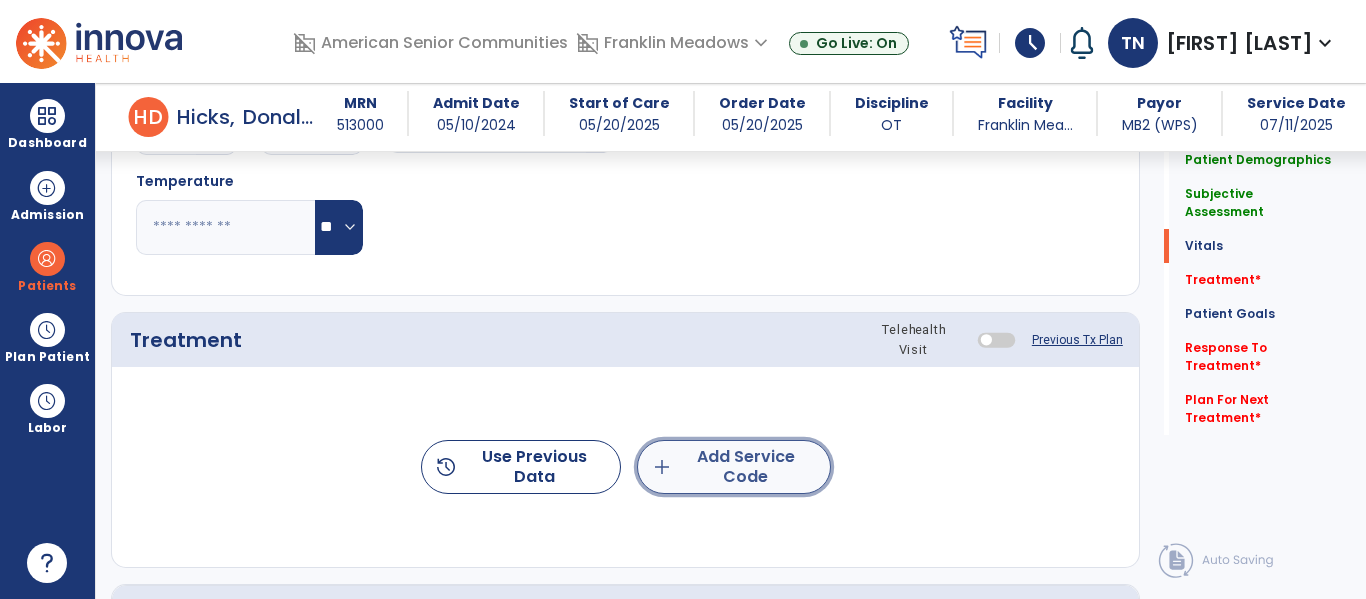 click on "add  Add Service Code" 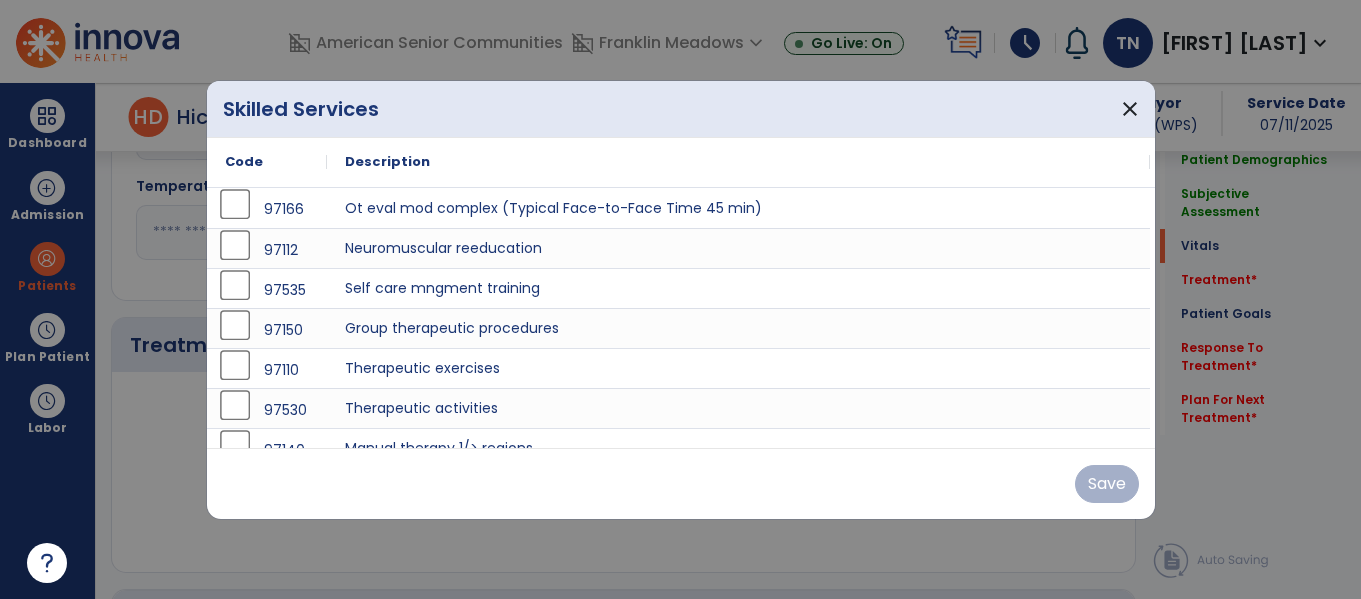 scroll, scrollTop: 1047, scrollLeft: 0, axis: vertical 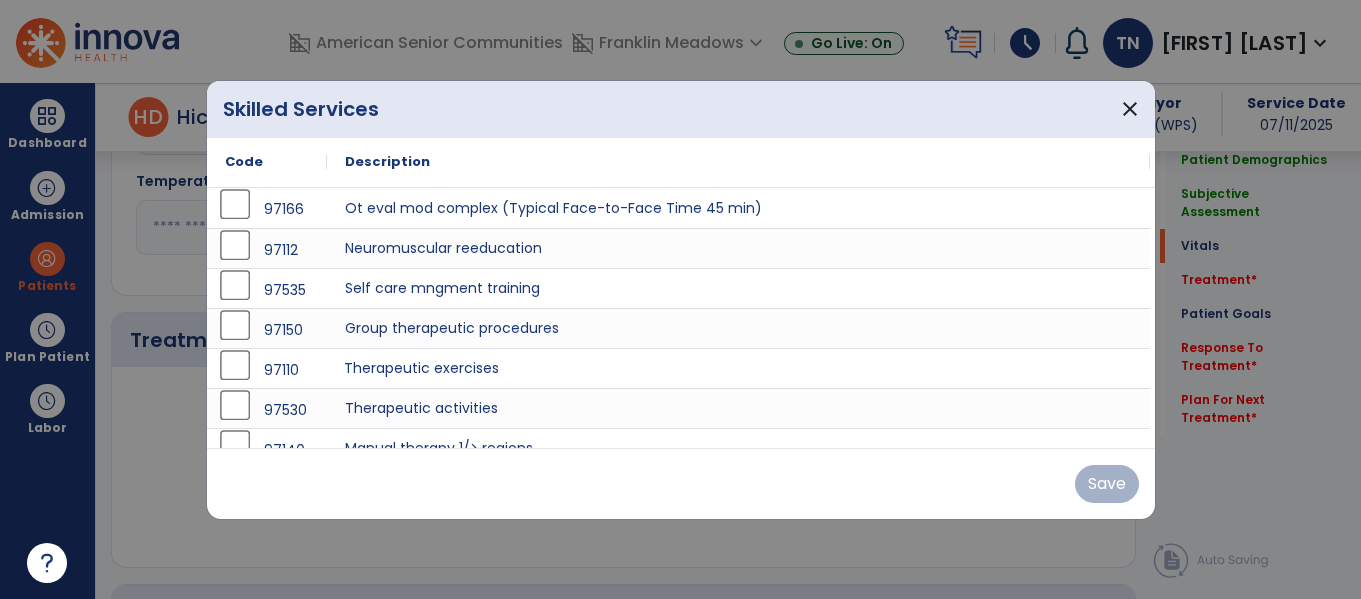 click on "Therapeutic exercises" at bounding box center (738, 368) 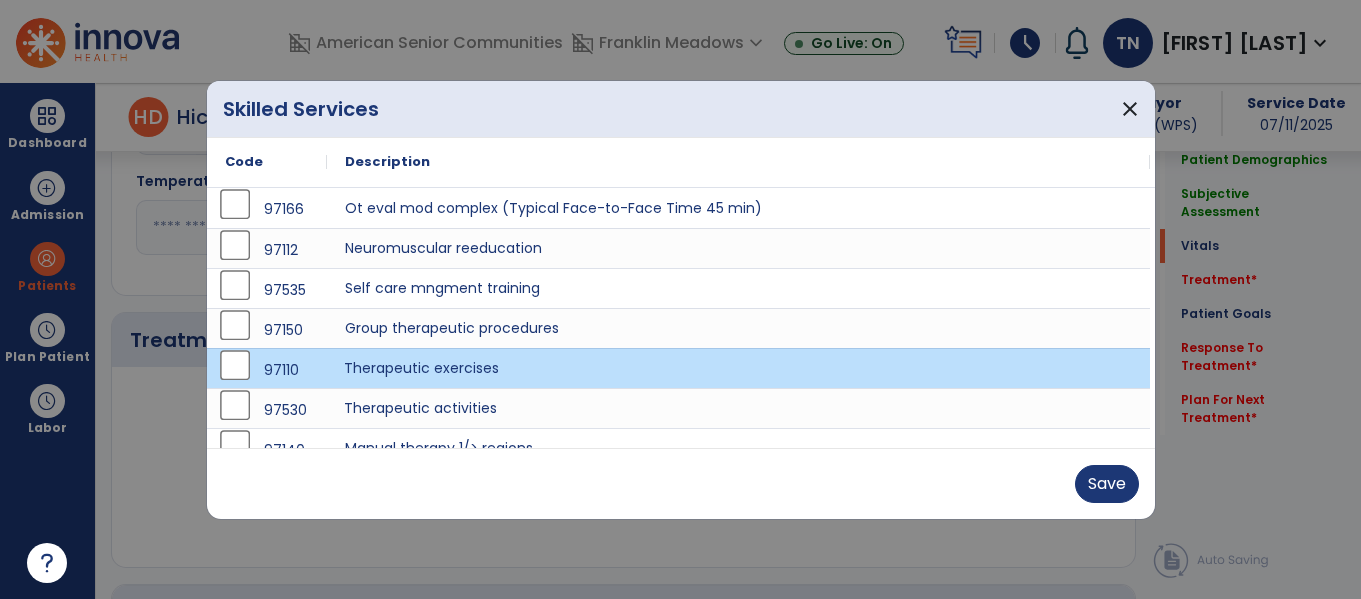 click on "Therapeutic activities" at bounding box center (738, 408) 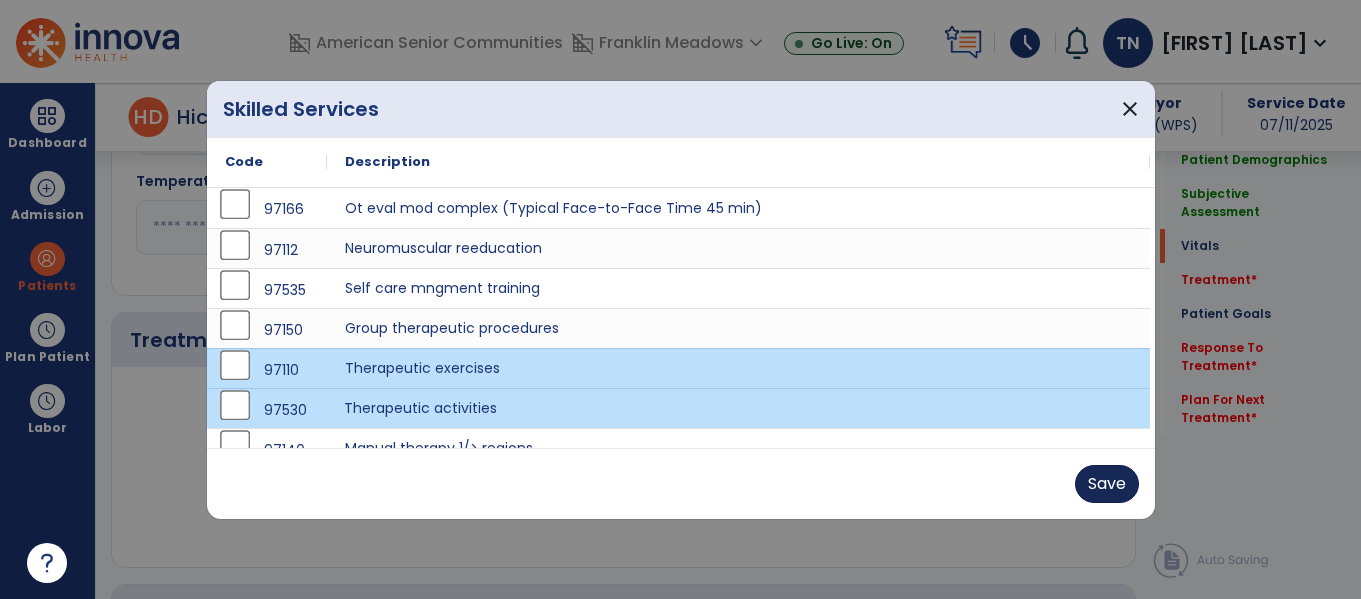 click on "Save" at bounding box center (1107, 484) 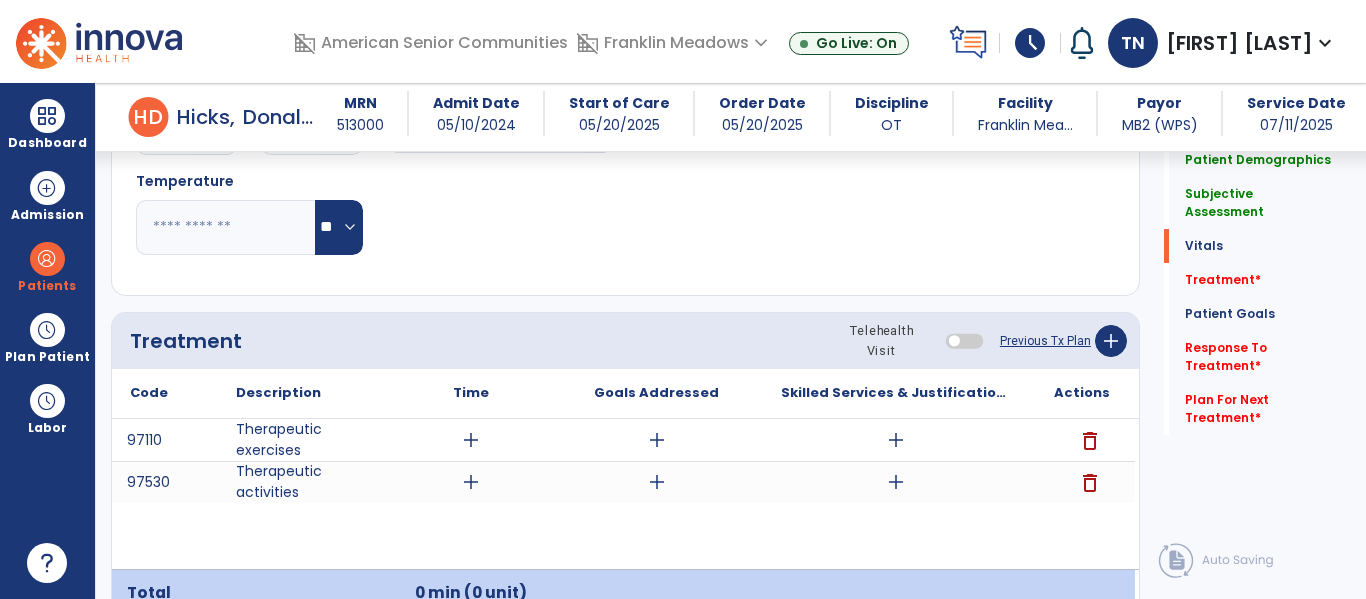 click on "add" at bounding box center (471, 482) 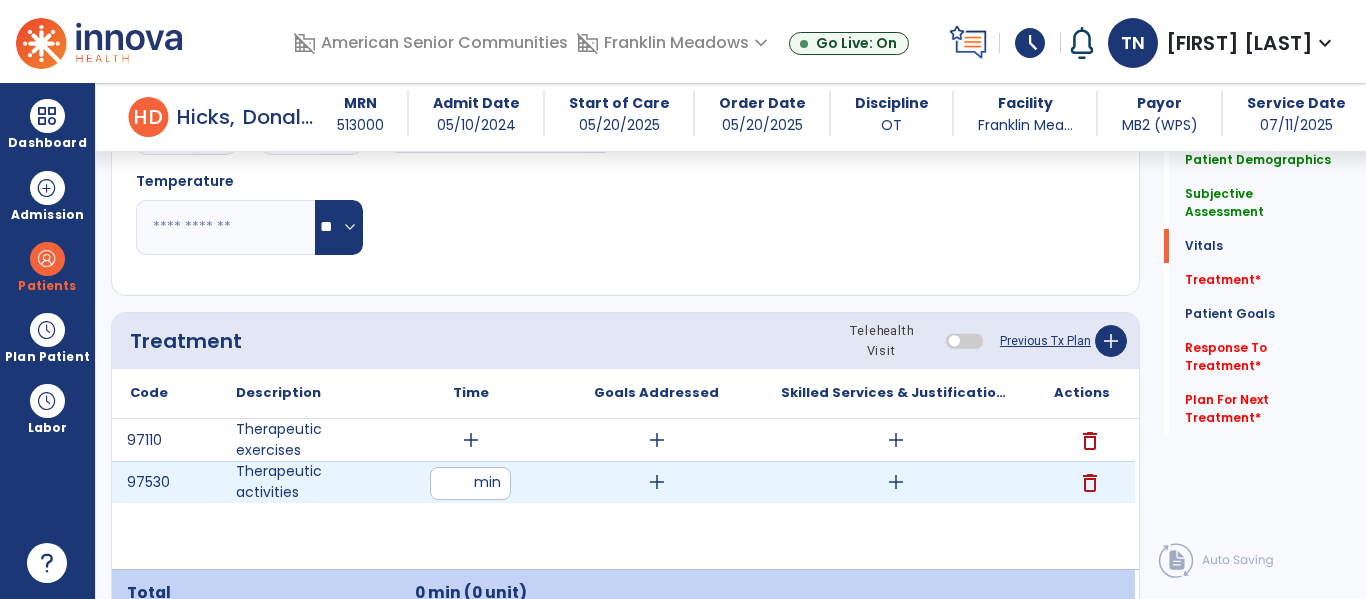 type on "**" 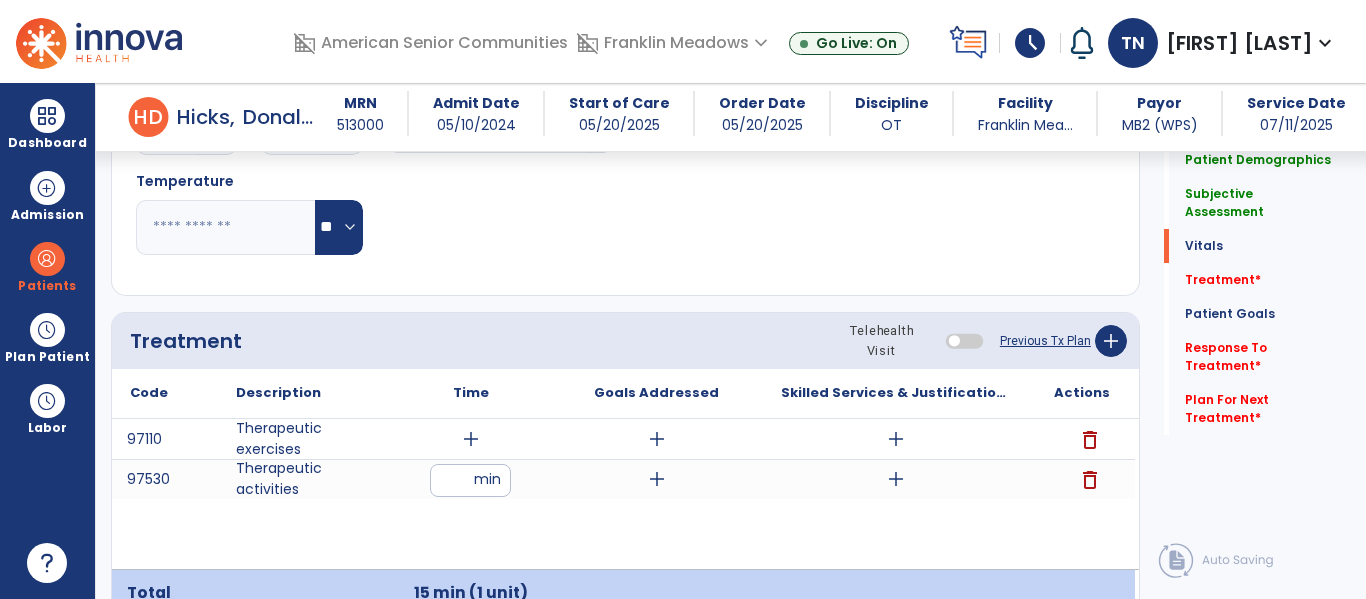 click on "add" at bounding box center (471, 439) 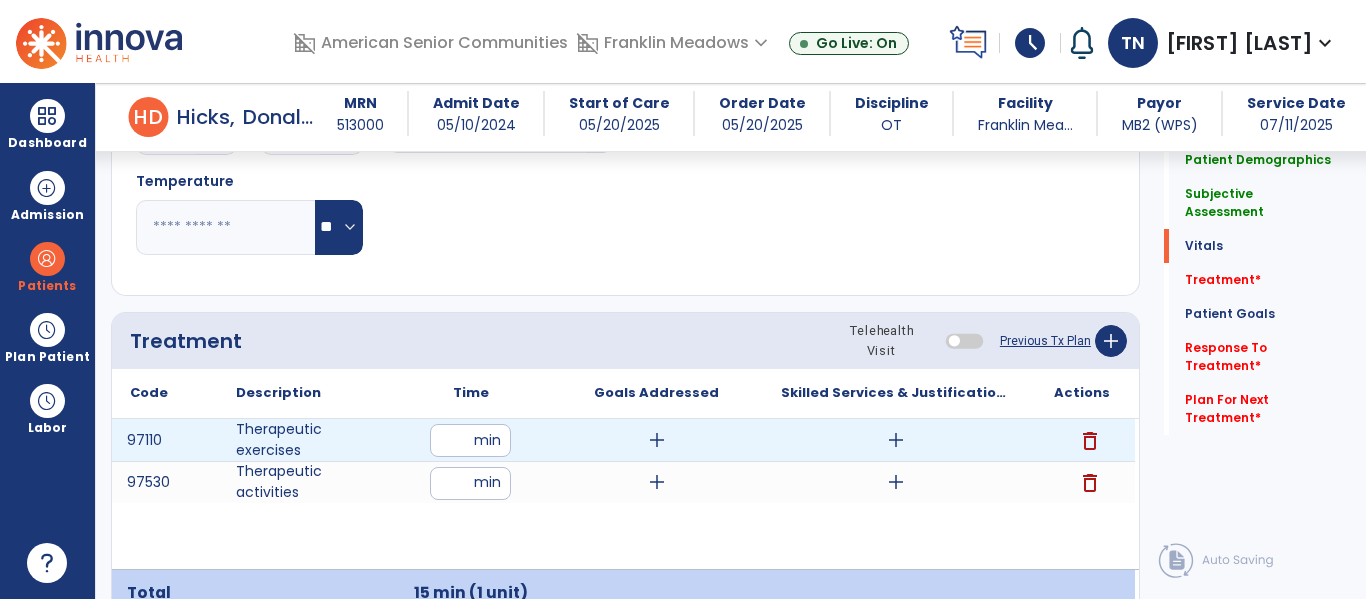 type on "**" 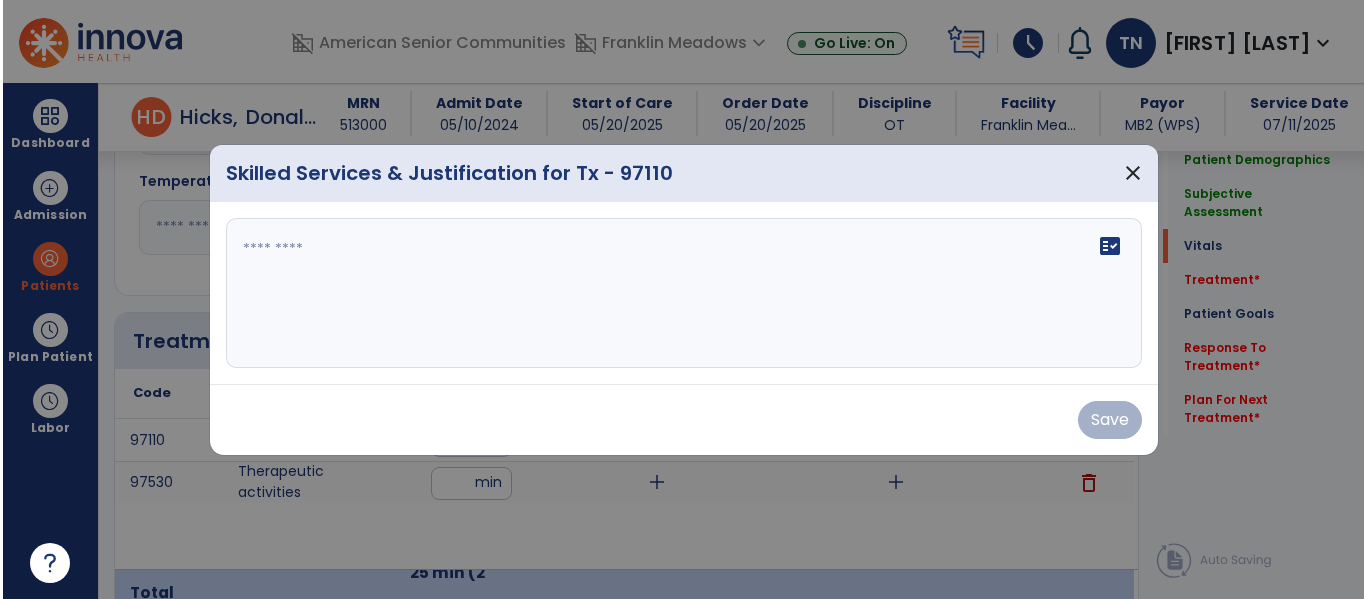 scroll, scrollTop: 1047, scrollLeft: 0, axis: vertical 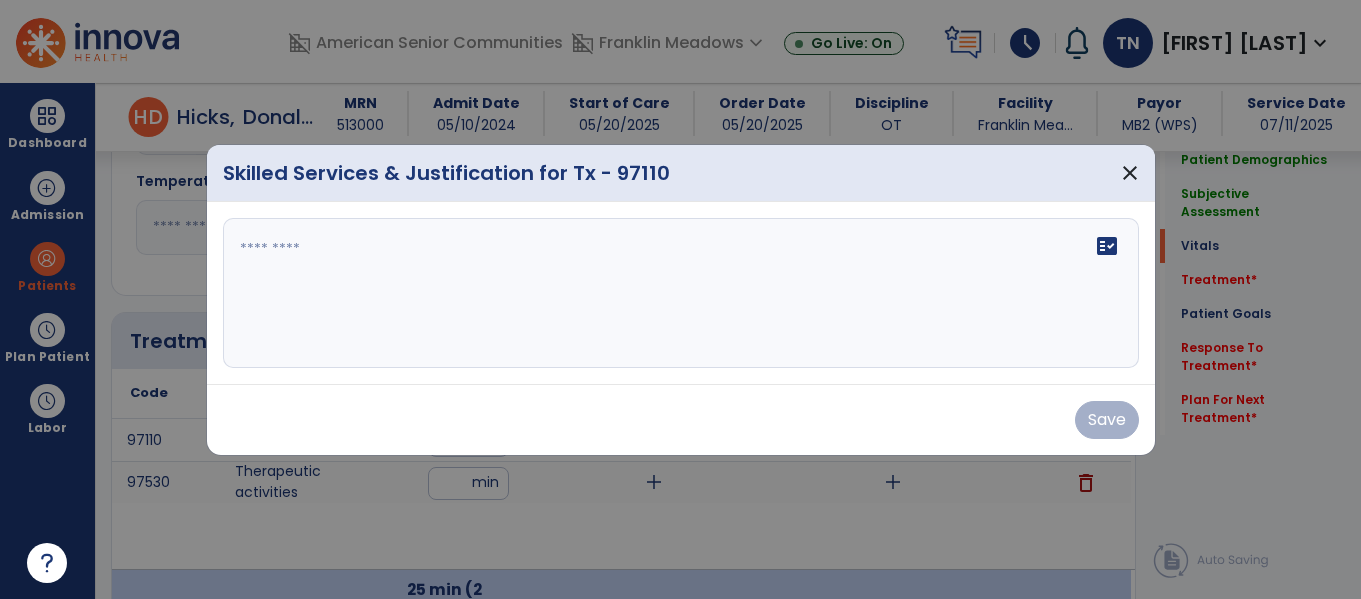 click on "fact_check" at bounding box center (1107, 246) 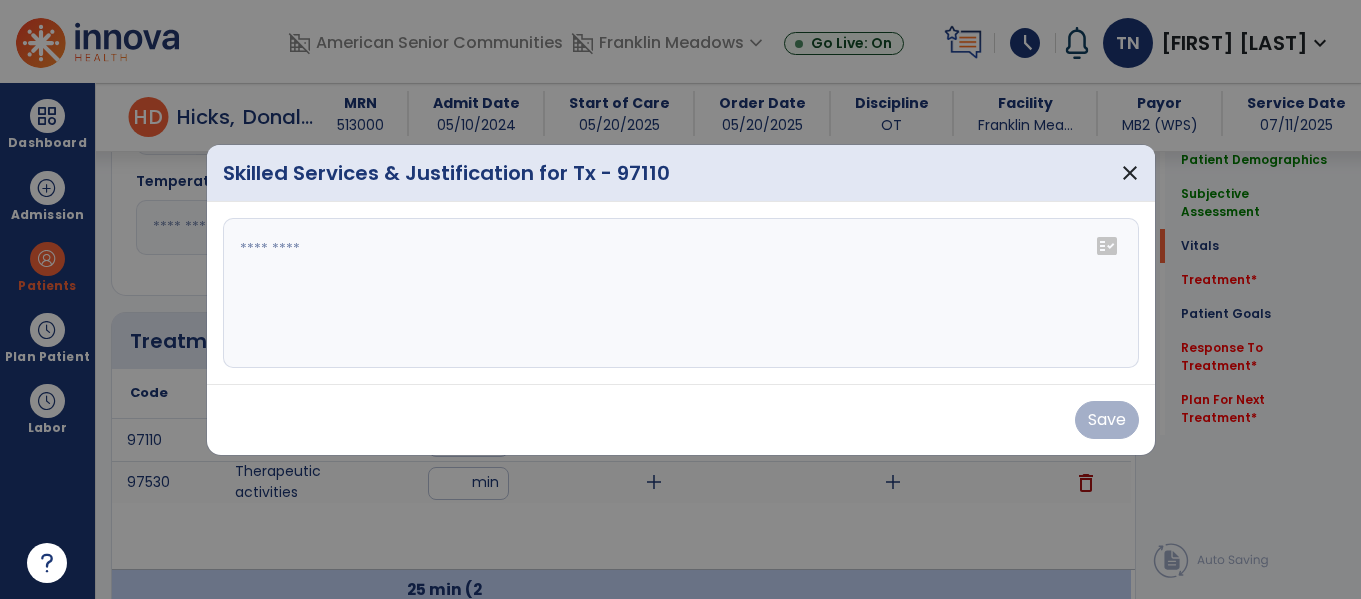 click on "fact_check" at bounding box center [1107, 246] 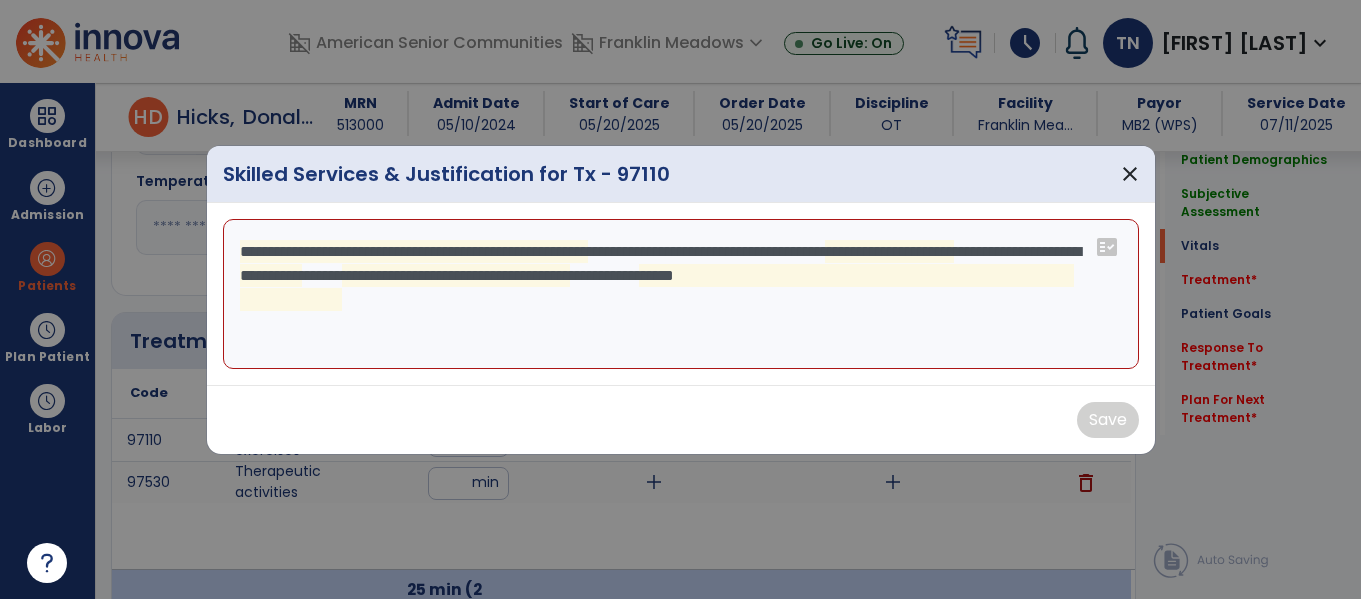 click on "**********" at bounding box center (681, 294) 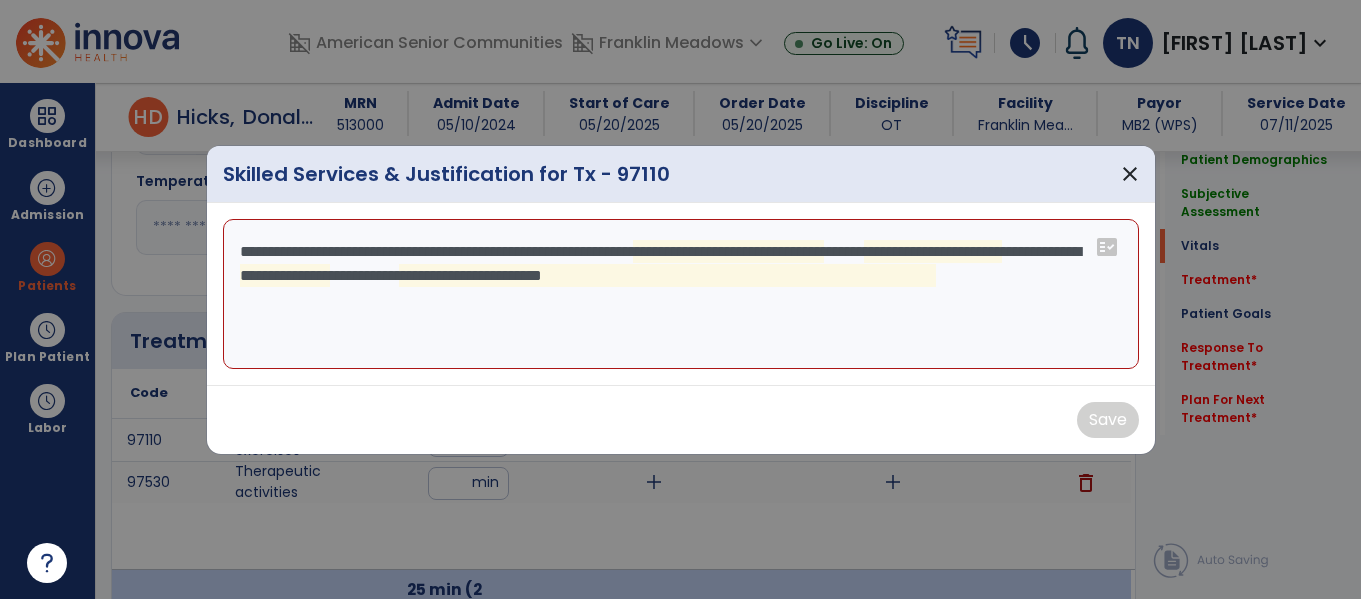 click on "**********" at bounding box center (681, 294) 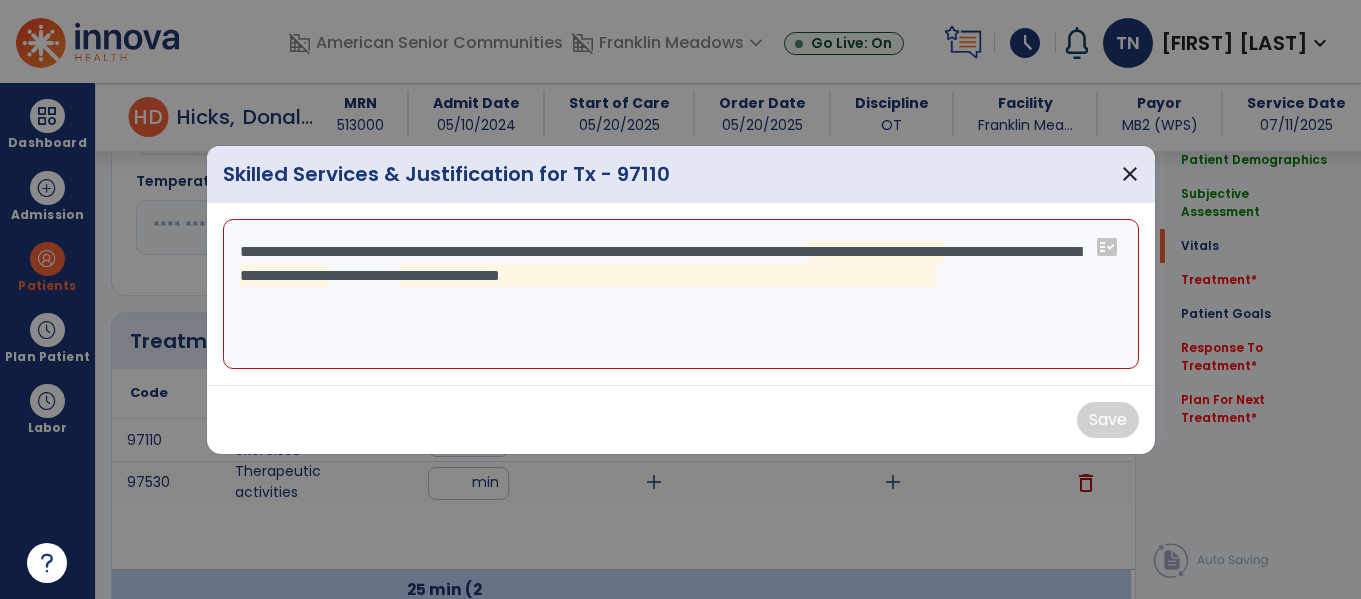 click on "**********" at bounding box center (681, 294) 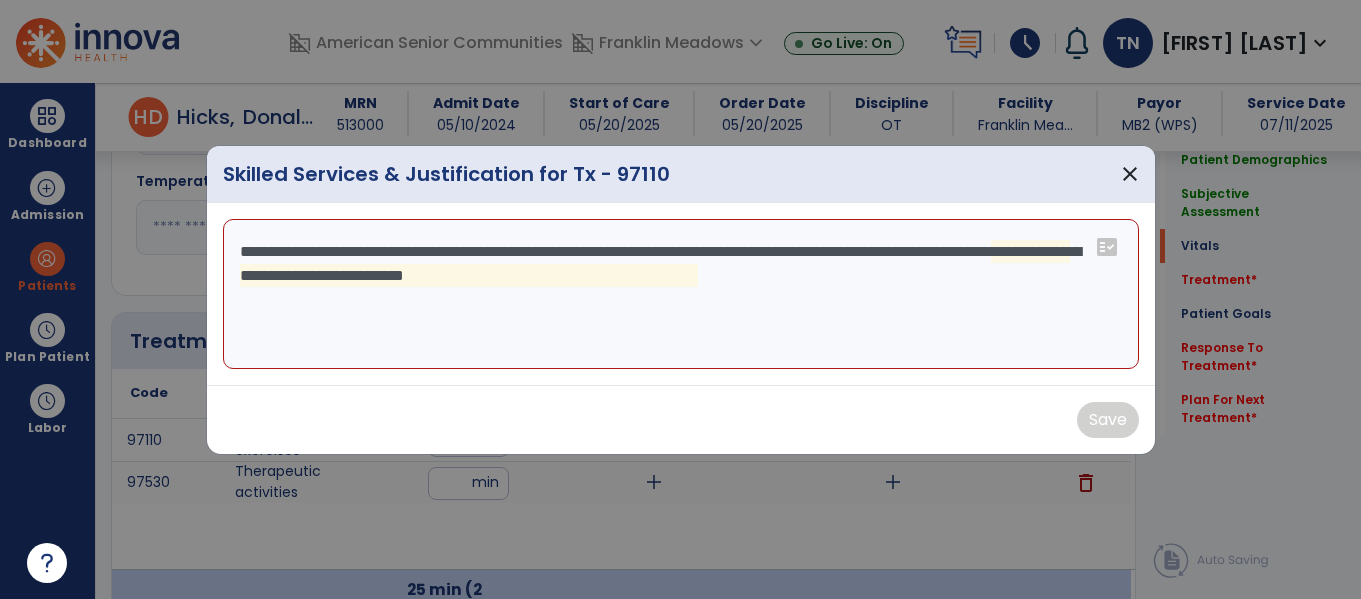 click on "**********" at bounding box center (681, 294) 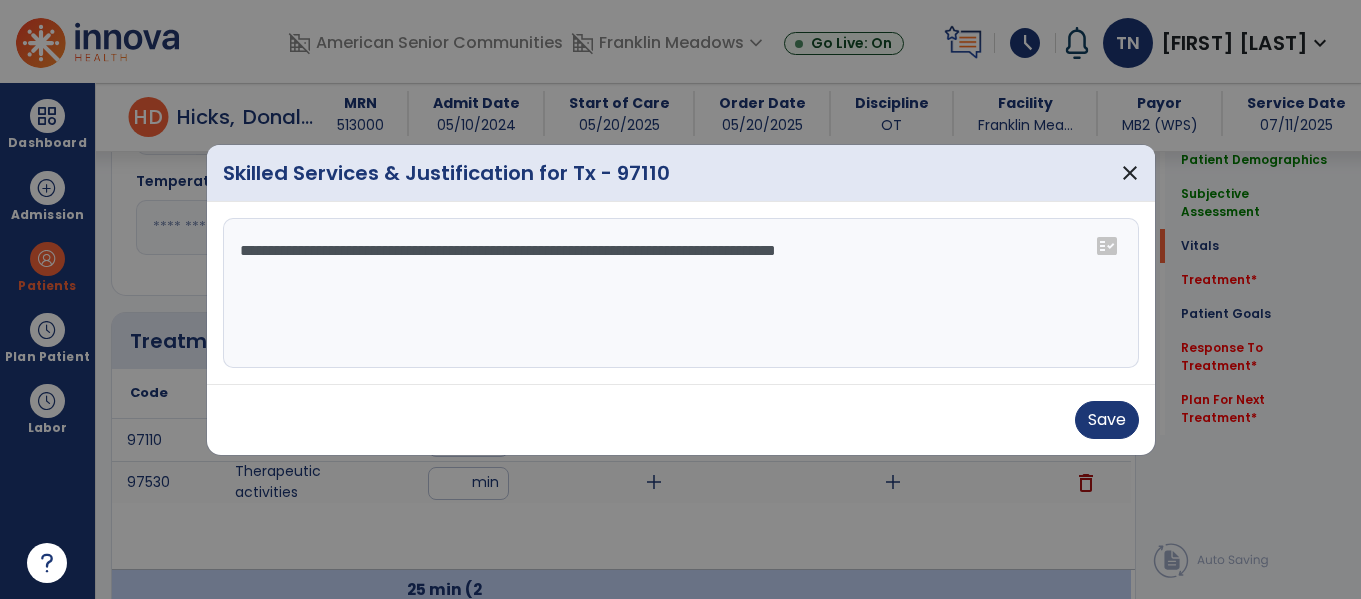 click on "**********" at bounding box center [681, 293] 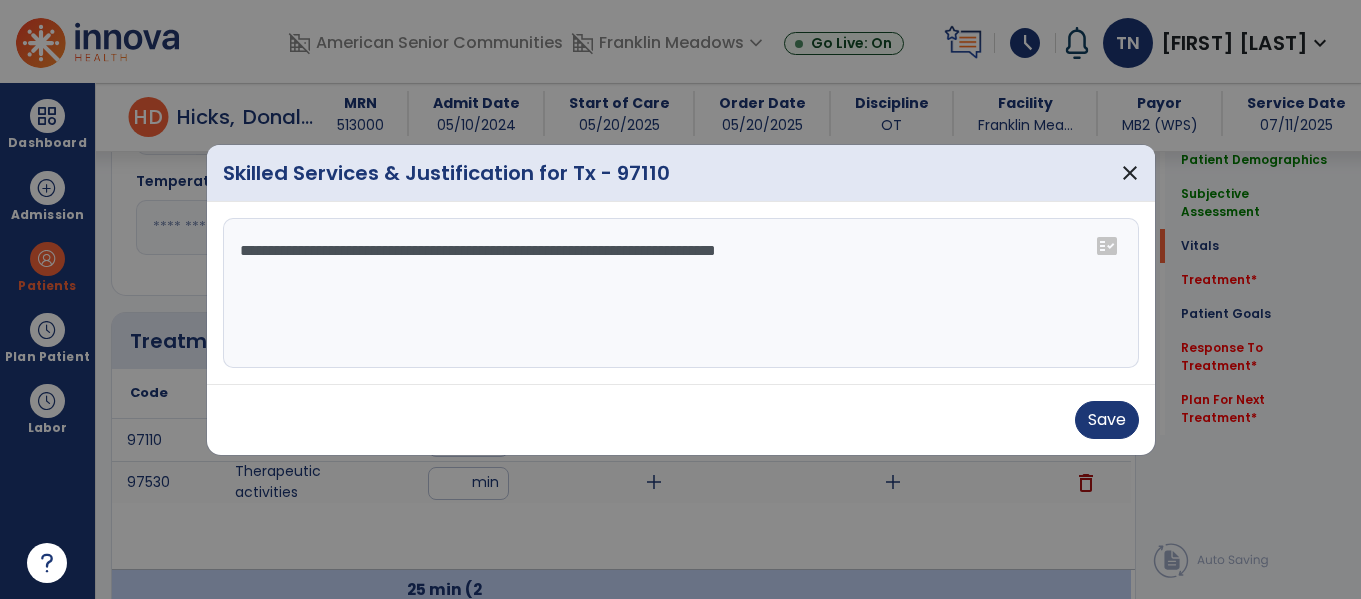 click on "**********" at bounding box center [681, 293] 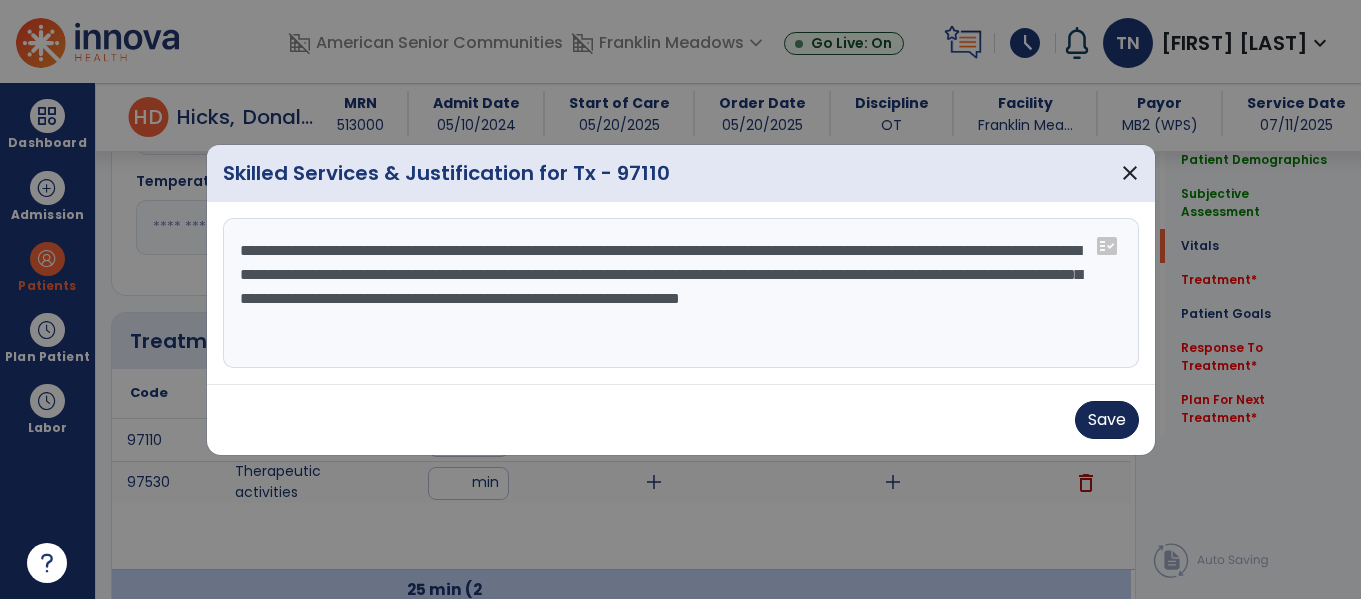 type on "**********" 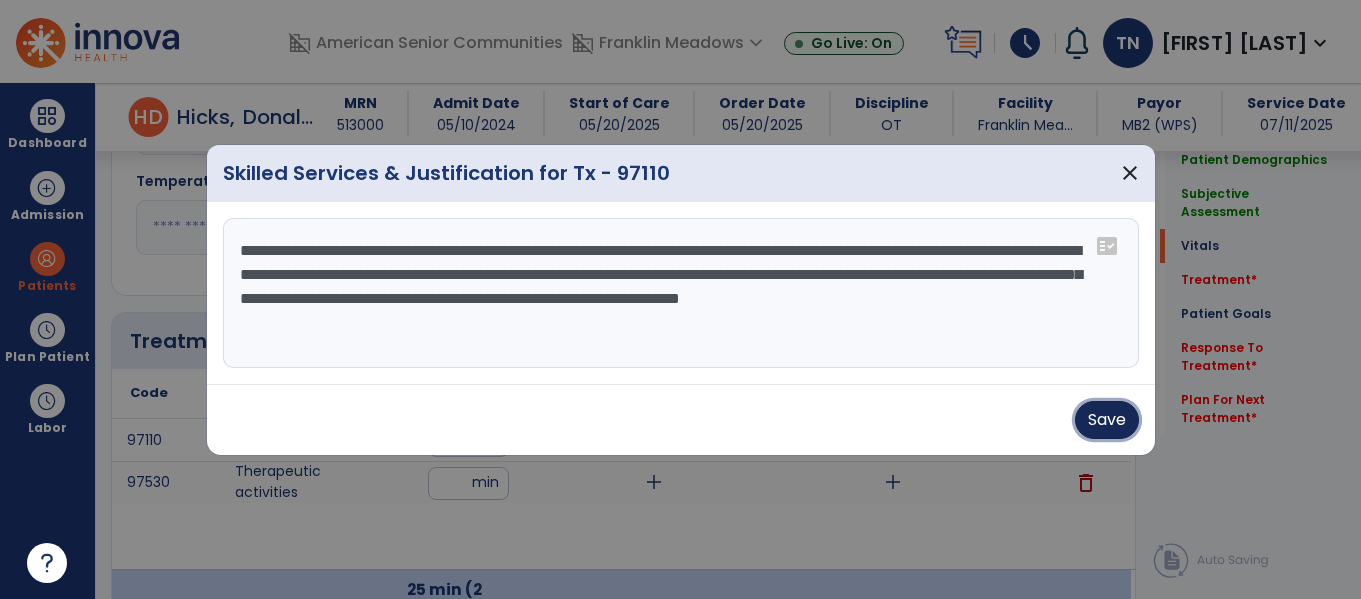 click on "Save" at bounding box center (1107, 420) 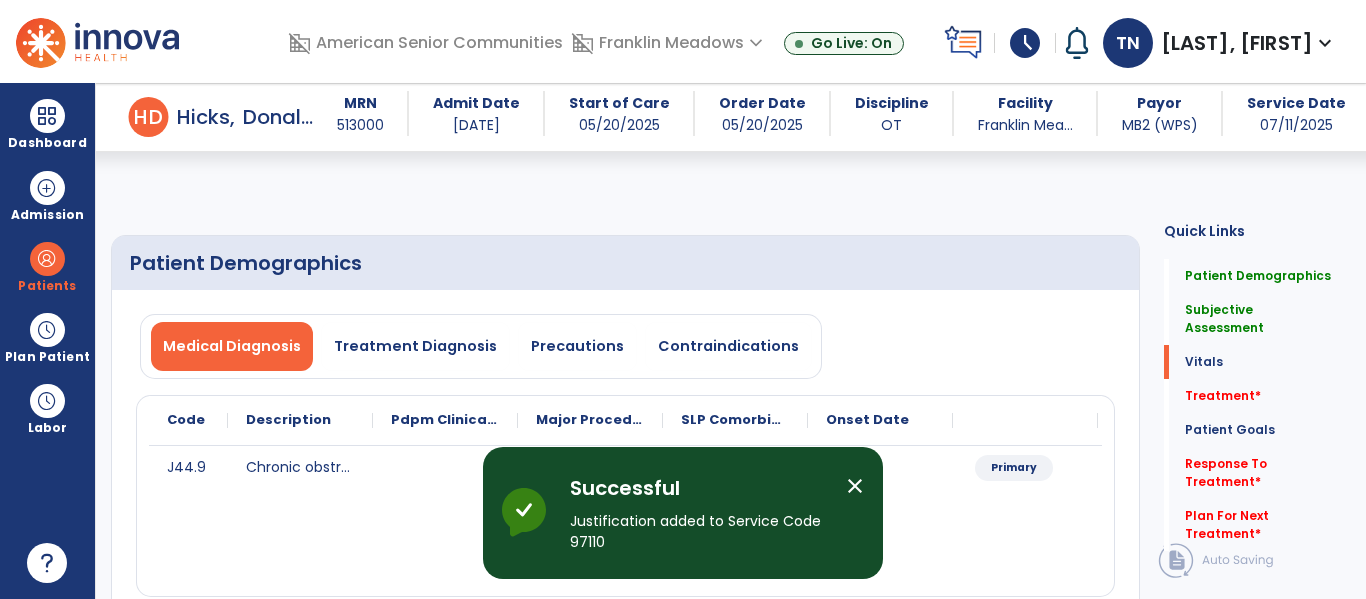 select on "*" 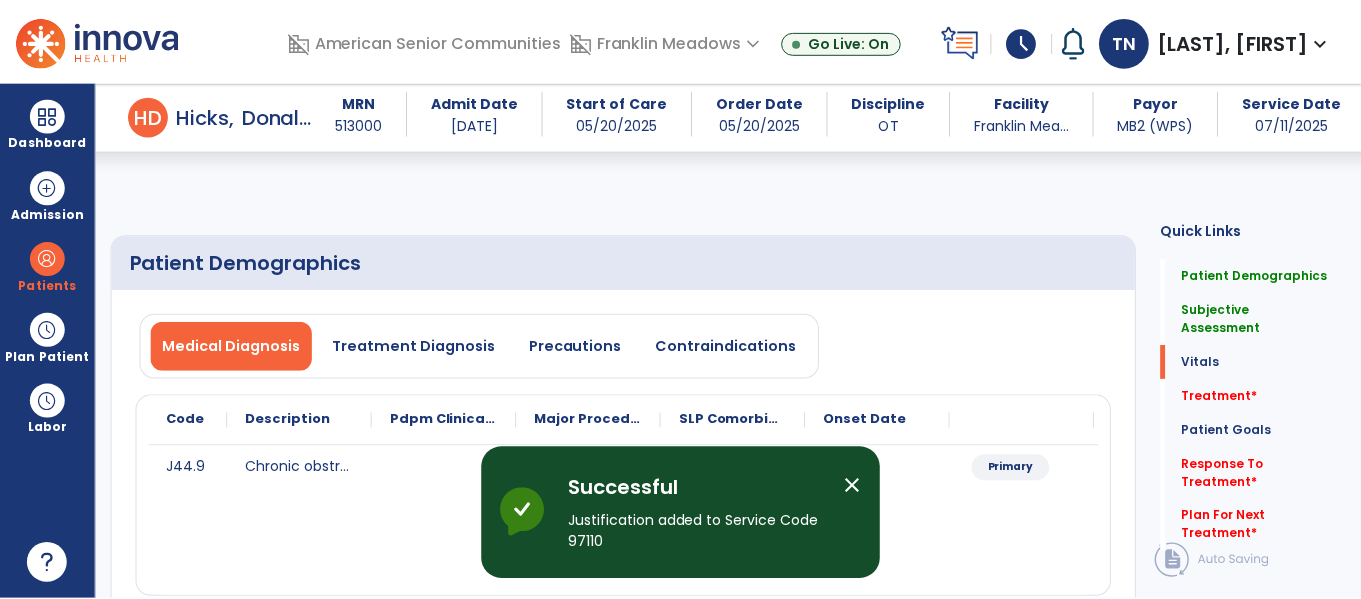 scroll, scrollTop: 1047, scrollLeft: 0, axis: vertical 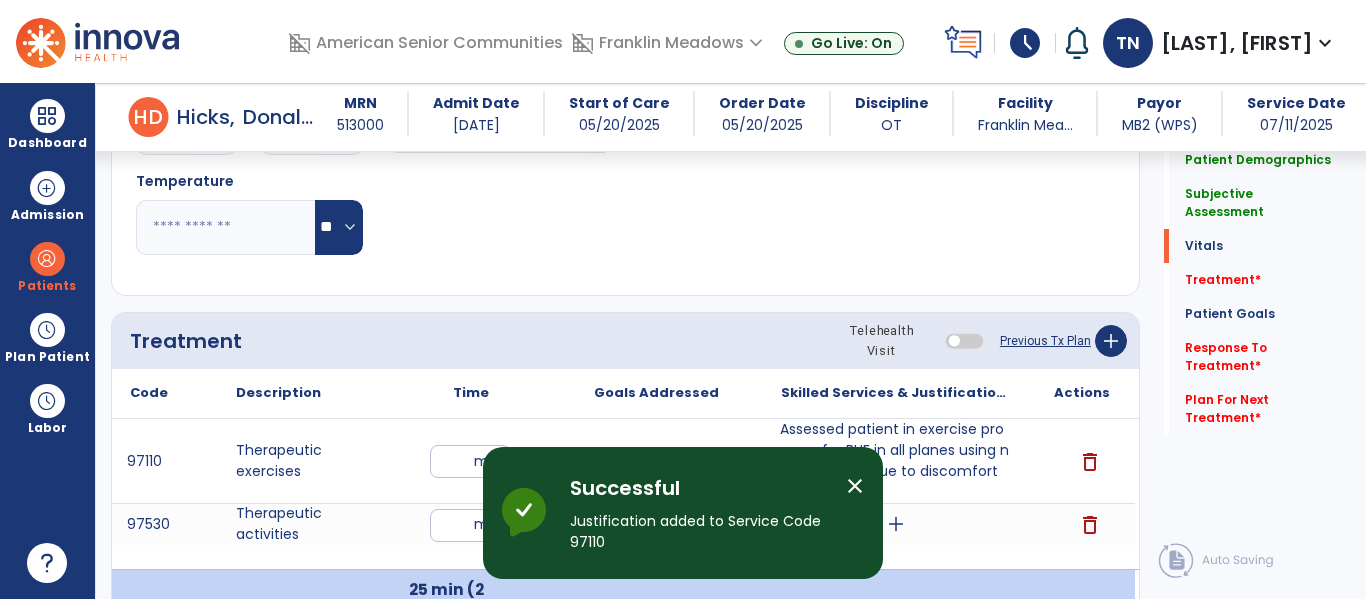 click on "add" at bounding box center [896, 524] 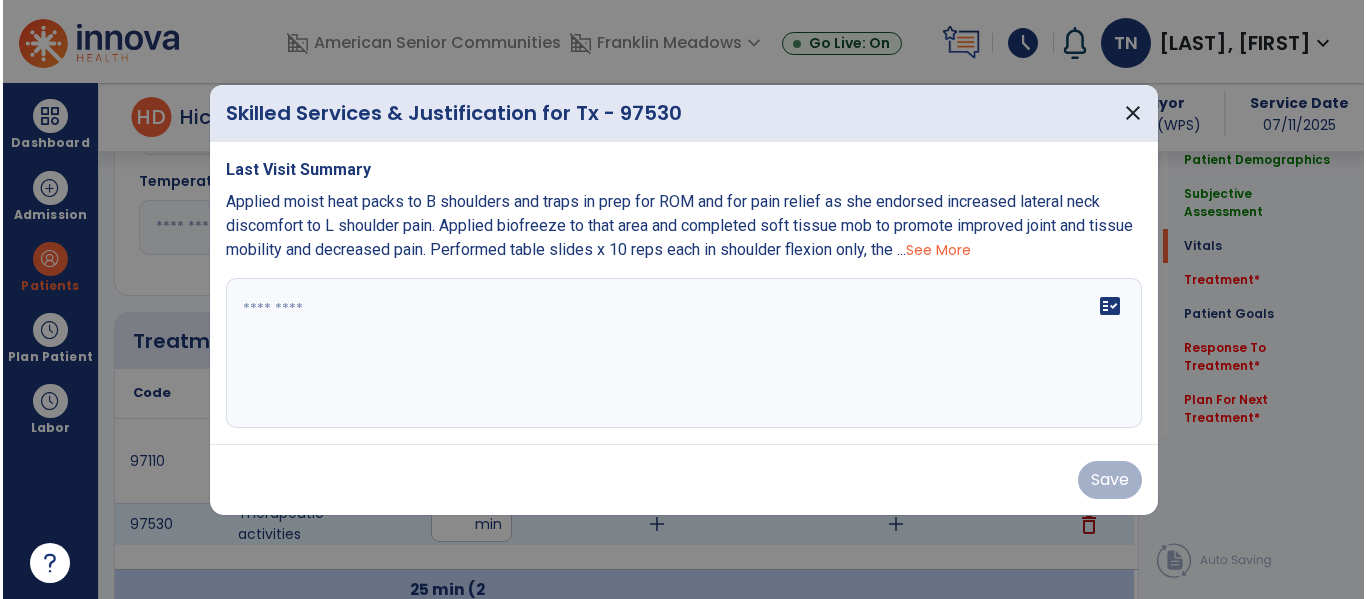 scroll, scrollTop: 1047, scrollLeft: 0, axis: vertical 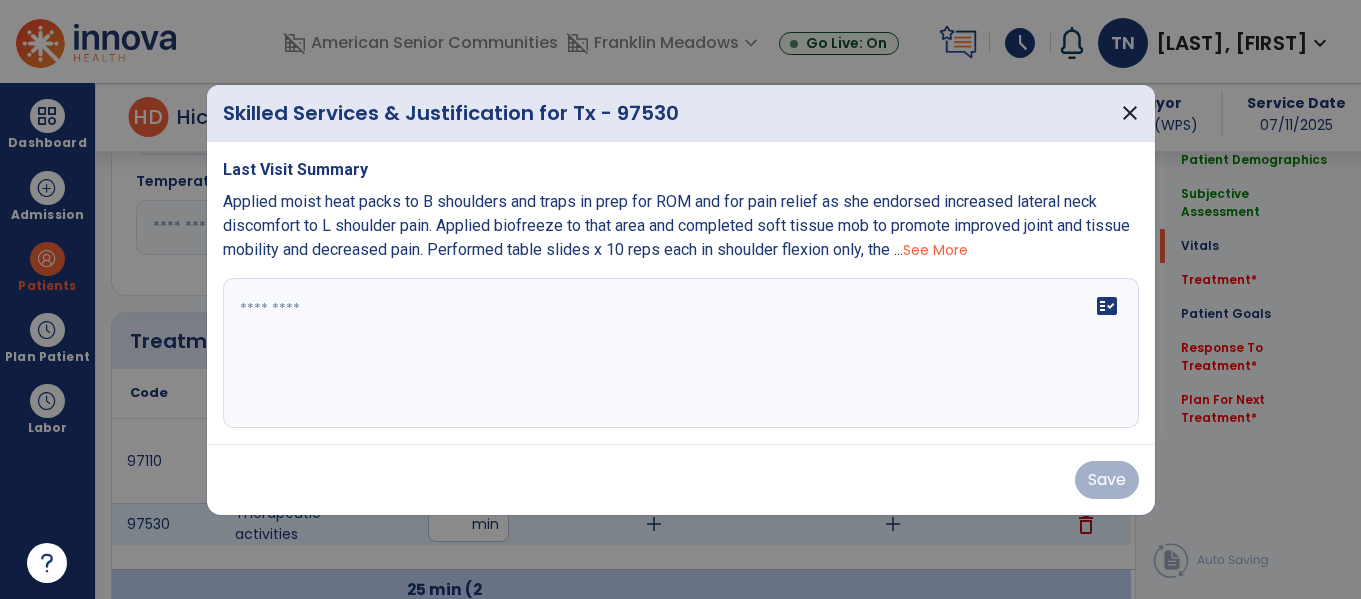 click at bounding box center [681, 353] 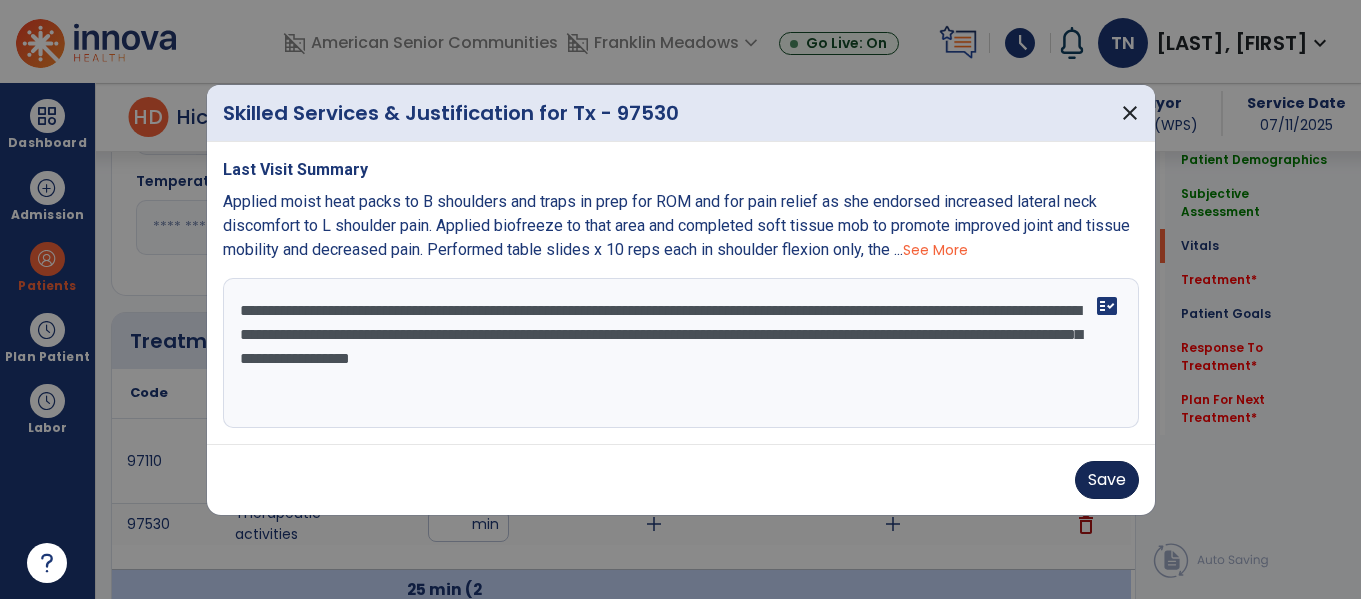 type on "**********" 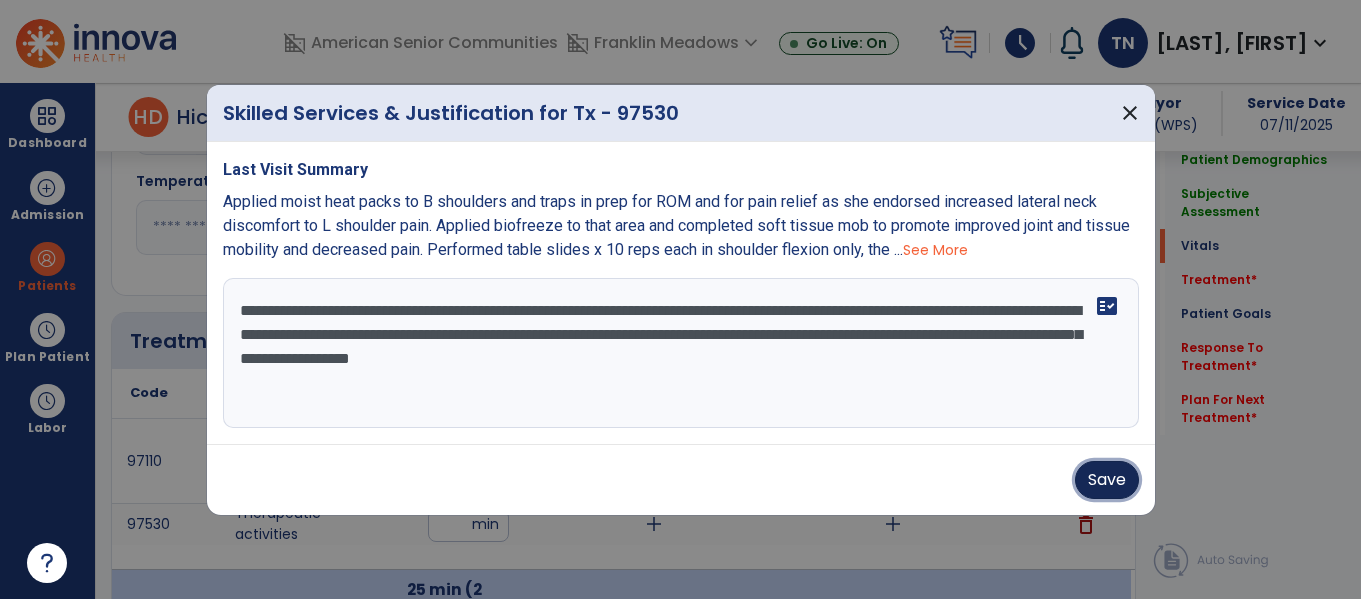 click on "Save" at bounding box center [1107, 480] 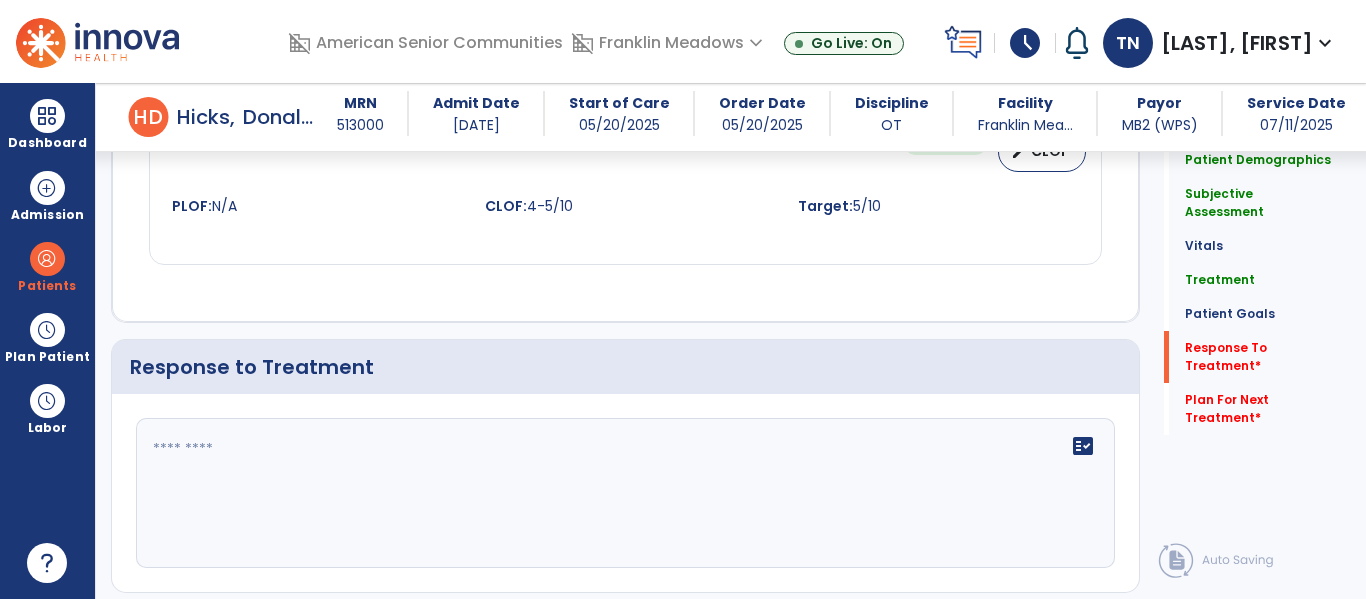 scroll, scrollTop: 3086, scrollLeft: 0, axis: vertical 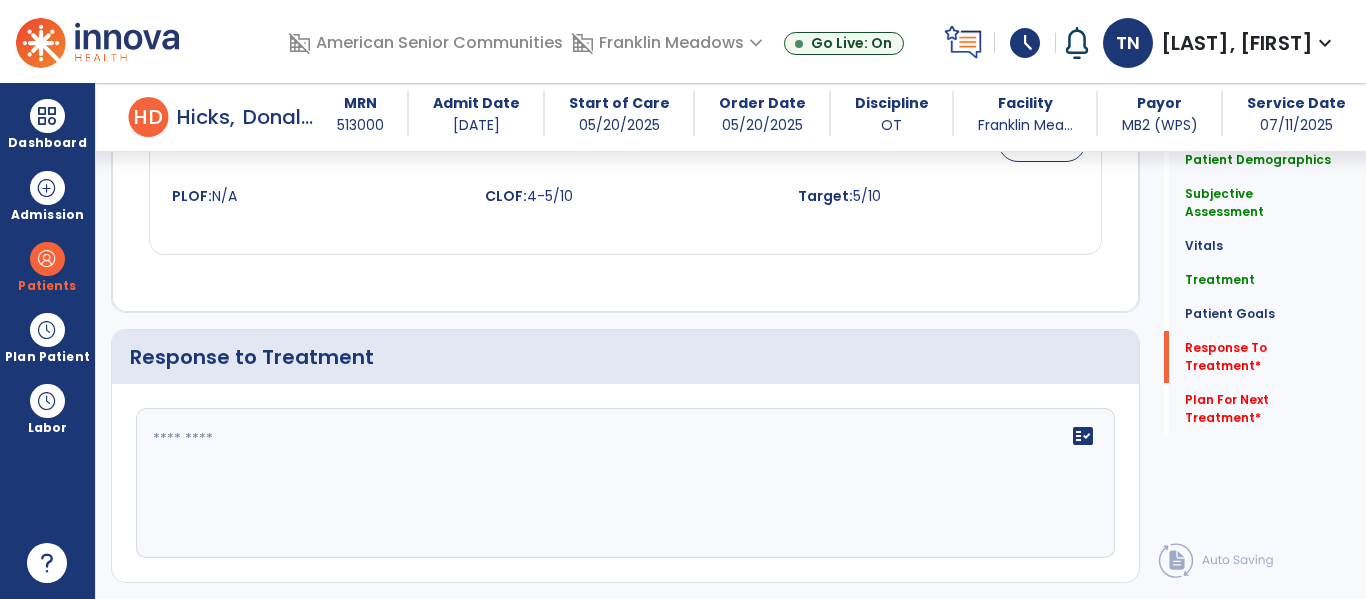 click on "fact_check" 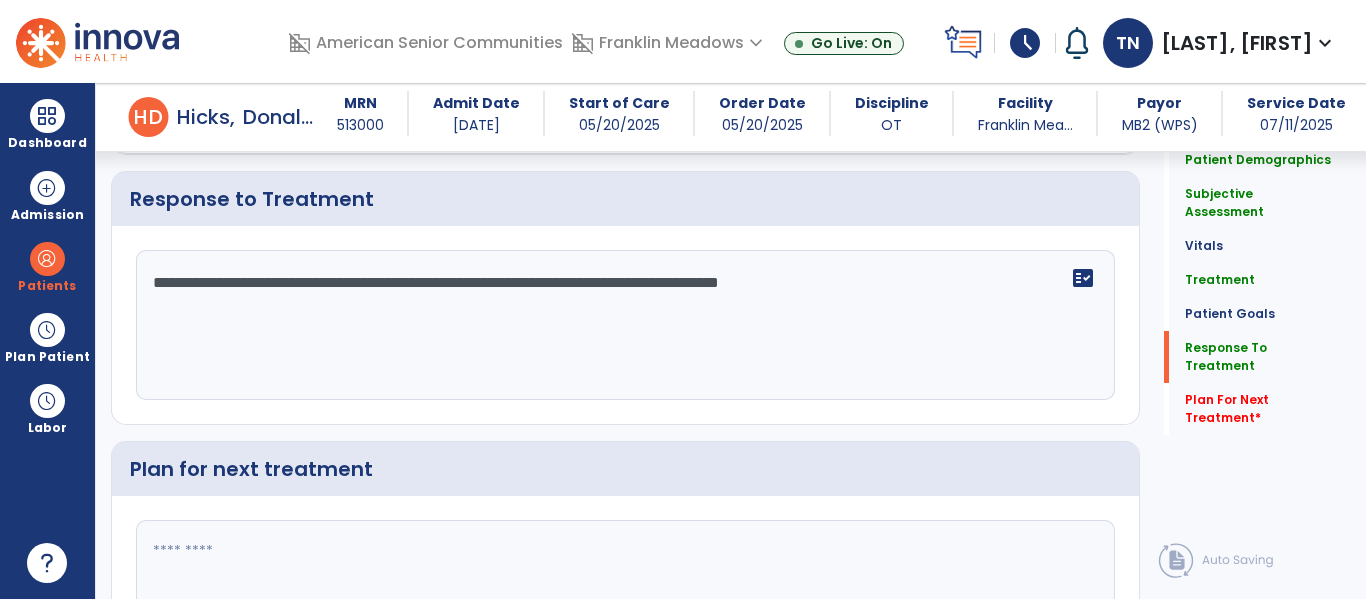scroll, scrollTop: 3299, scrollLeft: 0, axis: vertical 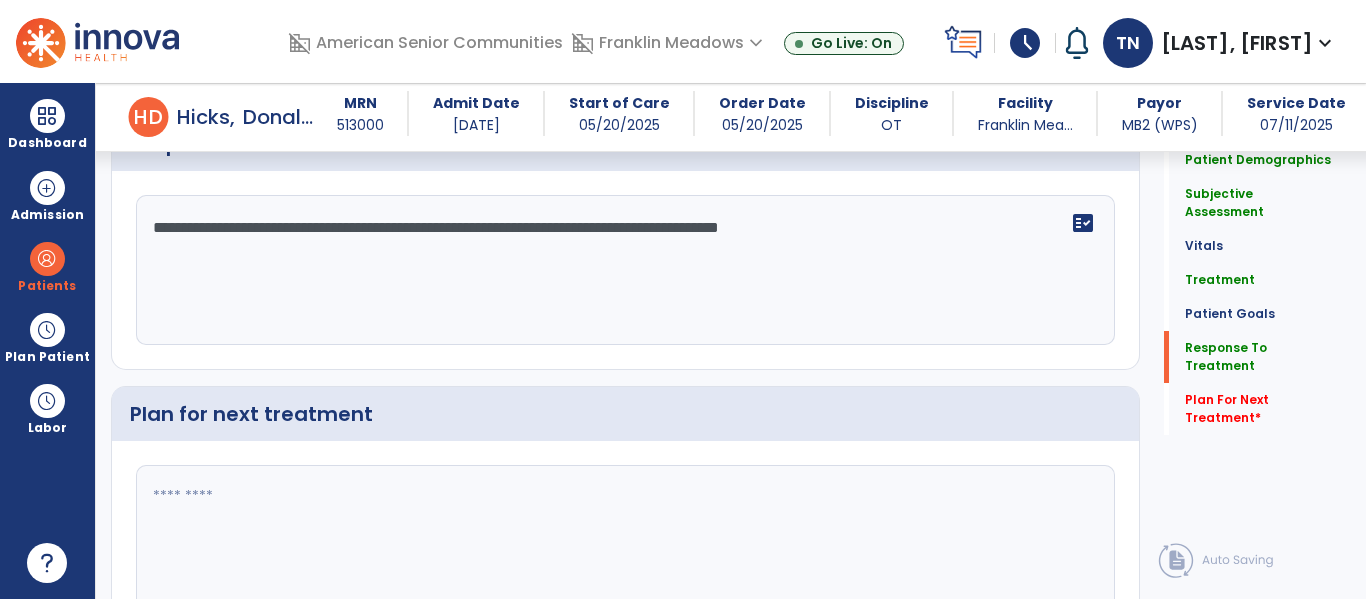 type on "**********" 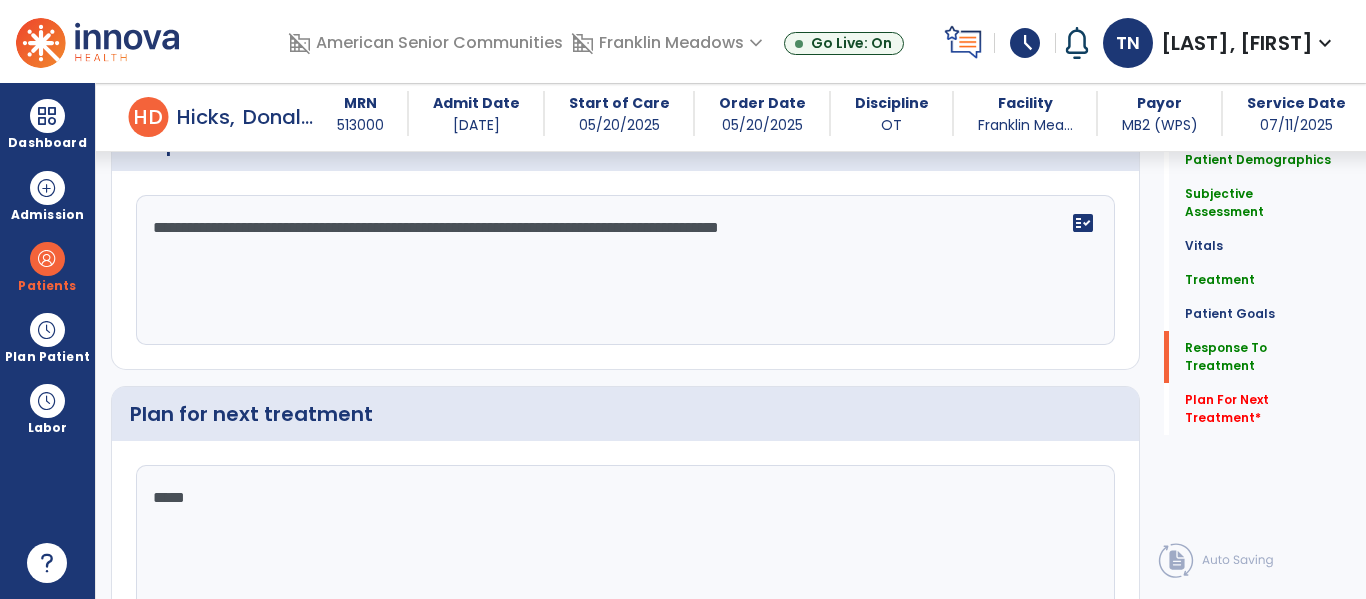 scroll, scrollTop: 3364, scrollLeft: 0, axis: vertical 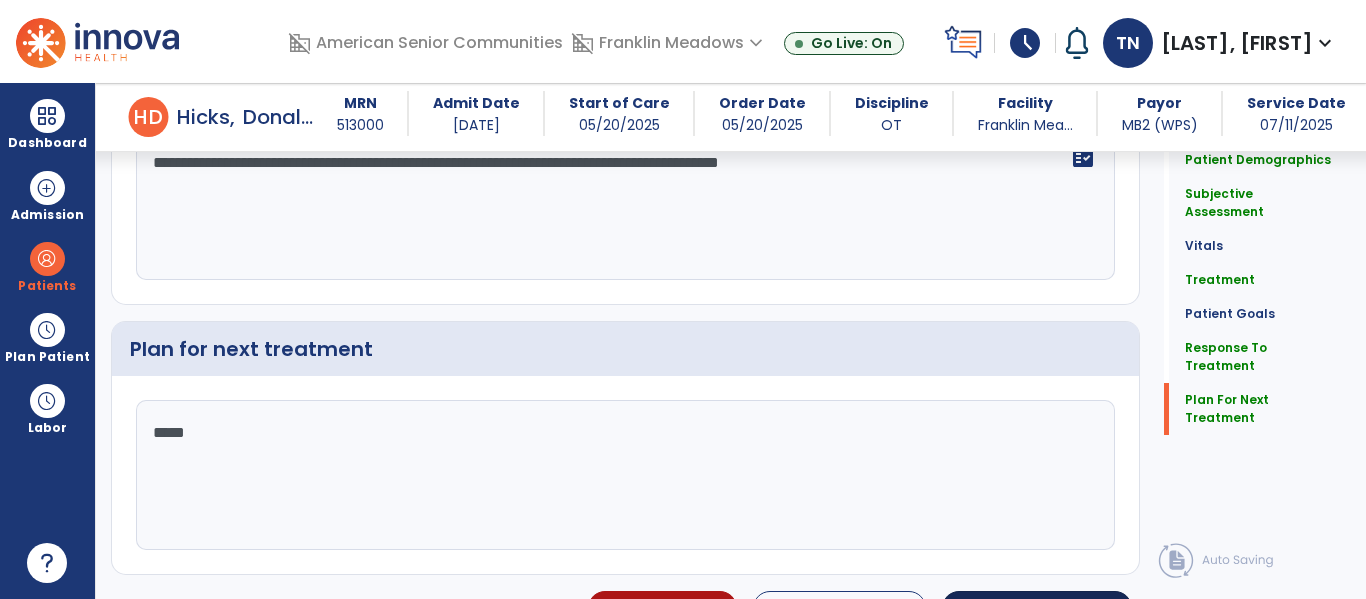type on "*****" 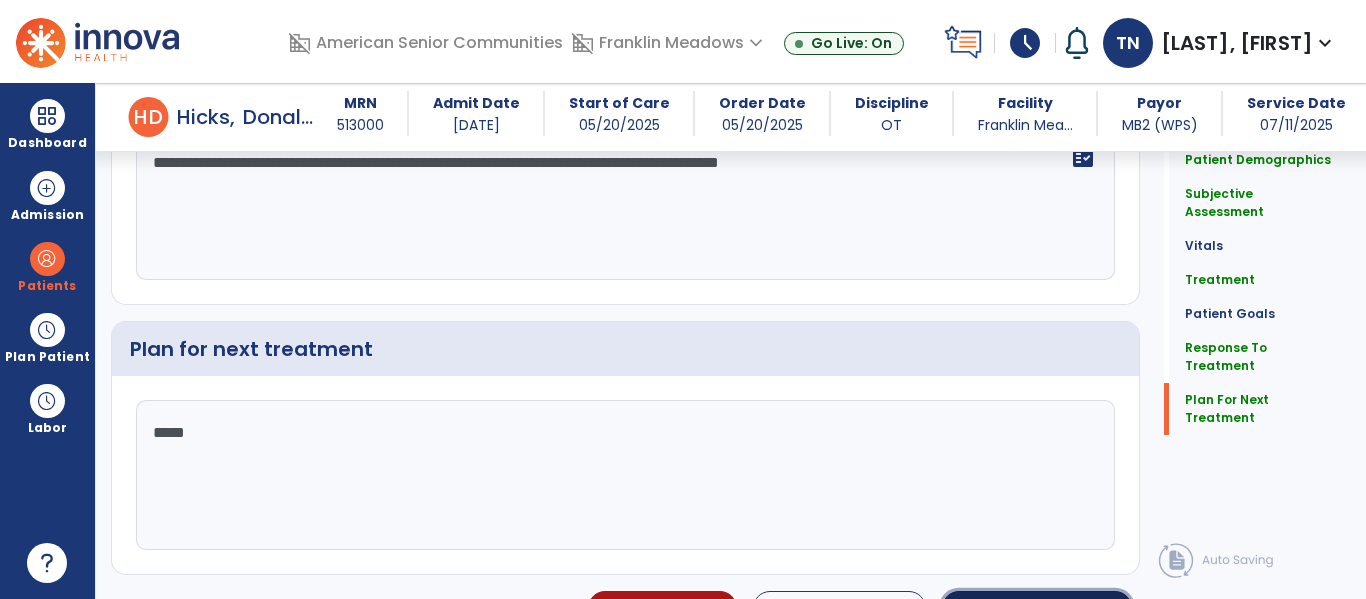 click on "chevron_right" 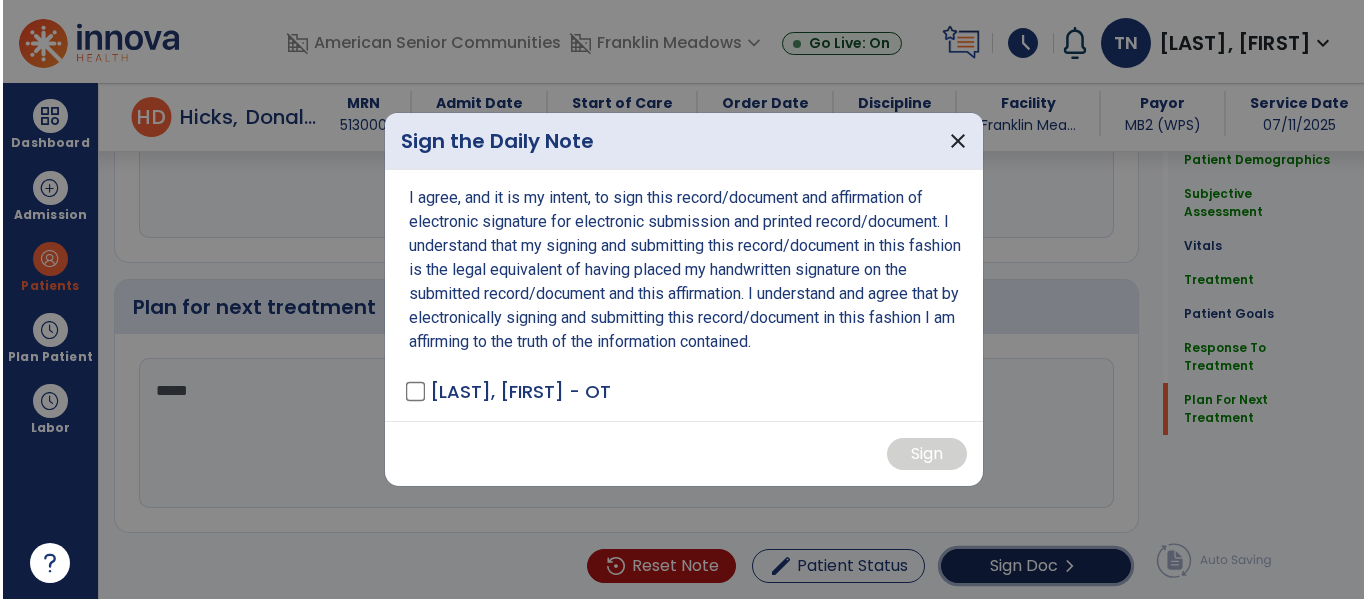 scroll, scrollTop: 3406, scrollLeft: 0, axis: vertical 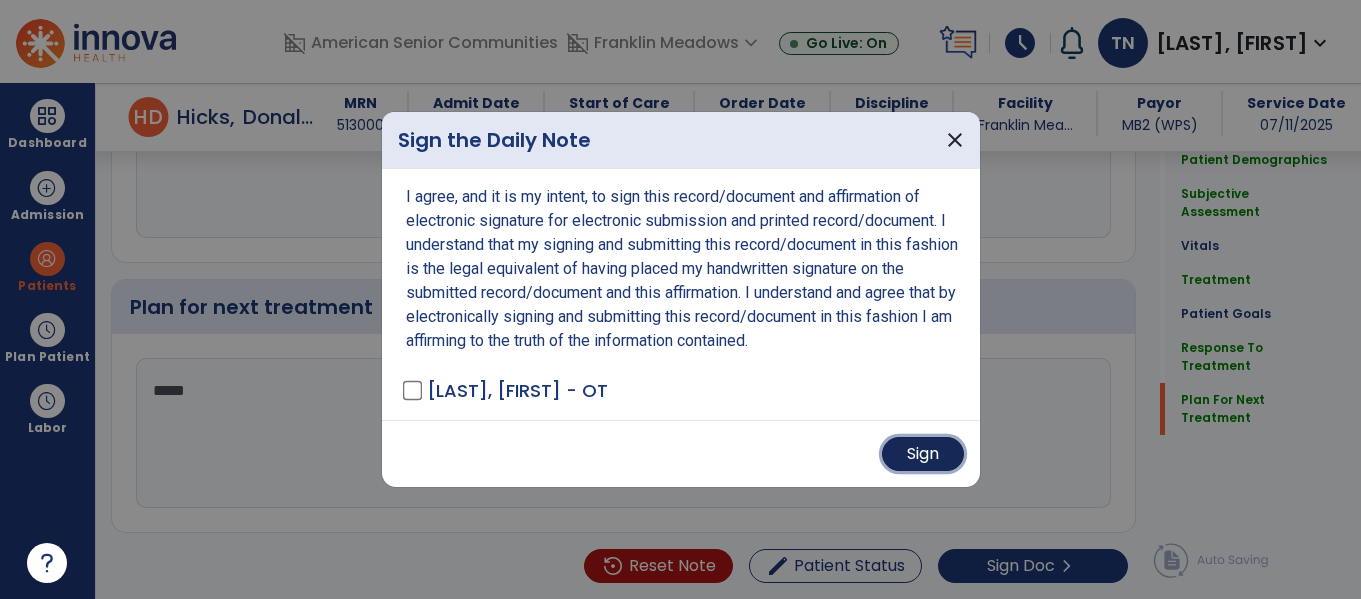 click on "Sign" at bounding box center [923, 454] 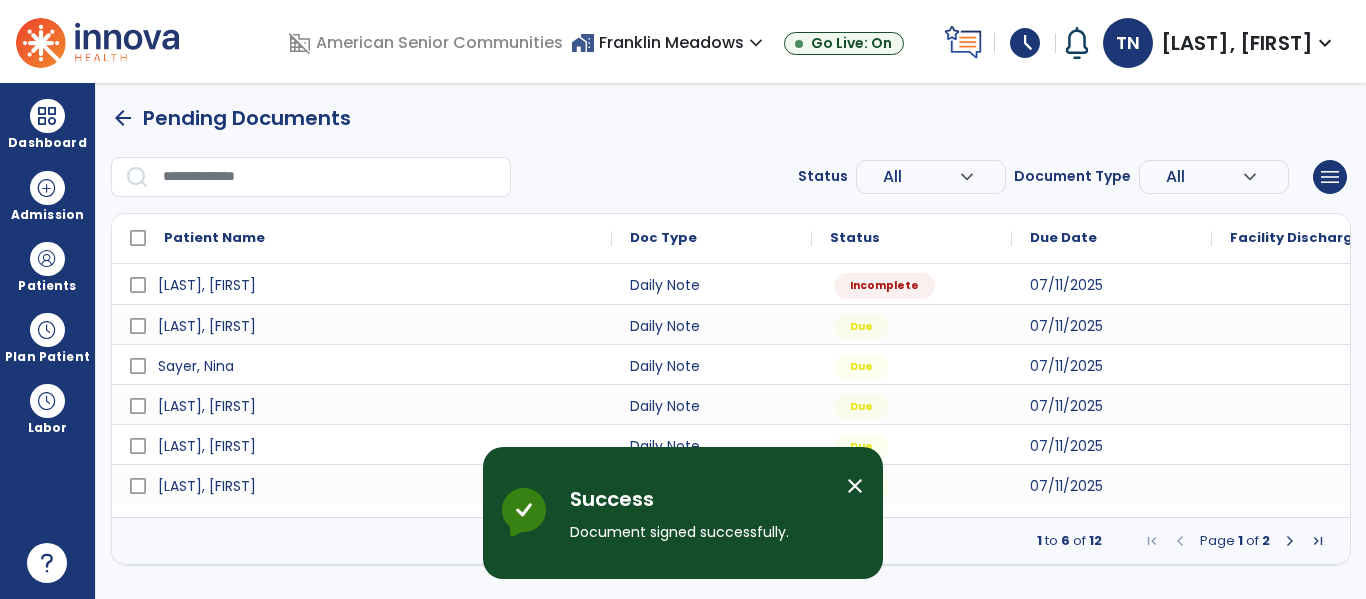 scroll, scrollTop: 0, scrollLeft: 0, axis: both 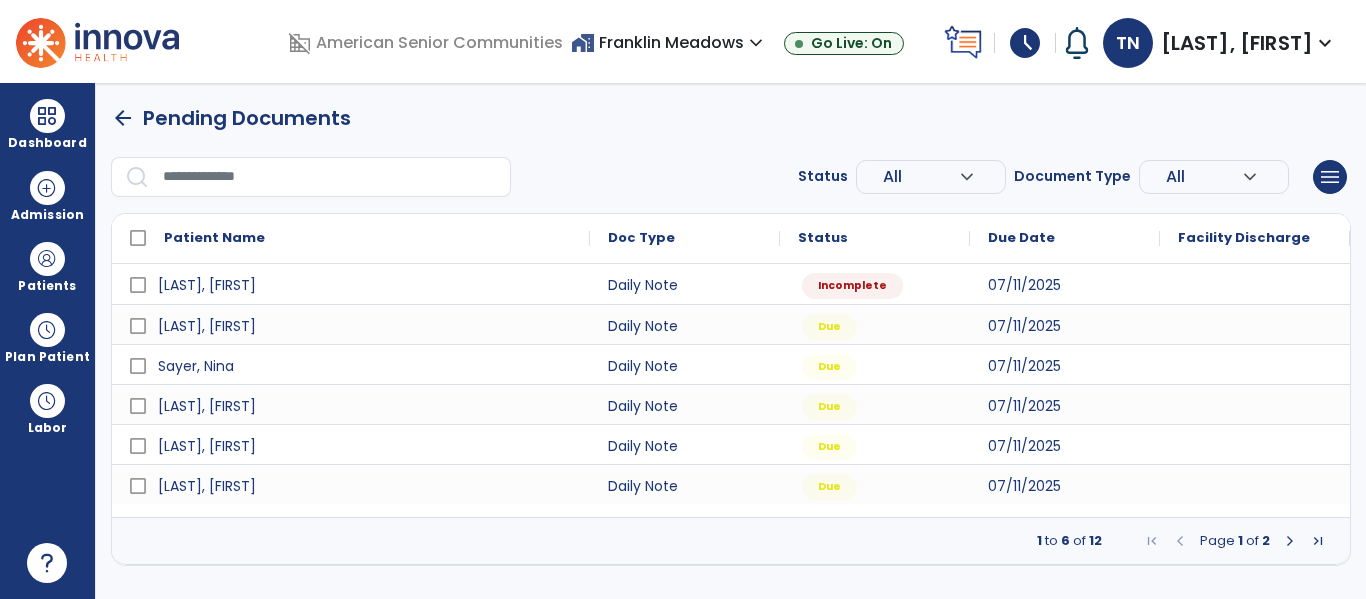 click at bounding box center (1290, 541) 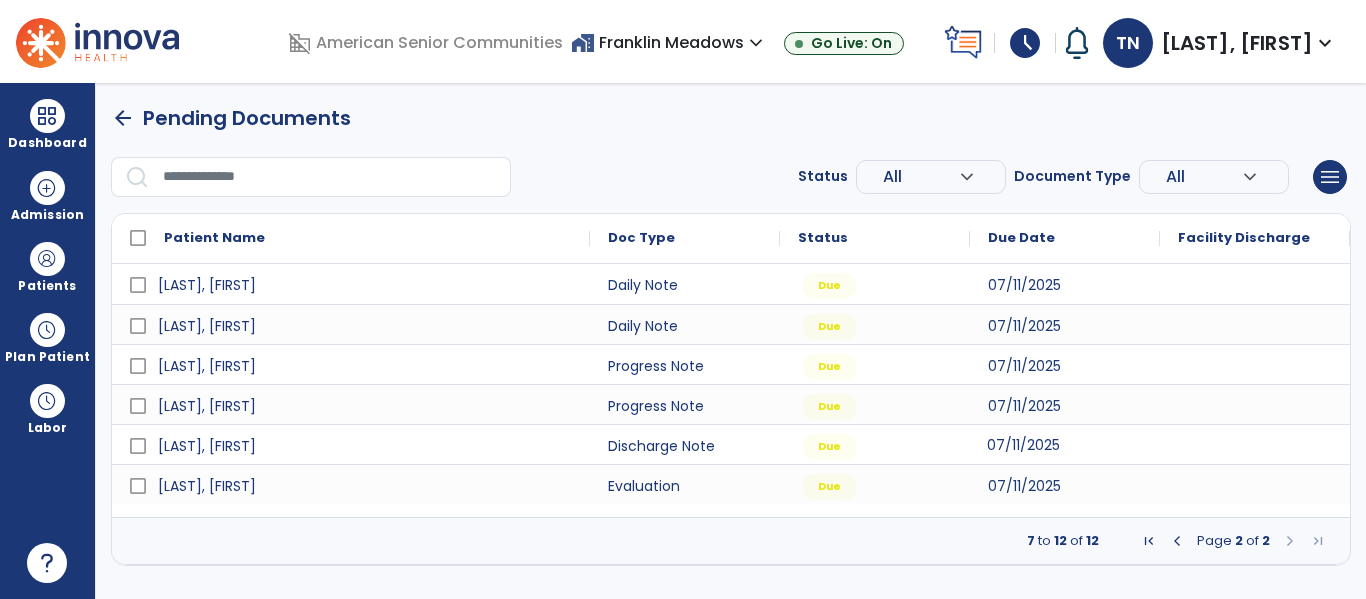 click on "07/11/2025" at bounding box center (1023, 445) 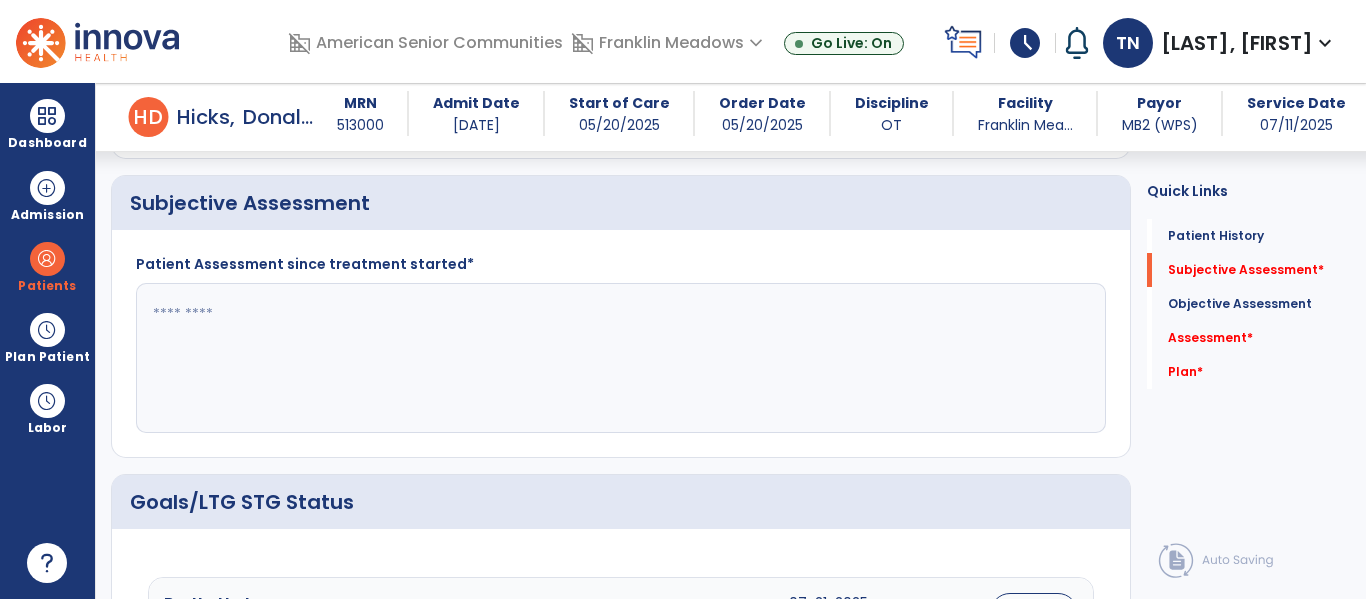 scroll, scrollTop: 461, scrollLeft: 0, axis: vertical 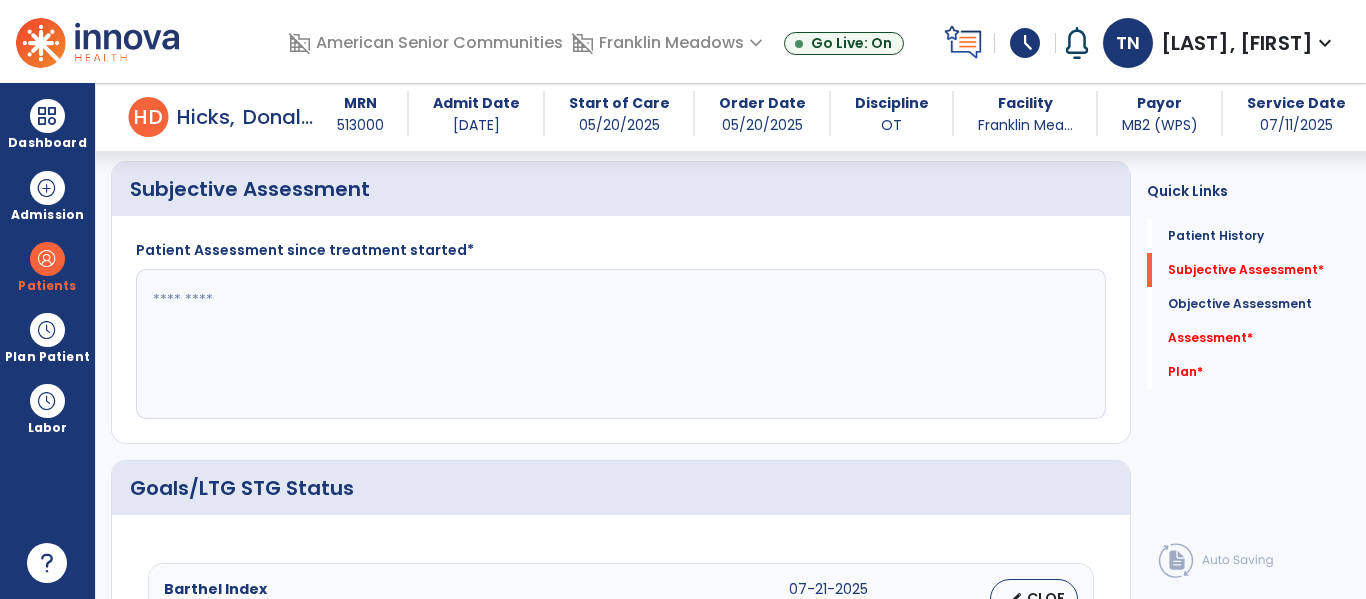 click 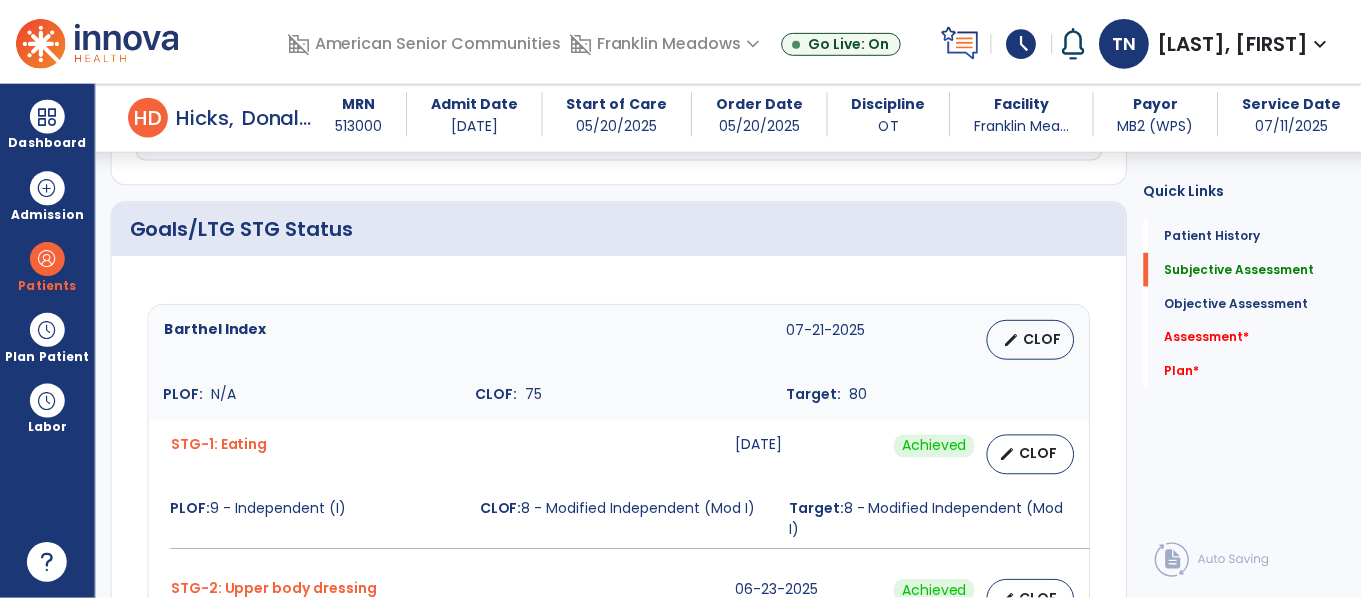 scroll, scrollTop: 720, scrollLeft: 0, axis: vertical 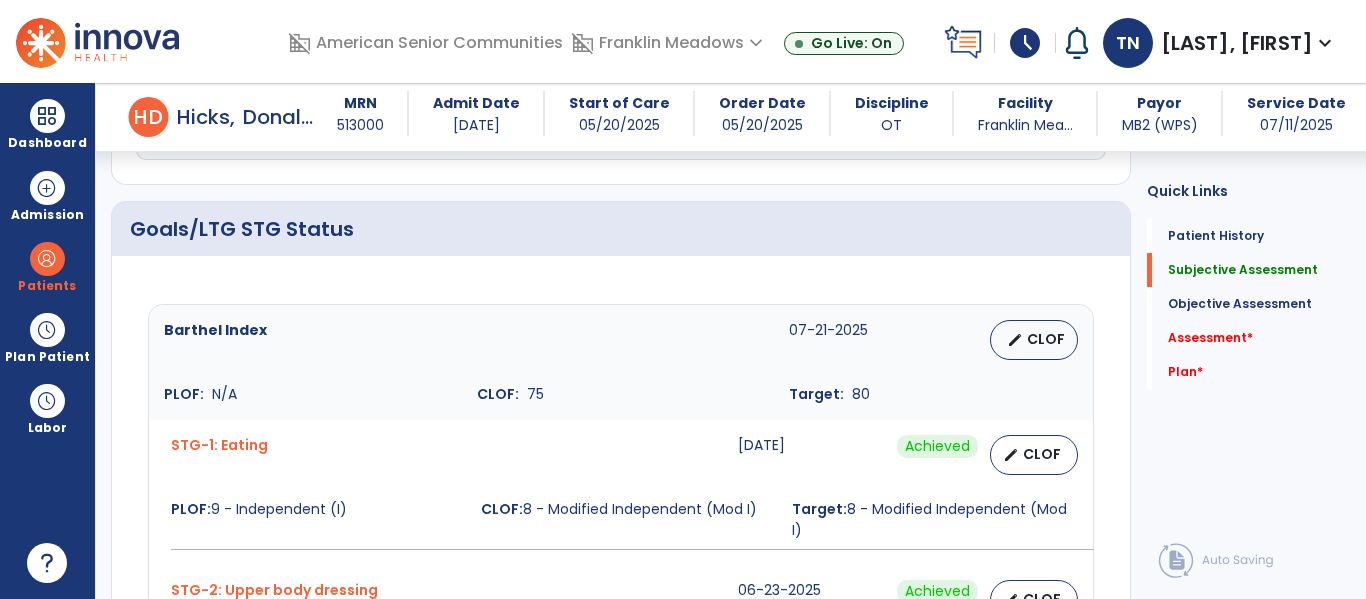 type on "**********" 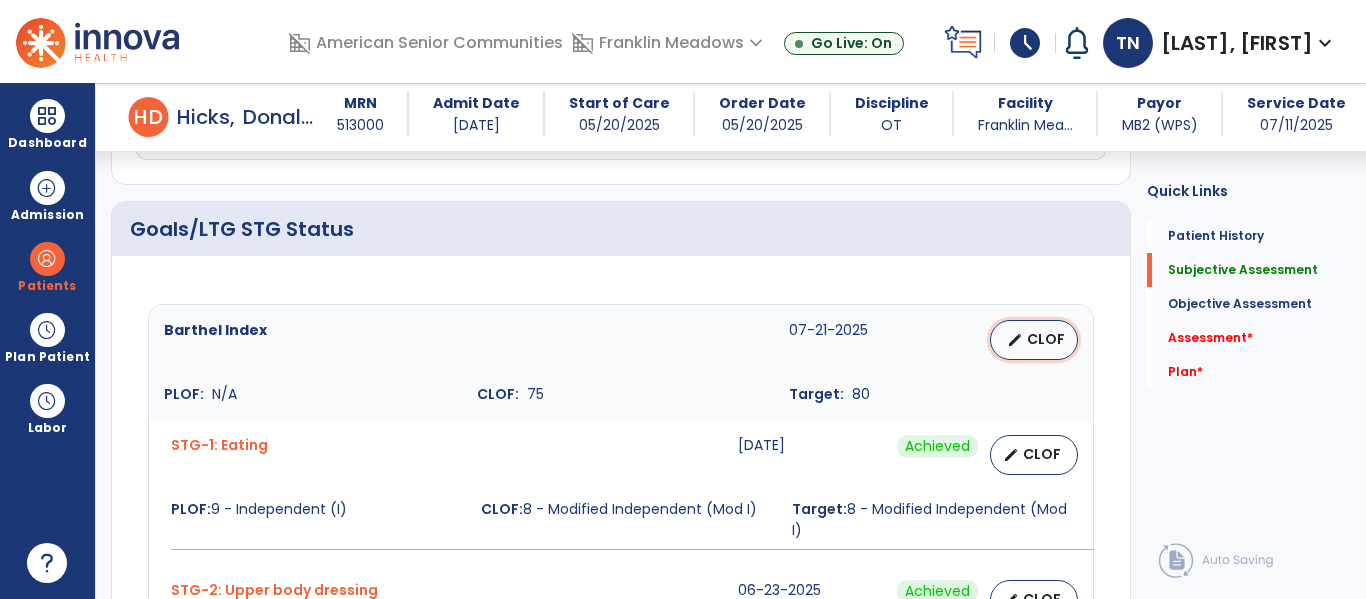 click on "CLOF" at bounding box center [1046, 339] 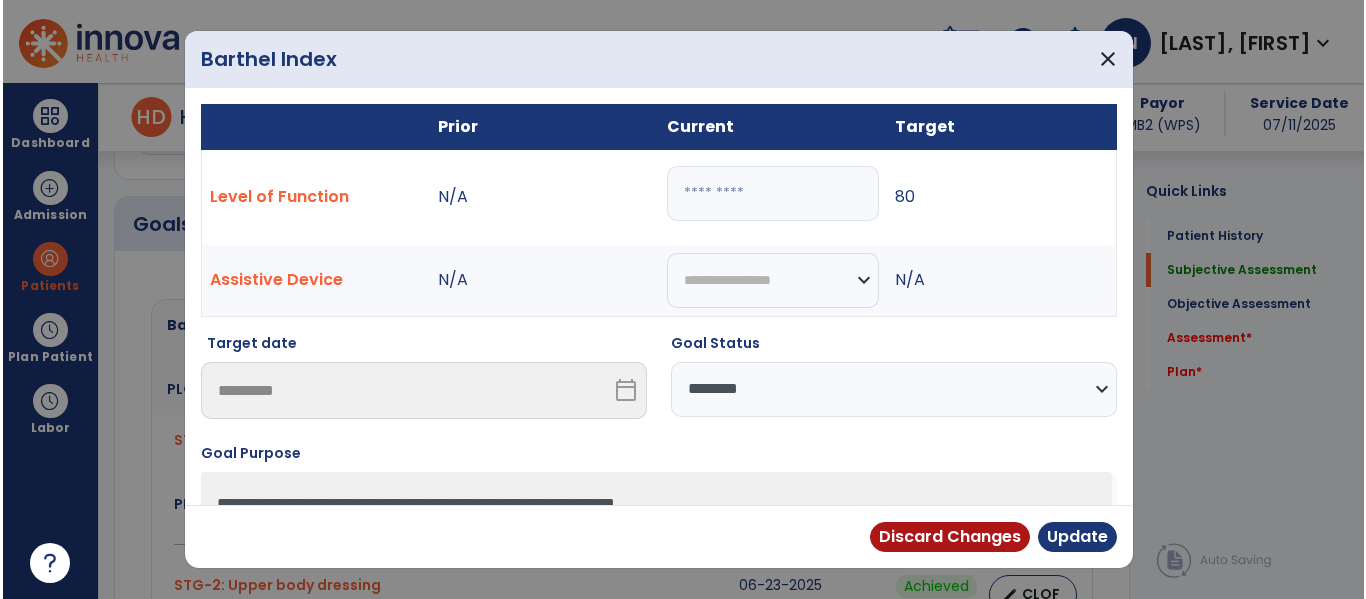 scroll, scrollTop: 720, scrollLeft: 0, axis: vertical 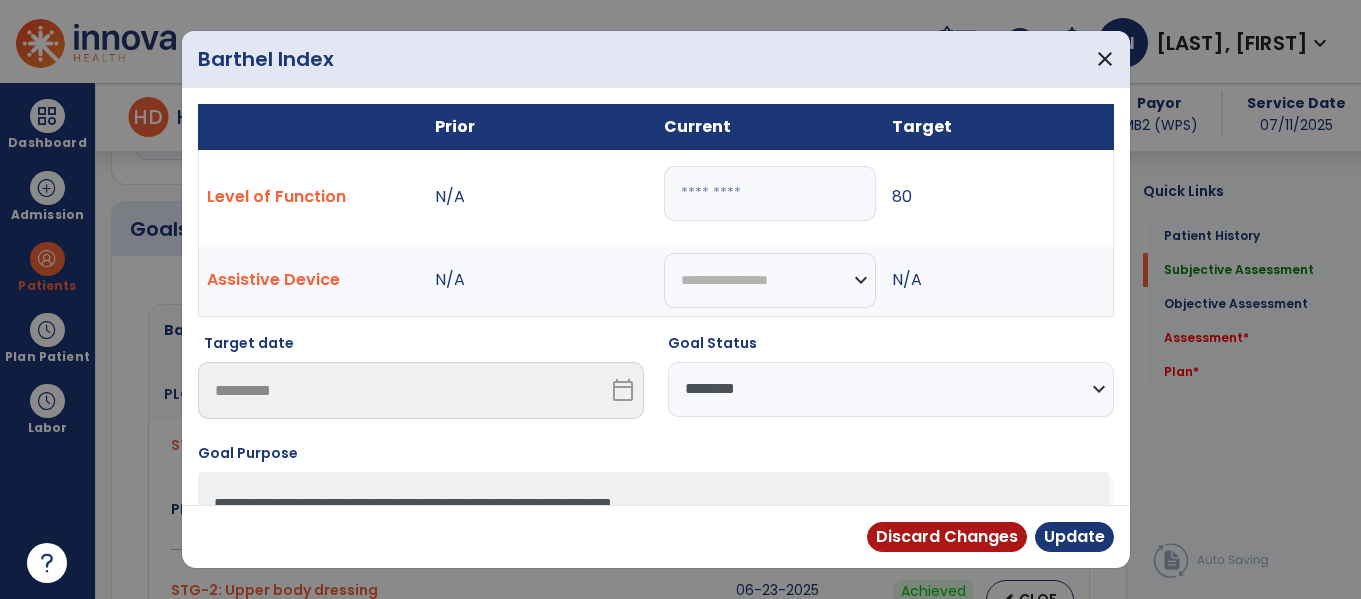 click on "**" at bounding box center [770, 193] 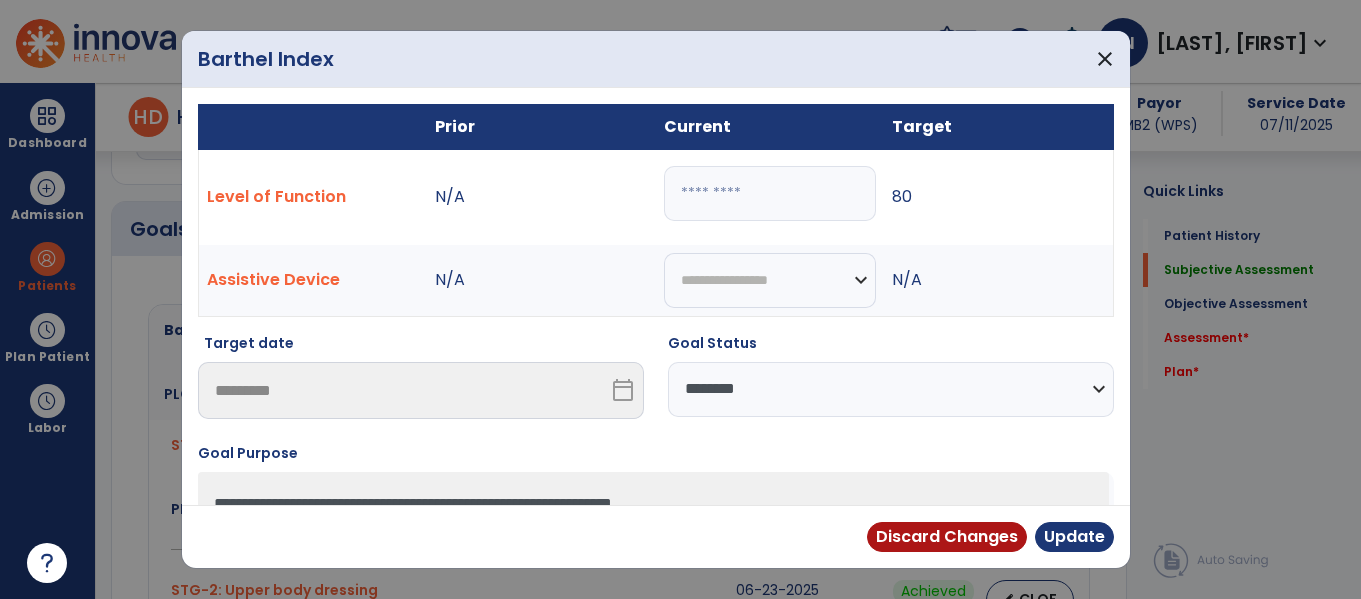select on "********" 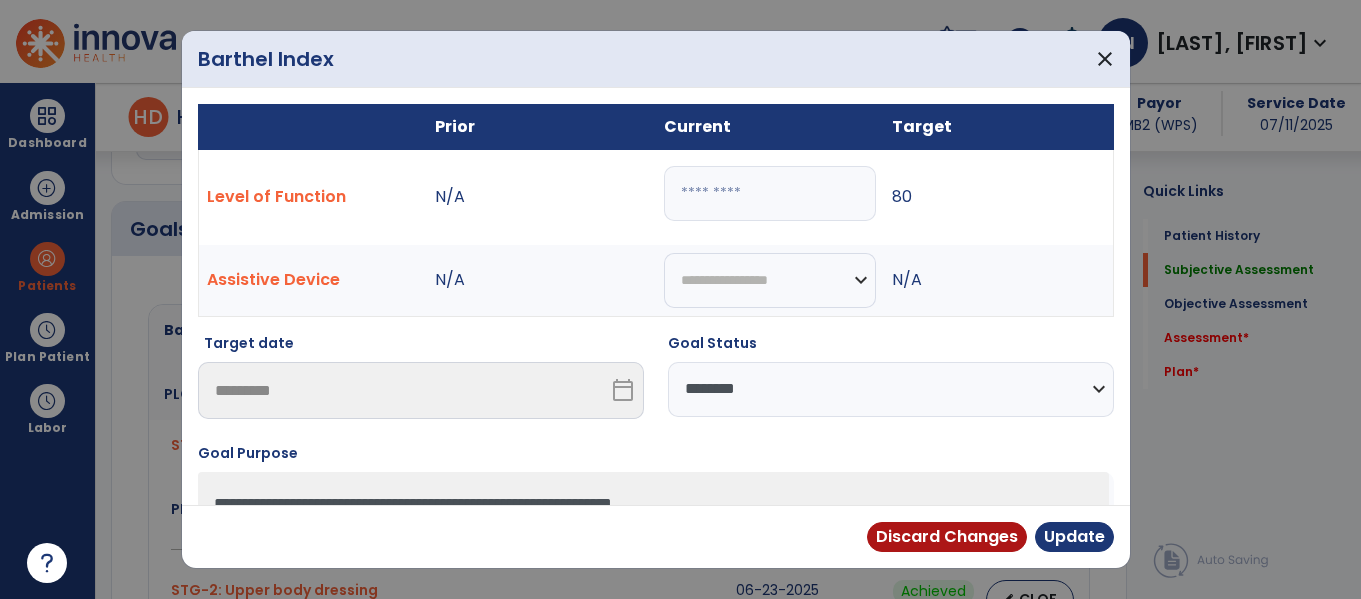 click on "**********" at bounding box center [891, 389] 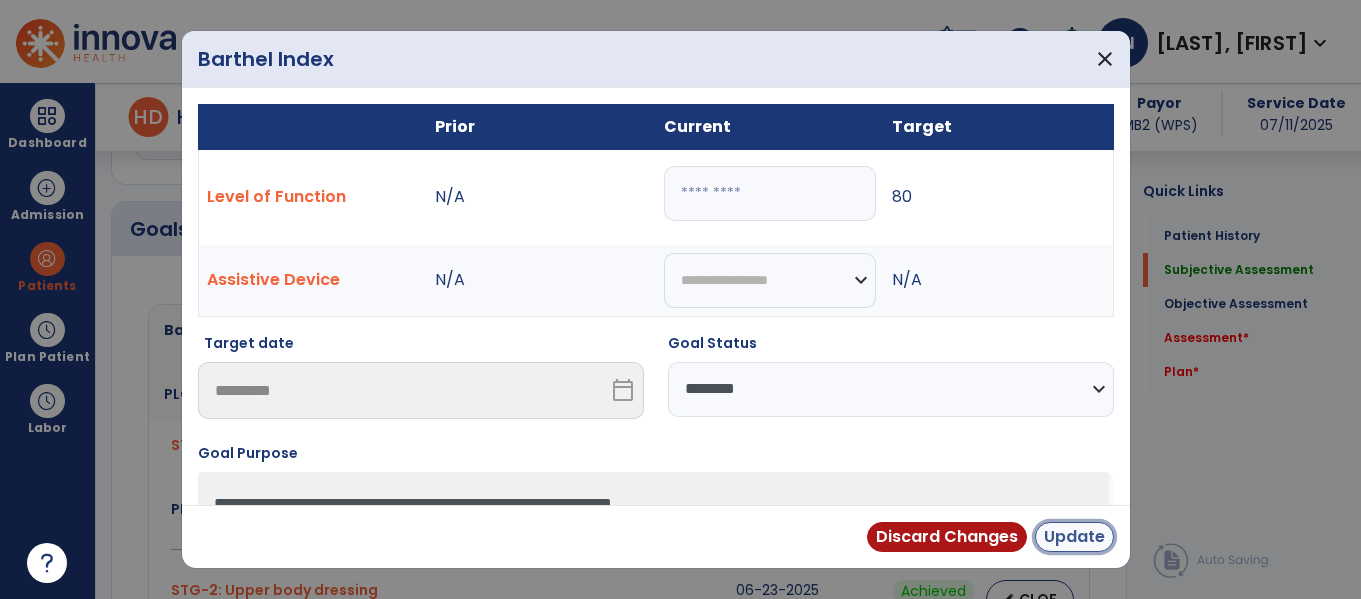 click on "Update" at bounding box center [1074, 537] 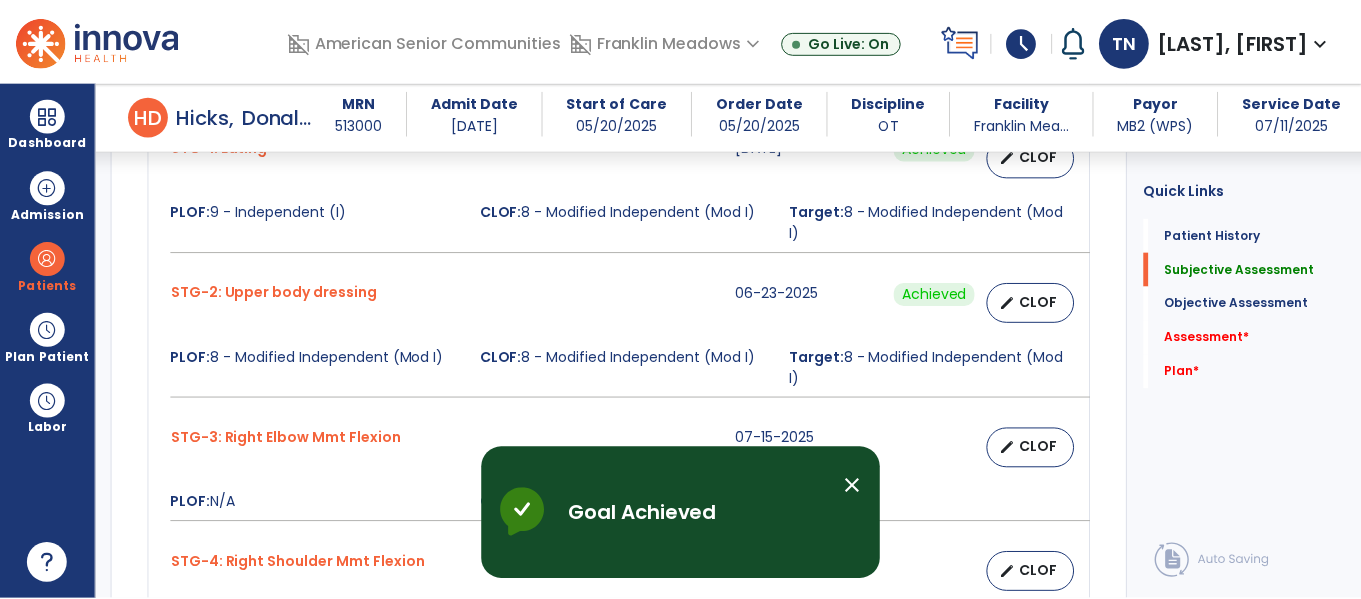 scroll, scrollTop: 1129, scrollLeft: 0, axis: vertical 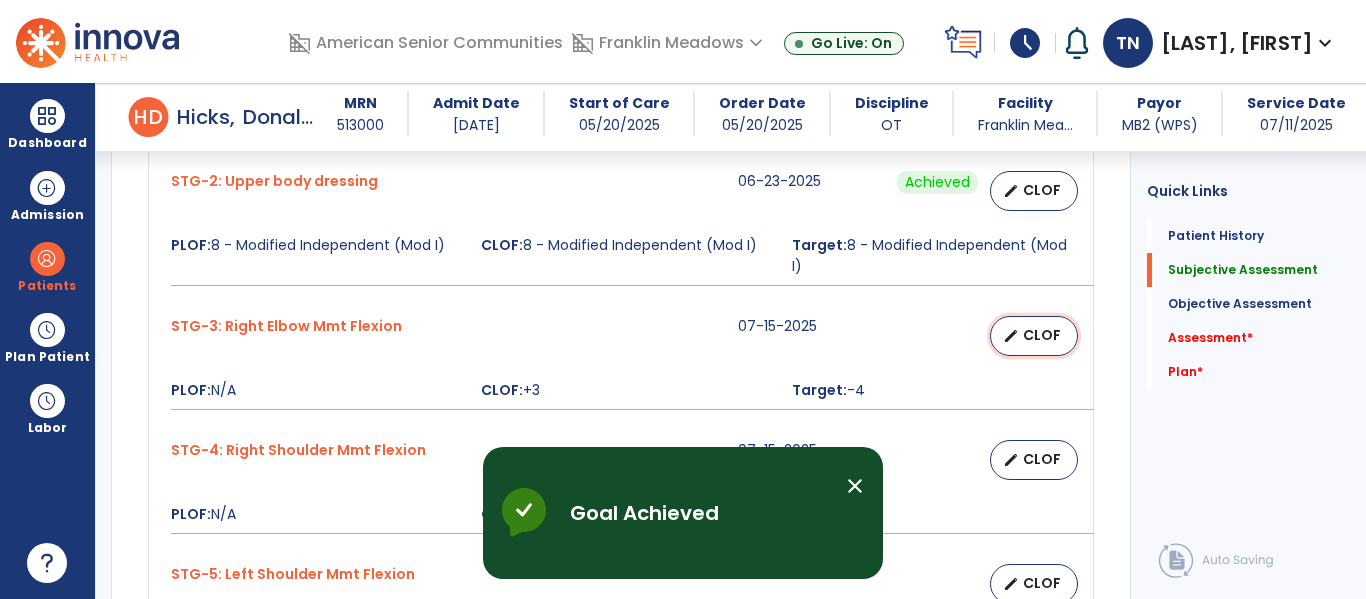 click on "CLOF" at bounding box center (1042, 335) 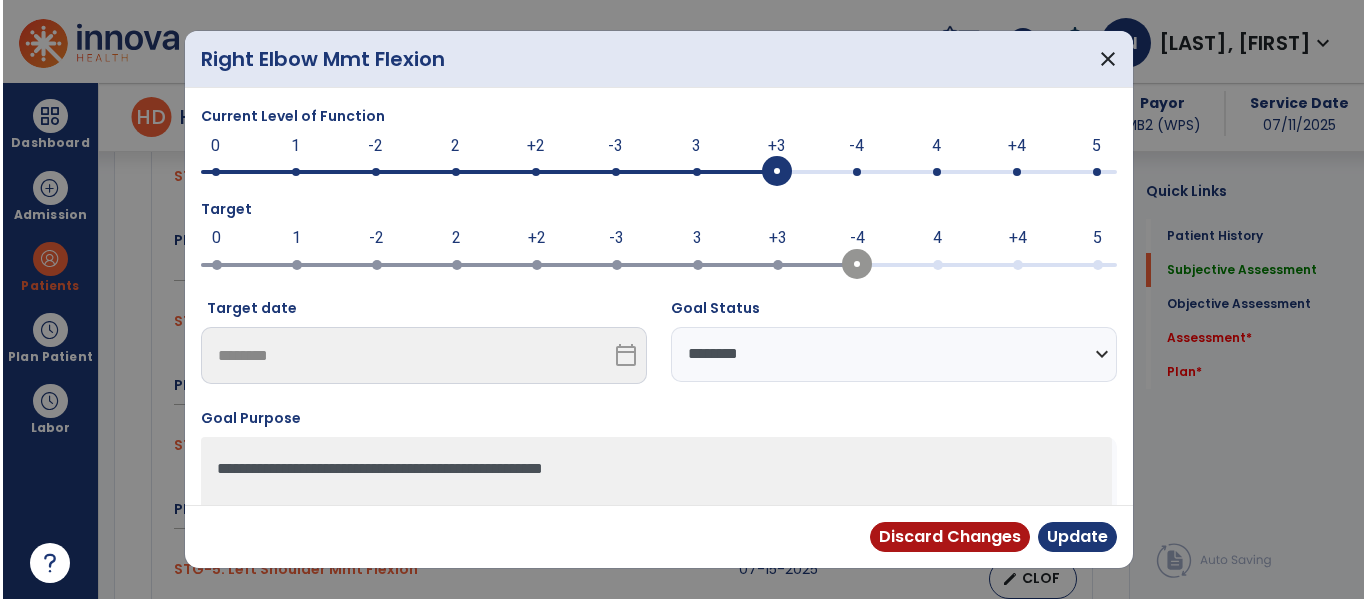 scroll, scrollTop: 1129, scrollLeft: 0, axis: vertical 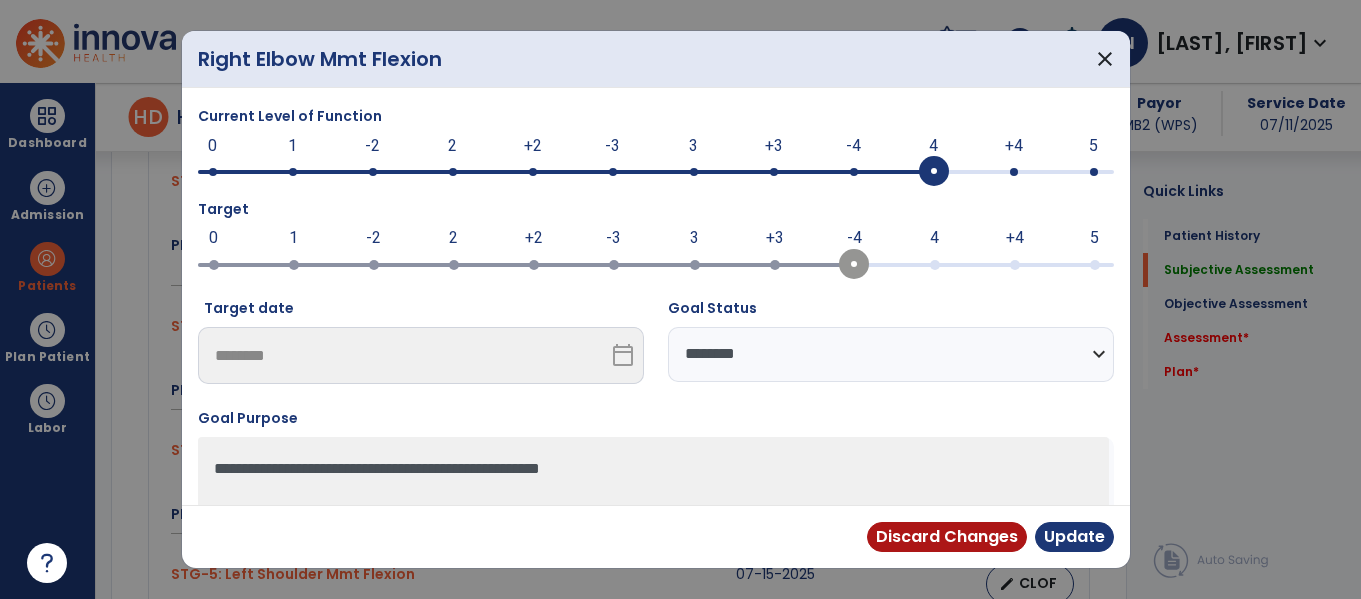 click at bounding box center (934, 172) 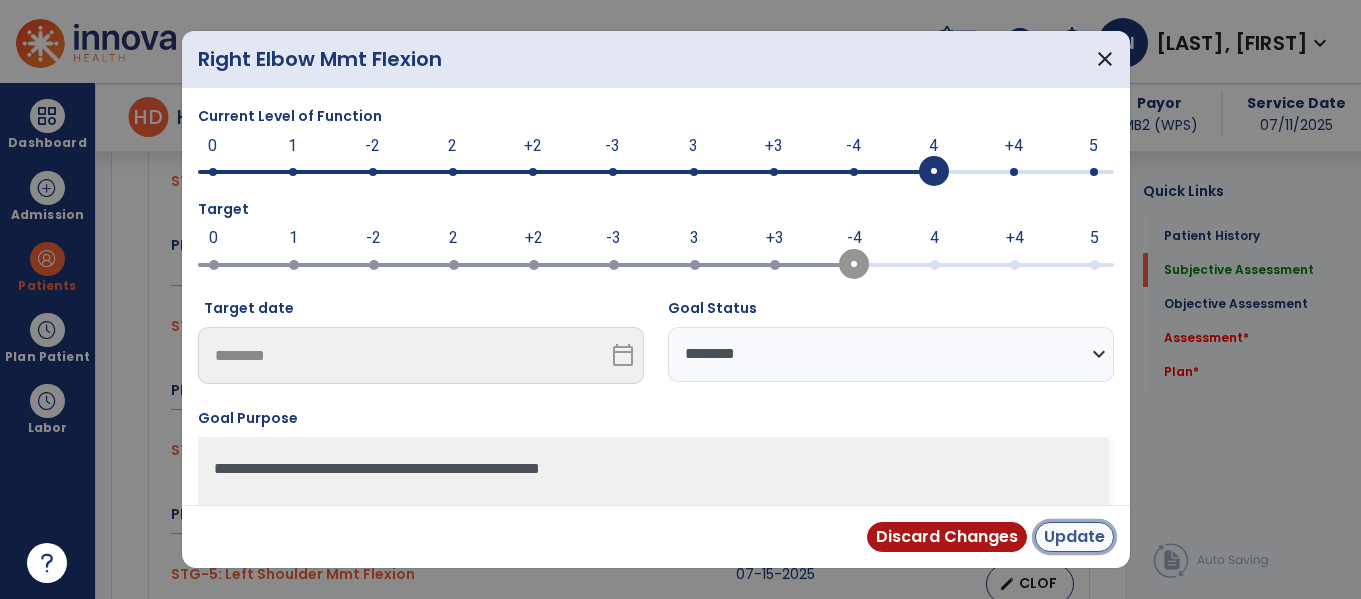 click on "Update" at bounding box center (1074, 537) 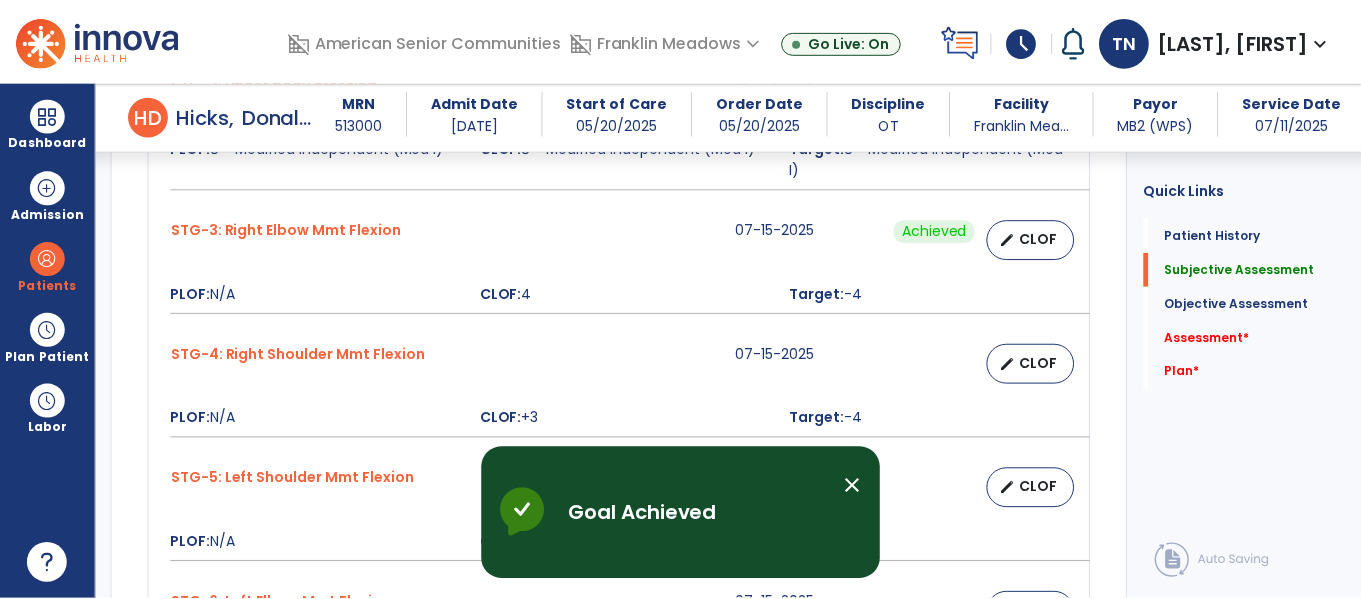 scroll, scrollTop: 1241, scrollLeft: 0, axis: vertical 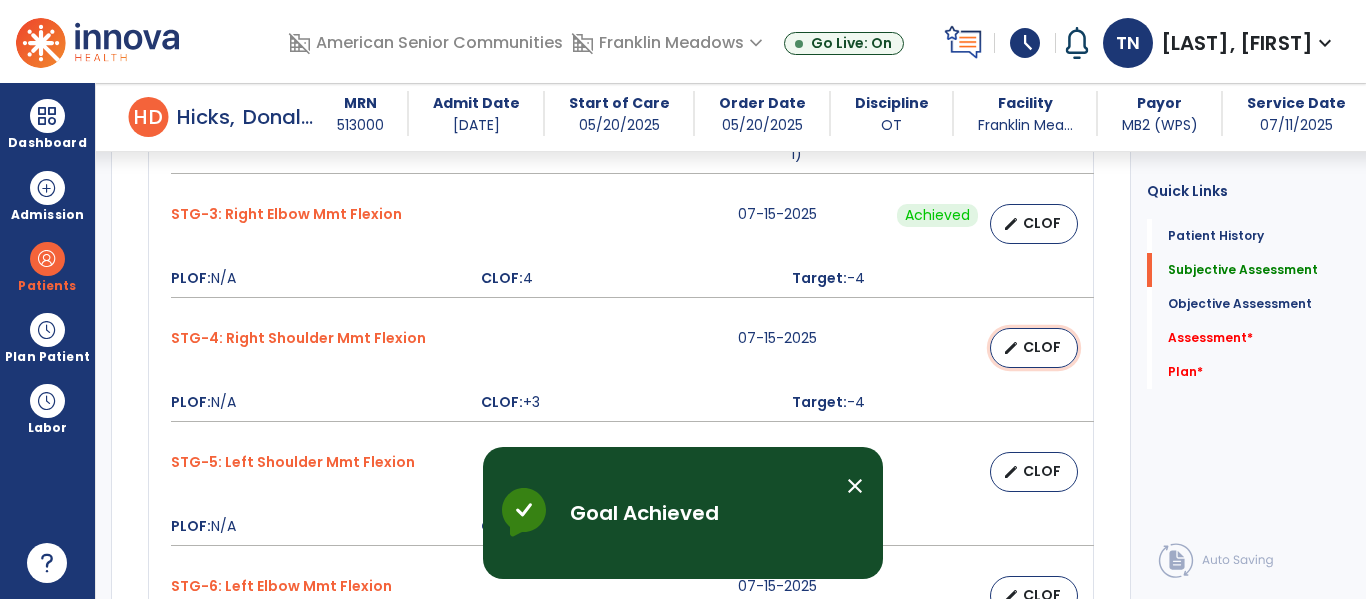 click on "edit   CLOF" at bounding box center [1034, 348] 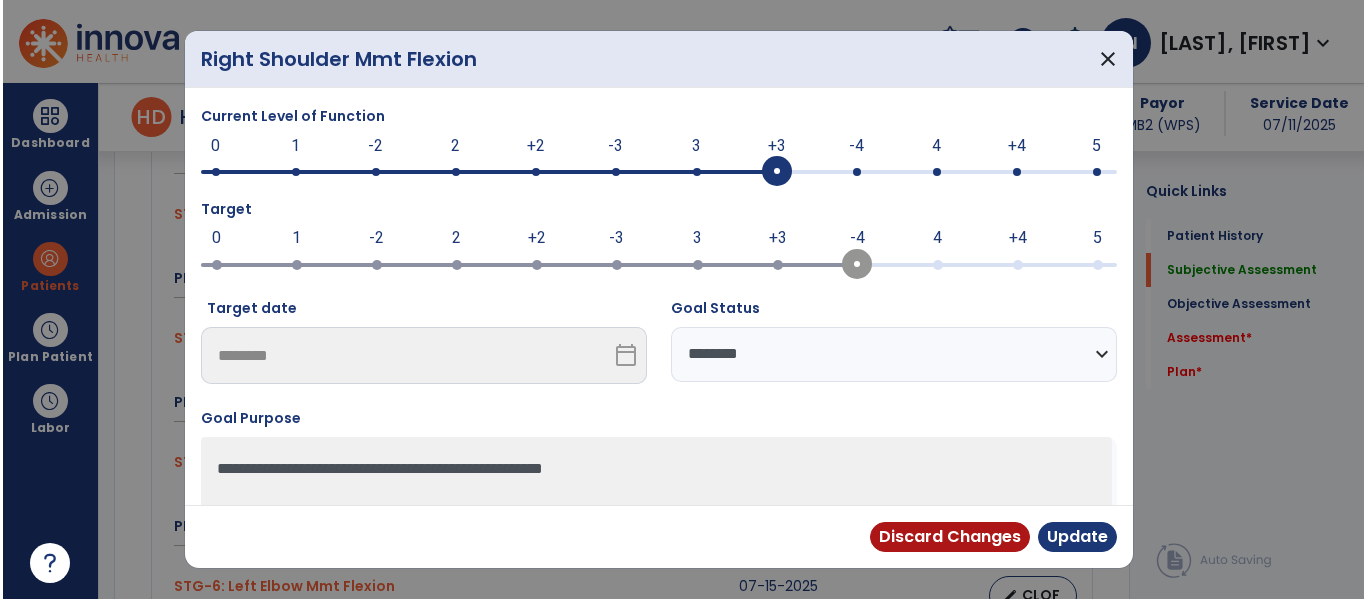 scroll, scrollTop: 1241, scrollLeft: 0, axis: vertical 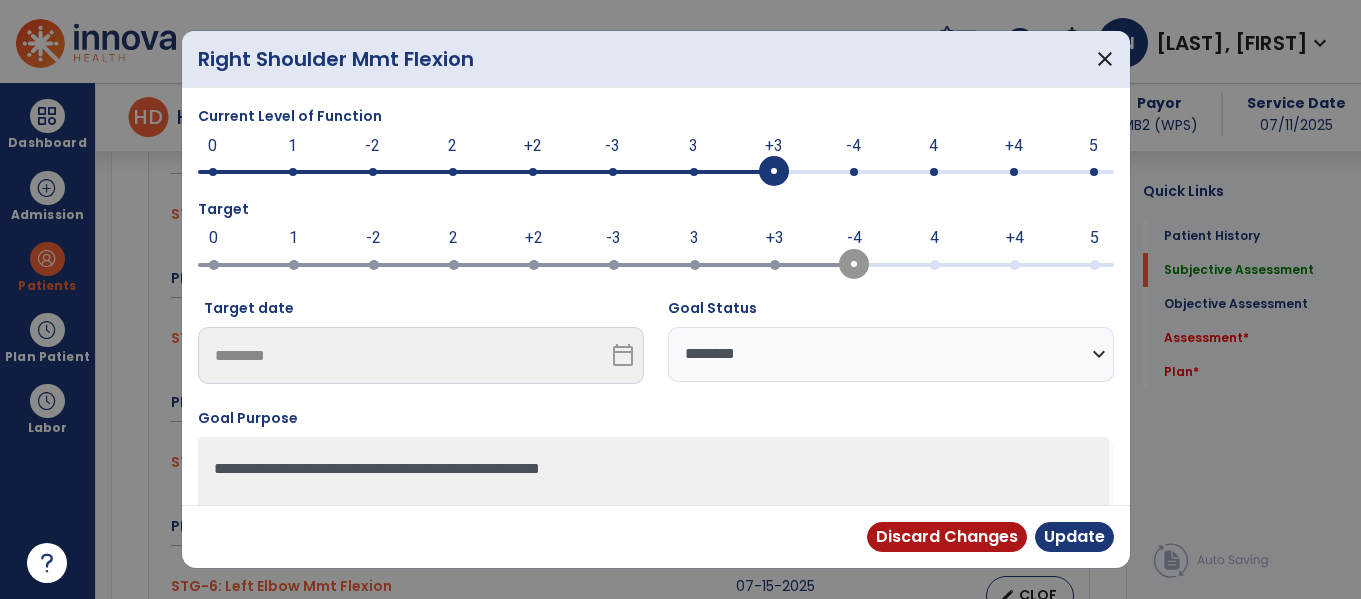 click at bounding box center (656, 172) 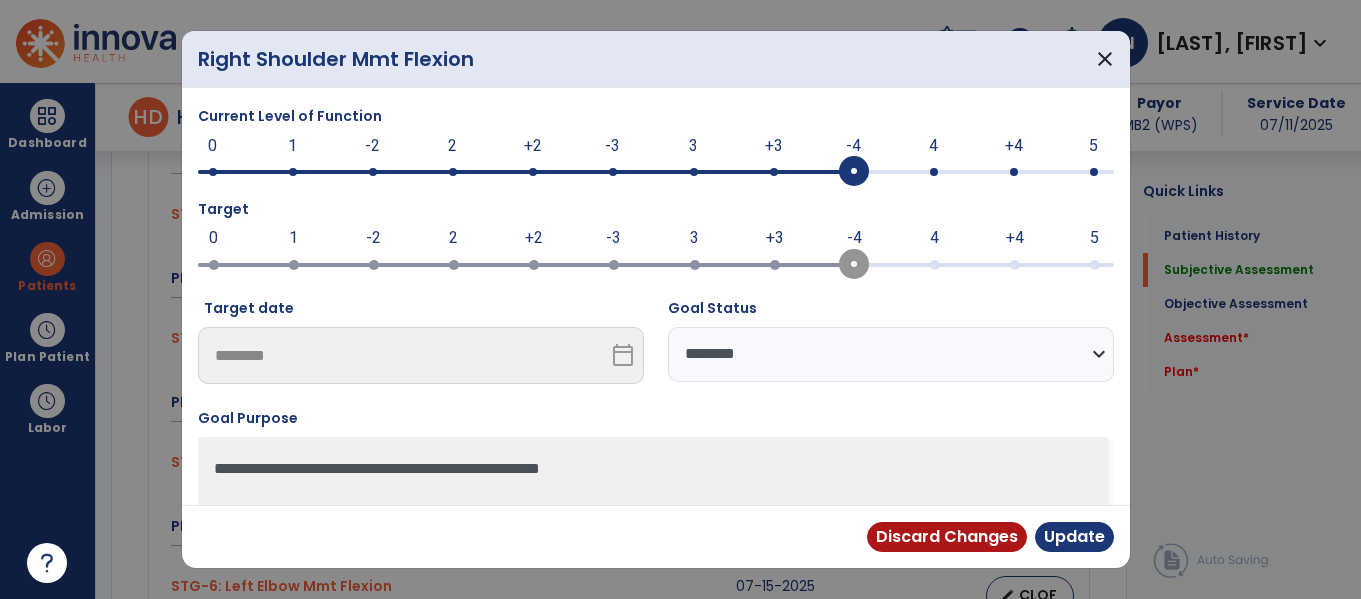 click on "**********" at bounding box center [891, 354] 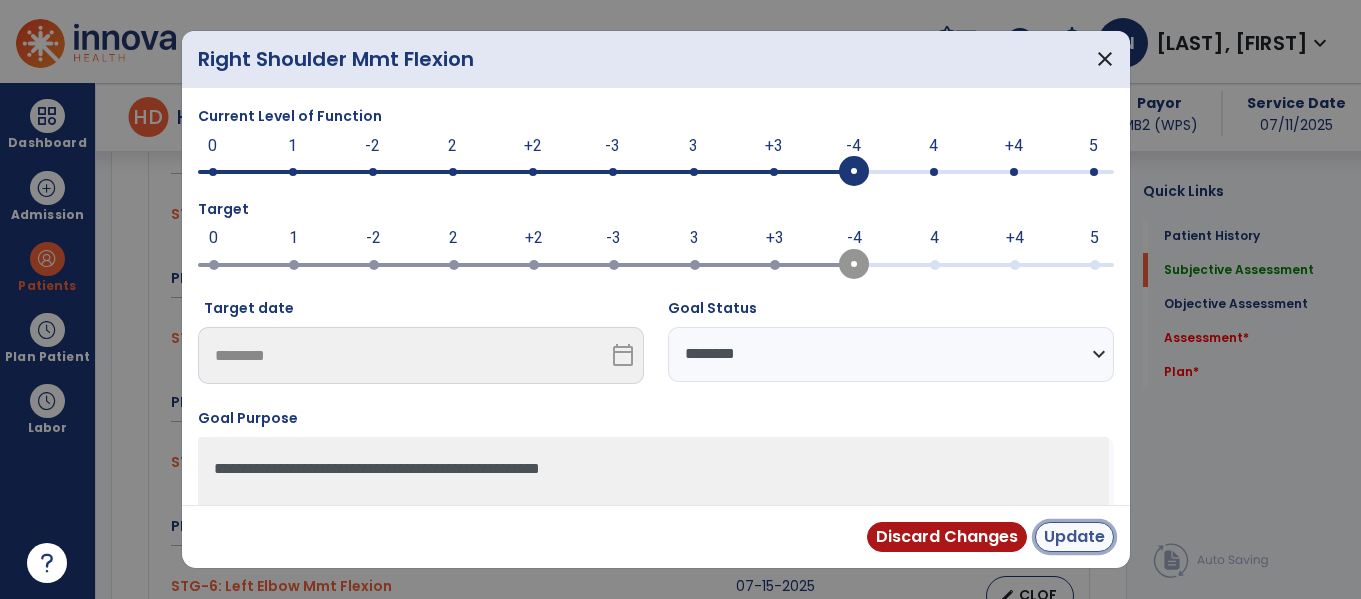 click on "Update" at bounding box center [1074, 537] 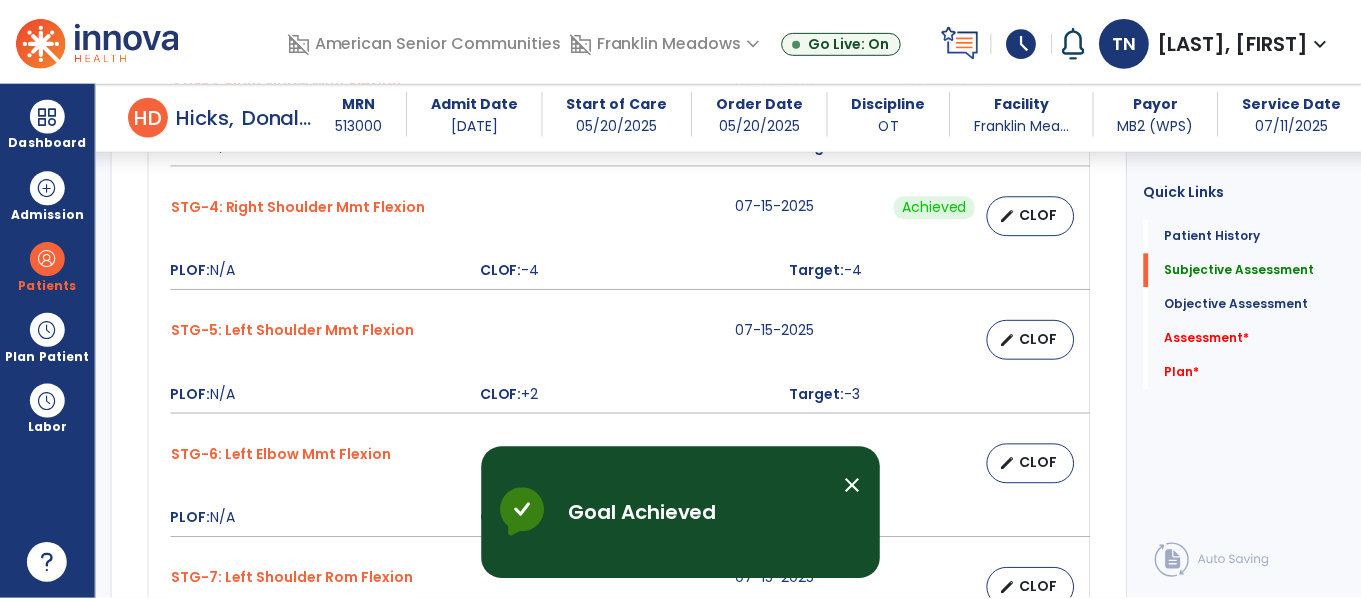 scroll, scrollTop: 1425, scrollLeft: 0, axis: vertical 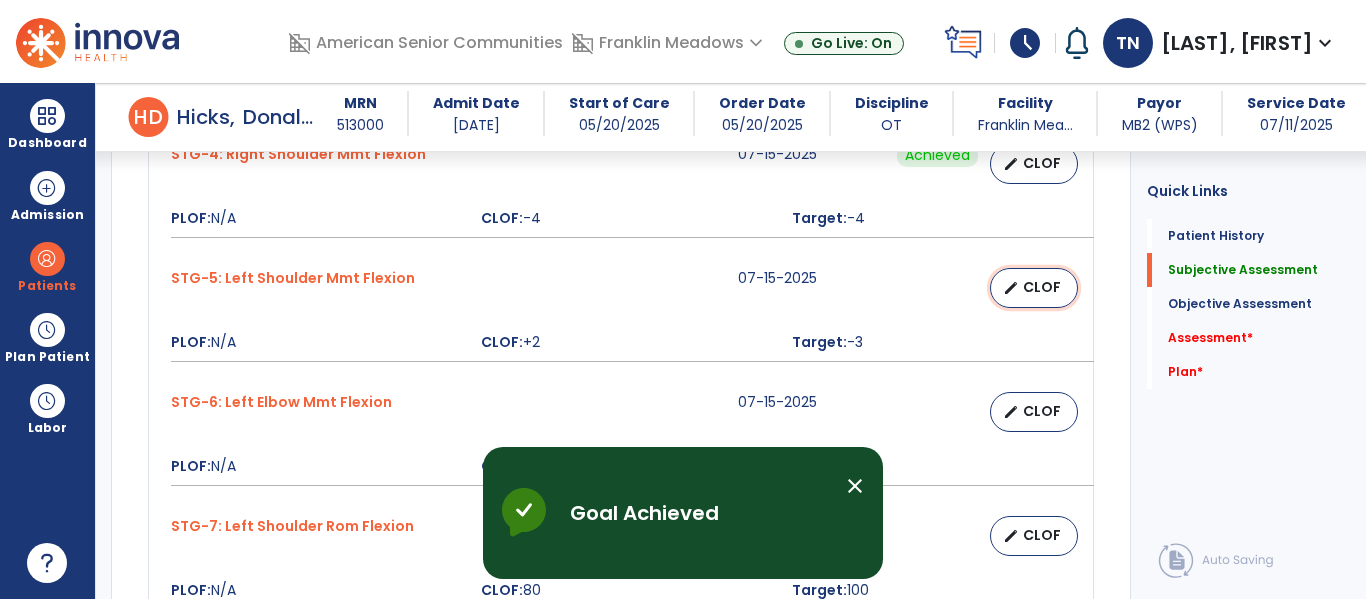 click on "CLOF" at bounding box center [1042, 287] 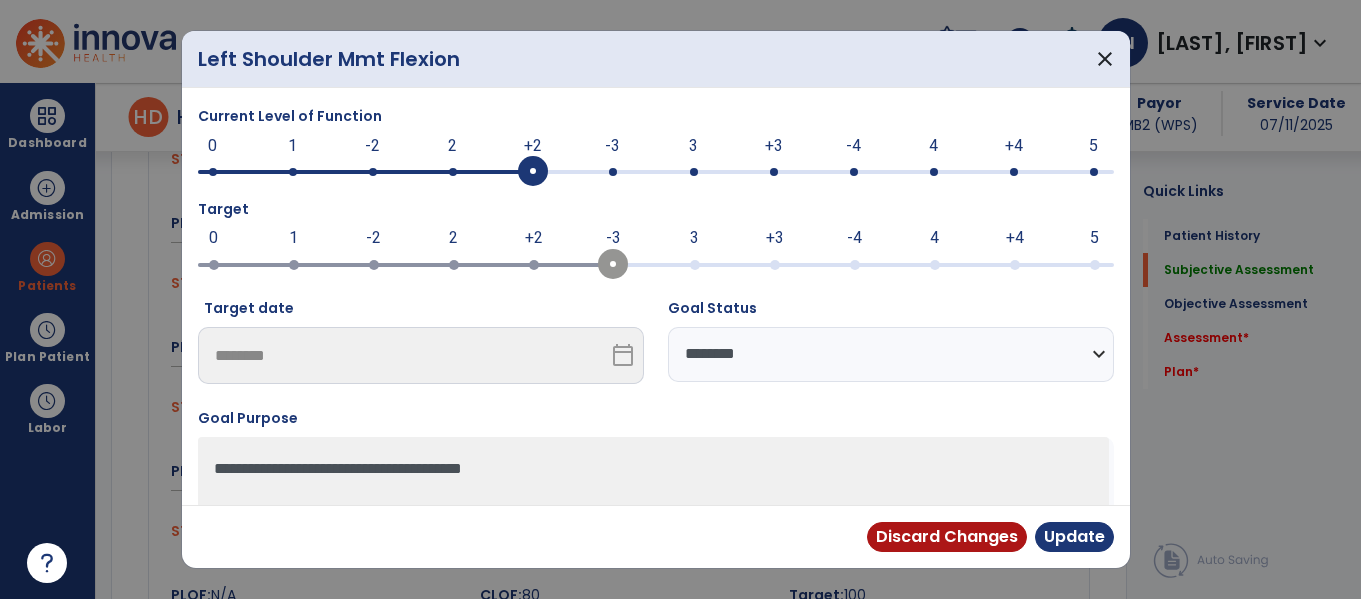 scroll, scrollTop: 1425, scrollLeft: 0, axis: vertical 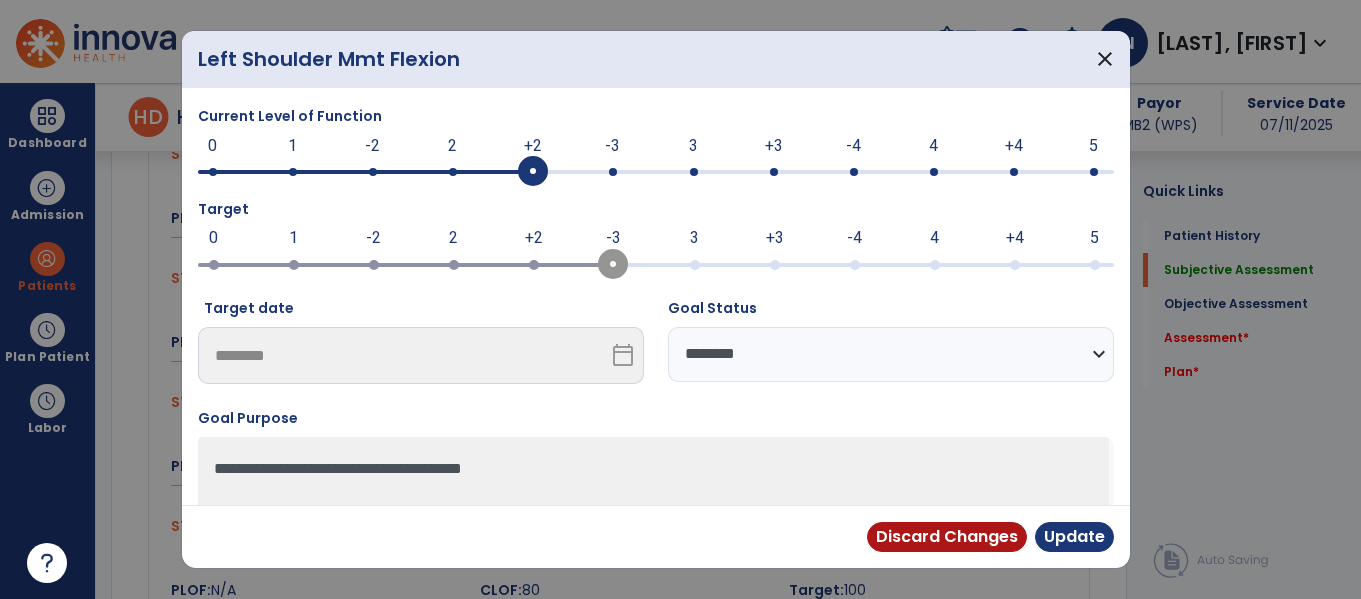 click at bounding box center [613, 172] 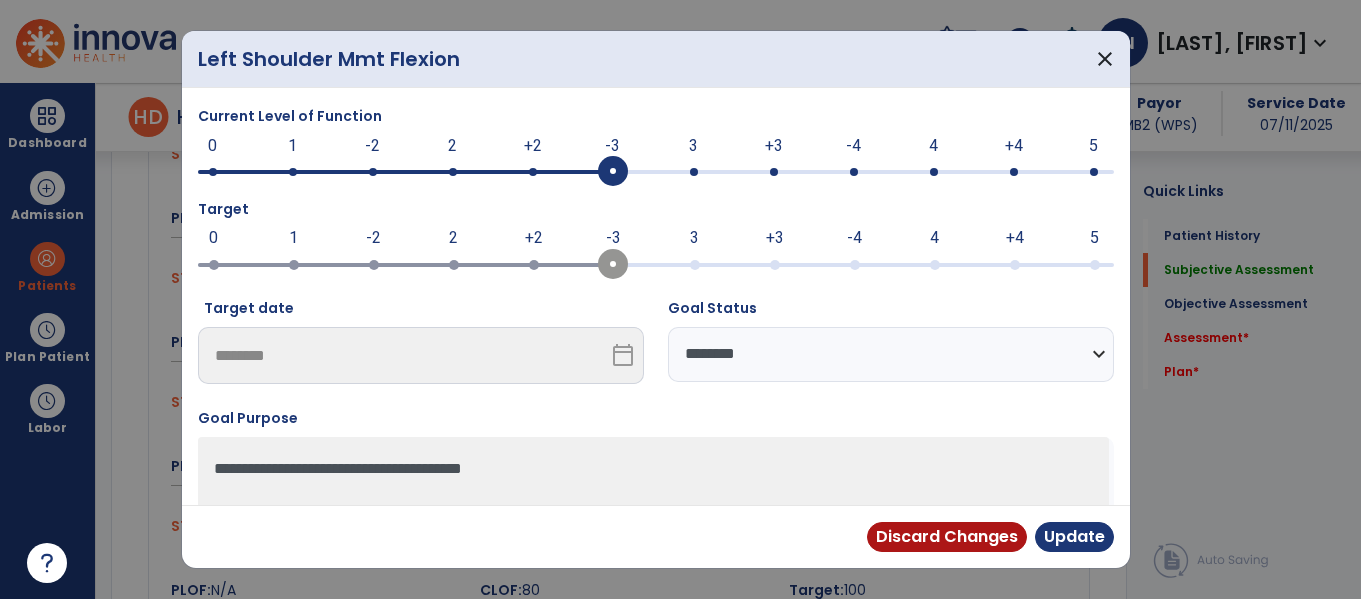 click on "**********" at bounding box center (891, 354) 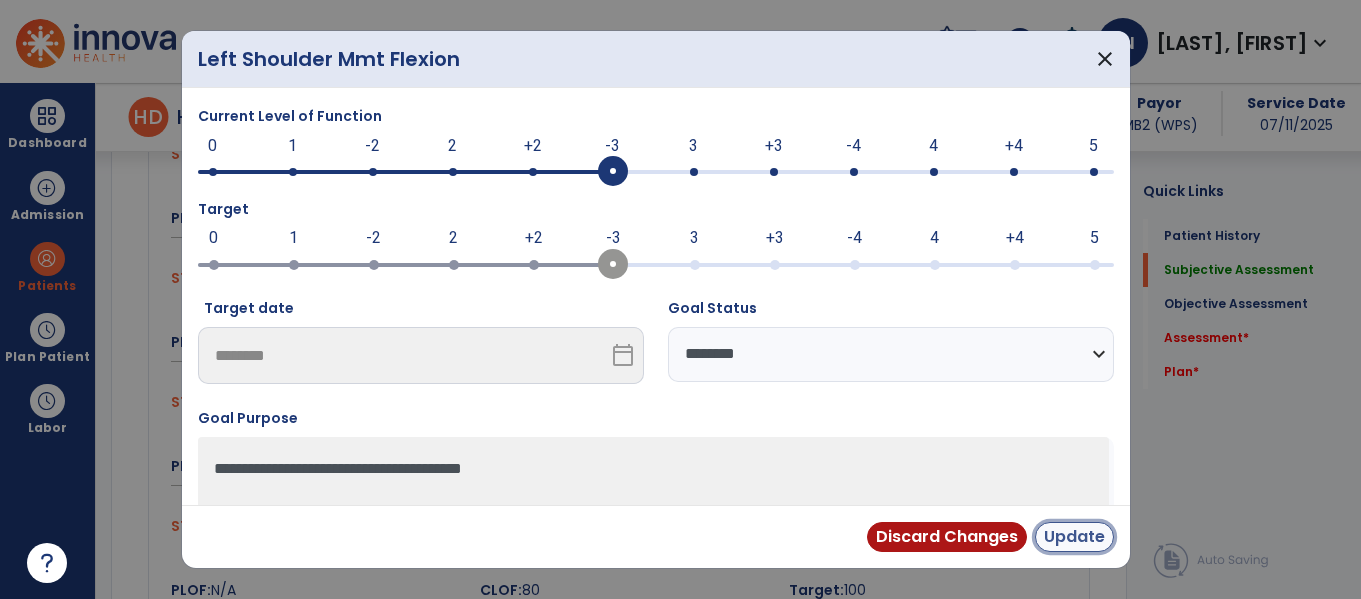 click on "Update" at bounding box center (1074, 537) 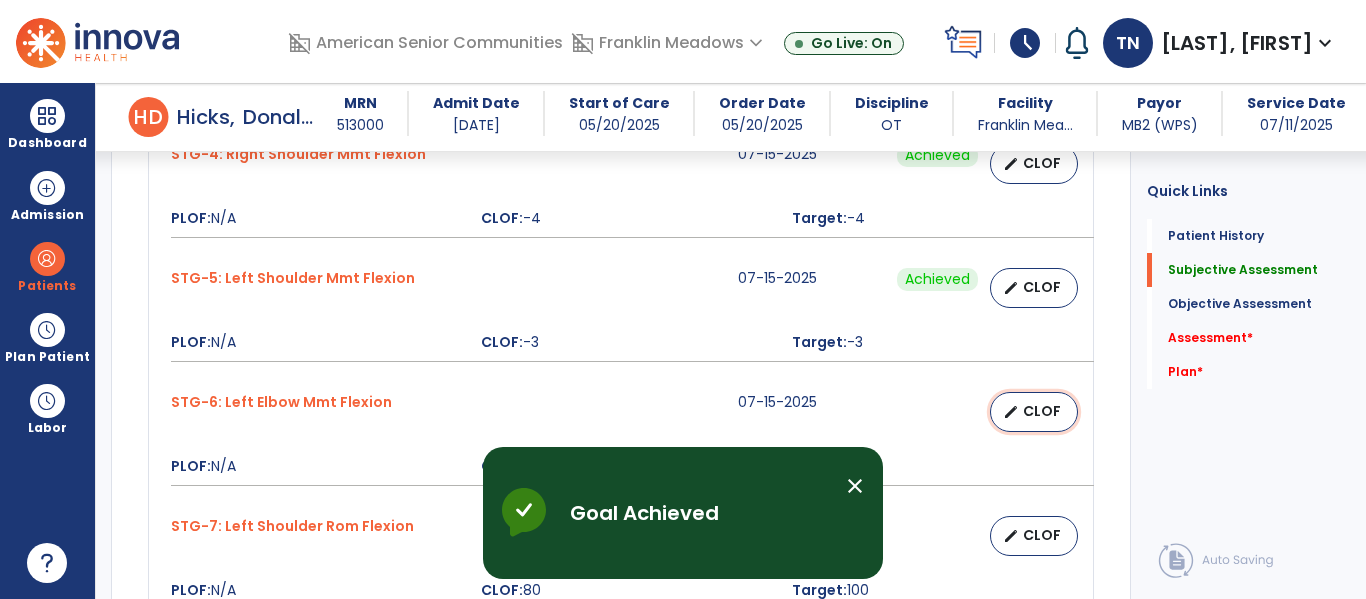 click on "edit   CLOF" at bounding box center [1034, 412] 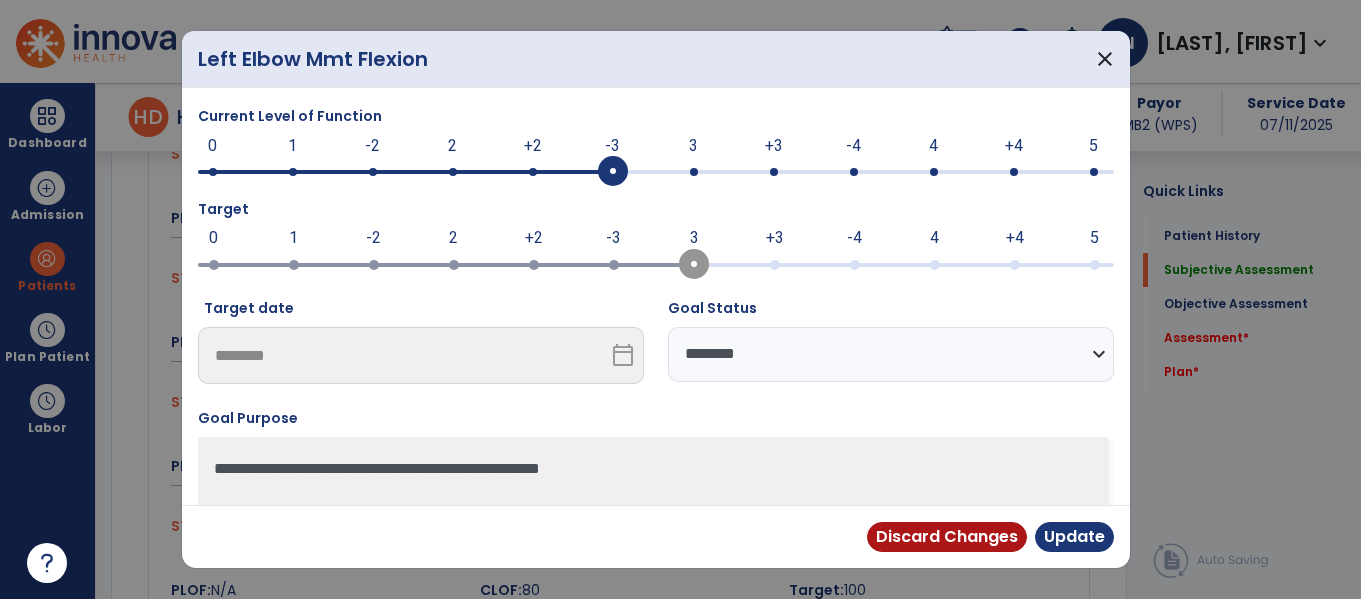 scroll, scrollTop: 1425, scrollLeft: 0, axis: vertical 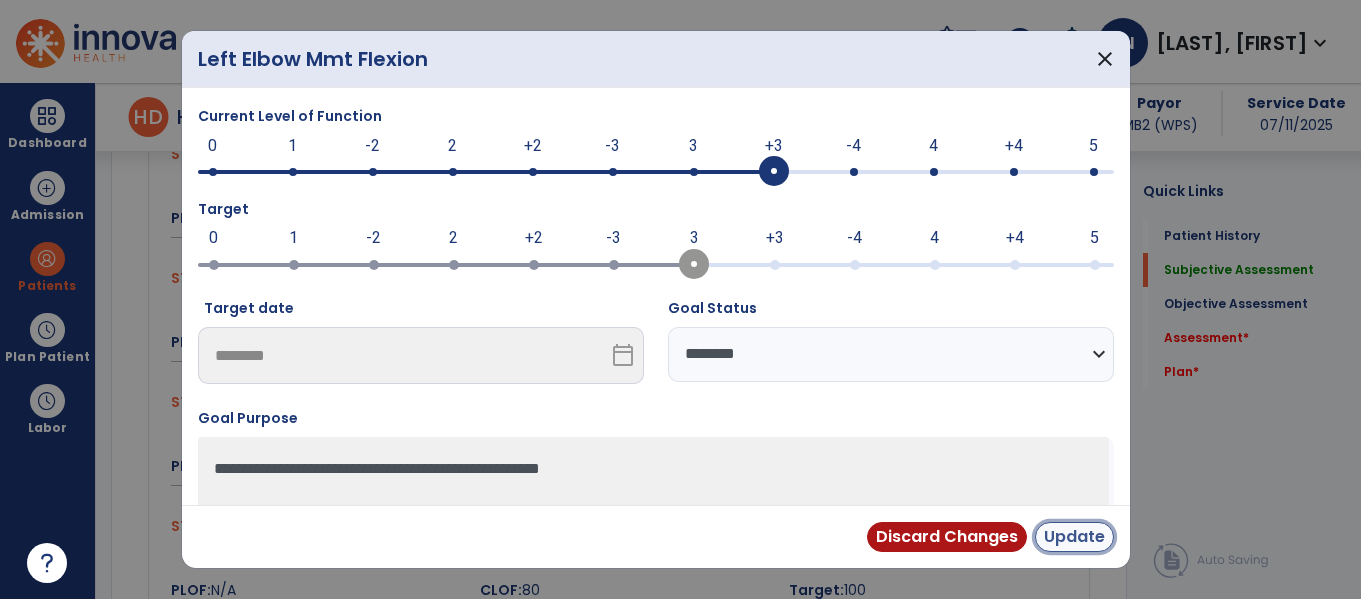 click on "Update" at bounding box center (1074, 537) 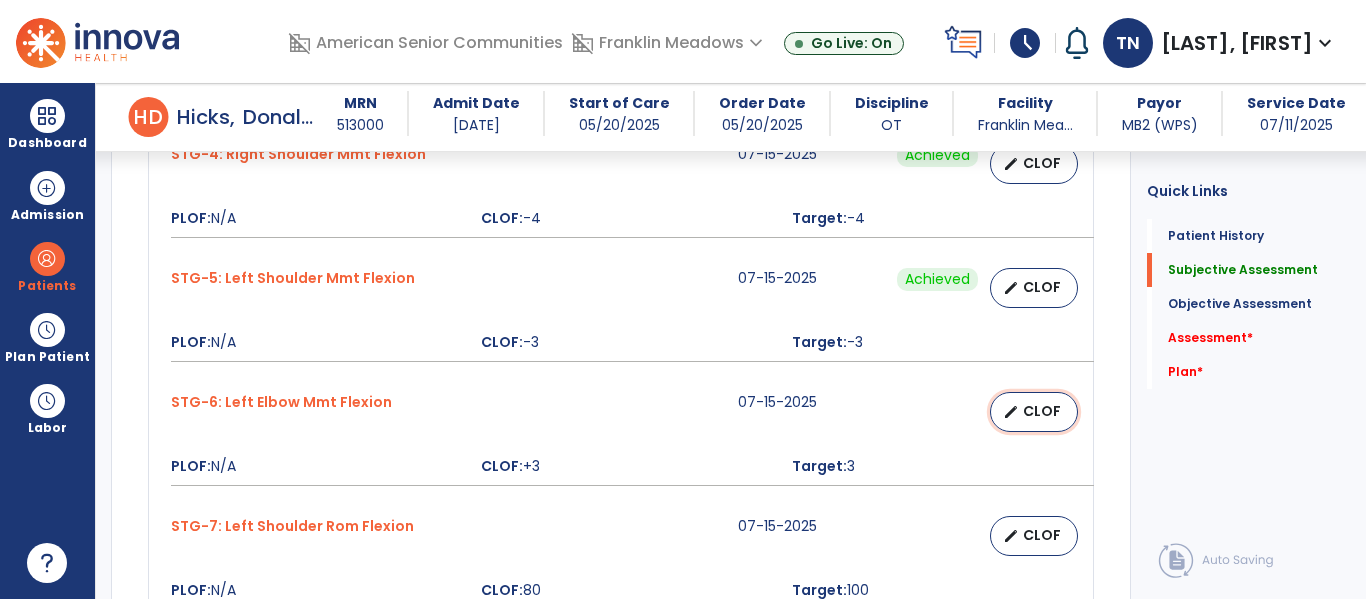 click on "CLOF" at bounding box center (1042, 411) 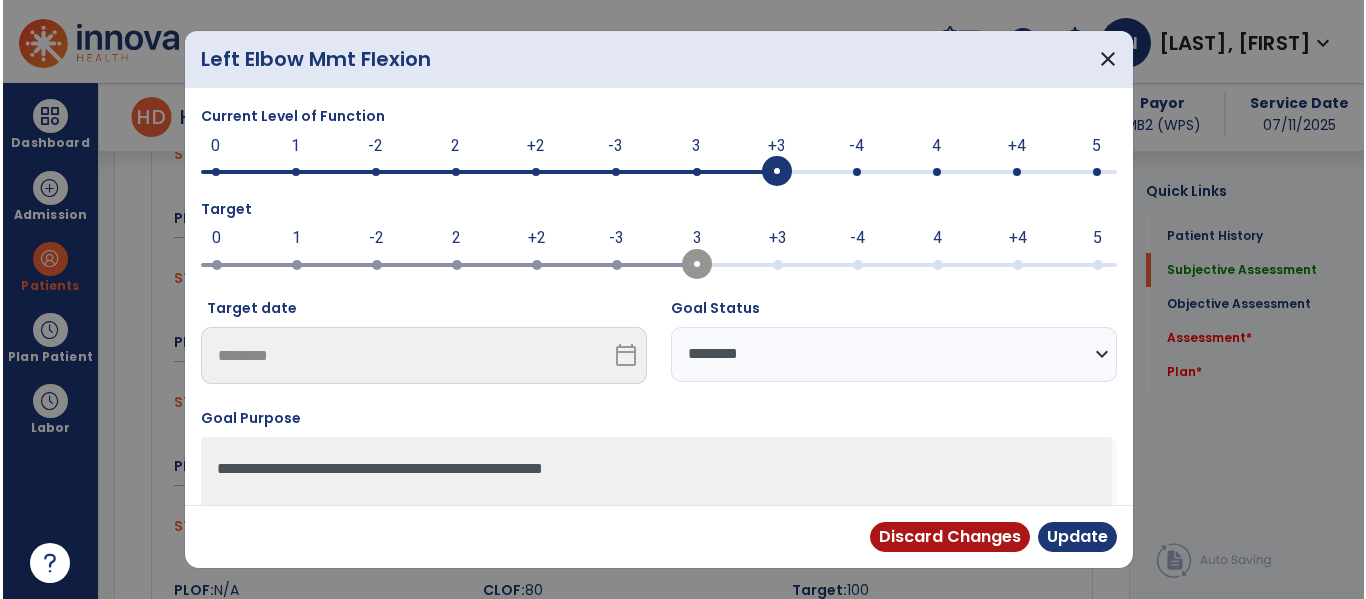 scroll, scrollTop: 1425, scrollLeft: 0, axis: vertical 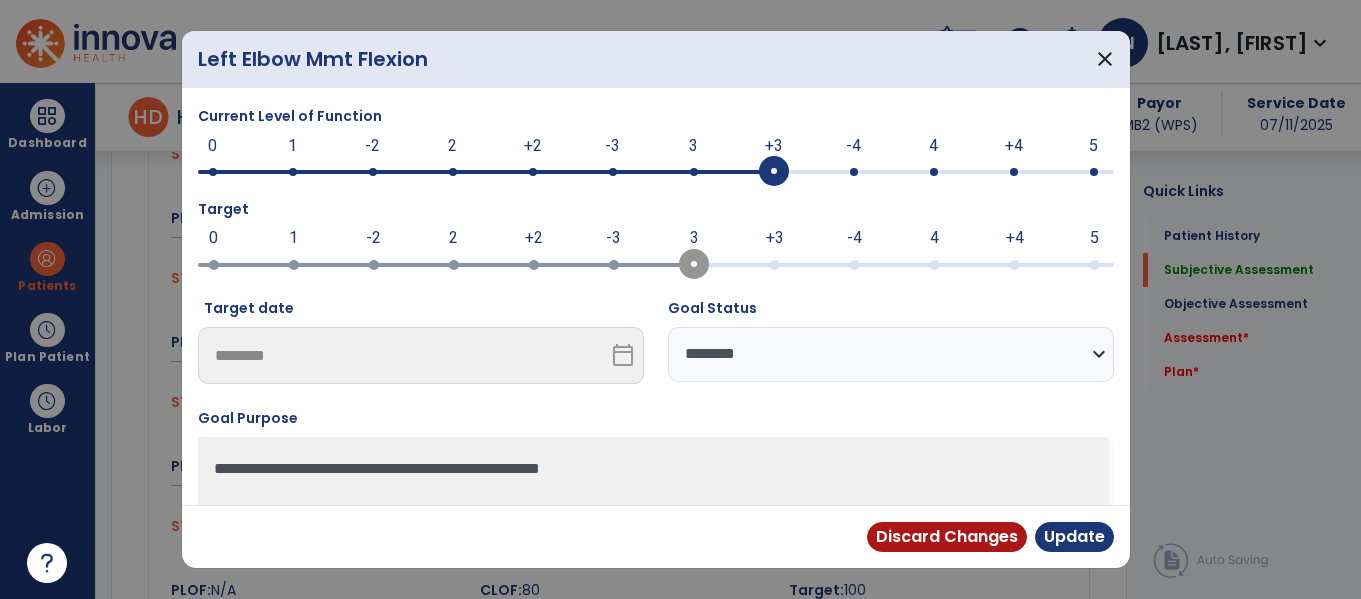click on "**********" at bounding box center [891, 354] 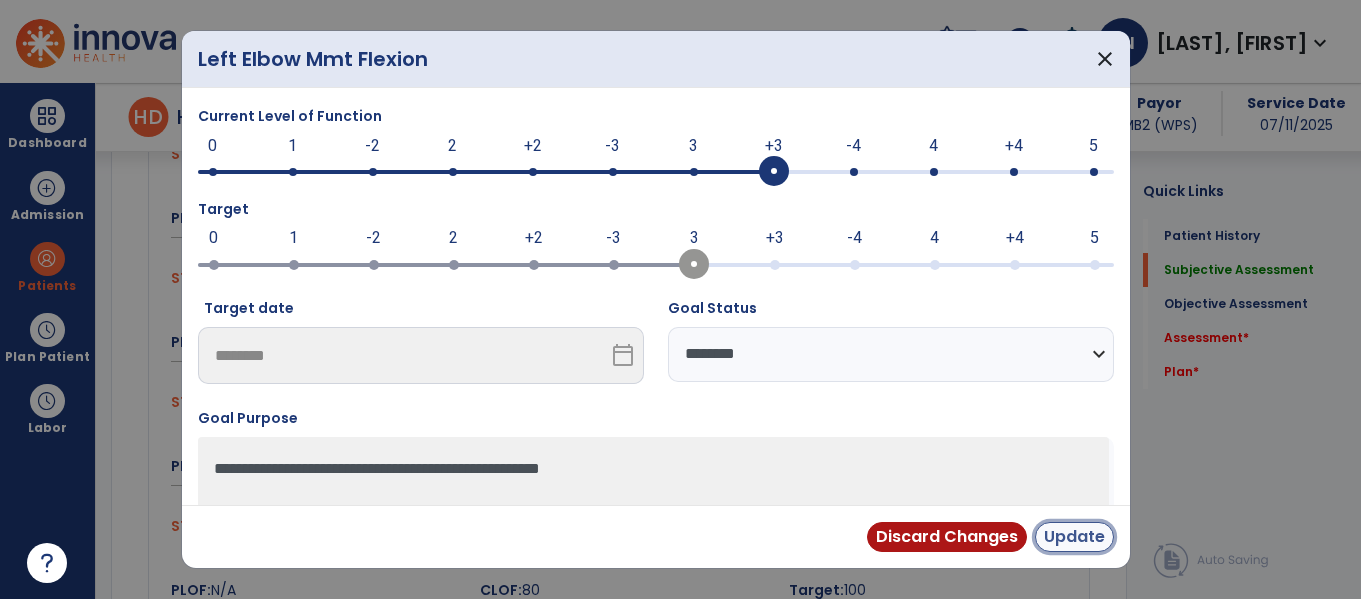 click on "Update" at bounding box center (1074, 537) 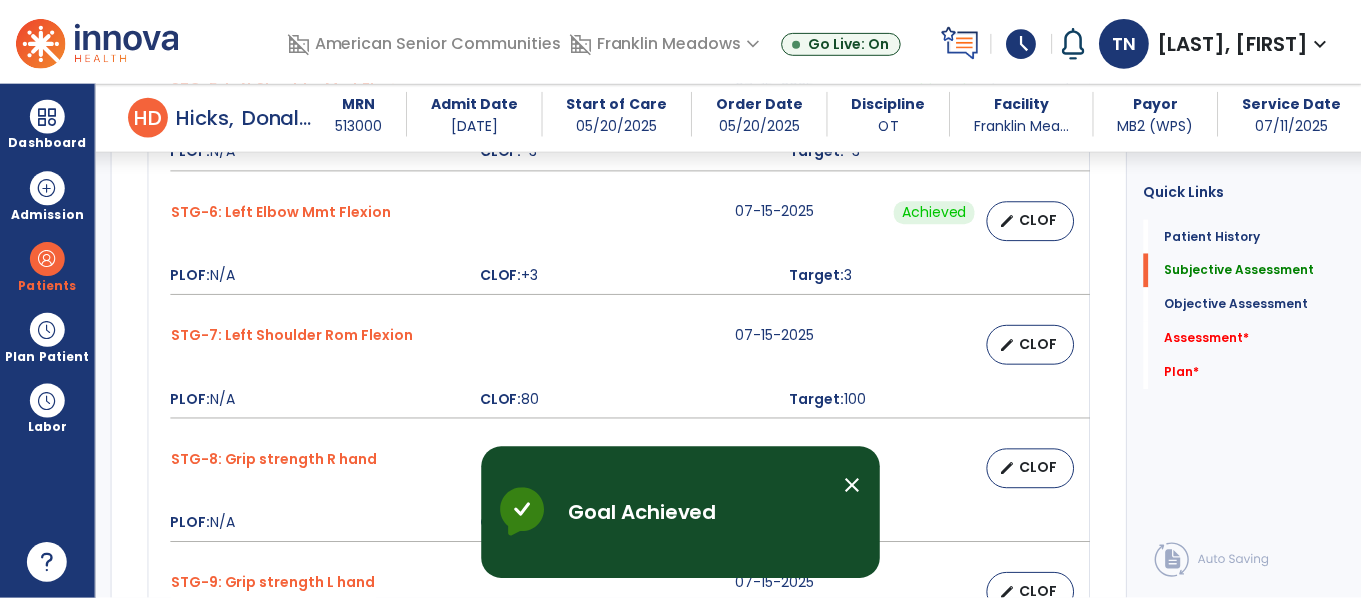 scroll, scrollTop: 1625, scrollLeft: 0, axis: vertical 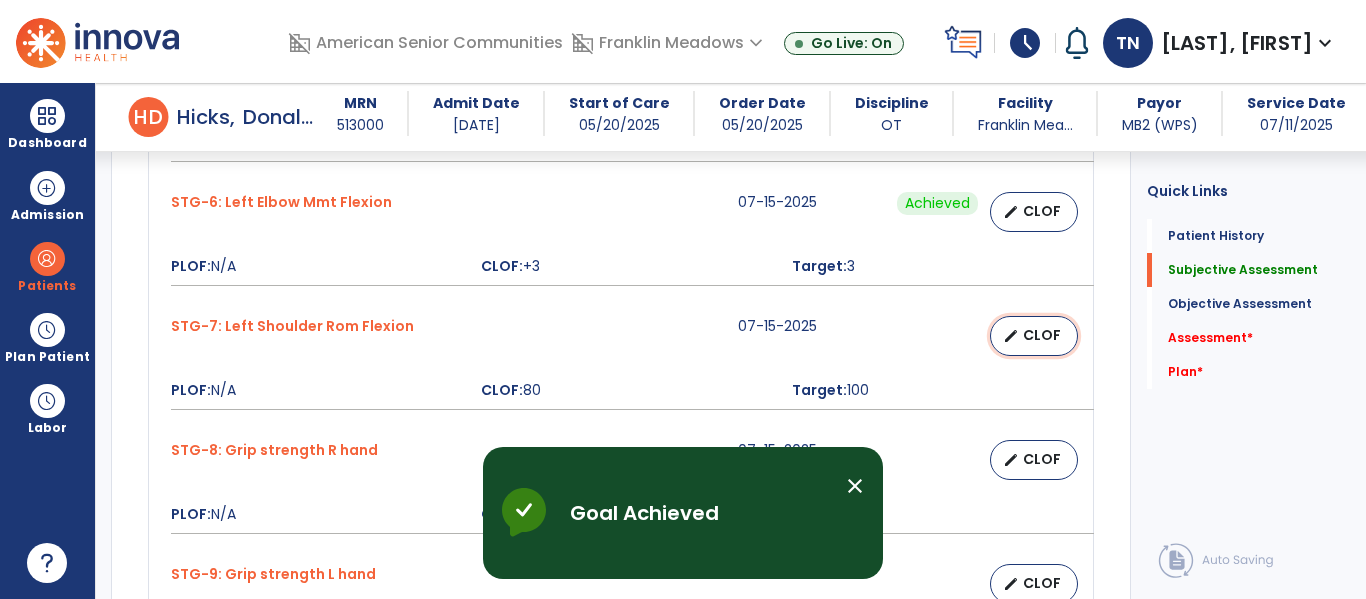 click on "CLOF" at bounding box center [1042, 335] 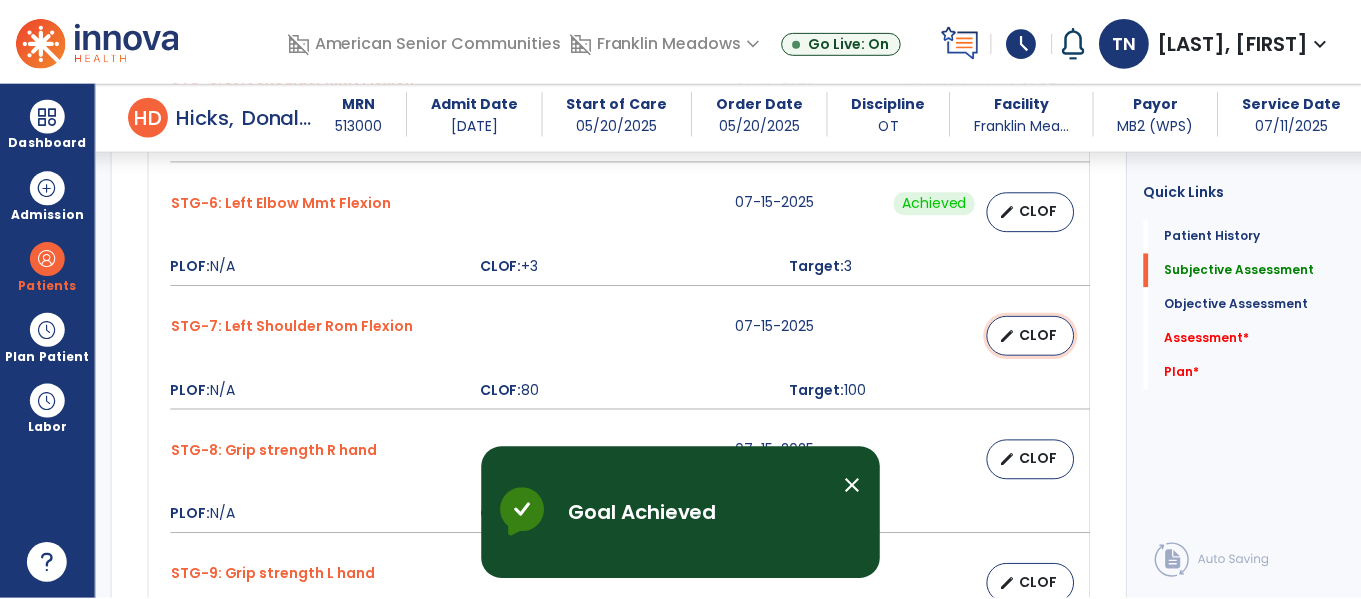 select on "********" 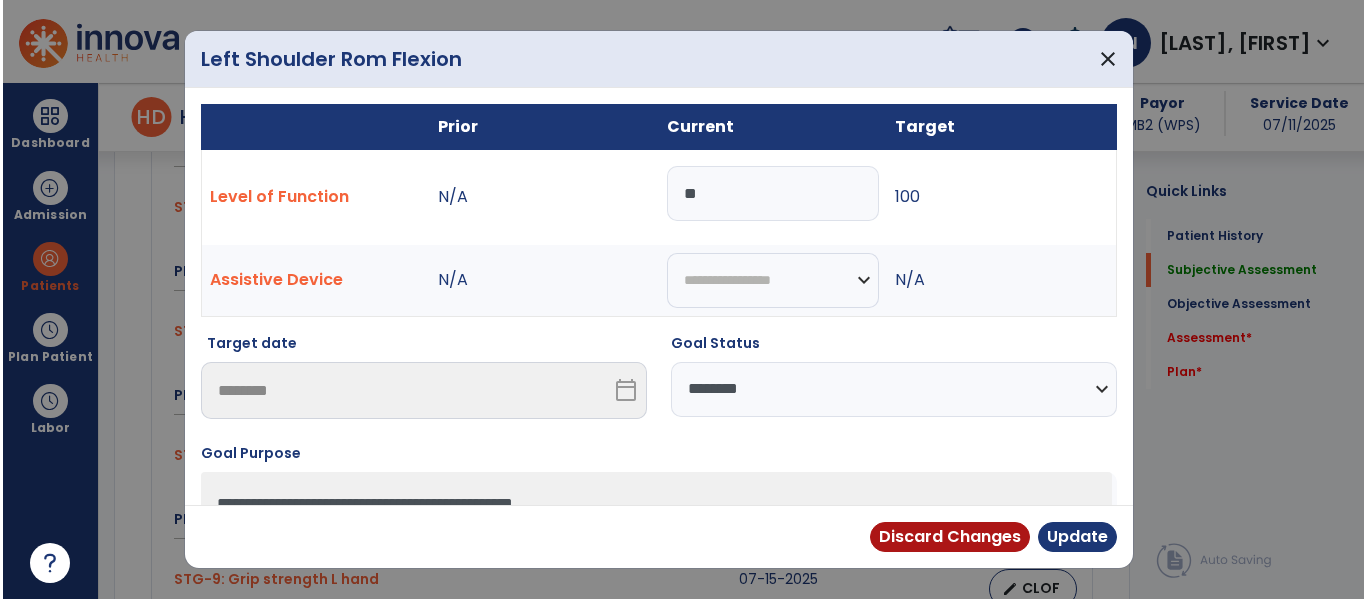 scroll, scrollTop: 1625, scrollLeft: 0, axis: vertical 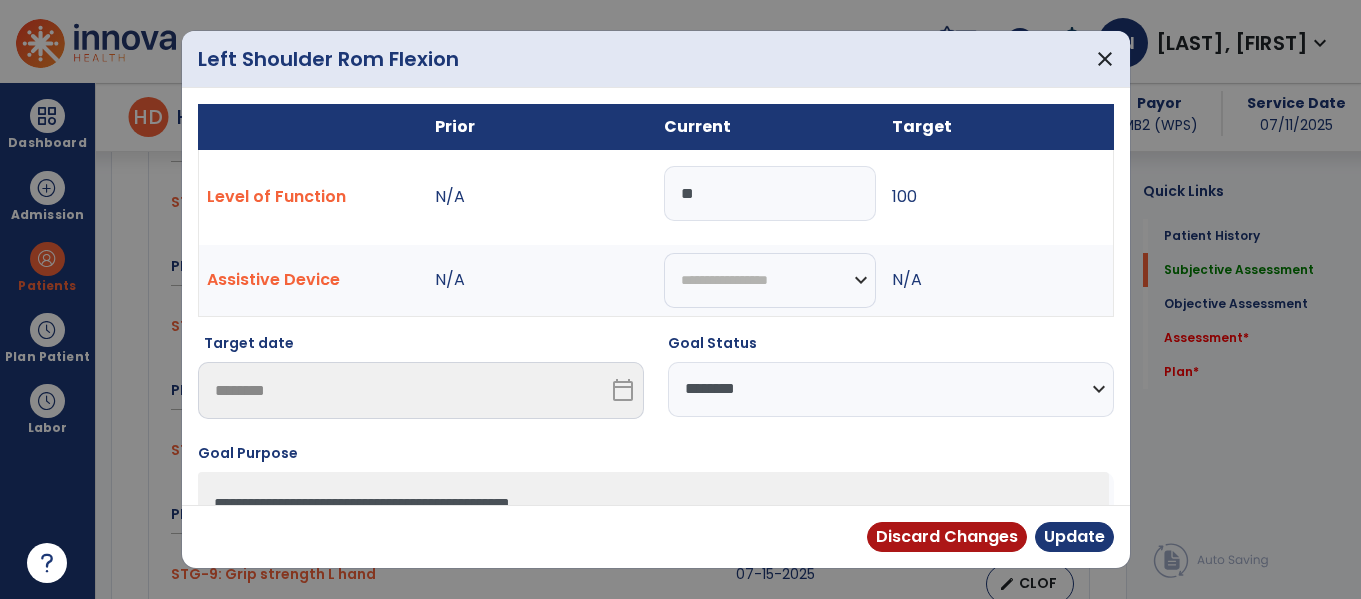 click on "**" at bounding box center [770, 193] 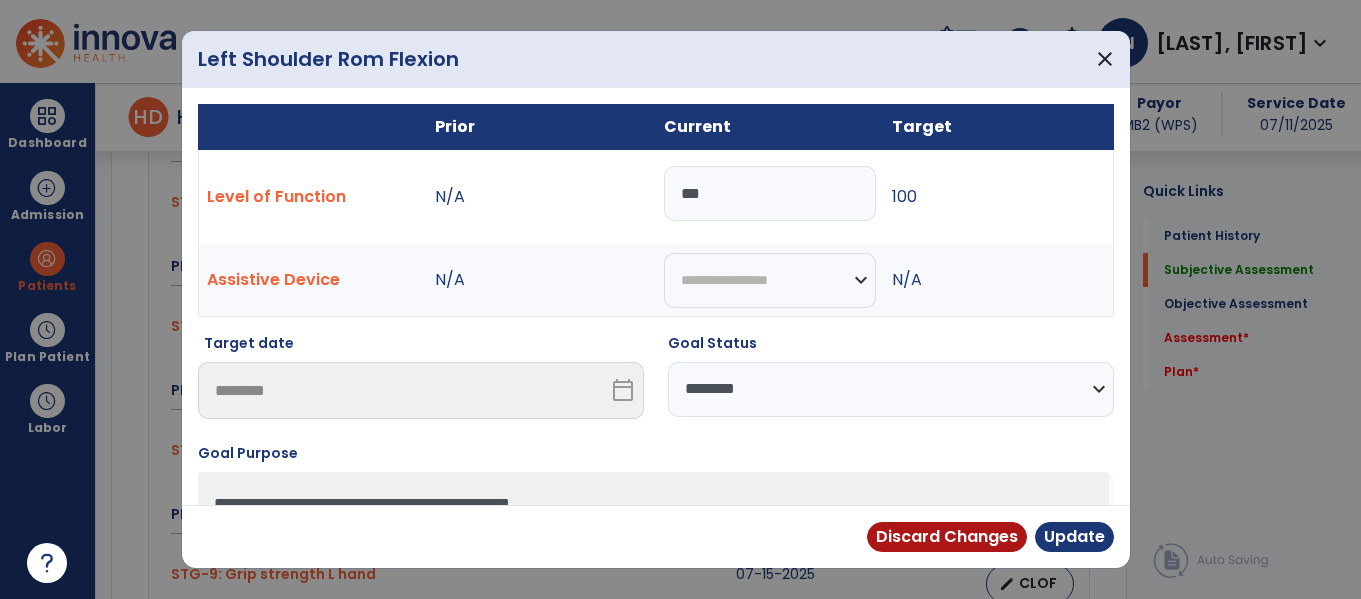 type on "***" 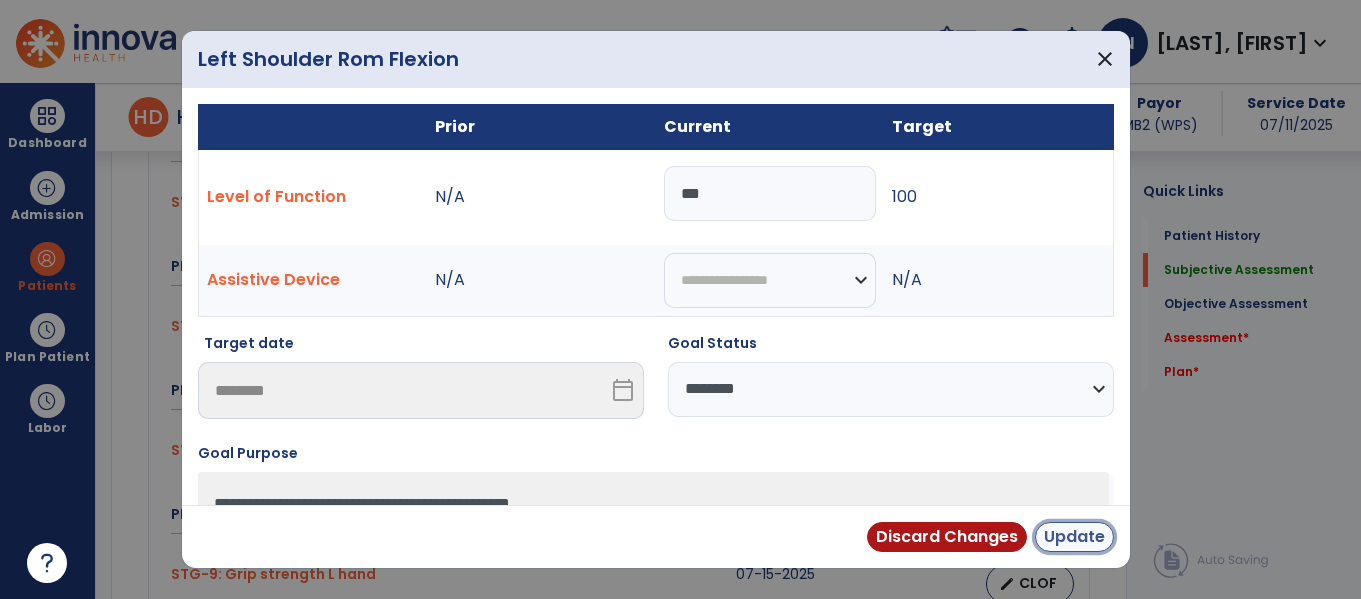 click on "Update" at bounding box center [1074, 537] 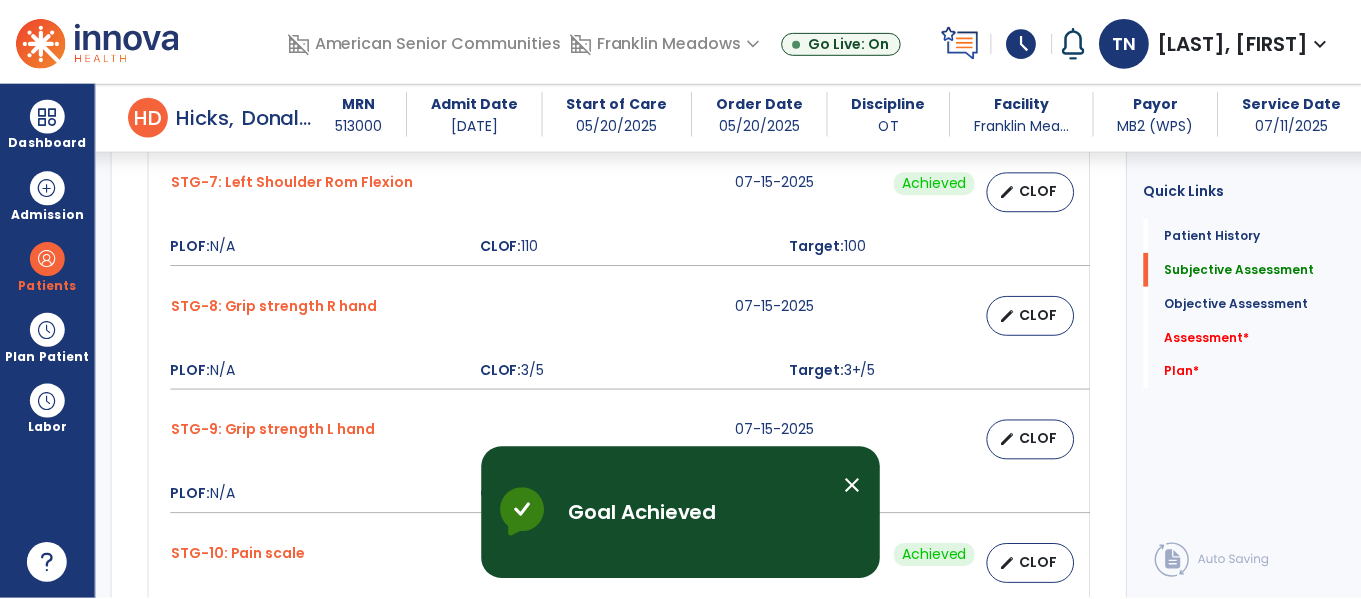 scroll, scrollTop: 1773, scrollLeft: 0, axis: vertical 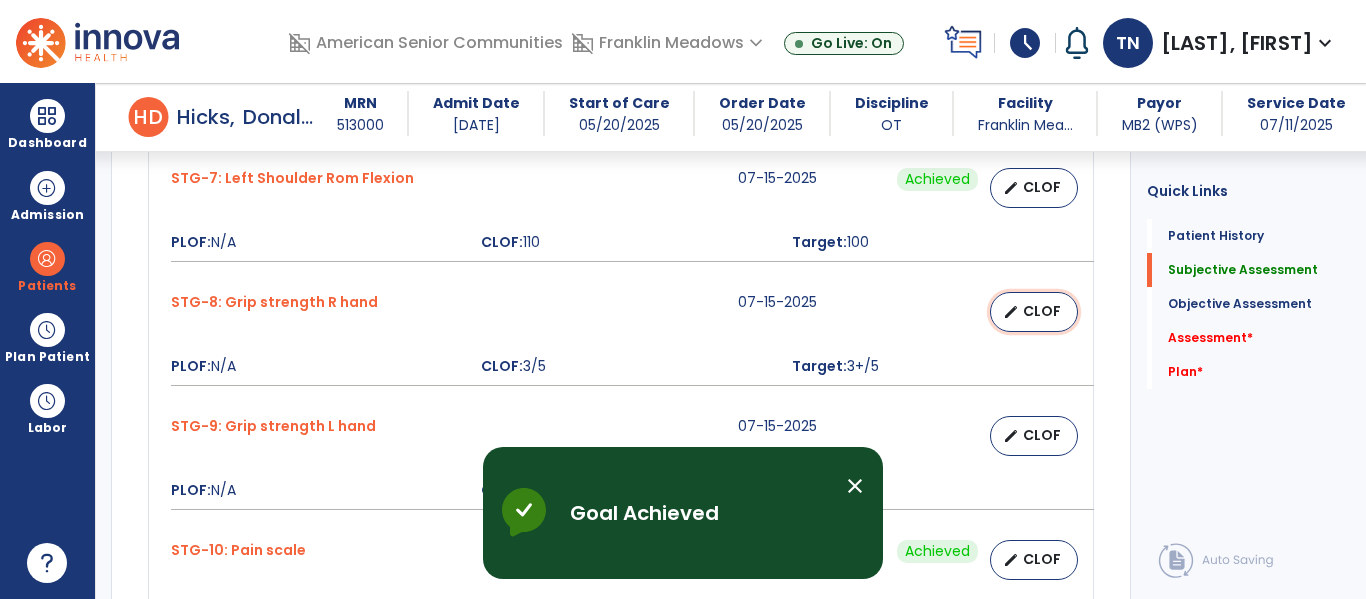 click on "edit   CLOF" at bounding box center (1034, 312) 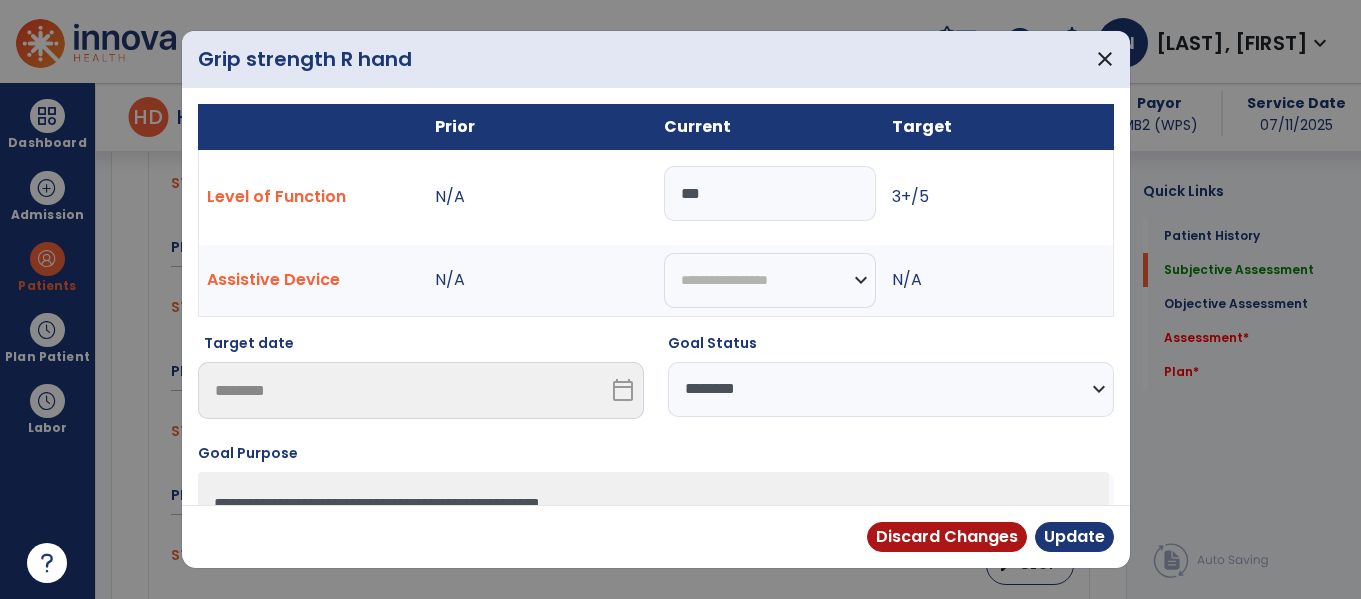 scroll, scrollTop: 1773, scrollLeft: 0, axis: vertical 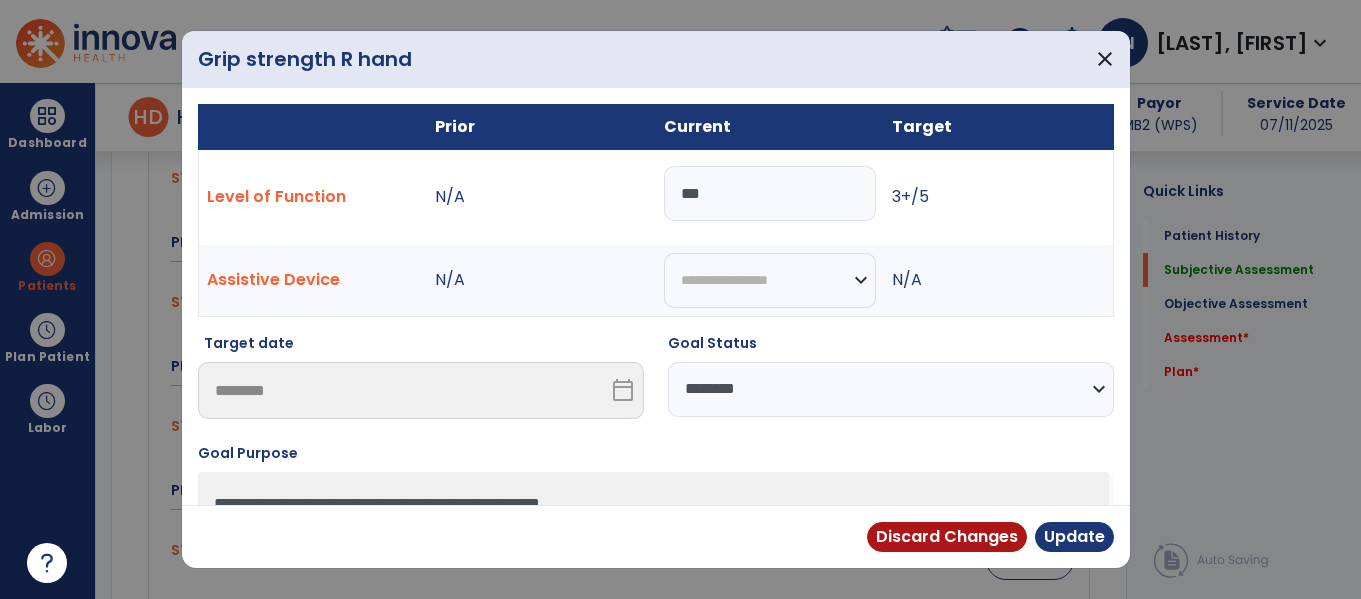 click on "***" at bounding box center [770, 193] 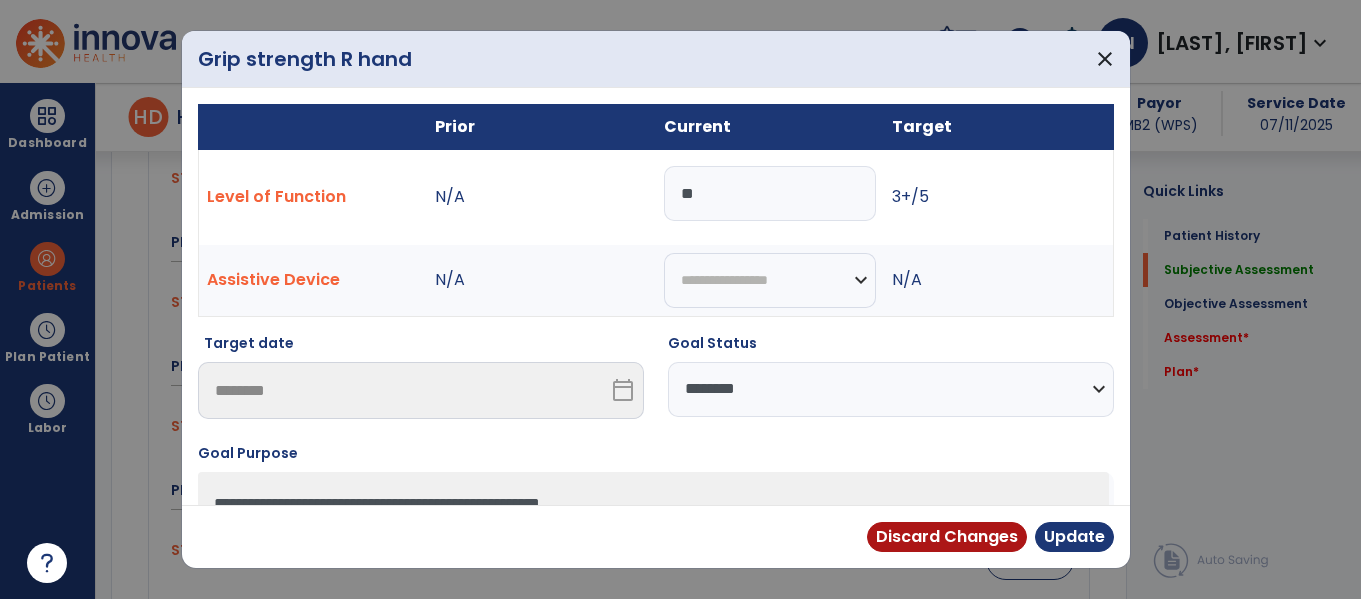 type on "*" 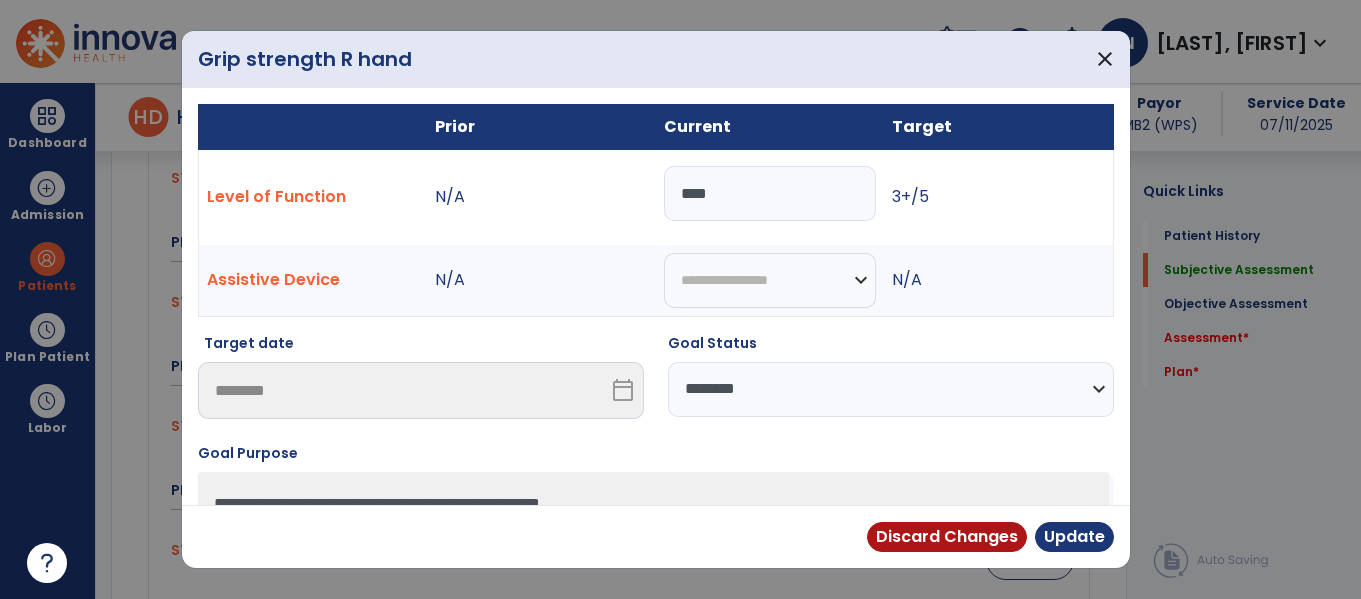 type on "****" 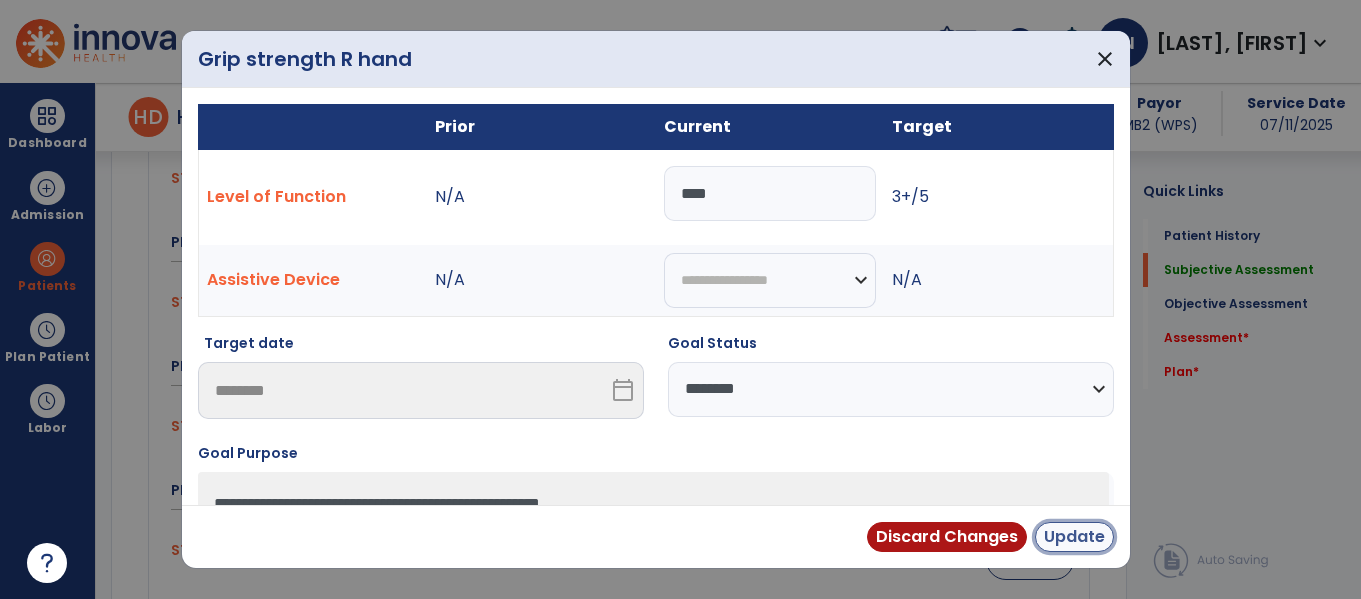 click on "Update" at bounding box center (1074, 537) 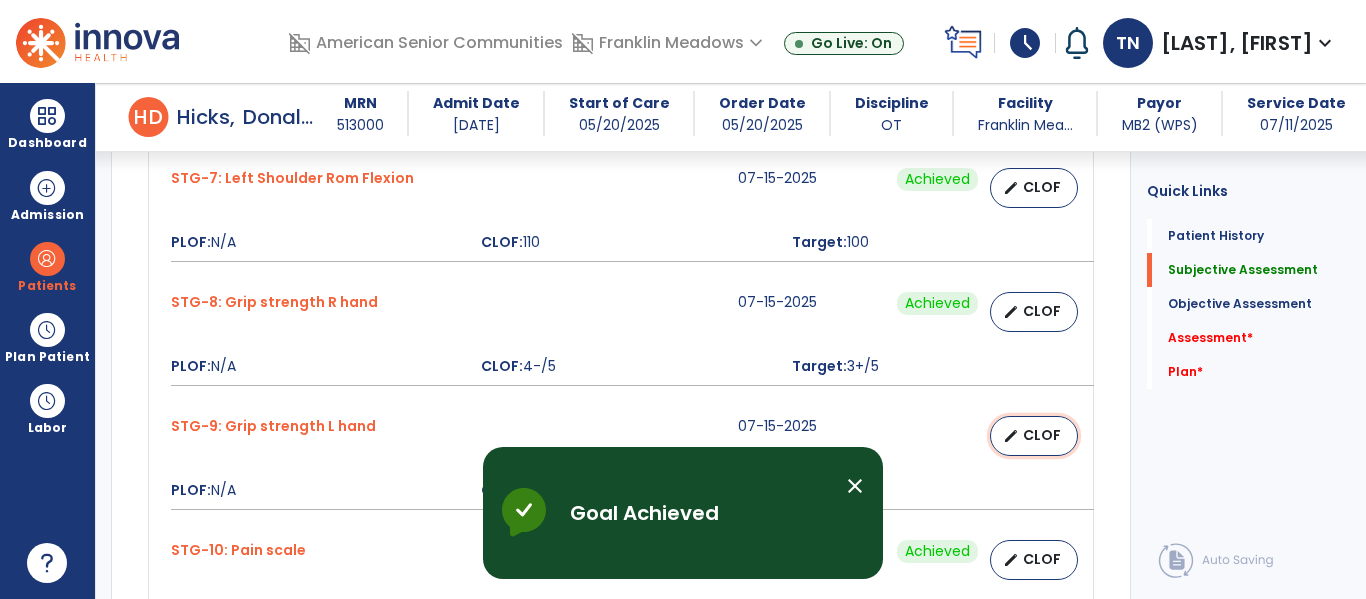 click on "CLOF" at bounding box center [1042, 435] 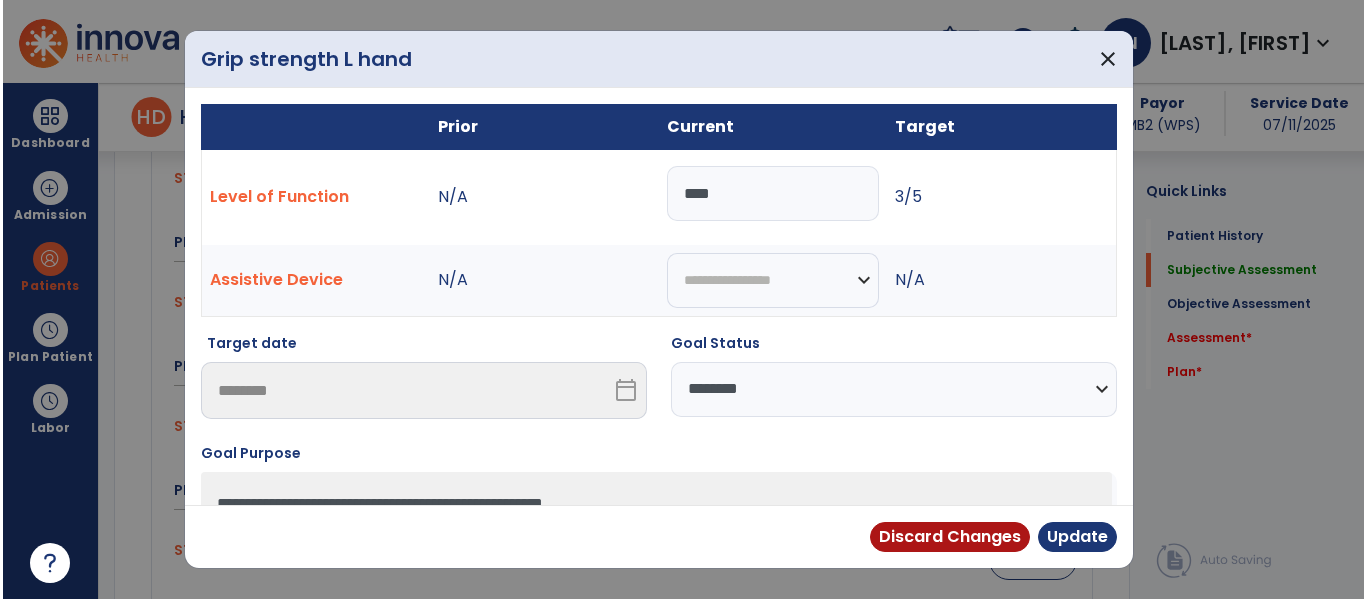 scroll, scrollTop: 1773, scrollLeft: 0, axis: vertical 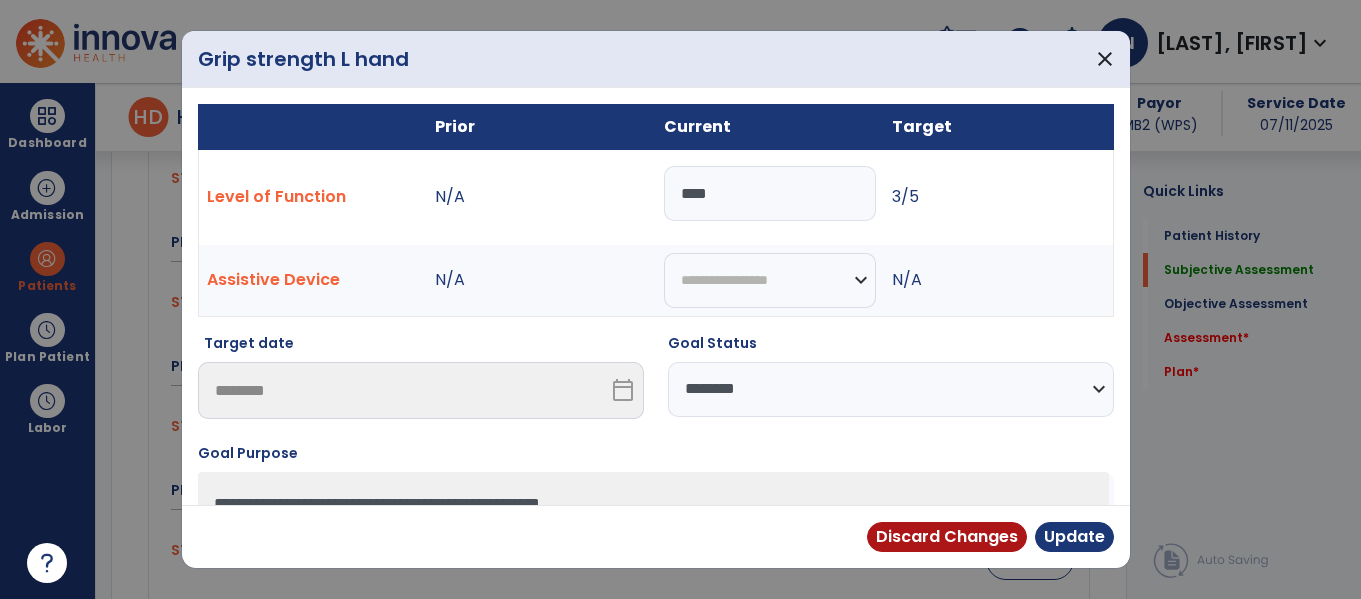 click on "****" at bounding box center [770, 193] 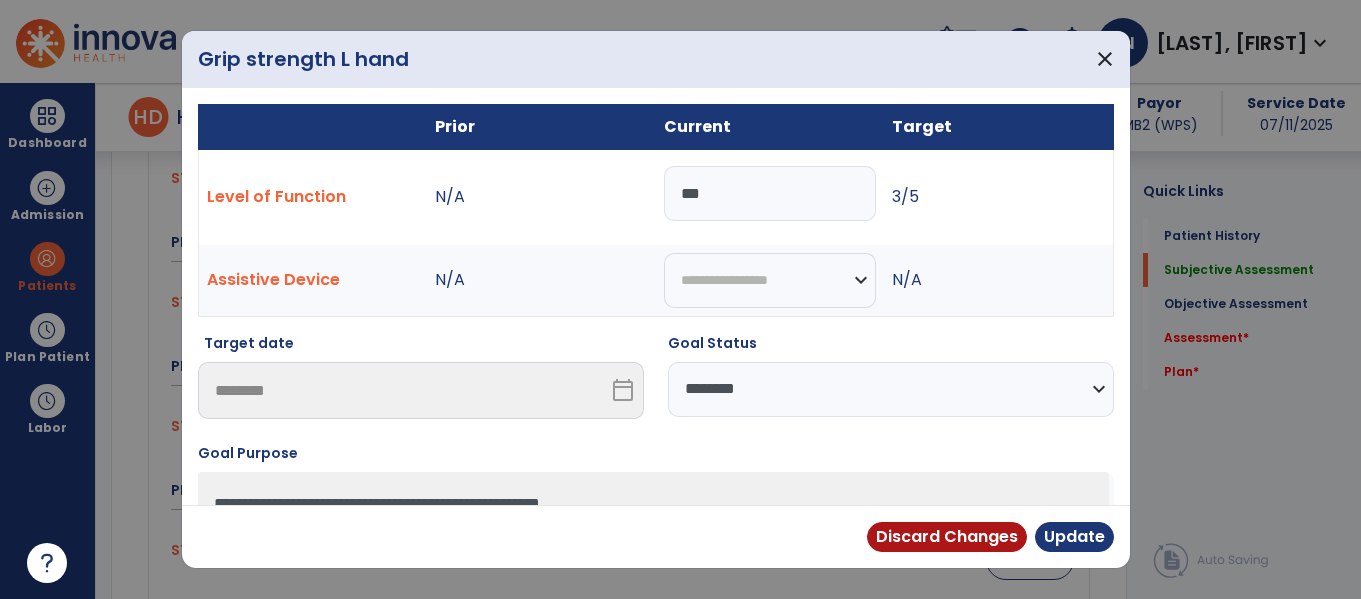 type on "***" 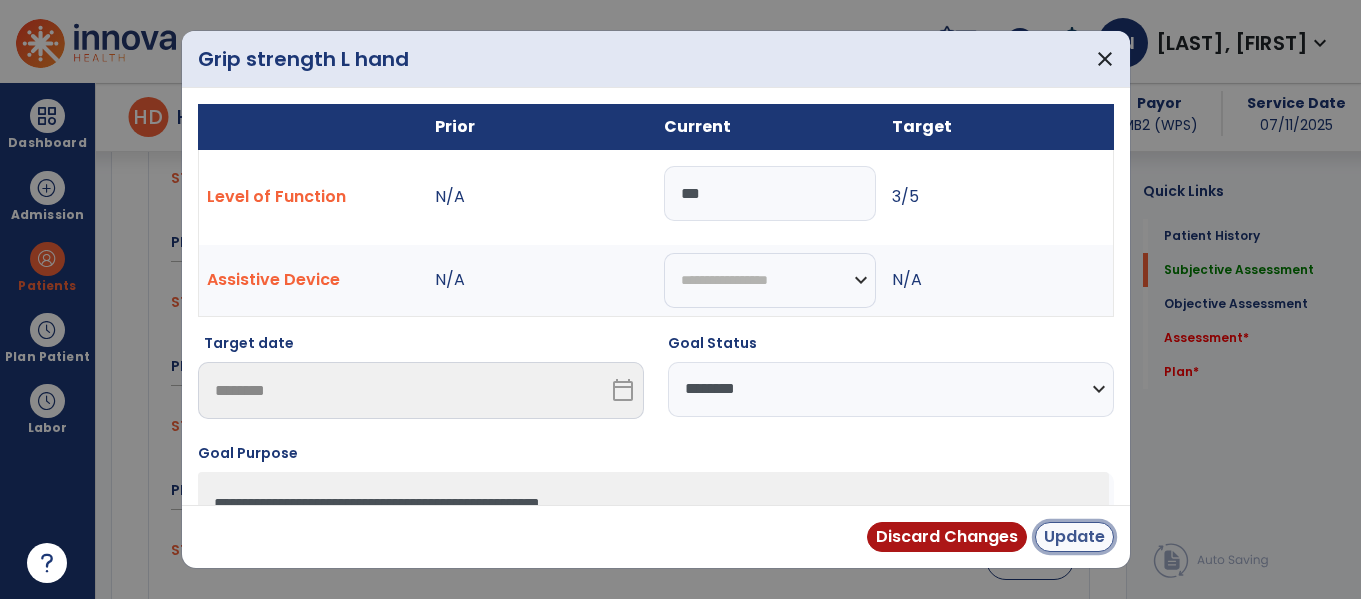 click on "Update" at bounding box center [1074, 537] 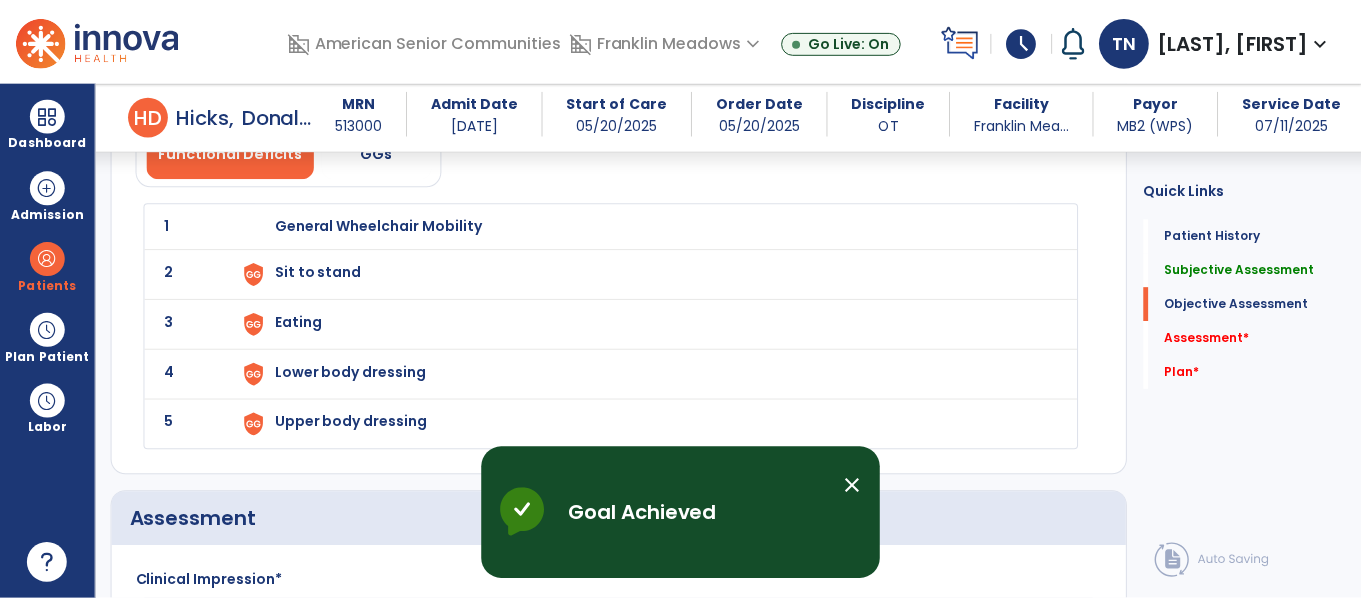 scroll, scrollTop: 2490, scrollLeft: 0, axis: vertical 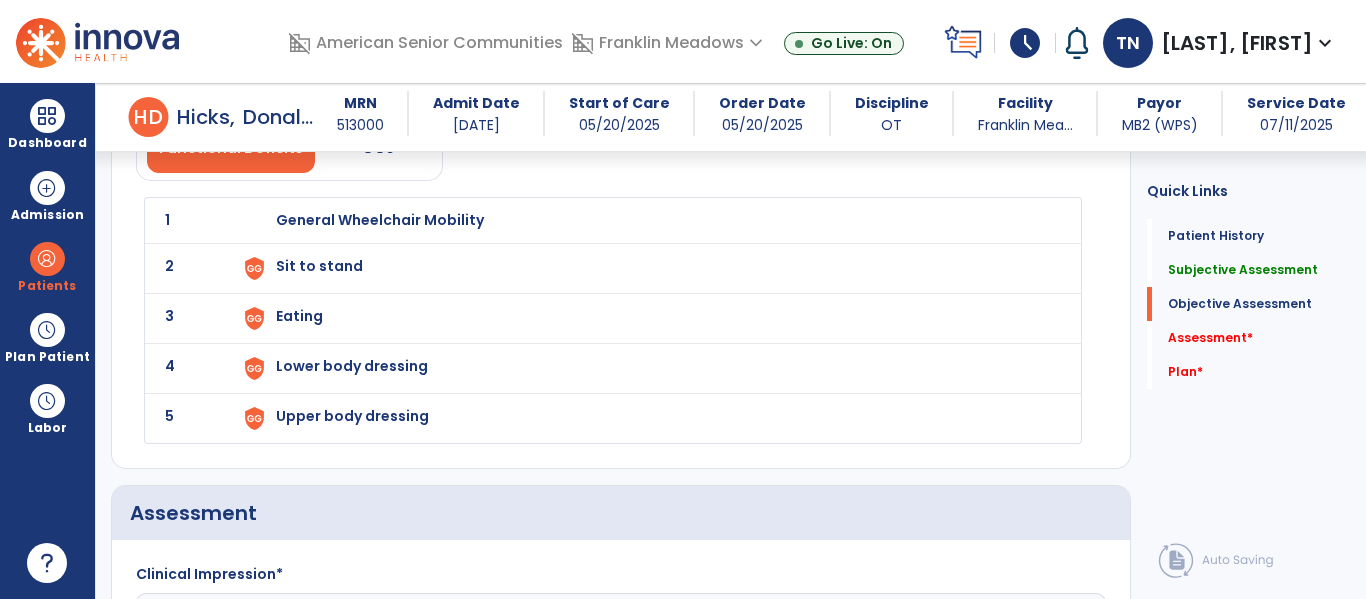 click on "Upper body dressing" at bounding box center [380, 220] 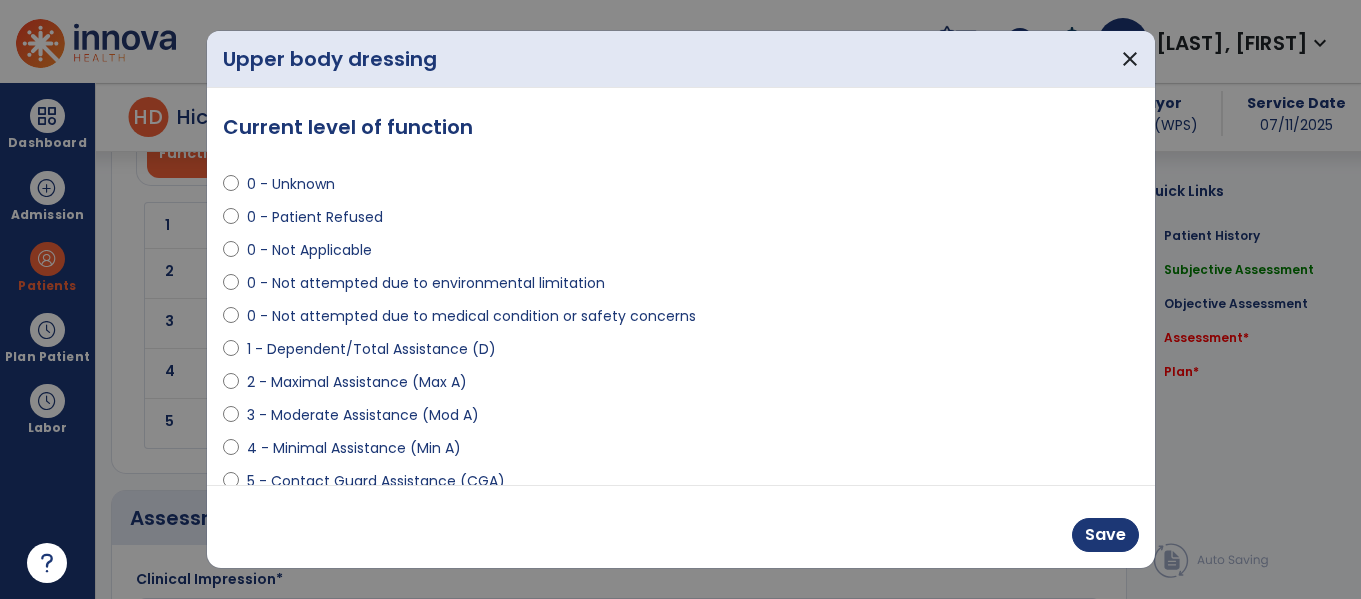 scroll, scrollTop: 2490, scrollLeft: 0, axis: vertical 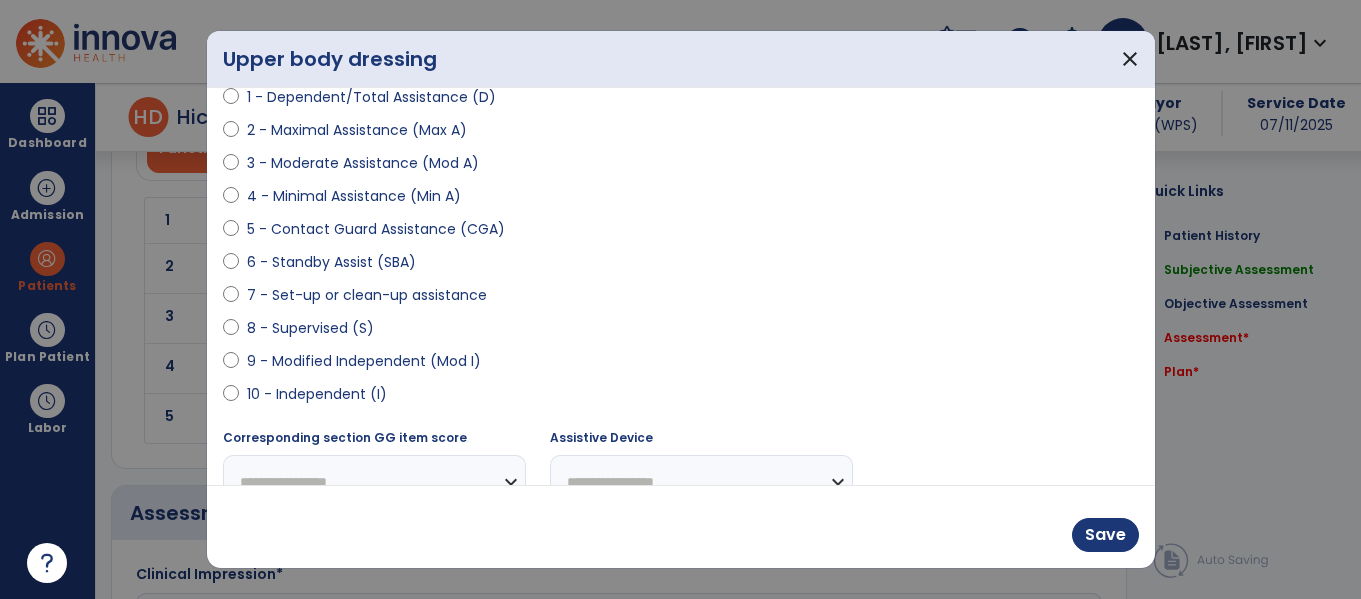 click on "10 - Independent (I)" at bounding box center [317, 394] 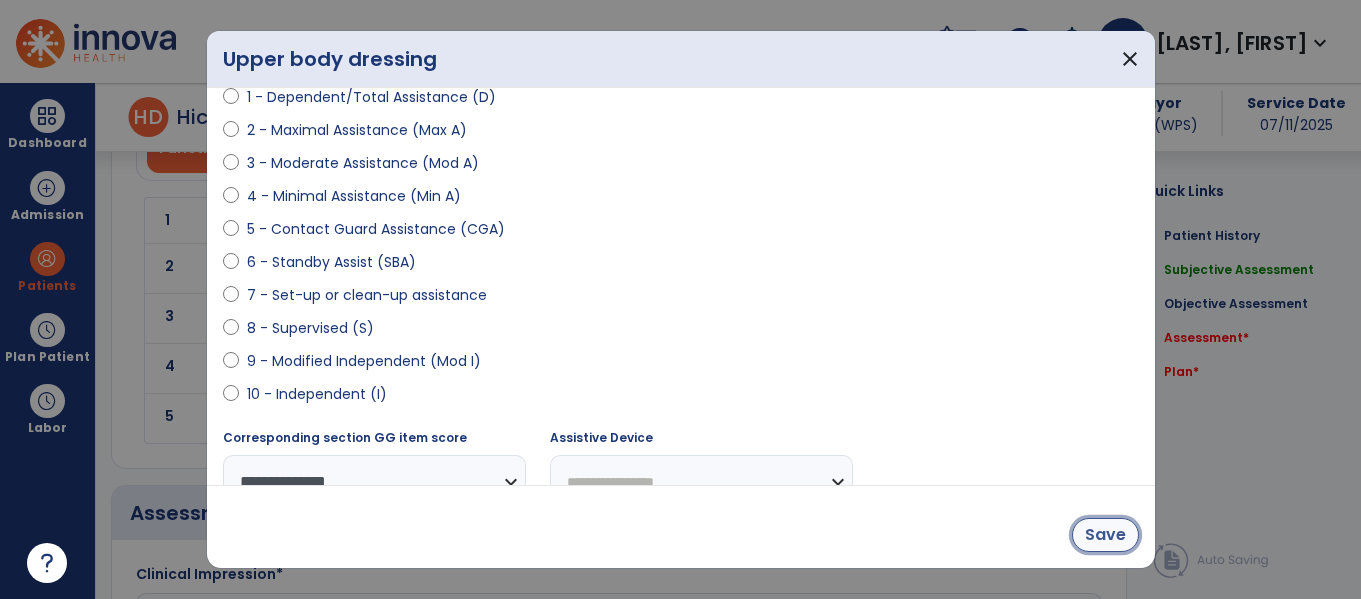 click on "Save" at bounding box center (1105, 535) 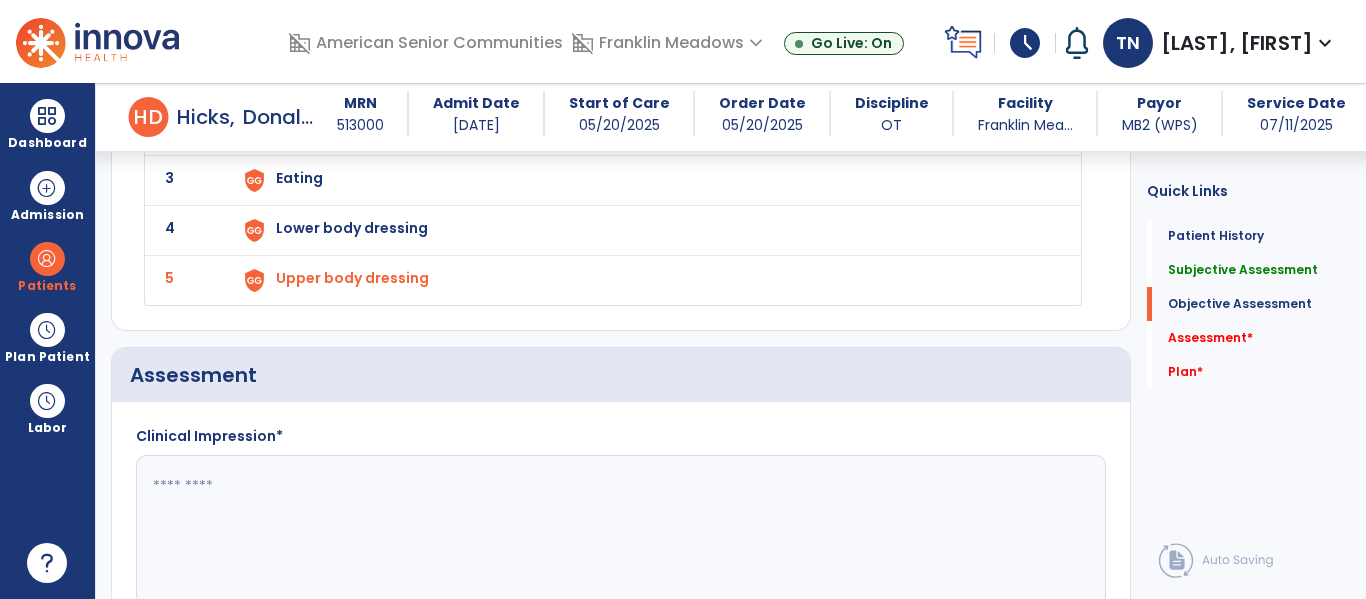 scroll, scrollTop: 2748, scrollLeft: 0, axis: vertical 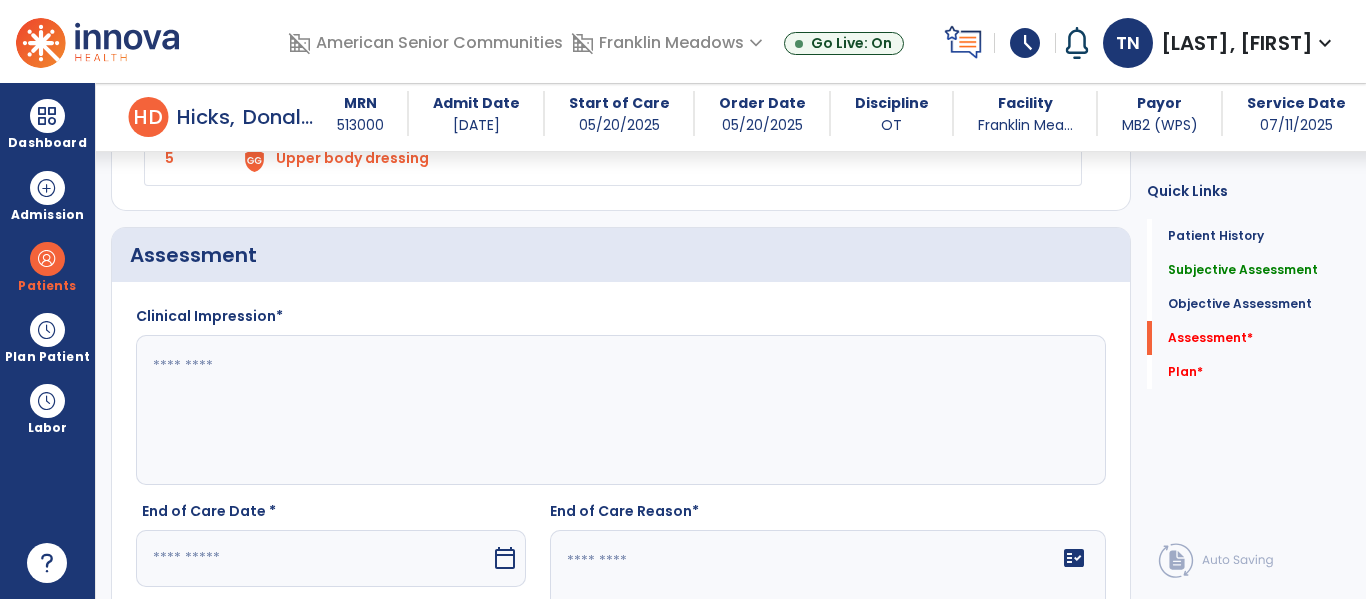 click 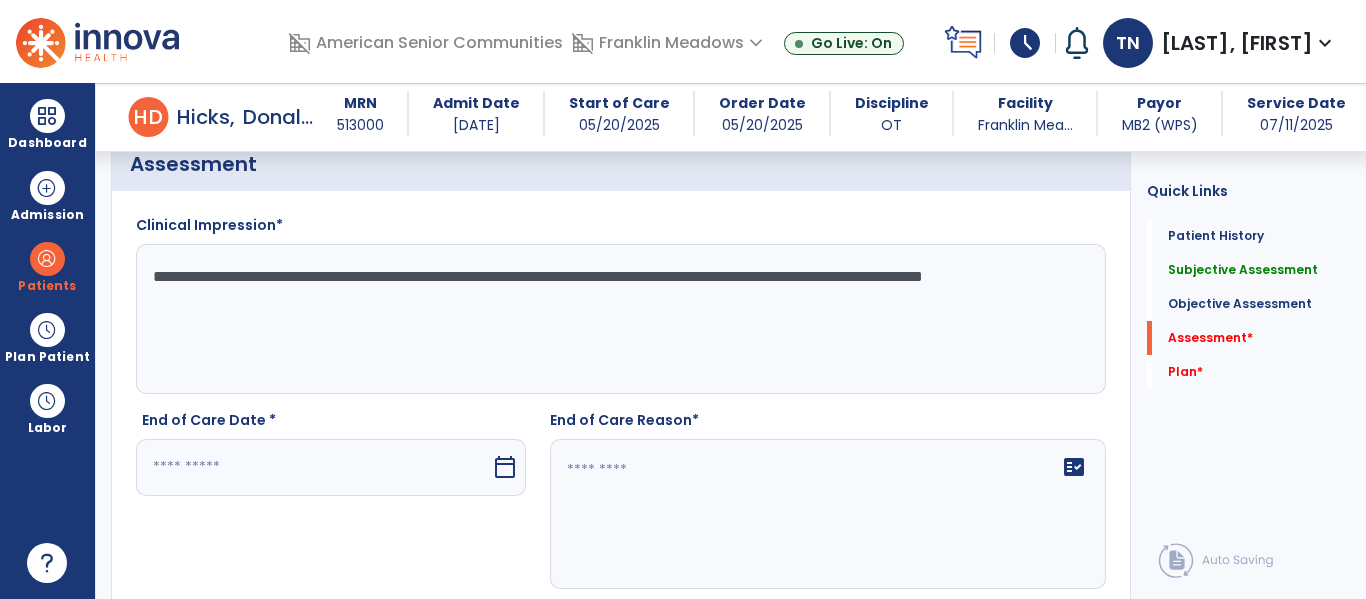 scroll, scrollTop: 2969, scrollLeft: 0, axis: vertical 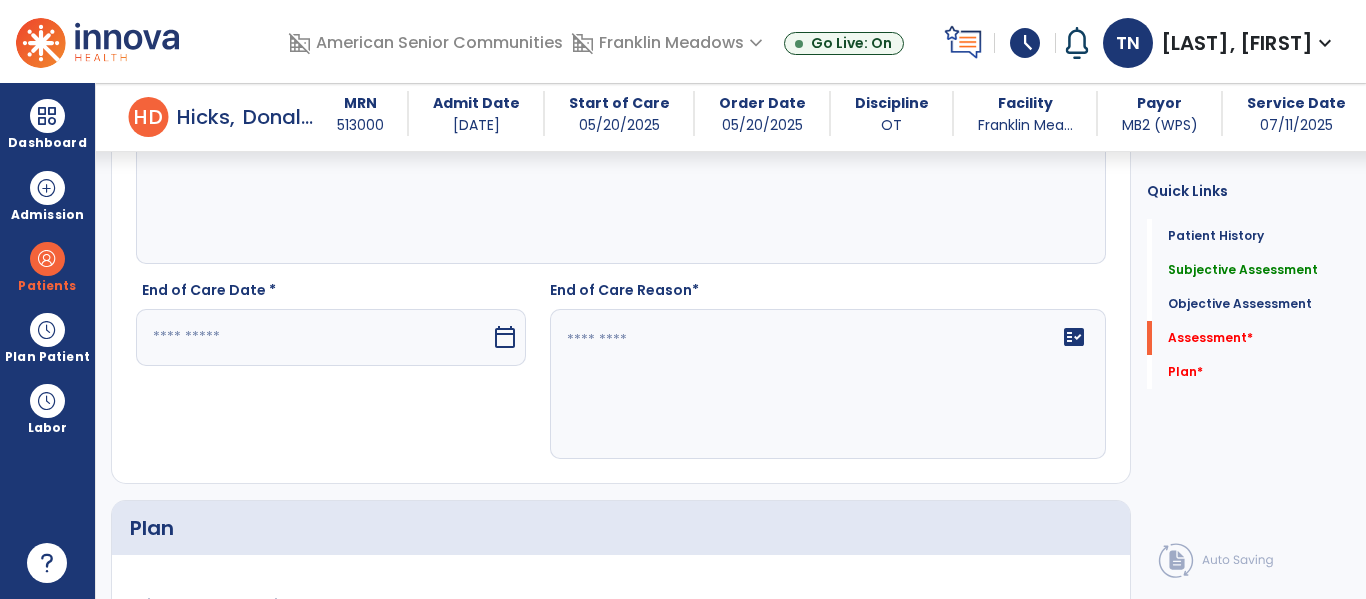 type on "**********" 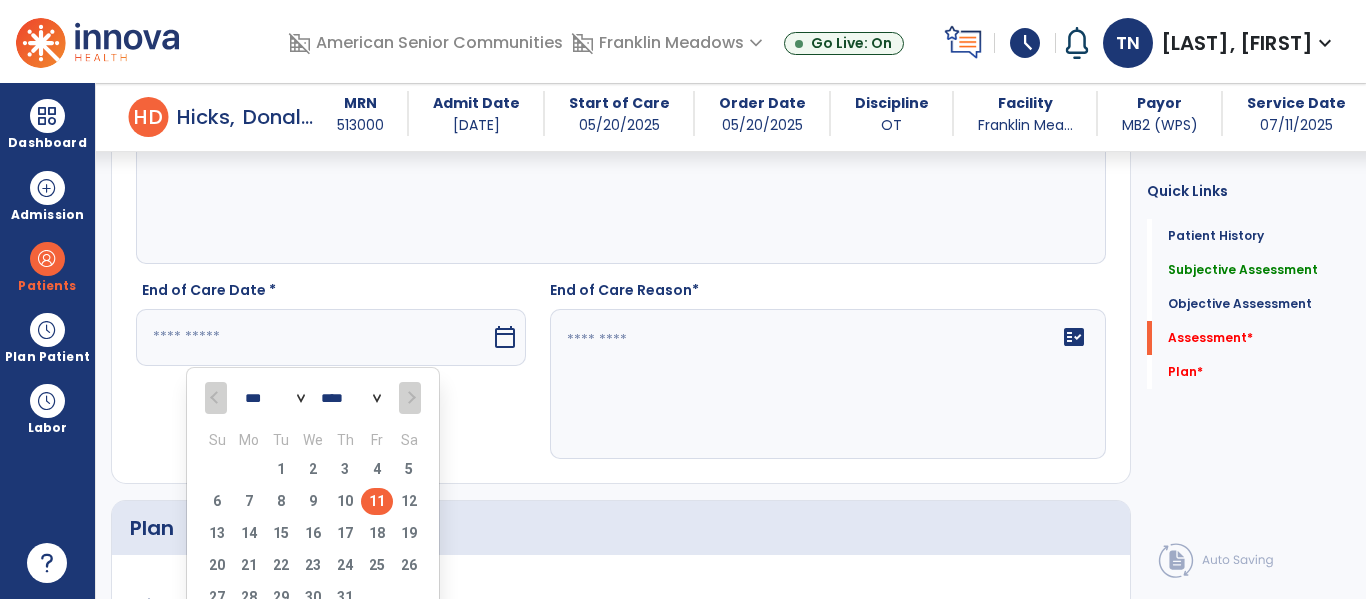 click on "11" at bounding box center [377, 501] 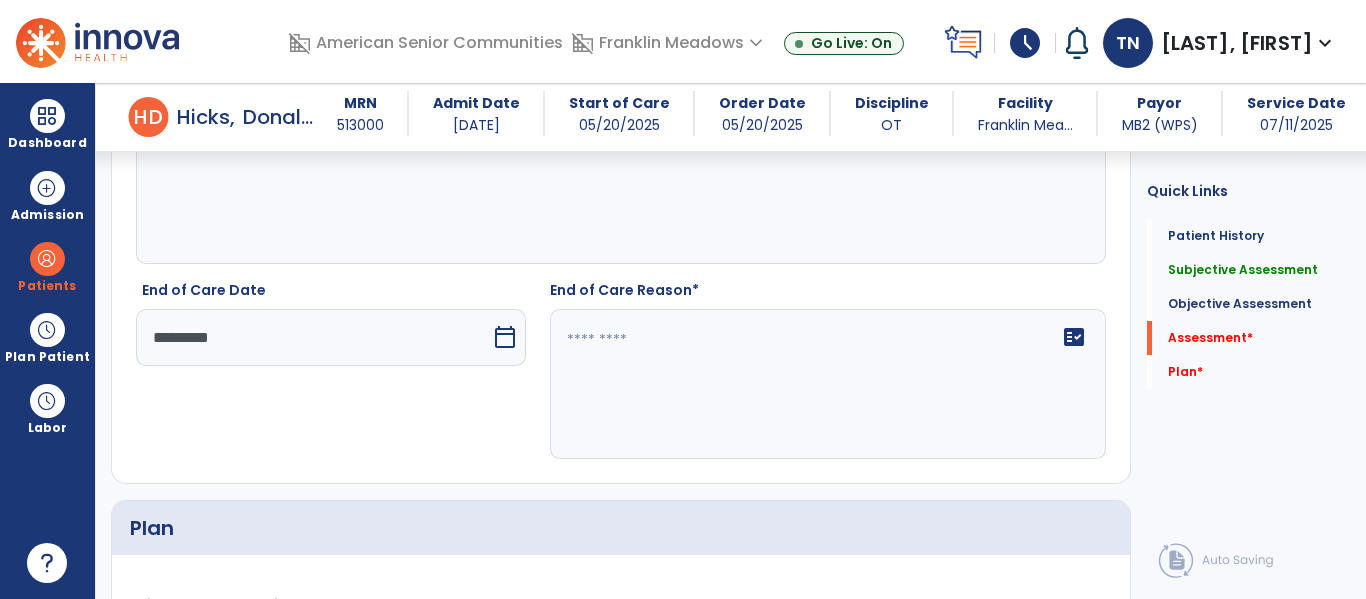 click 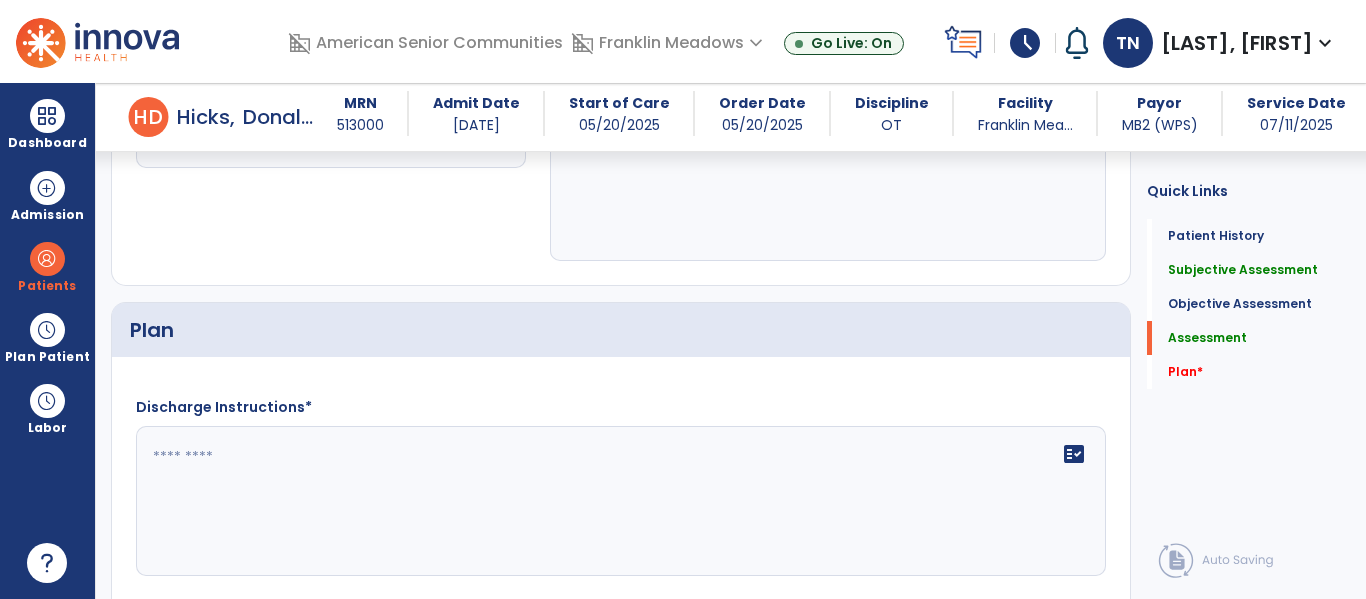 scroll, scrollTop: 3236, scrollLeft: 0, axis: vertical 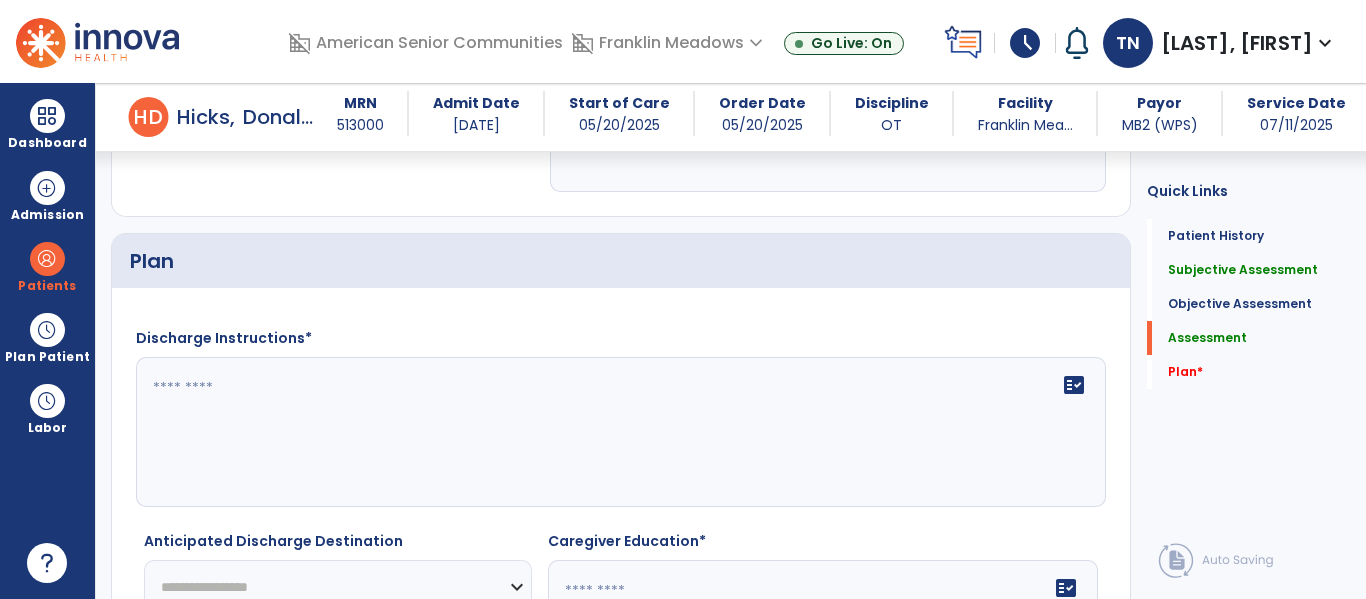 type on "**********" 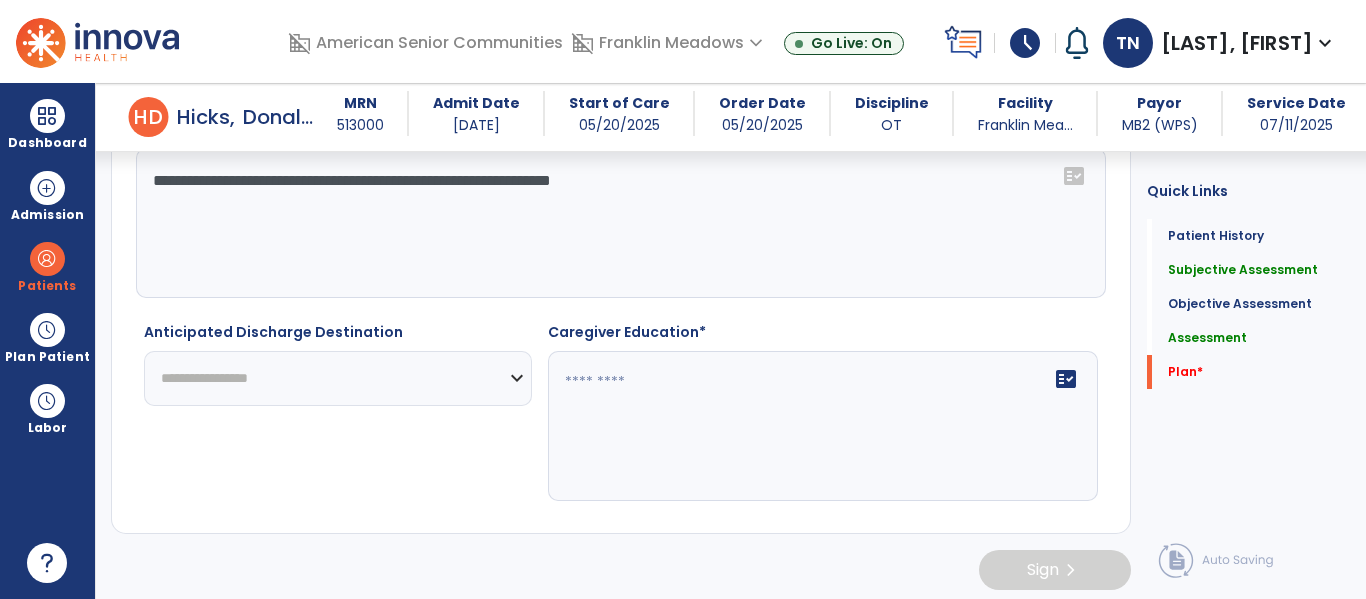 scroll, scrollTop: 3452, scrollLeft: 0, axis: vertical 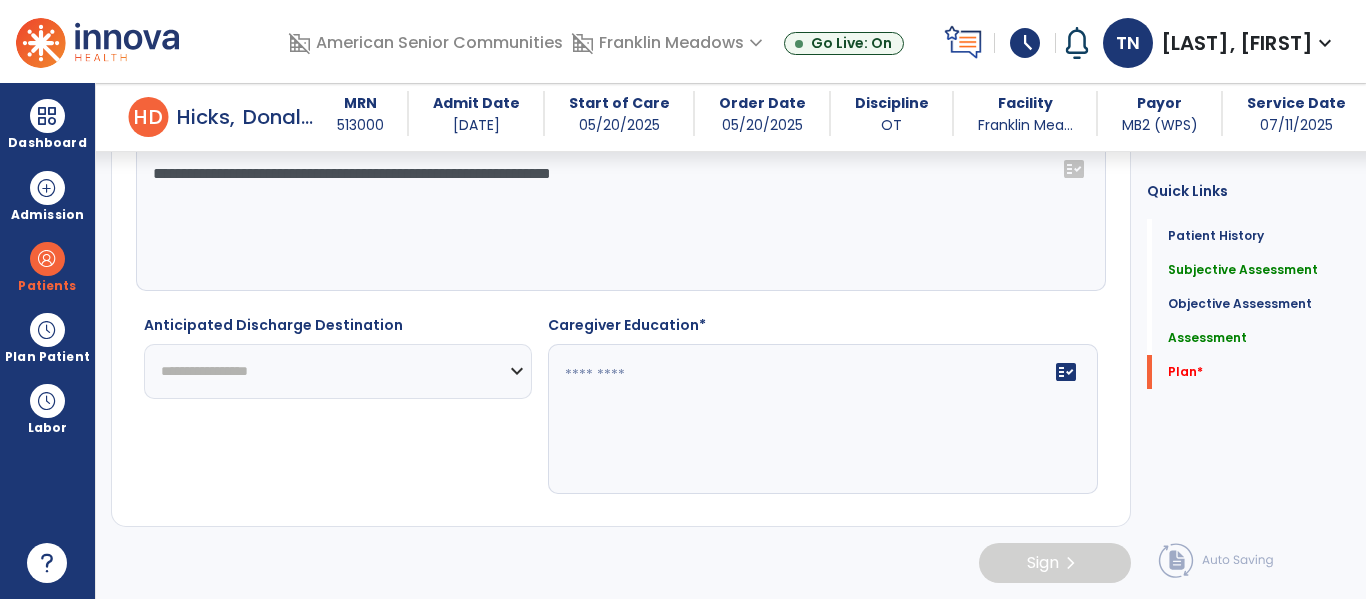 type on "**********" 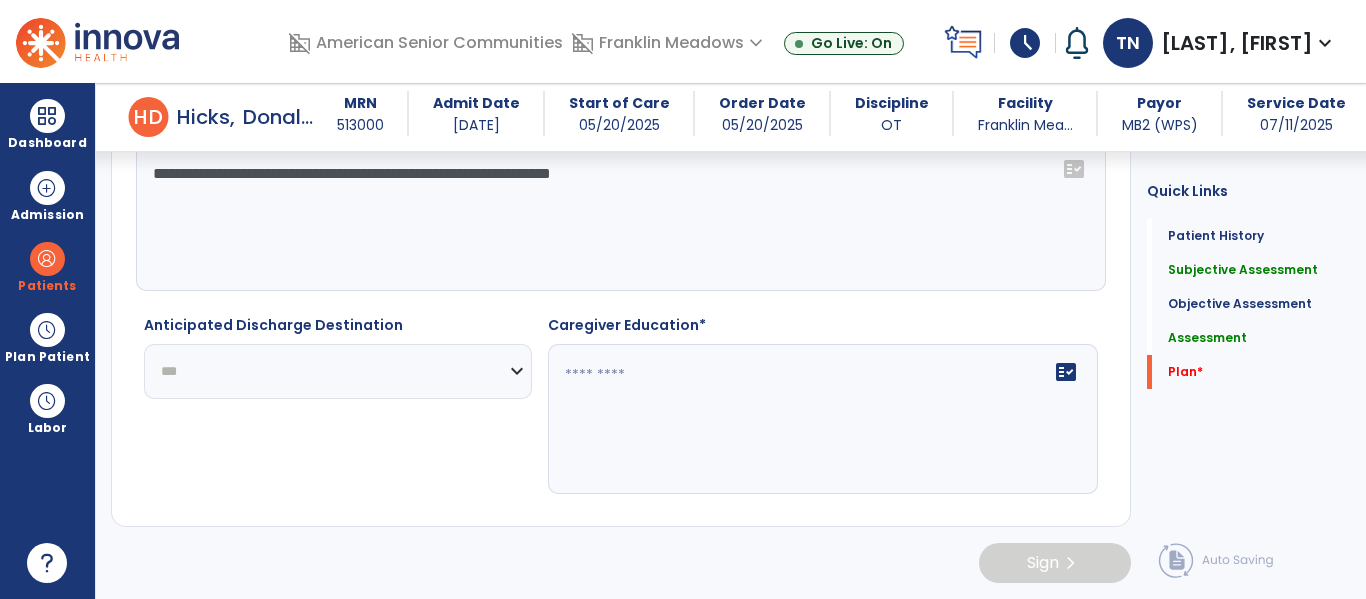 click on "**********" 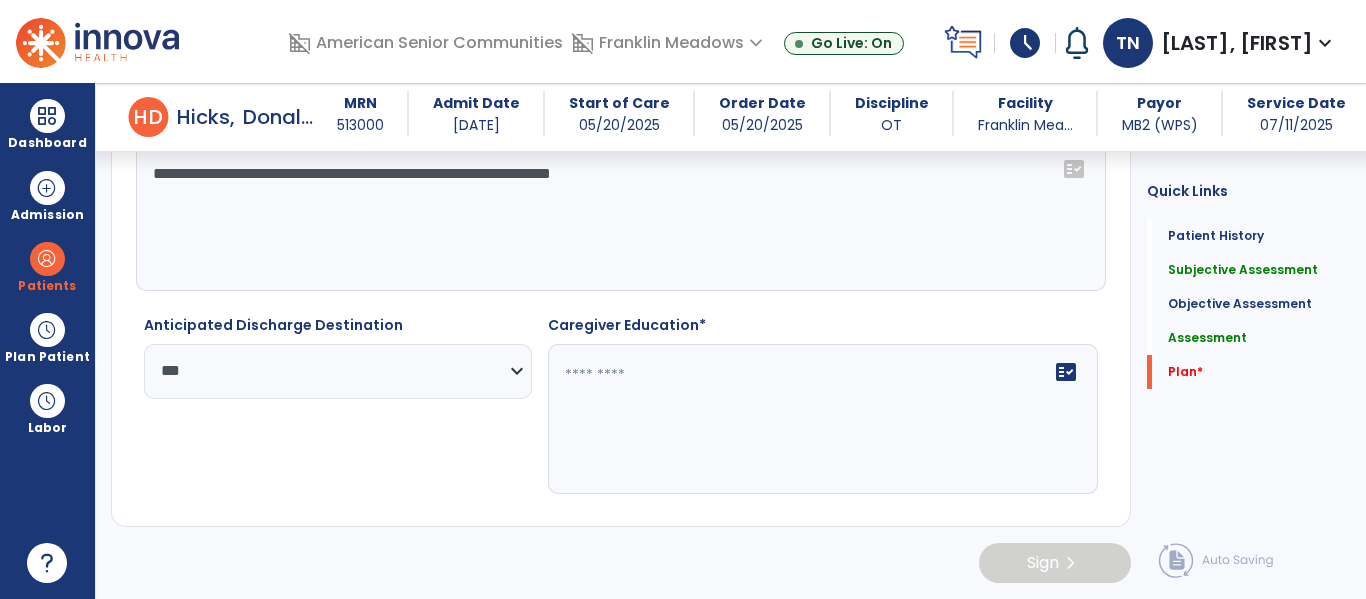 click on "fact_check" 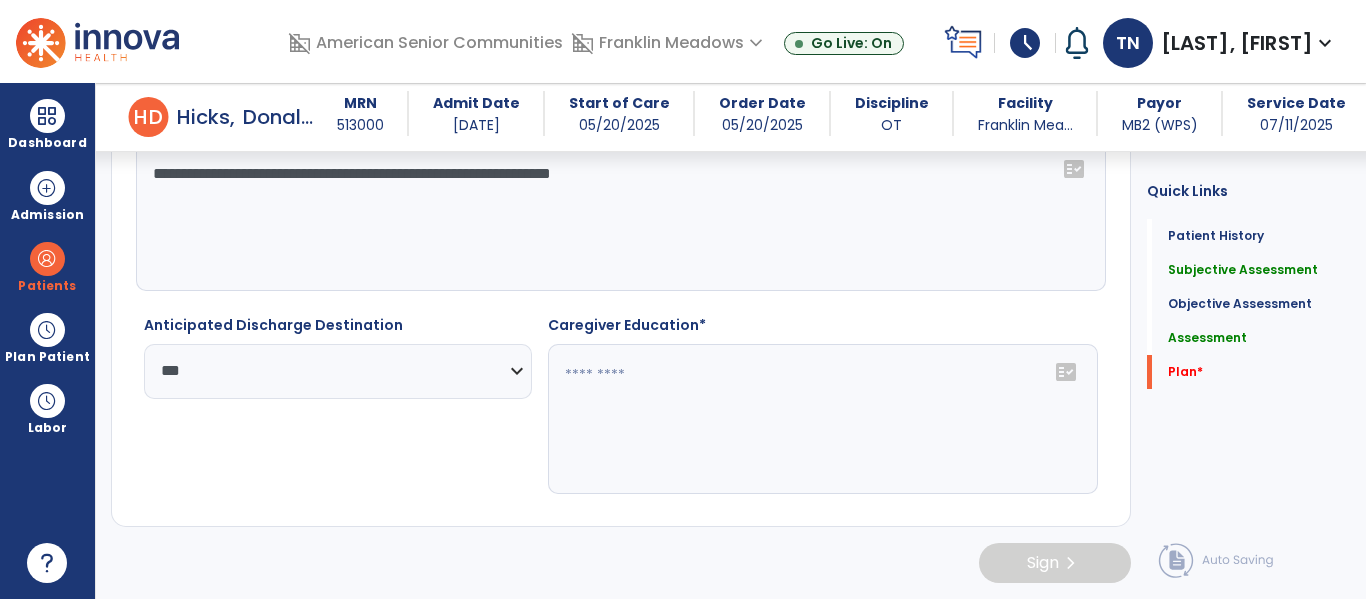 click on "fact_check" 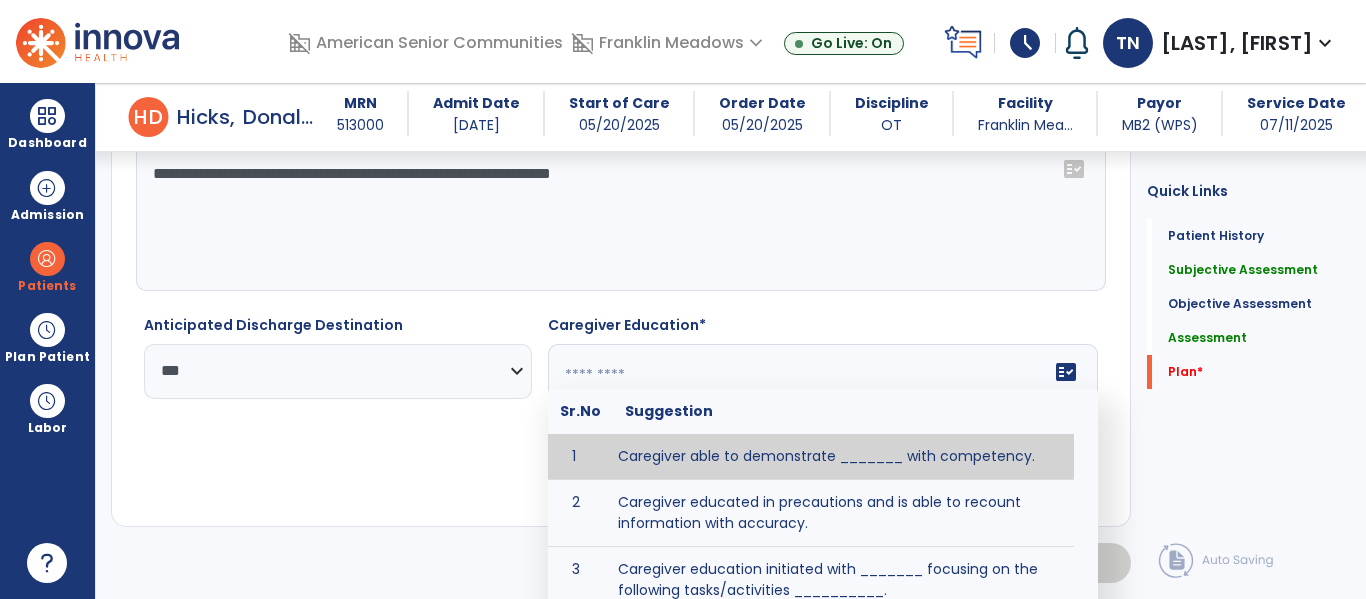 scroll, scrollTop: 64, scrollLeft: 0, axis: vertical 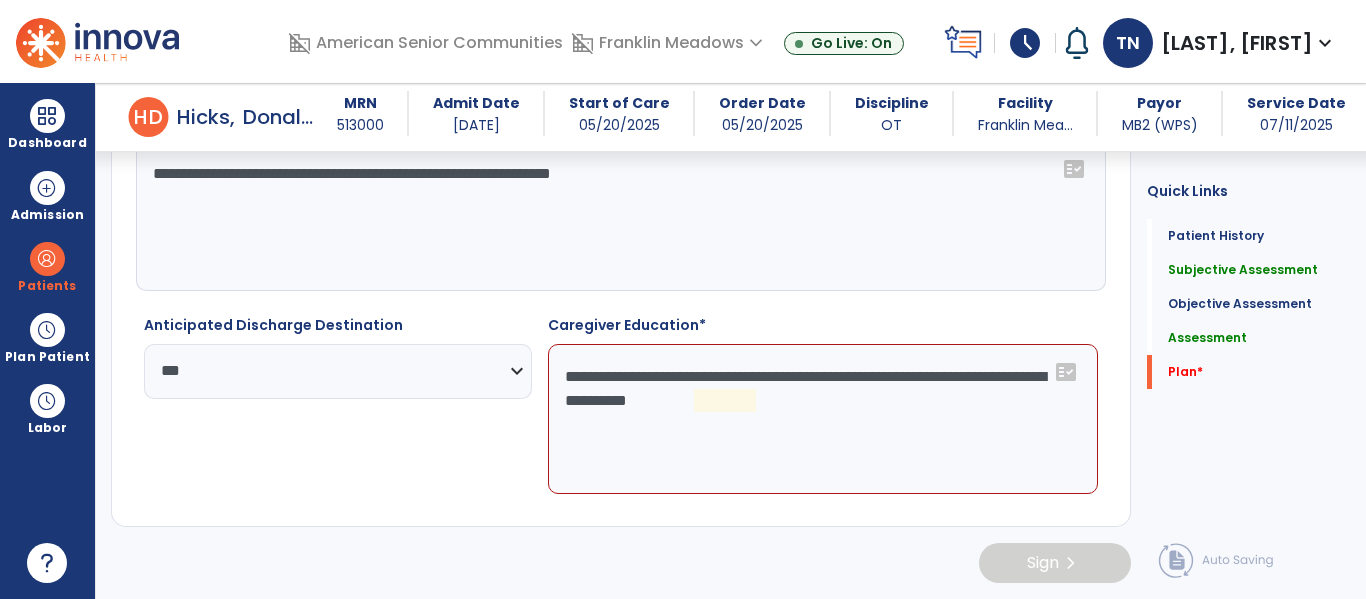 click on "**********" 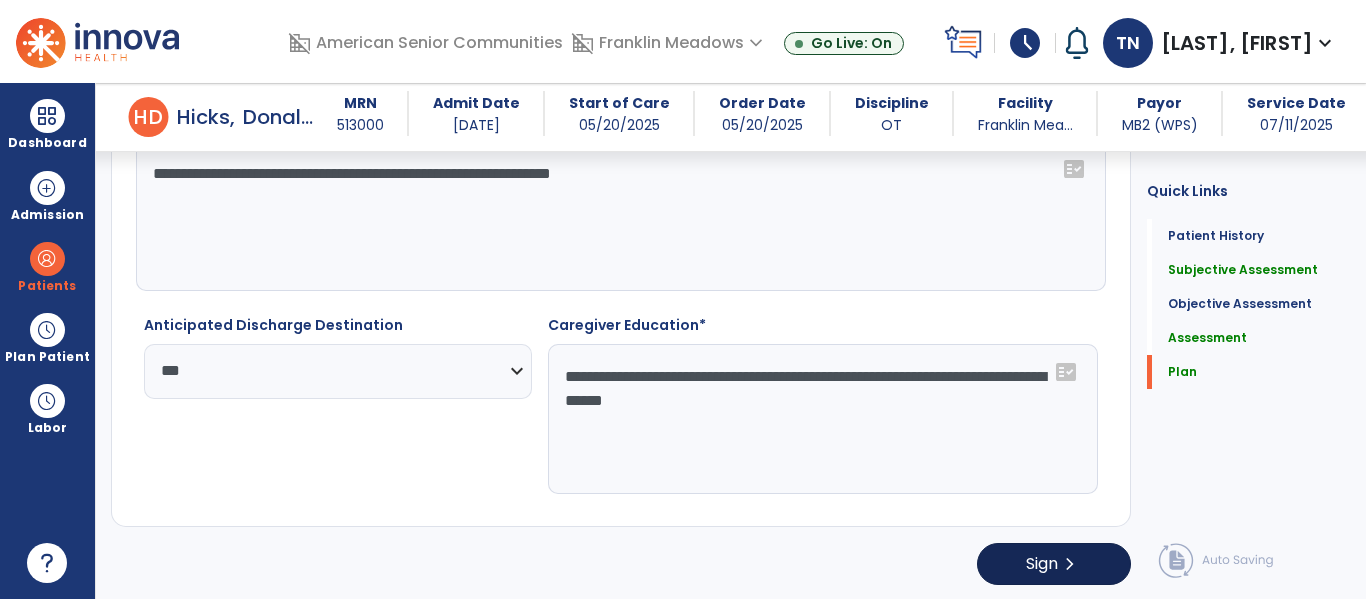 type on "**********" 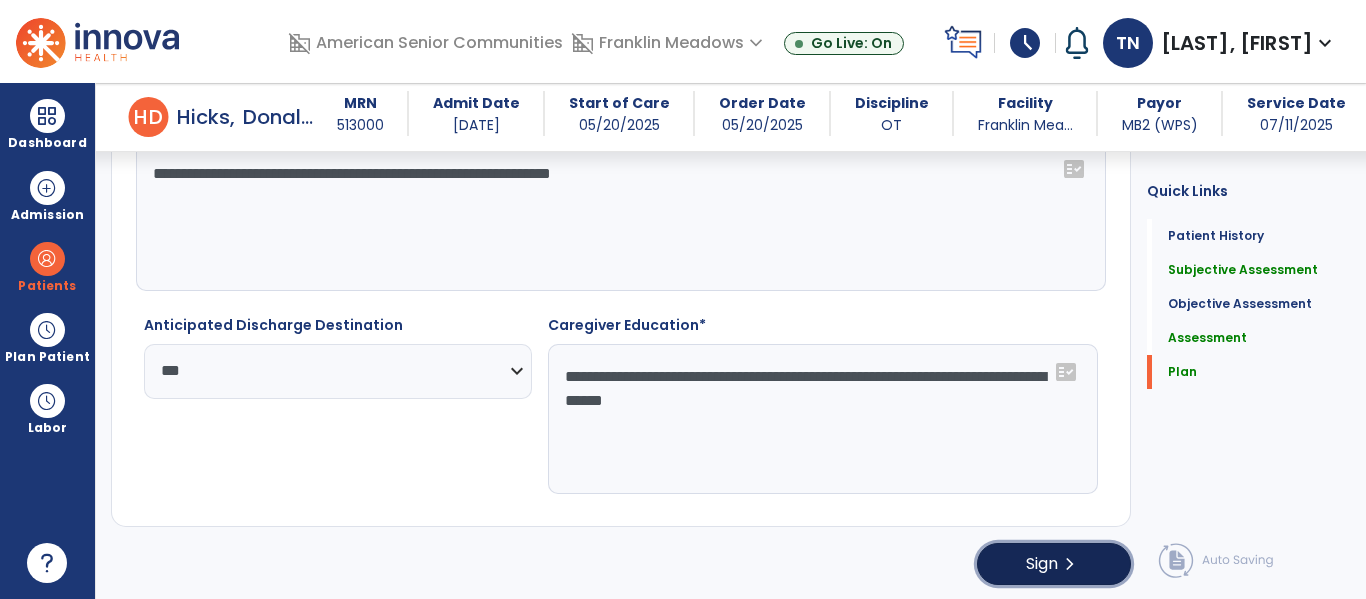 click on "Sign  chevron_right" 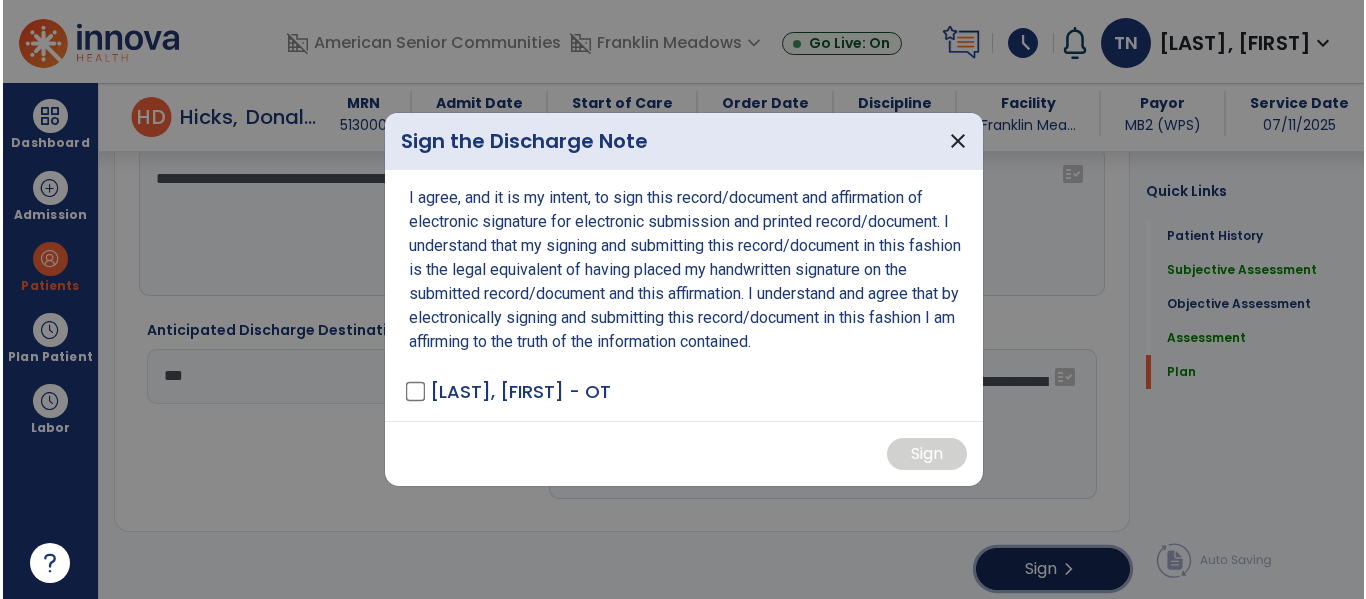 scroll, scrollTop: 3452, scrollLeft: 0, axis: vertical 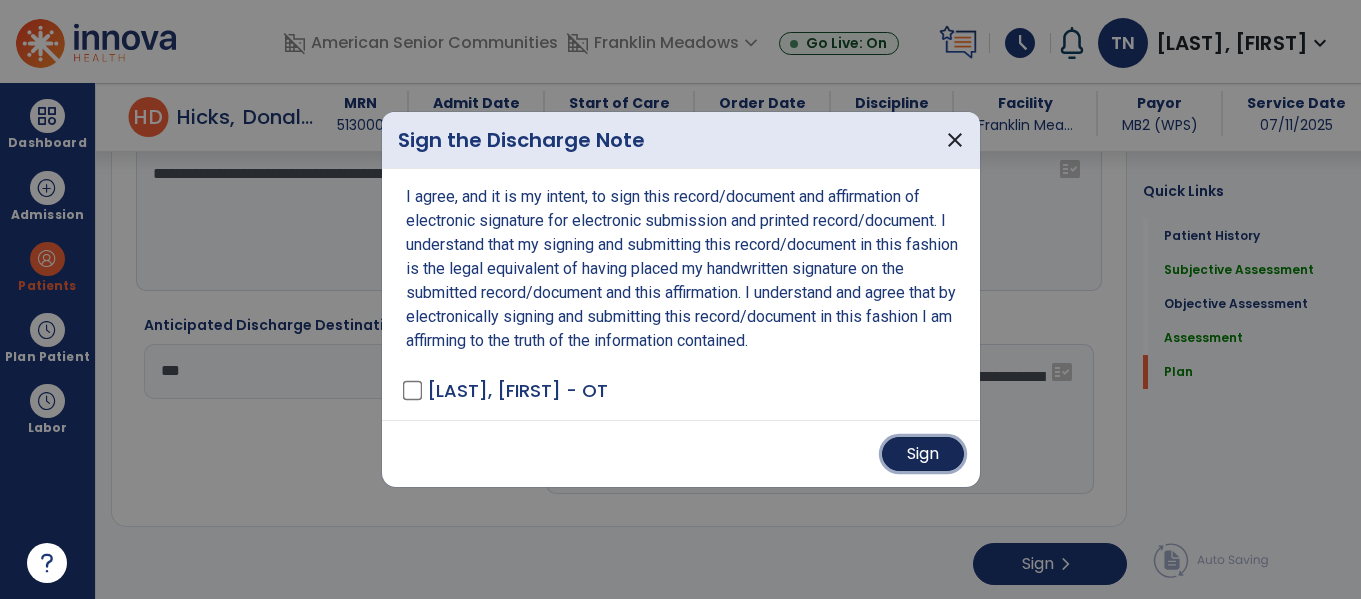 click on "Sign" at bounding box center (923, 454) 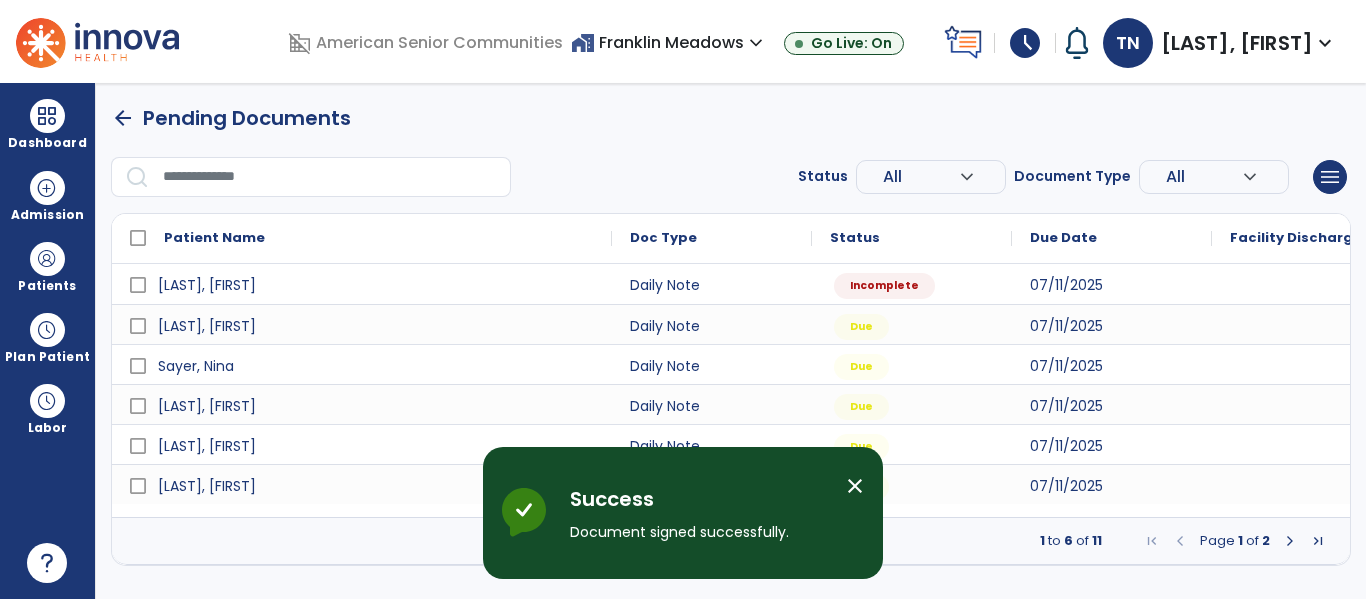 scroll, scrollTop: 0, scrollLeft: 0, axis: both 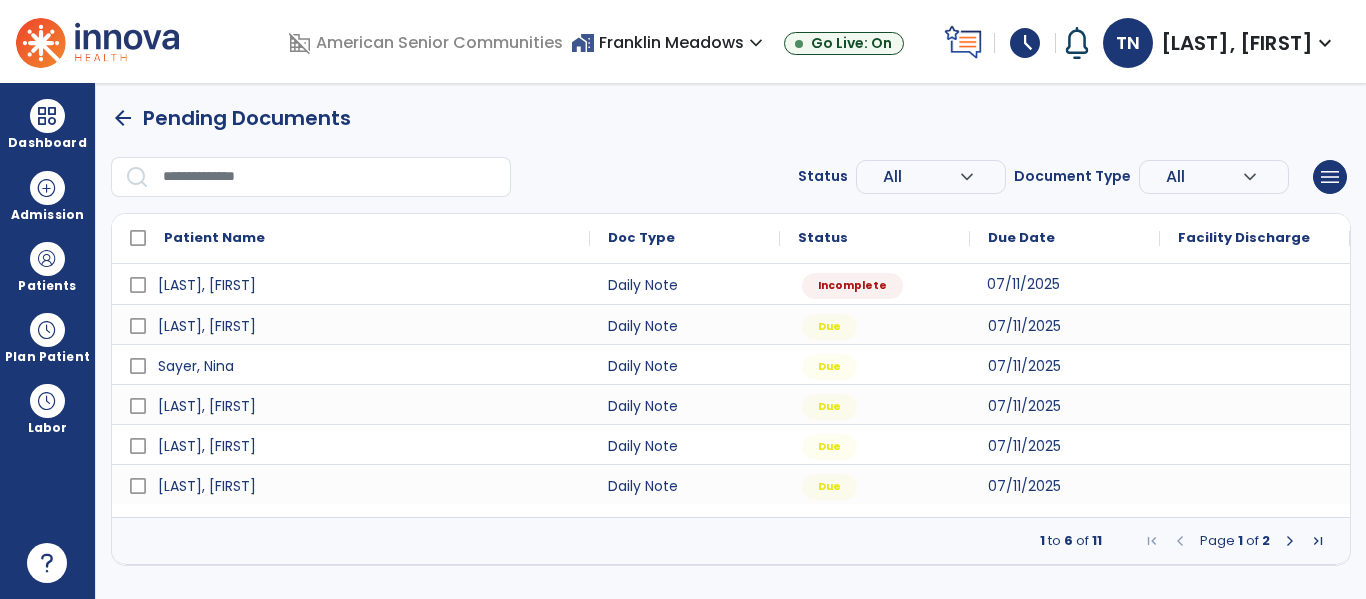 click on "07/11/2025" at bounding box center (1023, 284) 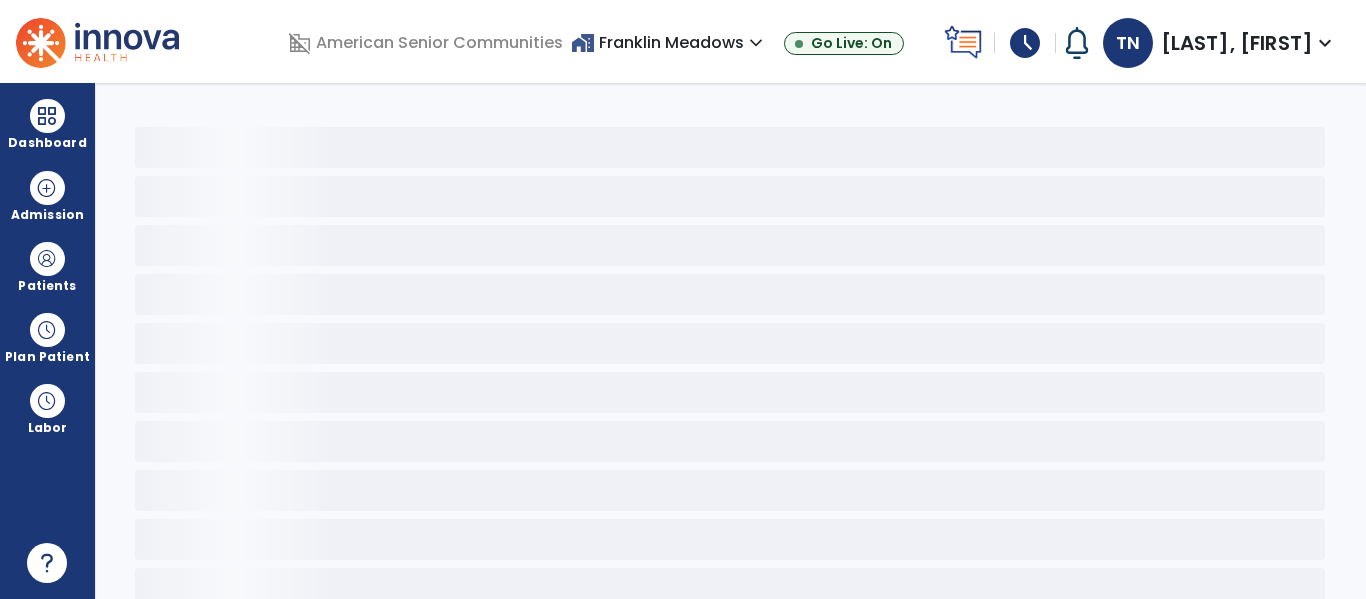 select on "*" 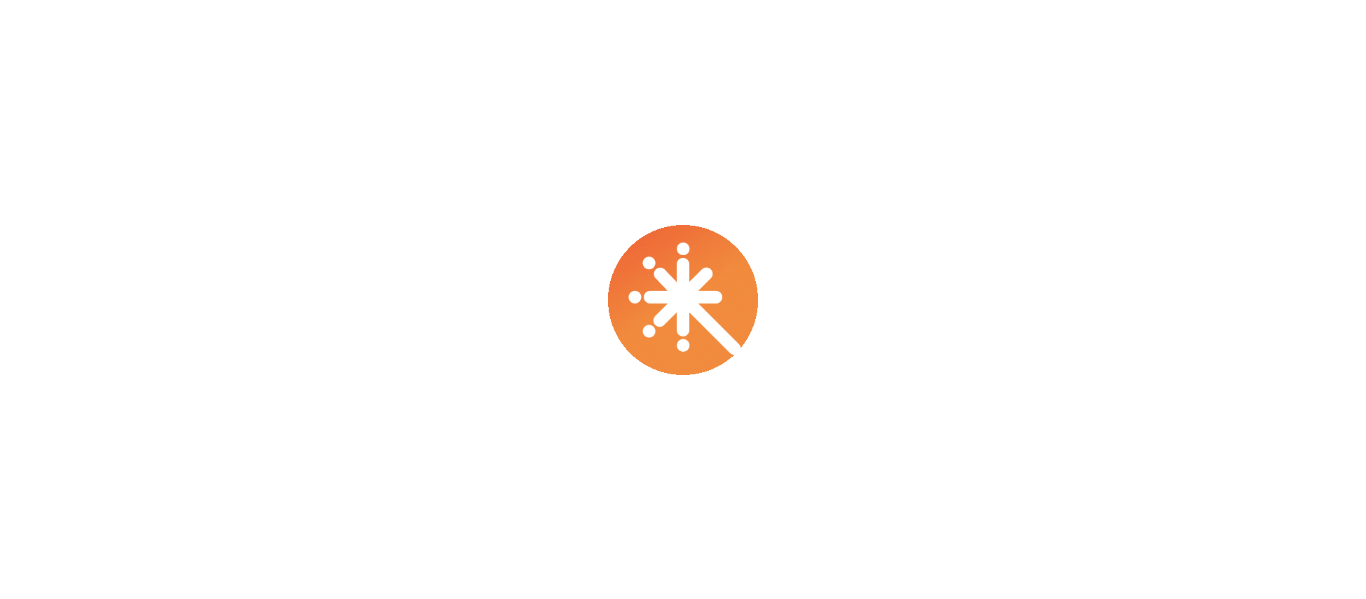 scroll, scrollTop: 0, scrollLeft: 0, axis: both 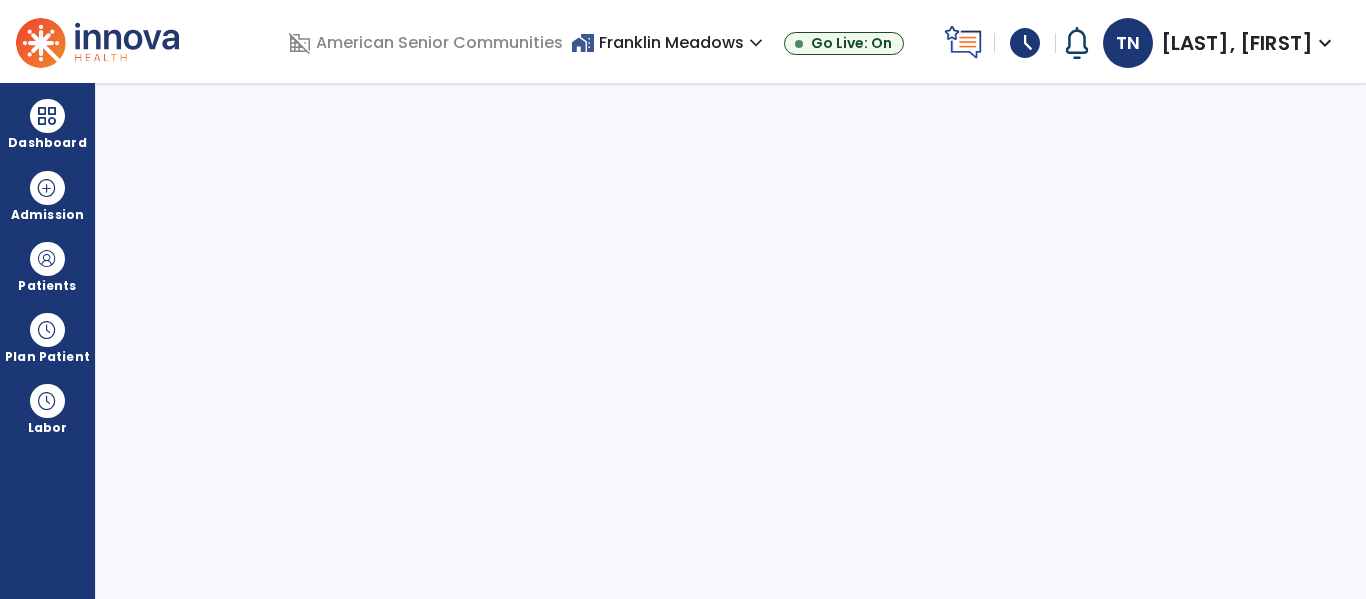 select on "****" 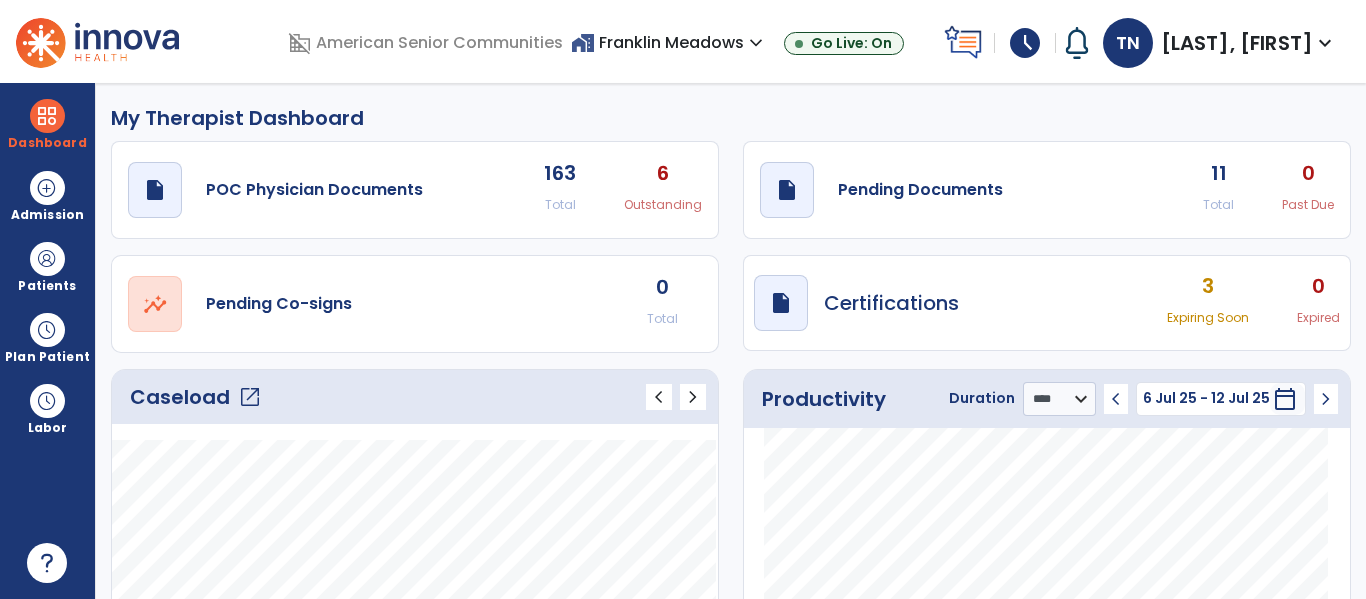 click on "11 Total" 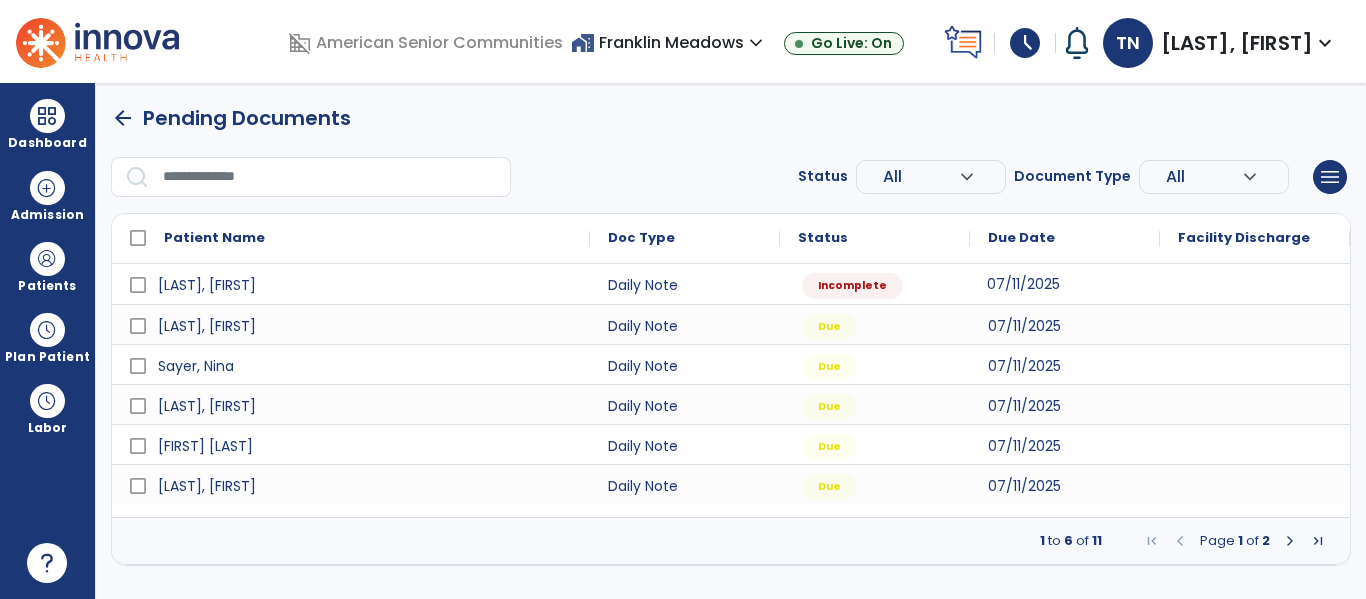 click on "07/11/2025" at bounding box center (1023, 284) 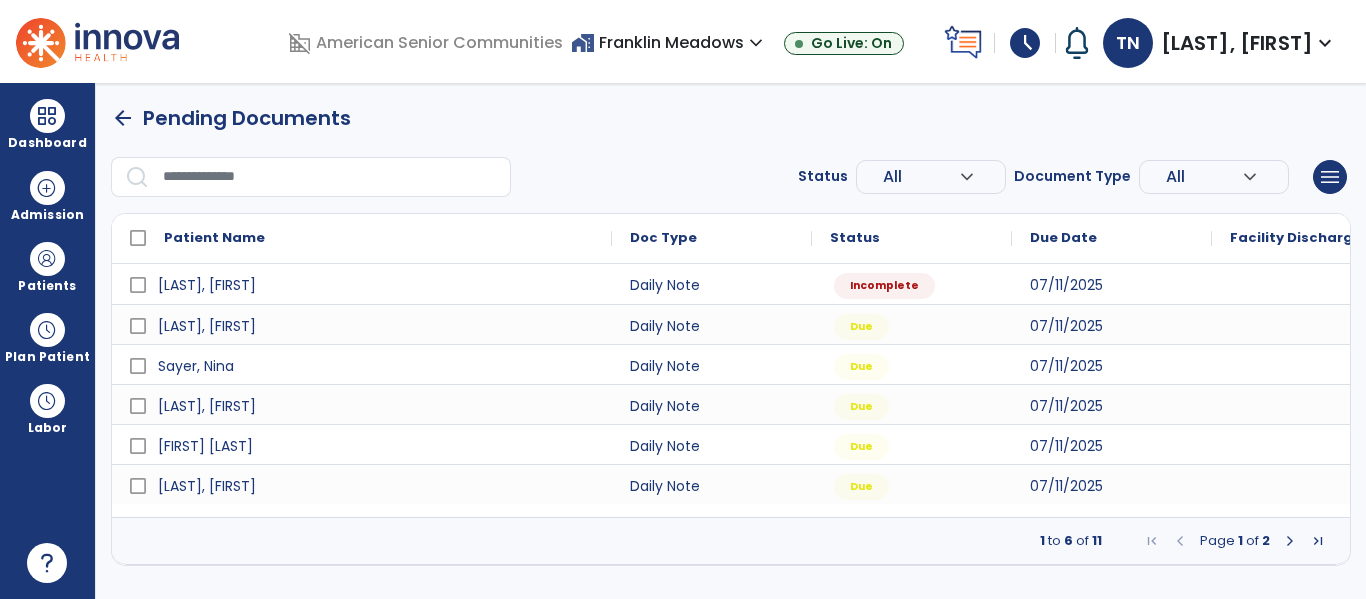 select on "*" 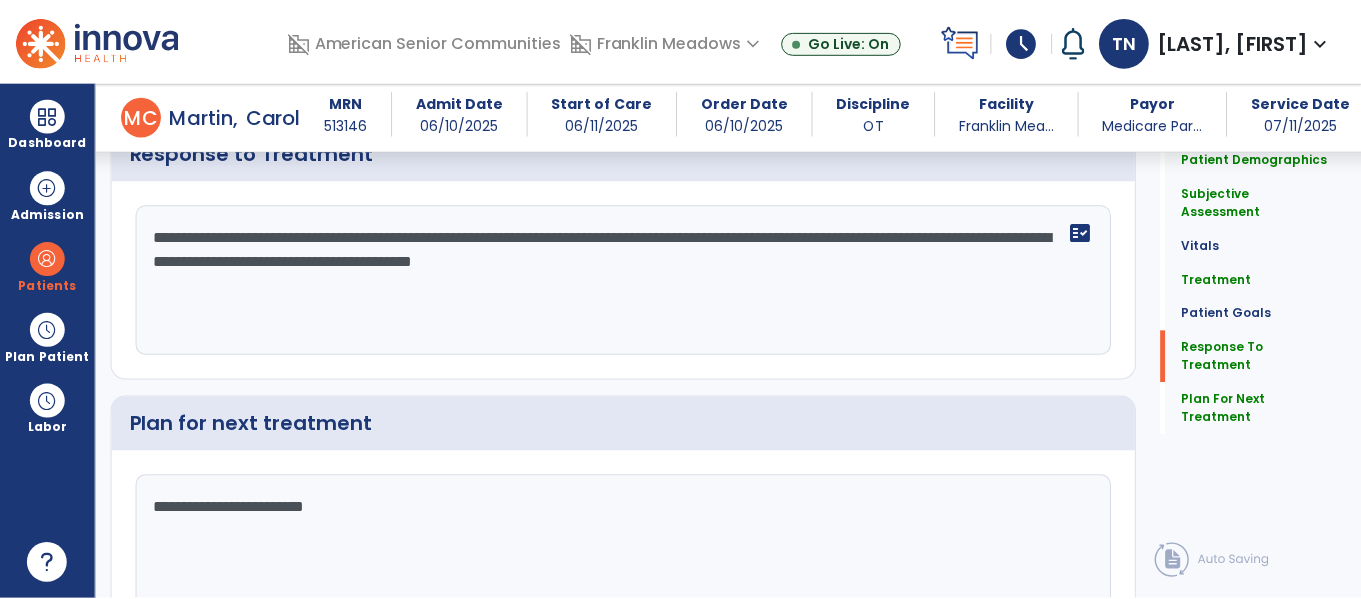 scroll, scrollTop: 3554, scrollLeft: 0, axis: vertical 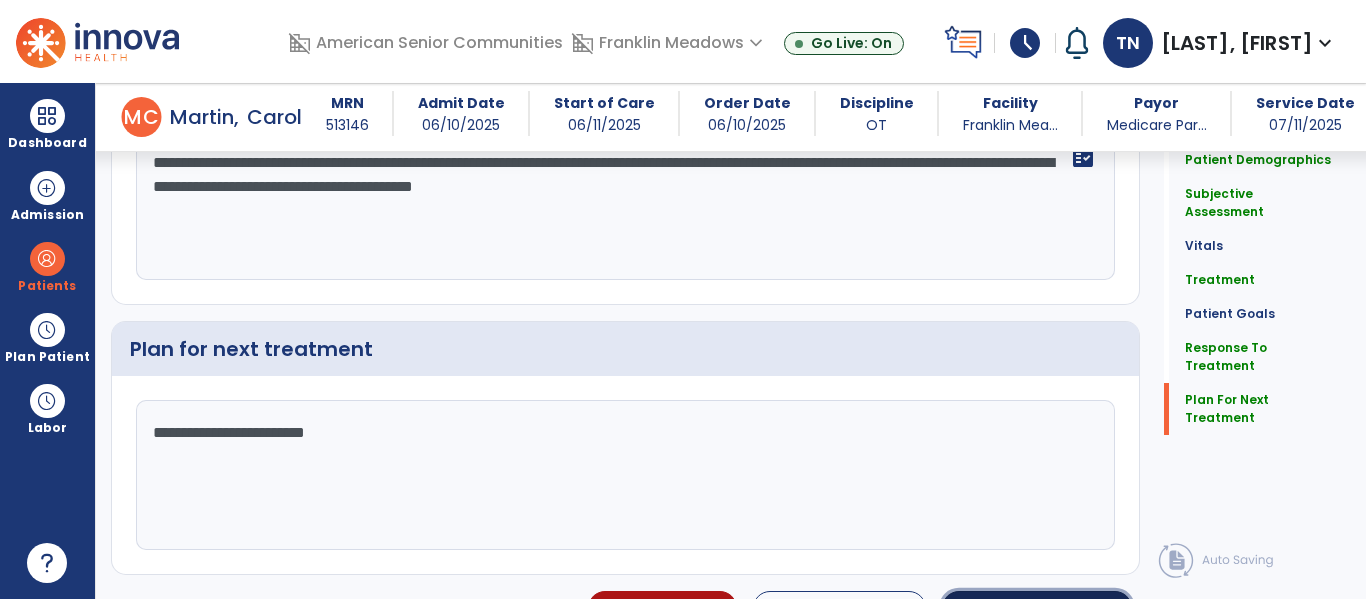 click on "chevron_right" 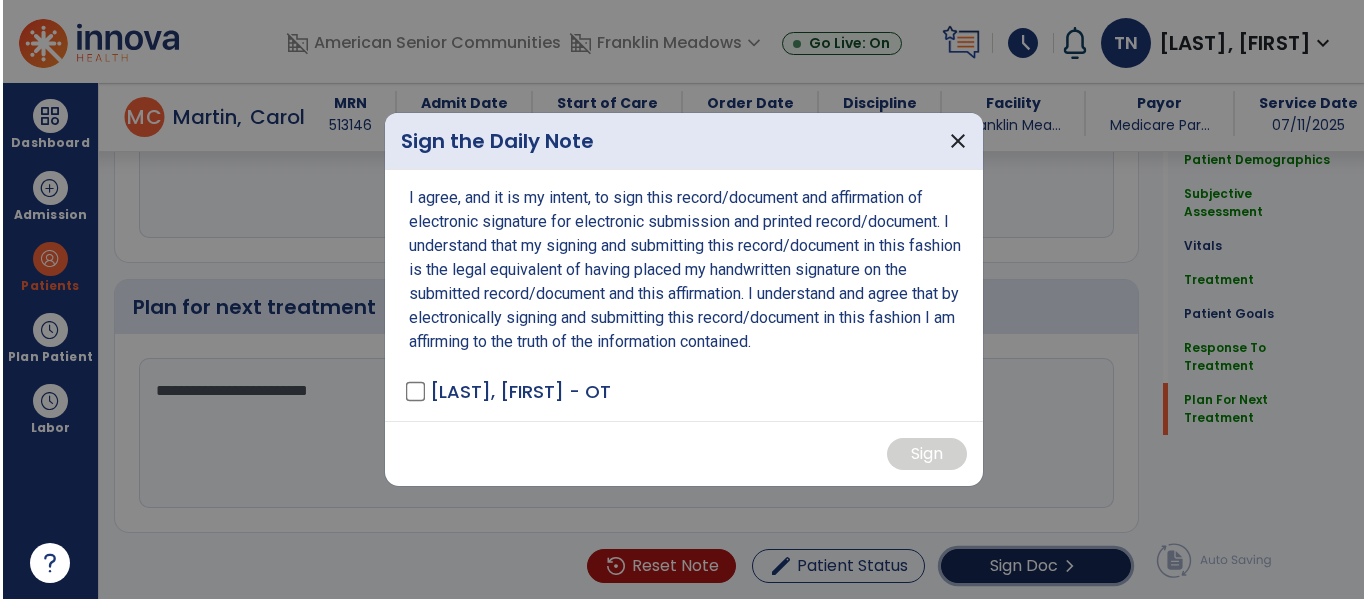 scroll, scrollTop: 3596, scrollLeft: 0, axis: vertical 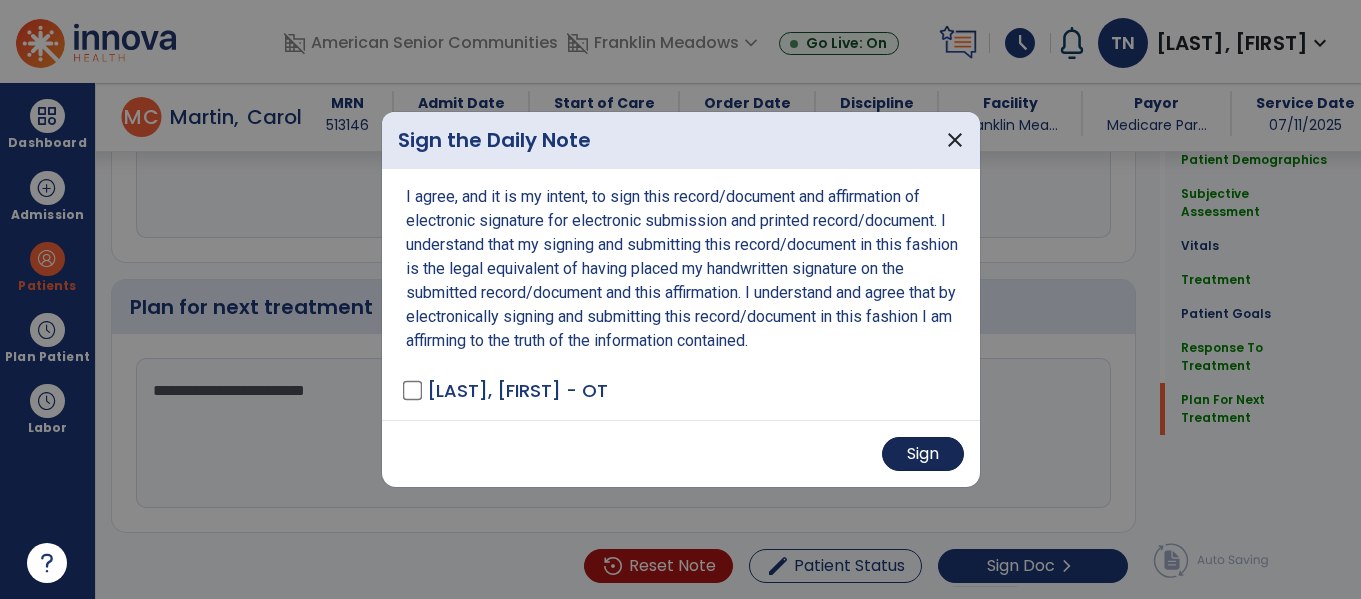 click on "Sign" at bounding box center (923, 454) 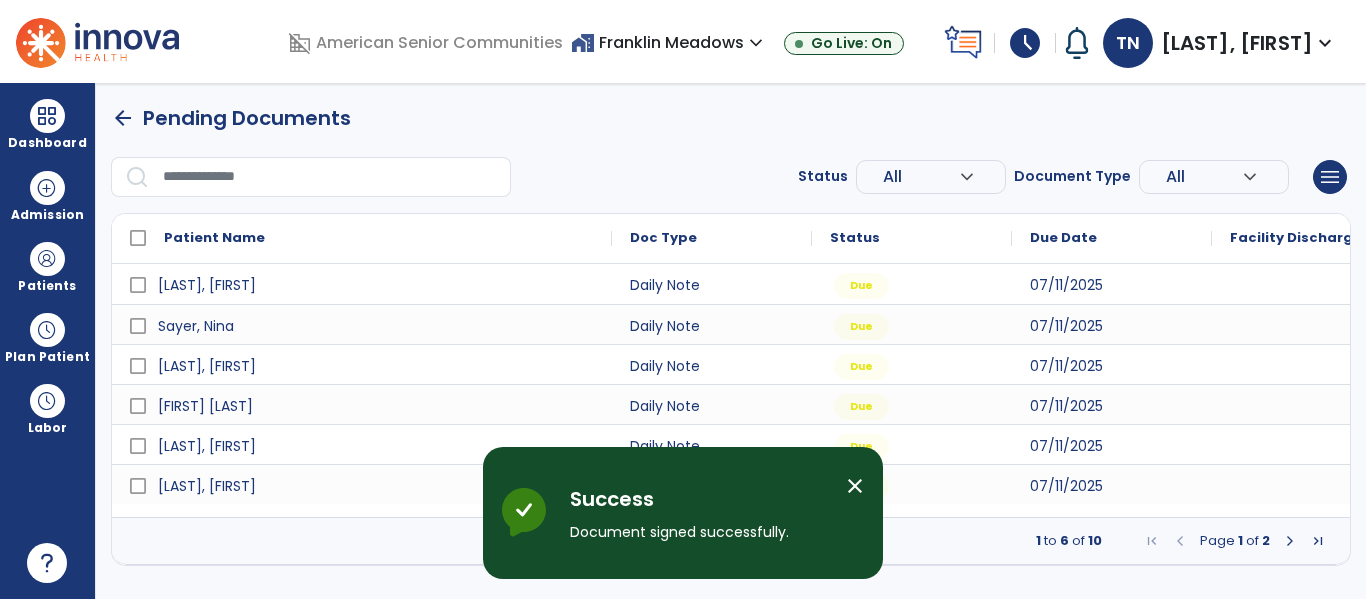 scroll, scrollTop: 0, scrollLeft: 0, axis: both 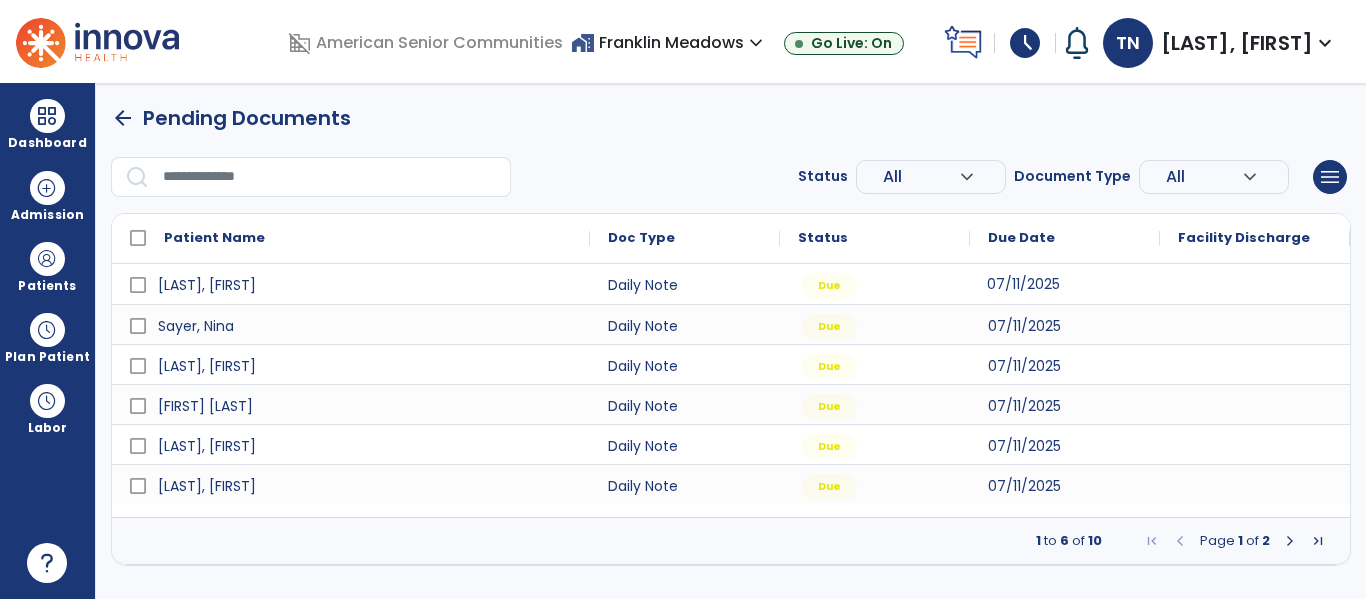 click on "07/11/2025" at bounding box center [1023, 284] 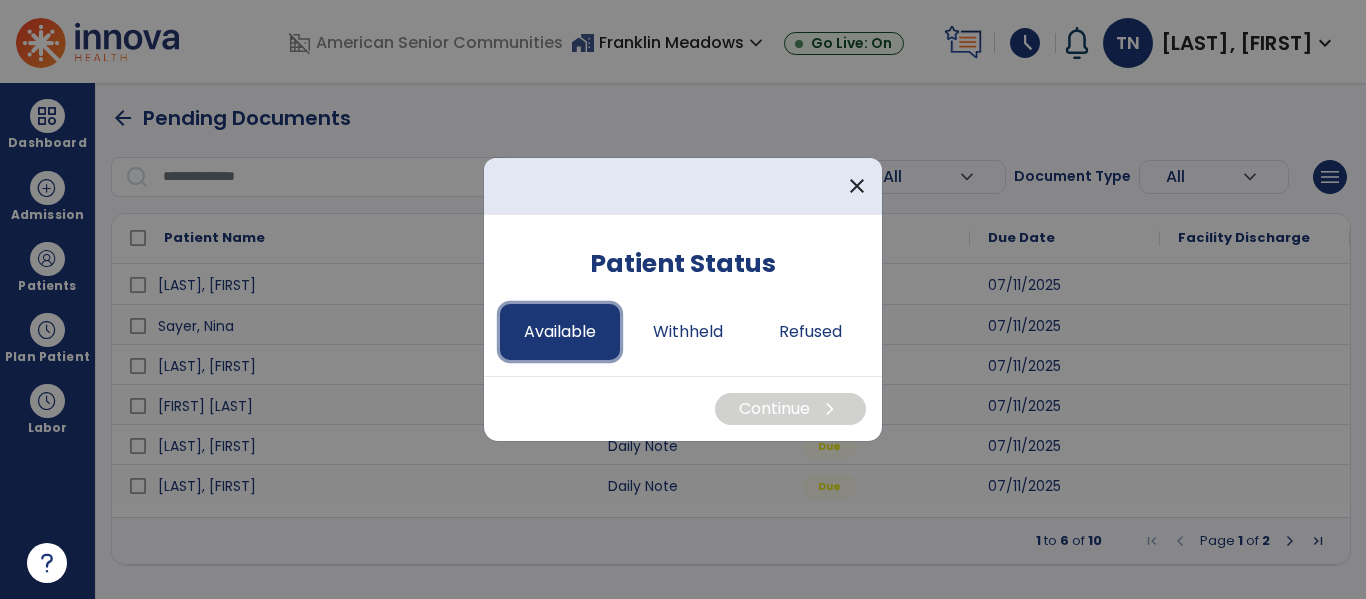 click on "Available" at bounding box center [560, 332] 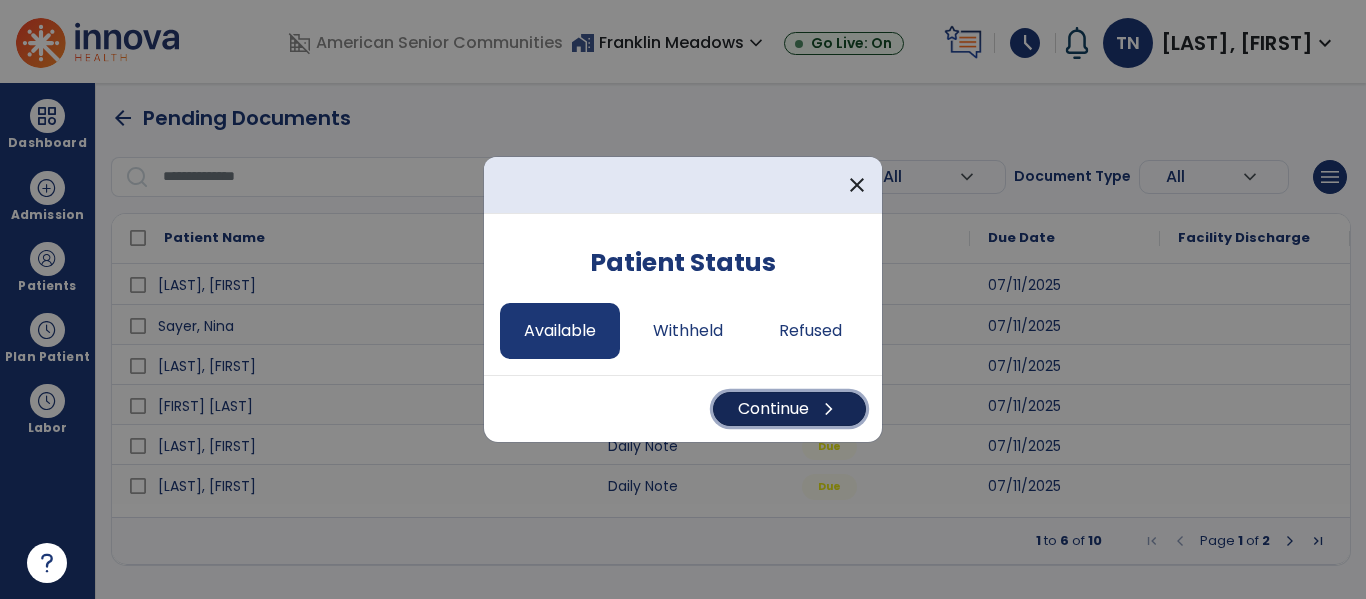 click on "Continue   chevron_right" at bounding box center [789, 409] 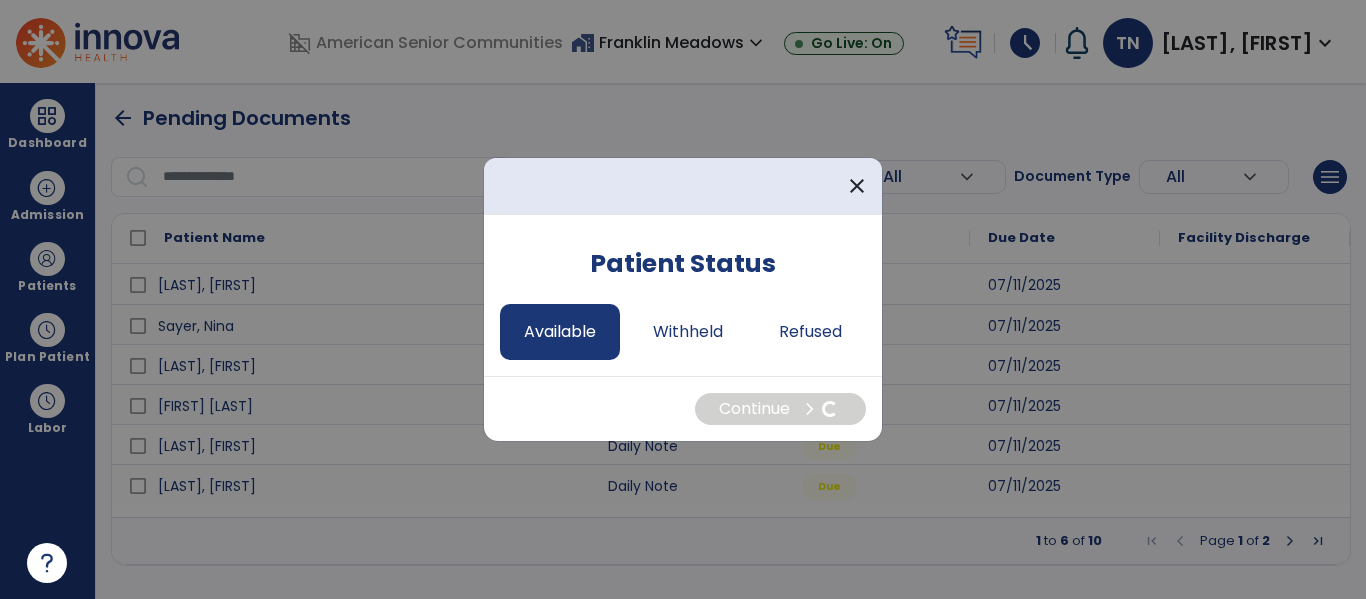 select on "*" 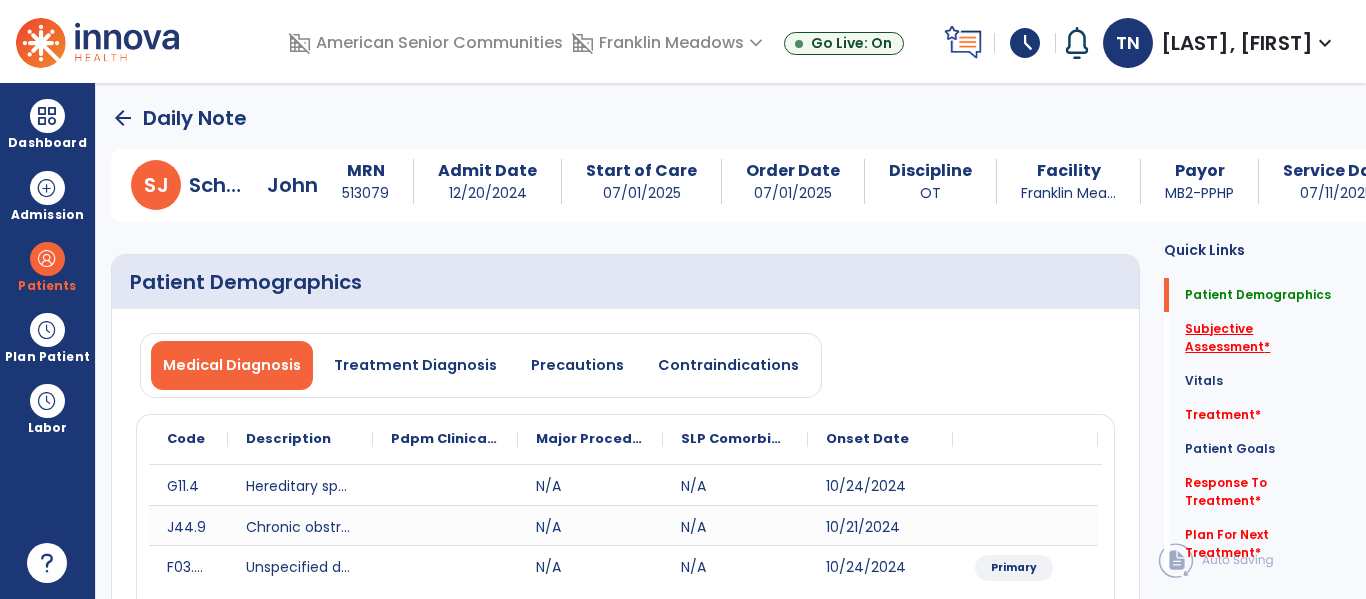 click on "Subjective Assessment   *" 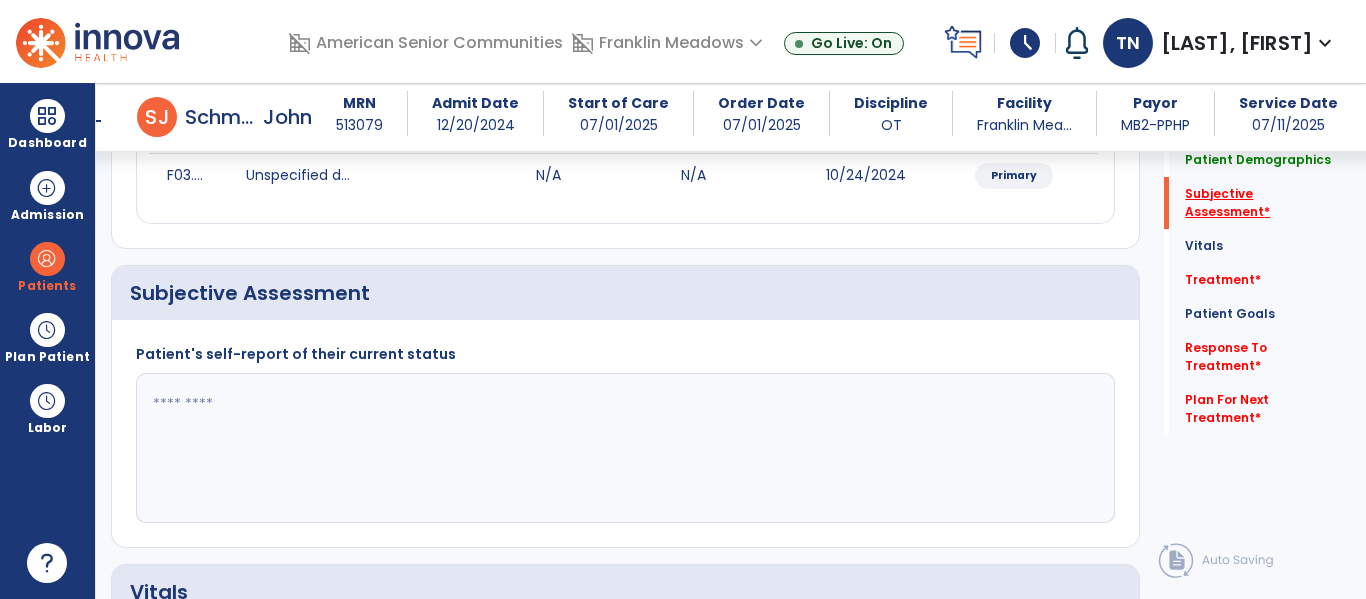 scroll, scrollTop: 457, scrollLeft: 0, axis: vertical 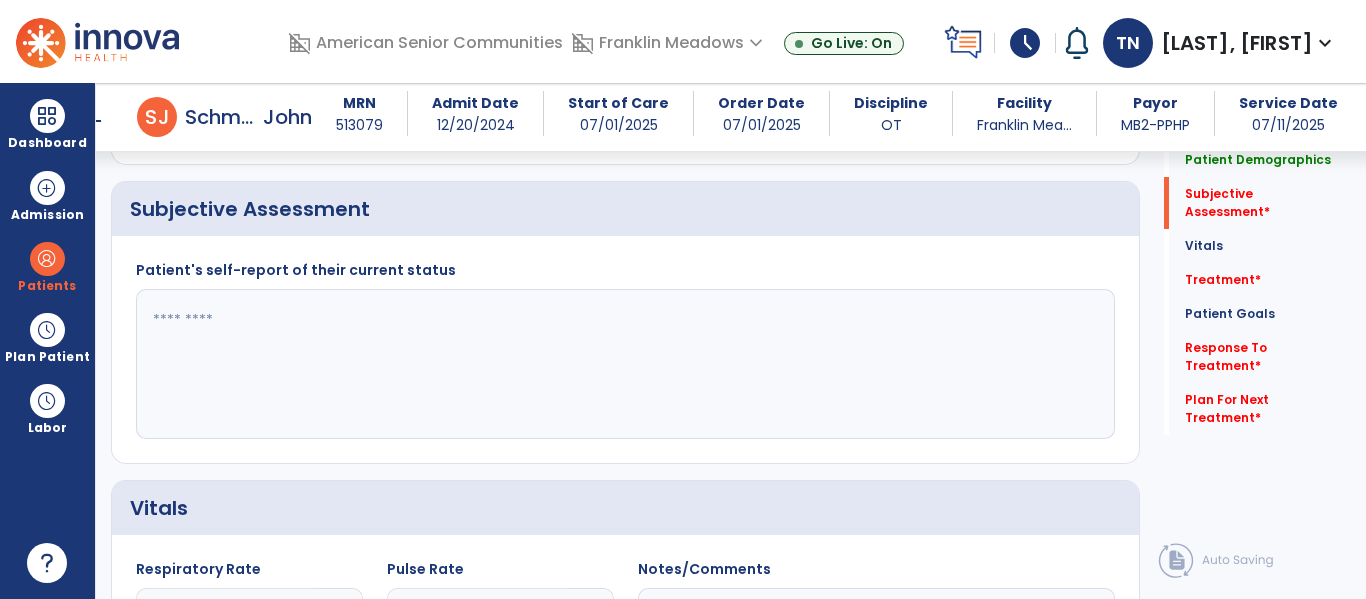 click 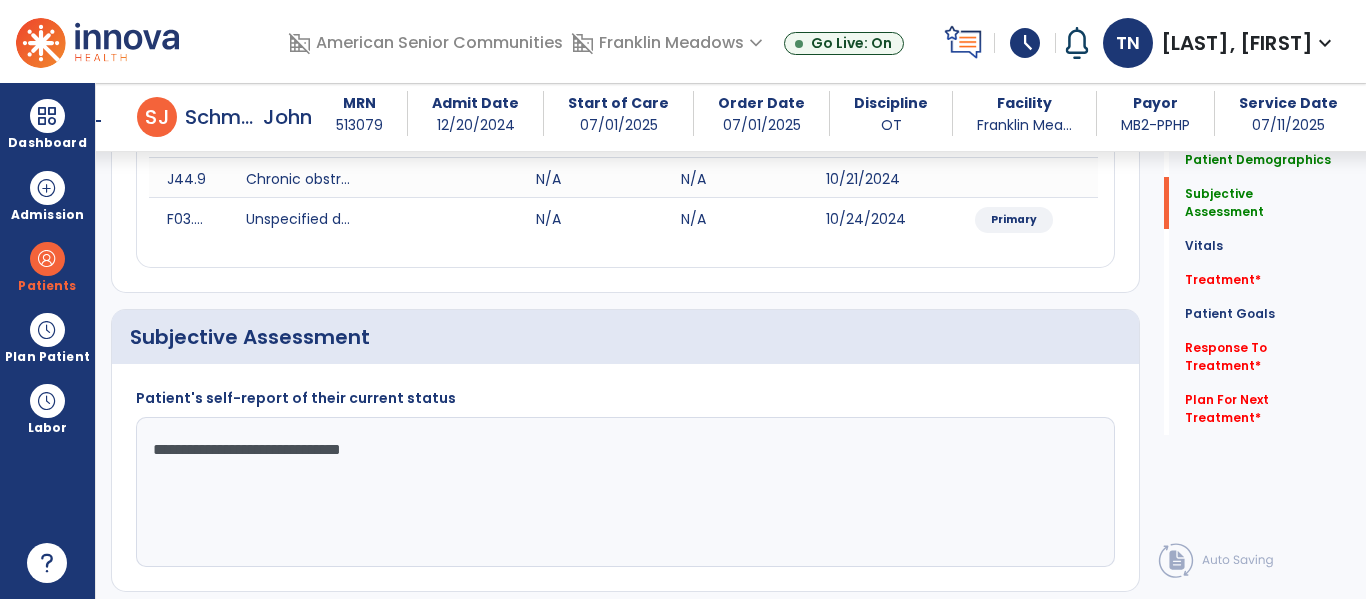scroll, scrollTop: 345, scrollLeft: 0, axis: vertical 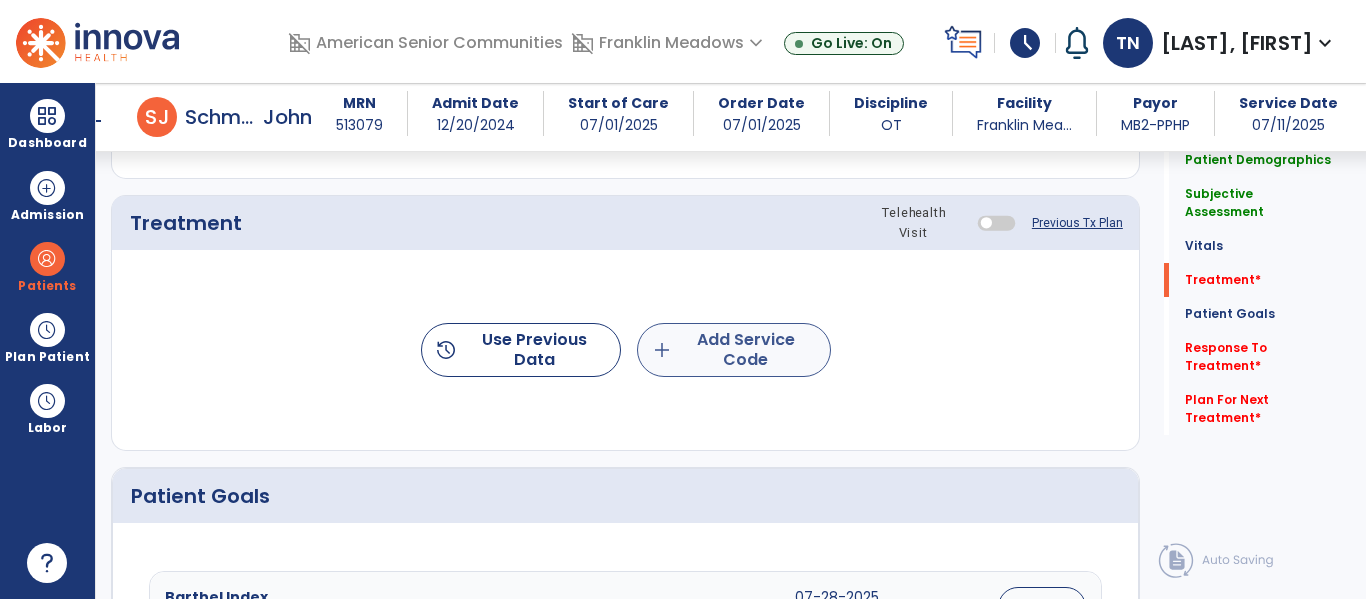 type on "**********" 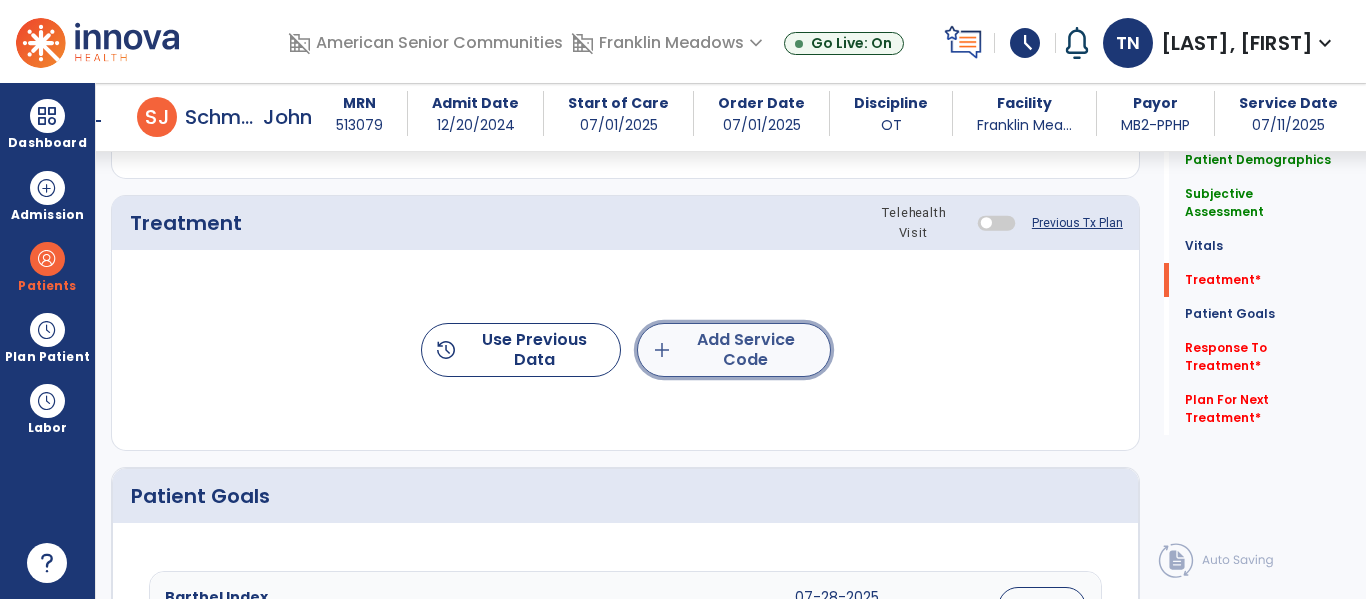 click on "add  Add Service Code" 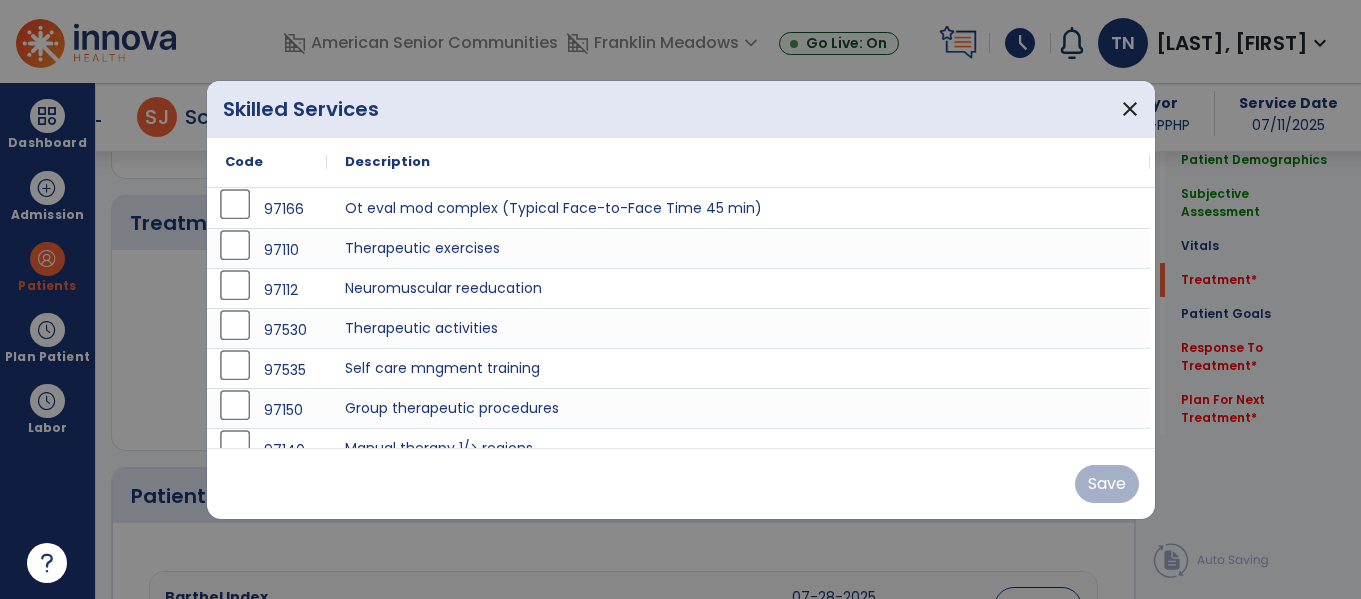 scroll, scrollTop: 1164, scrollLeft: 0, axis: vertical 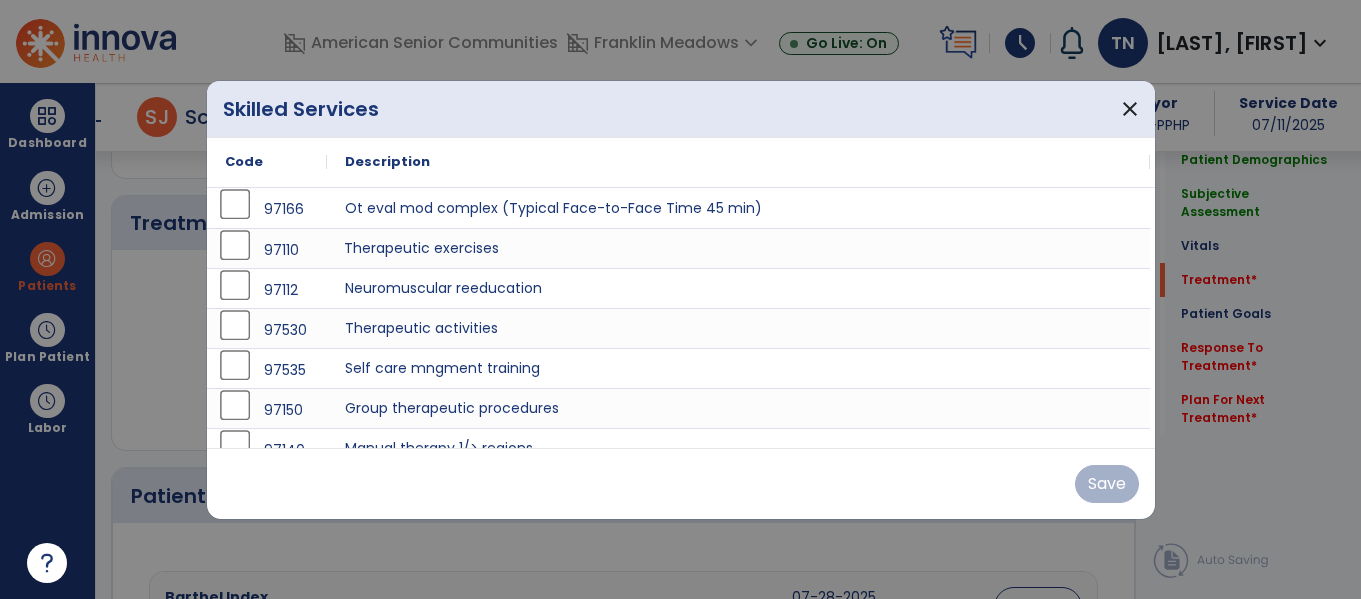 click on "Therapeutic exercises" at bounding box center [738, 248] 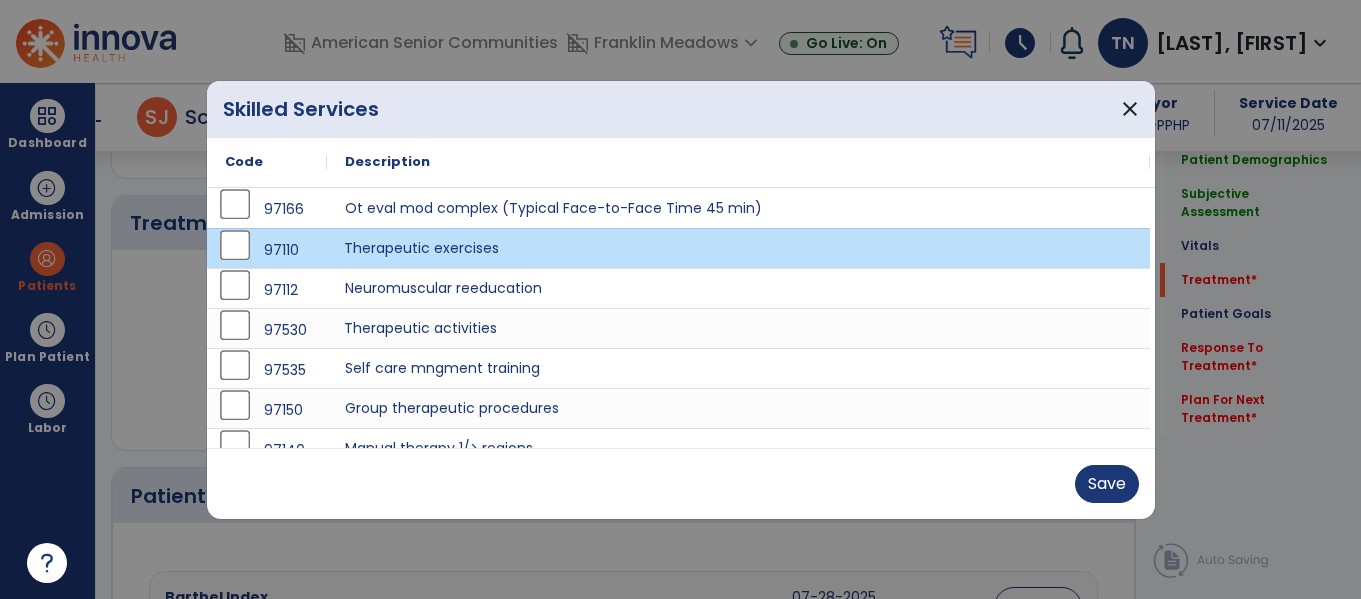 click on "Therapeutic activities" at bounding box center [738, 328] 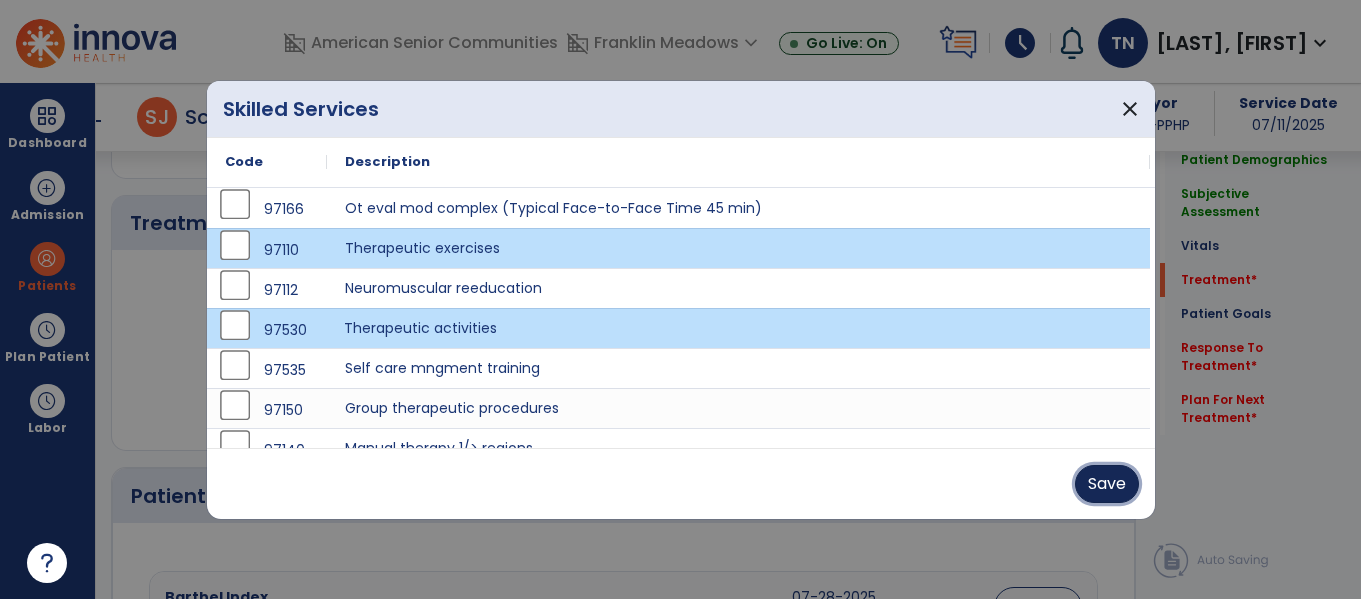 click on "Save" at bounding box center [1107, 484] 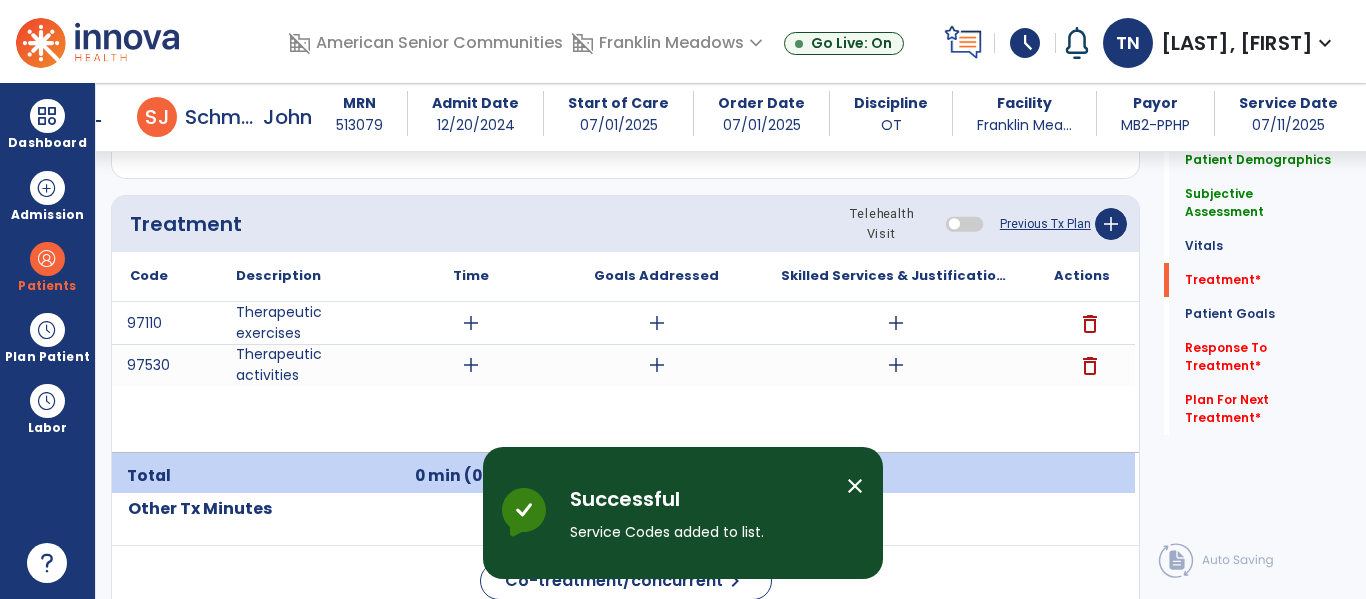 click on "add" at bounding box center (471, 323) 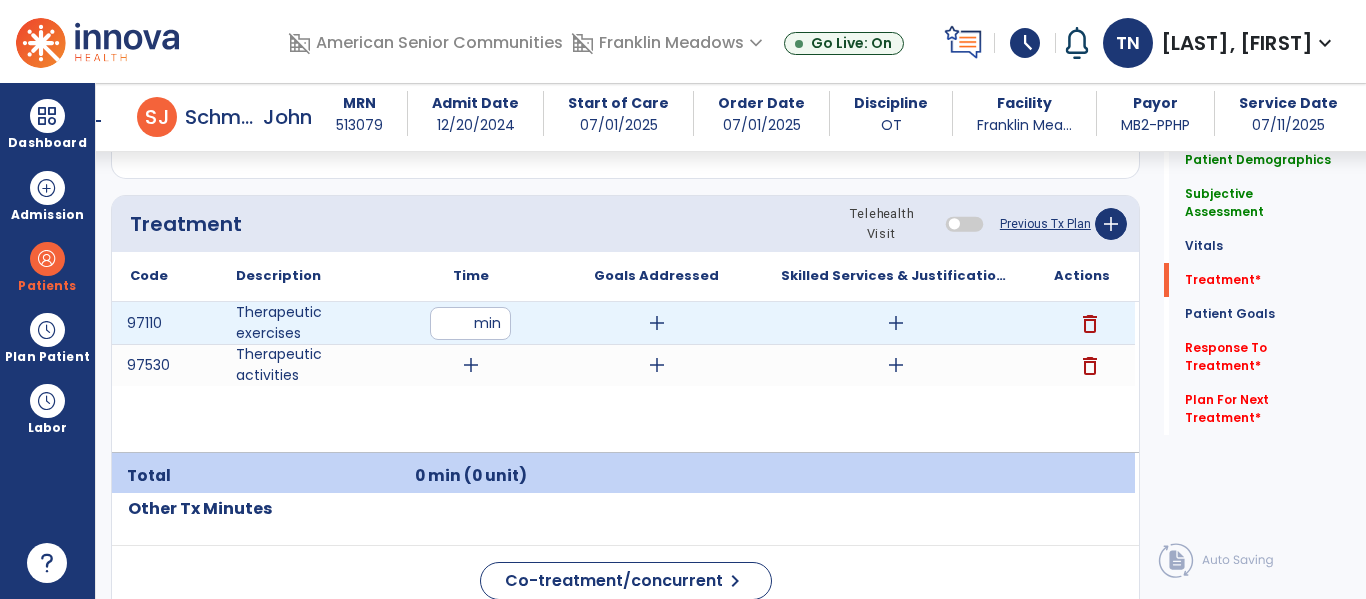 type on "**" 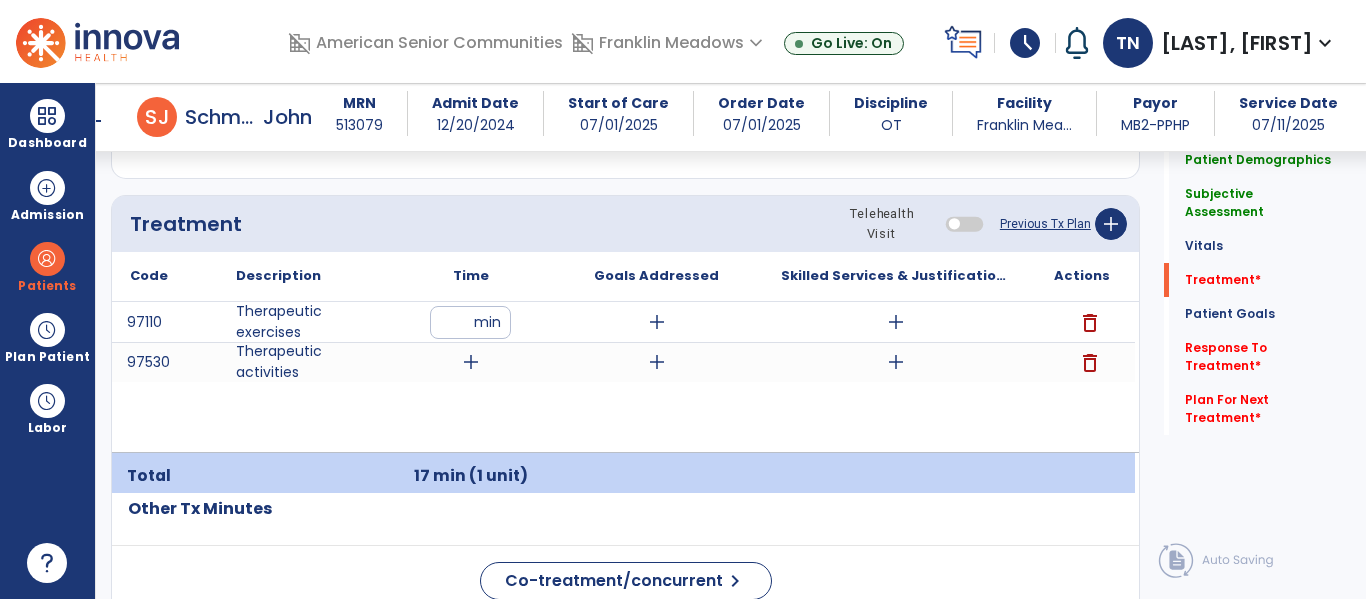 click on "add" at bounding box center [896, 322] 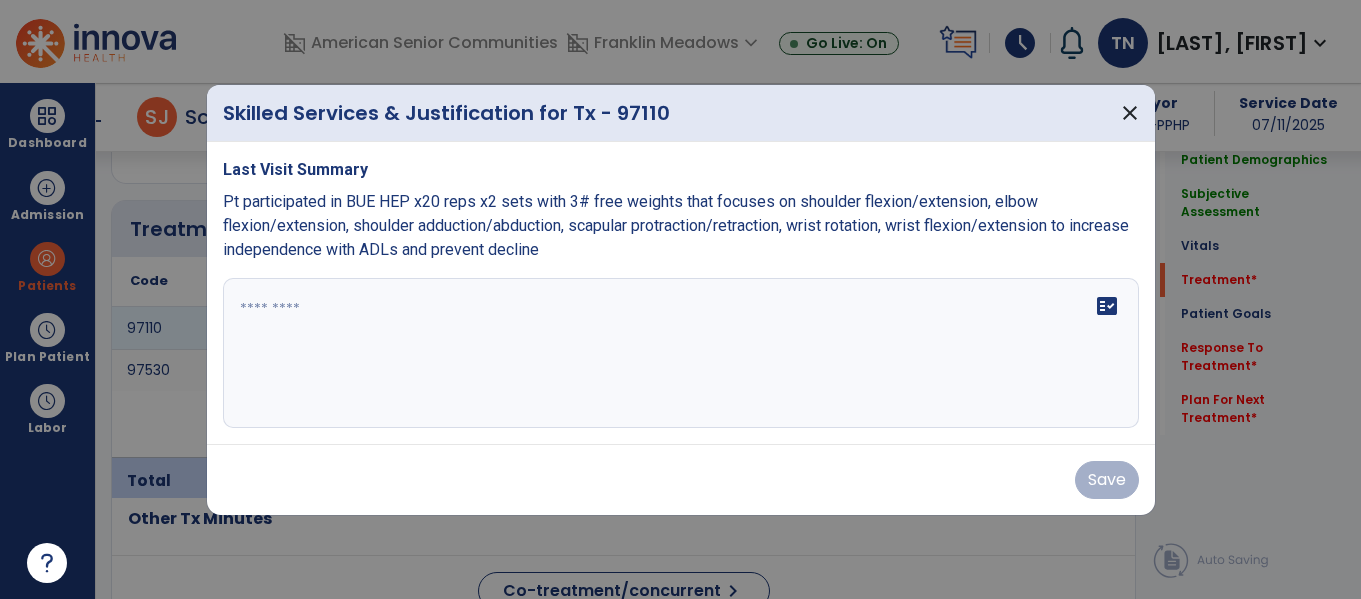 scroll, scrollTop: 1164, scrollLeft: 0, axis: vertical 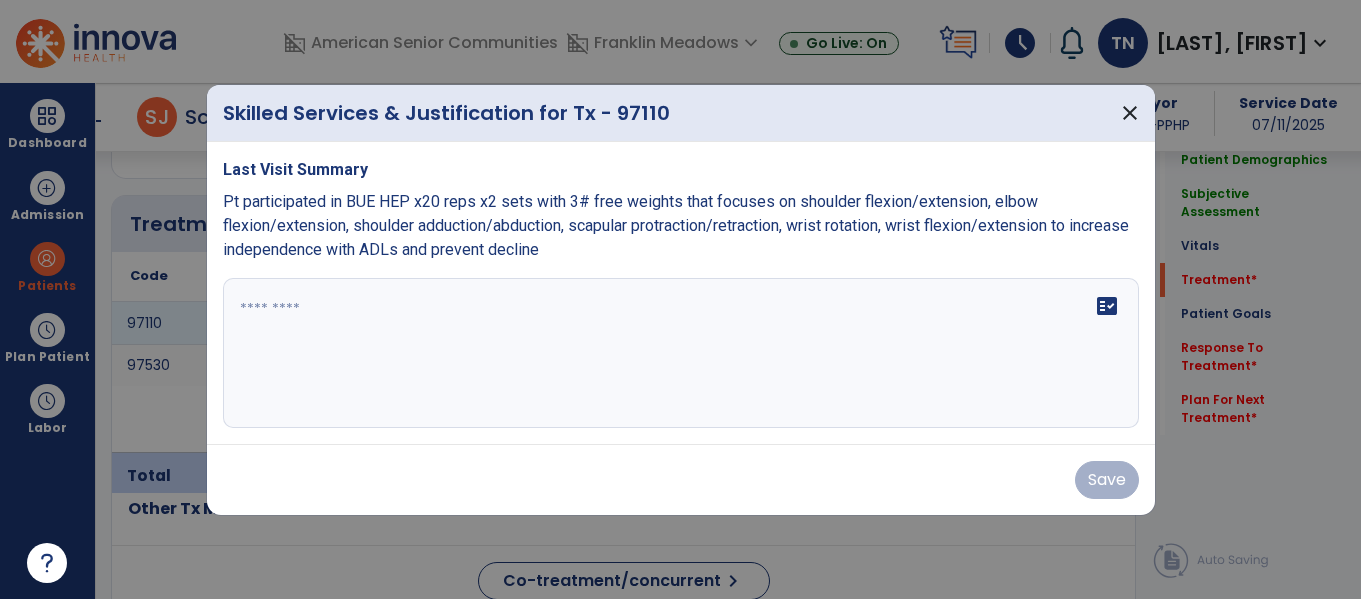 click on "fact_check" at bounding box center (1107, 306) 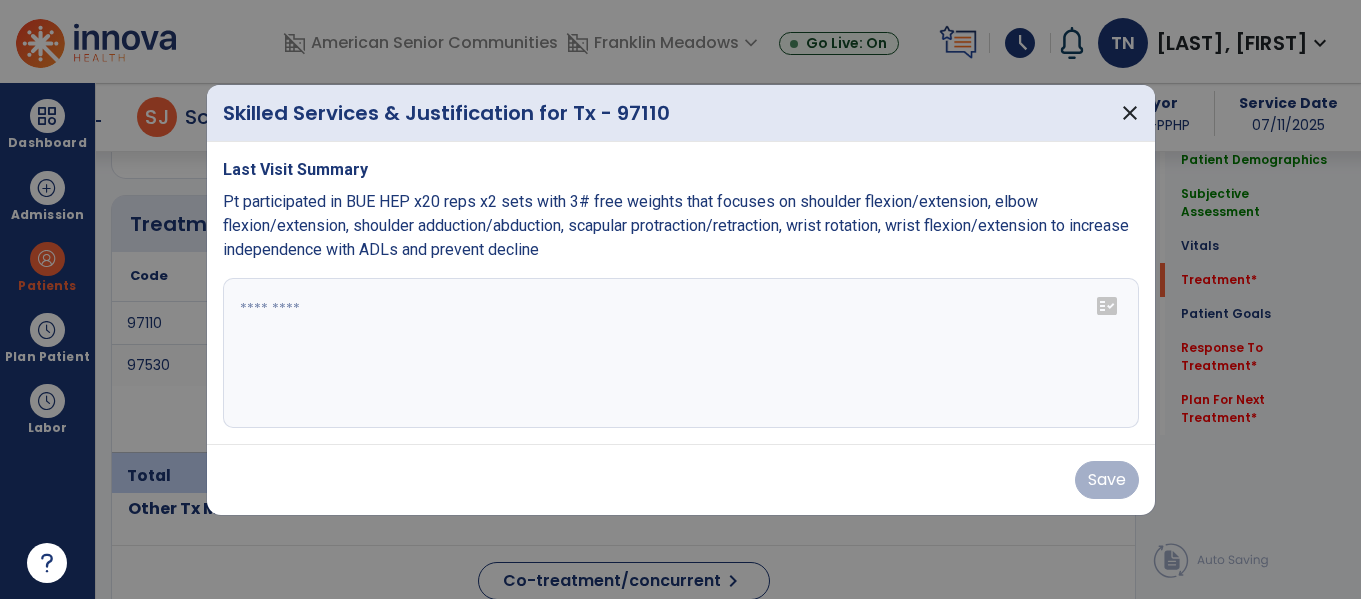 click on "fact_check" at bounding box center (1107, 306) 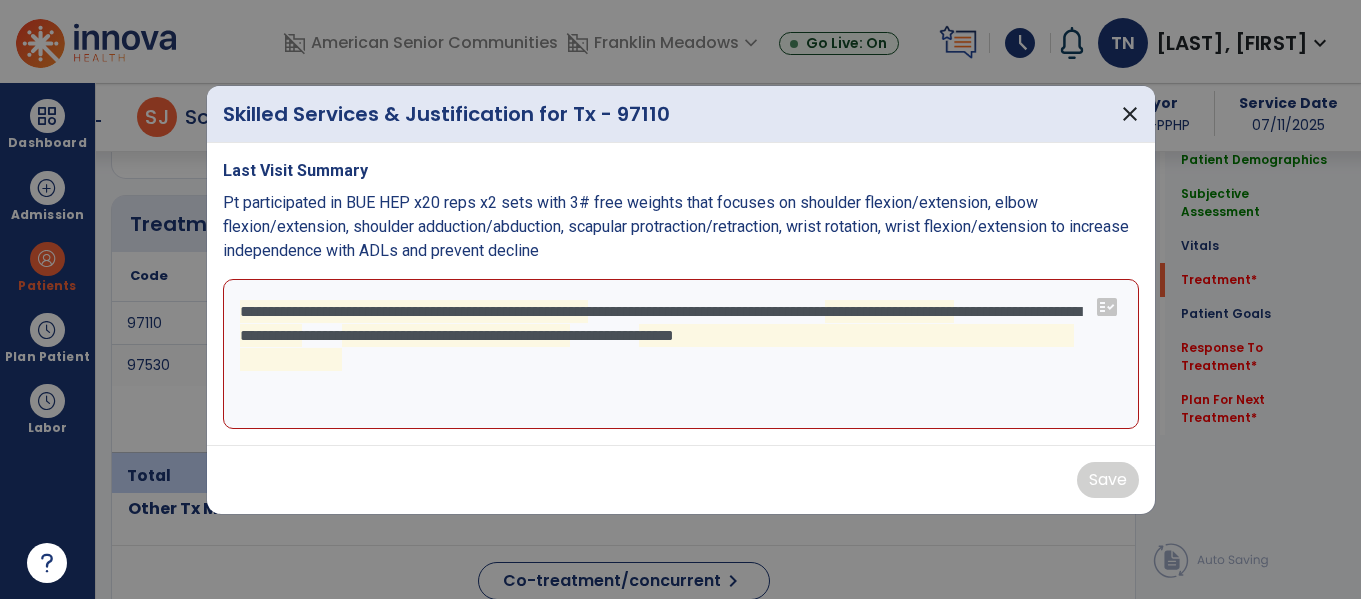 click on "**********" at bounding box center (681, 354) 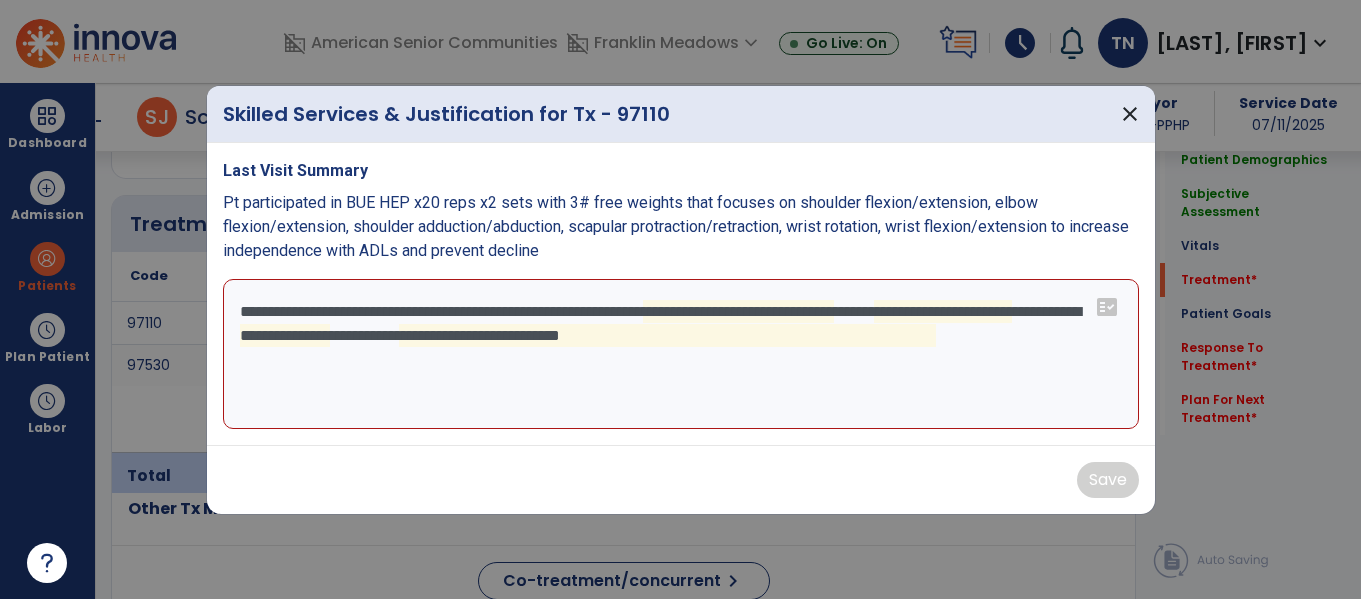 click on "**********" at bounding box center [681, 354] 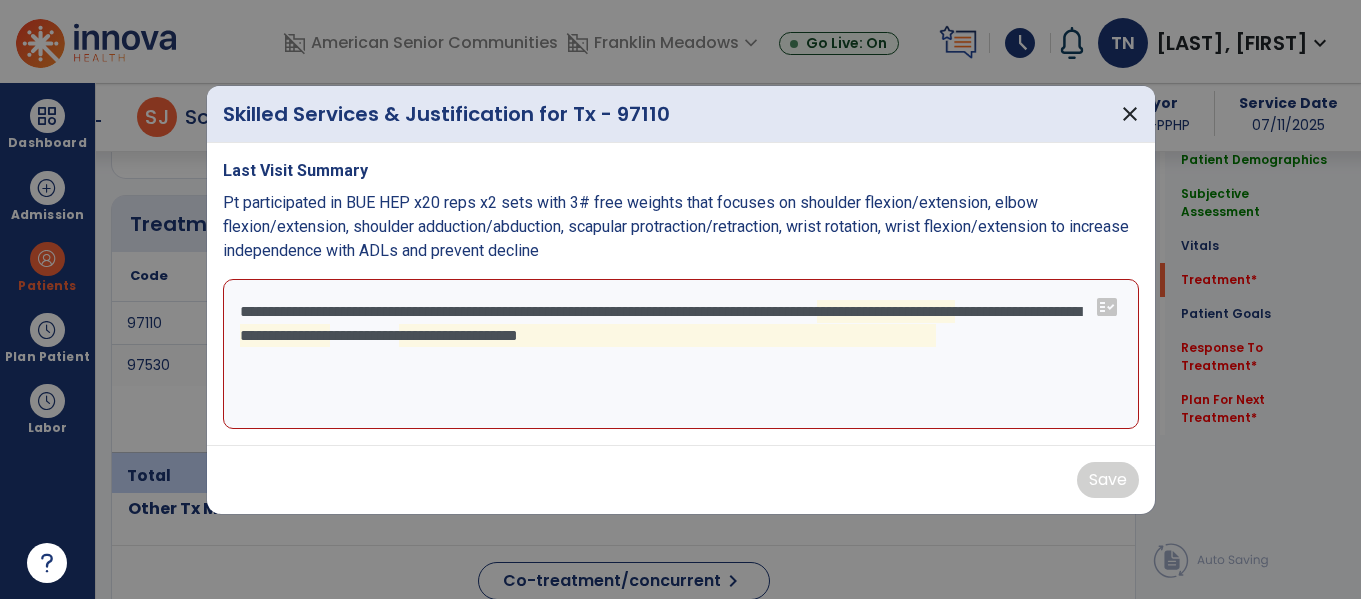 click on "**********" at bounding box center [681, 354] 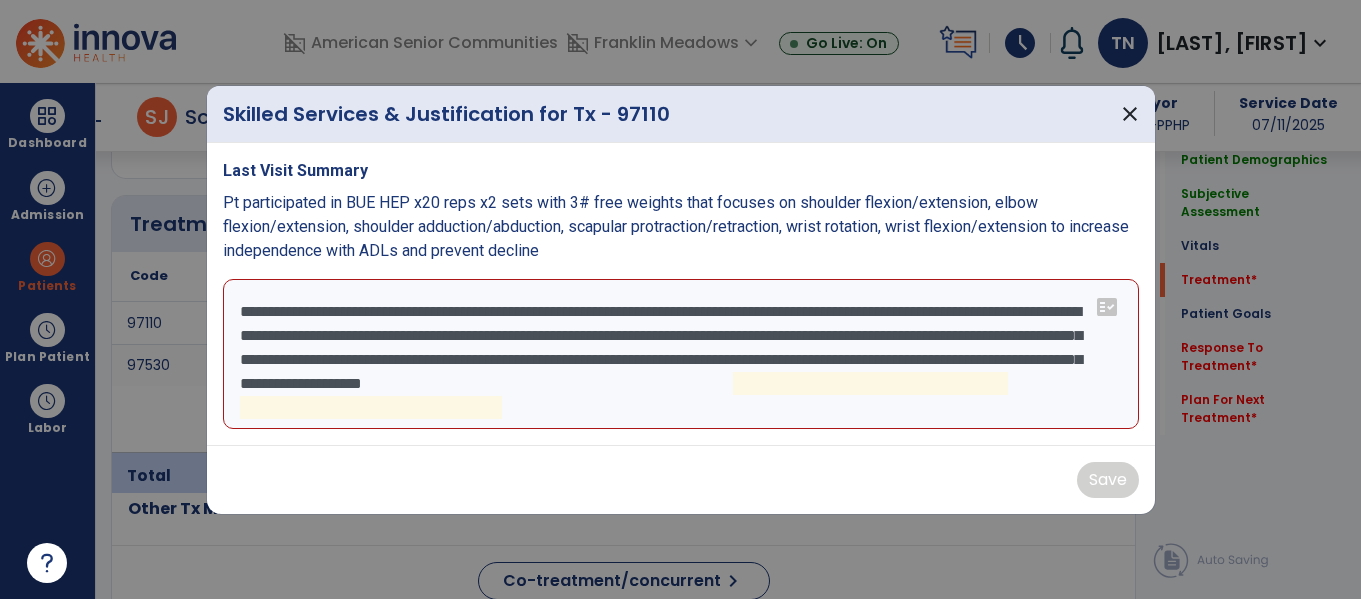 click on "**********" at bounding box center [681, 354] 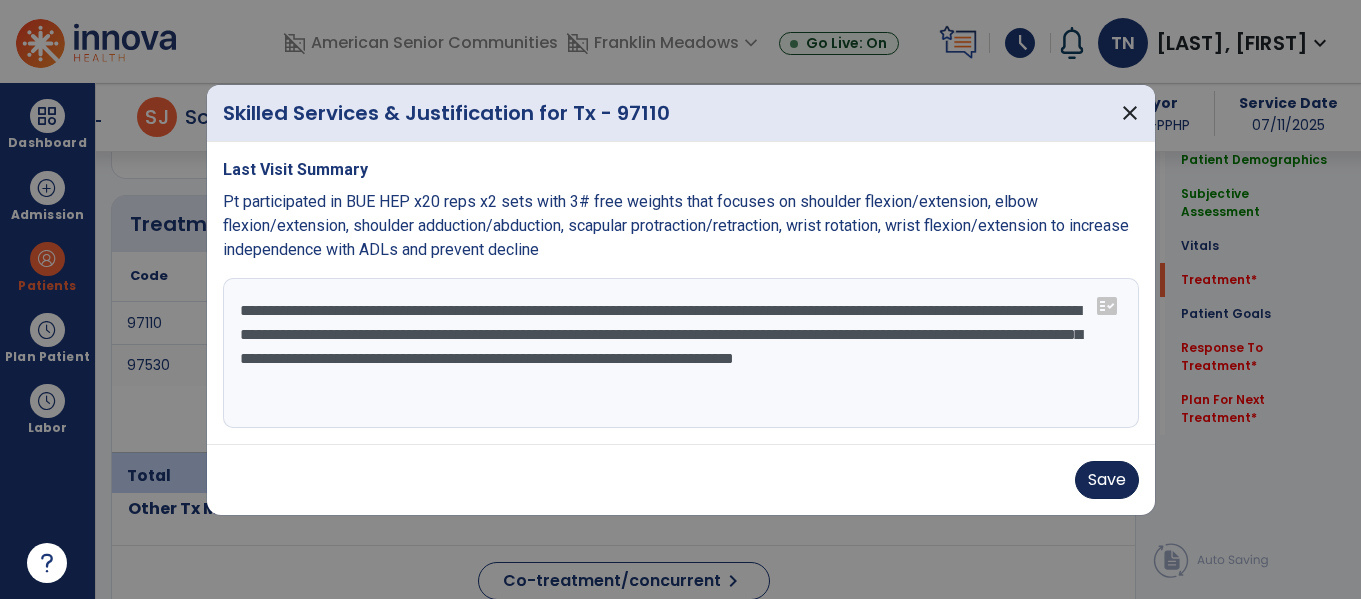 type on "**********" 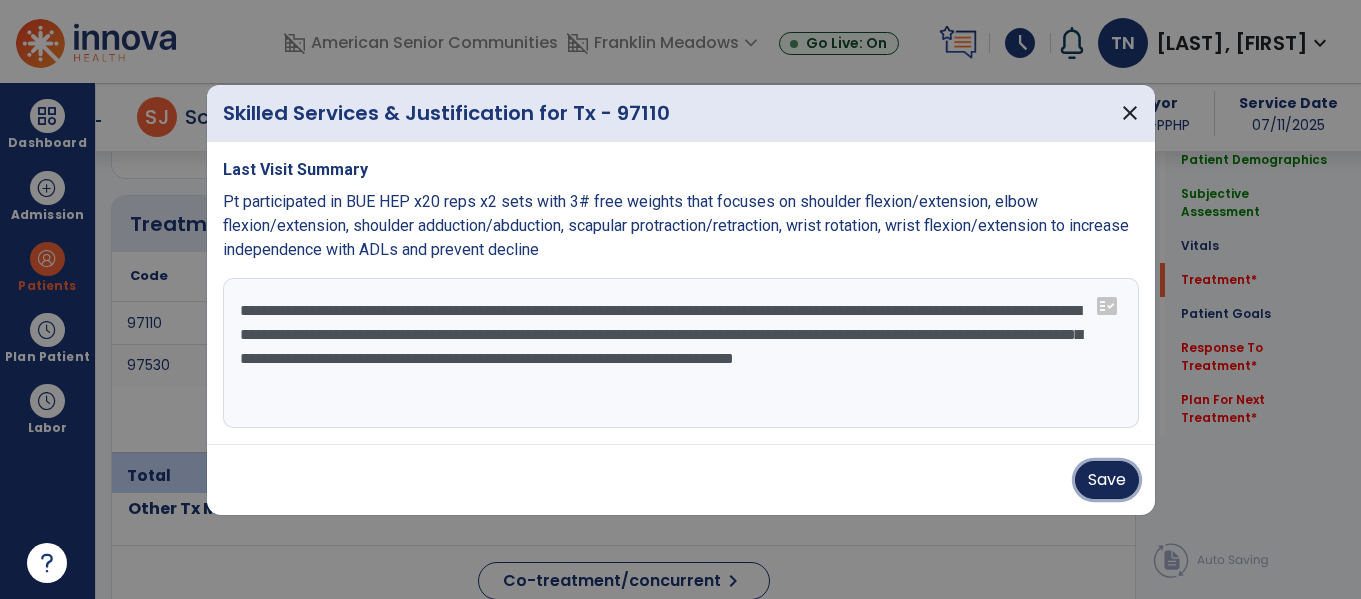 click on "Save" at bounding box center [1107, 480] 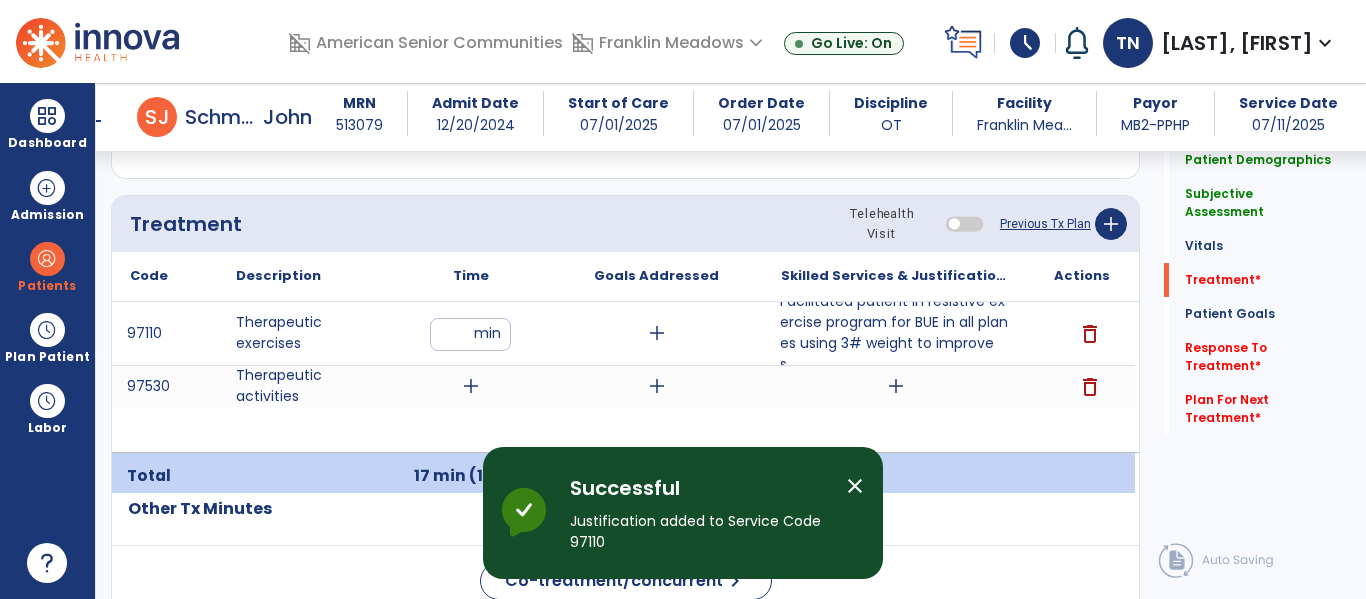 click on "add" at bounding box center [471, 386] 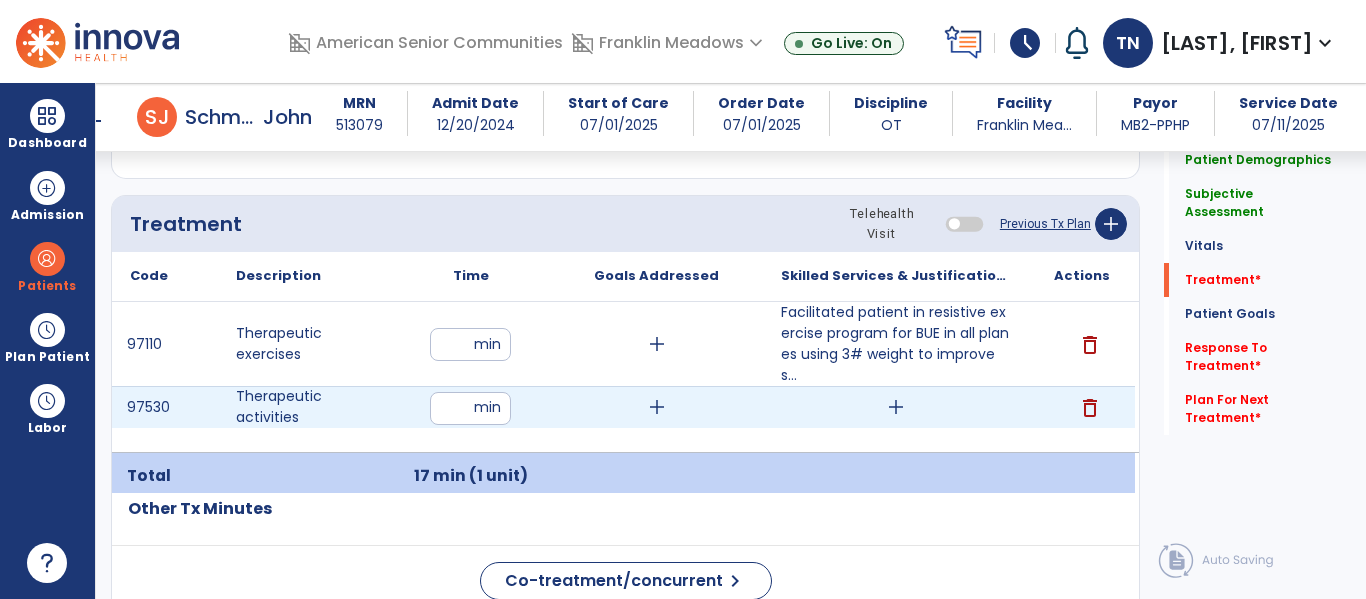 type on "**" 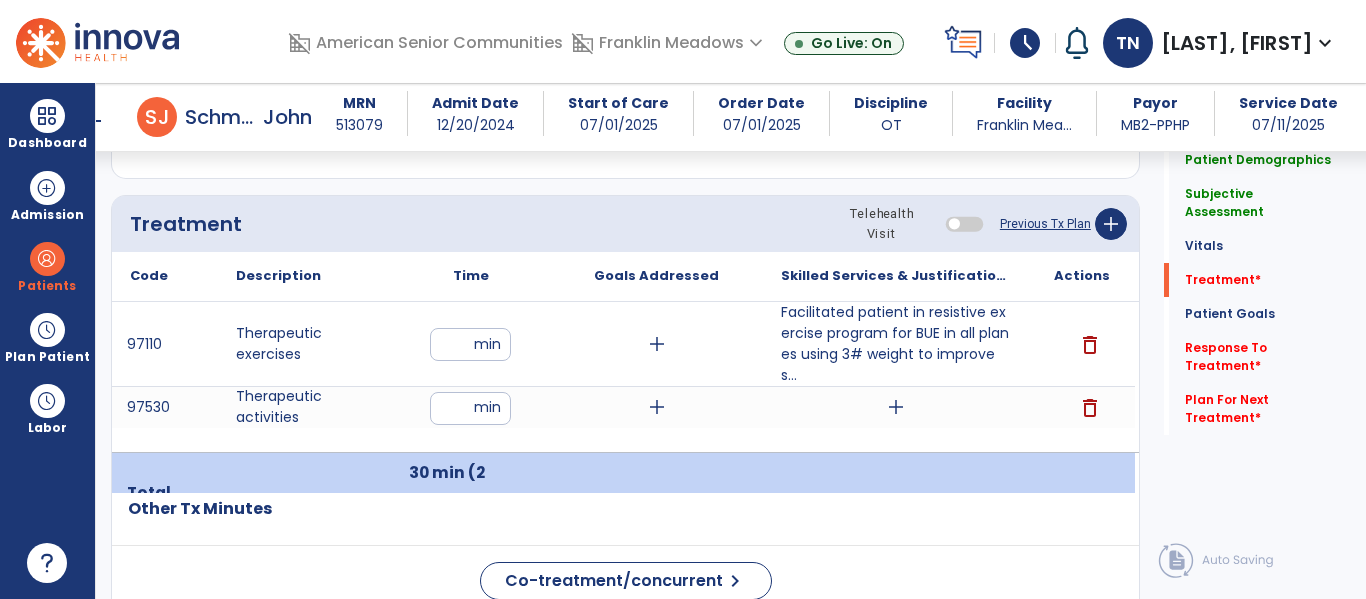 click on "add" at bounding box center (896, 407) 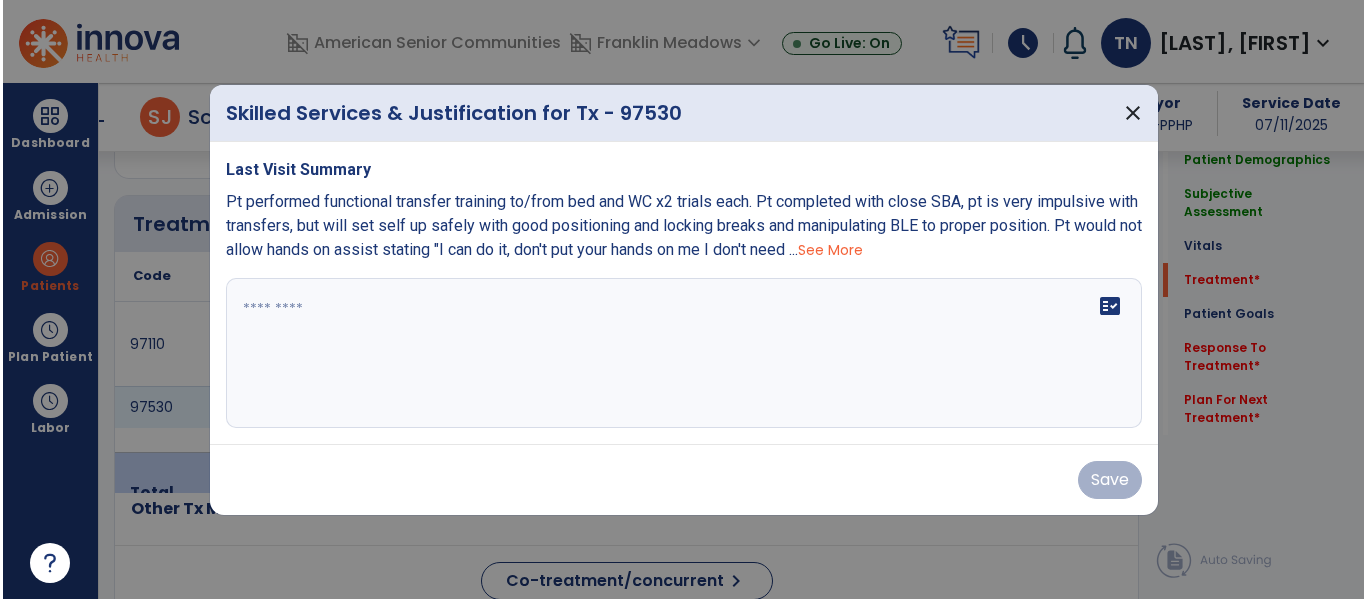 scroll, scrollTop: 1164, scrollLeft: 0, axis: vertical 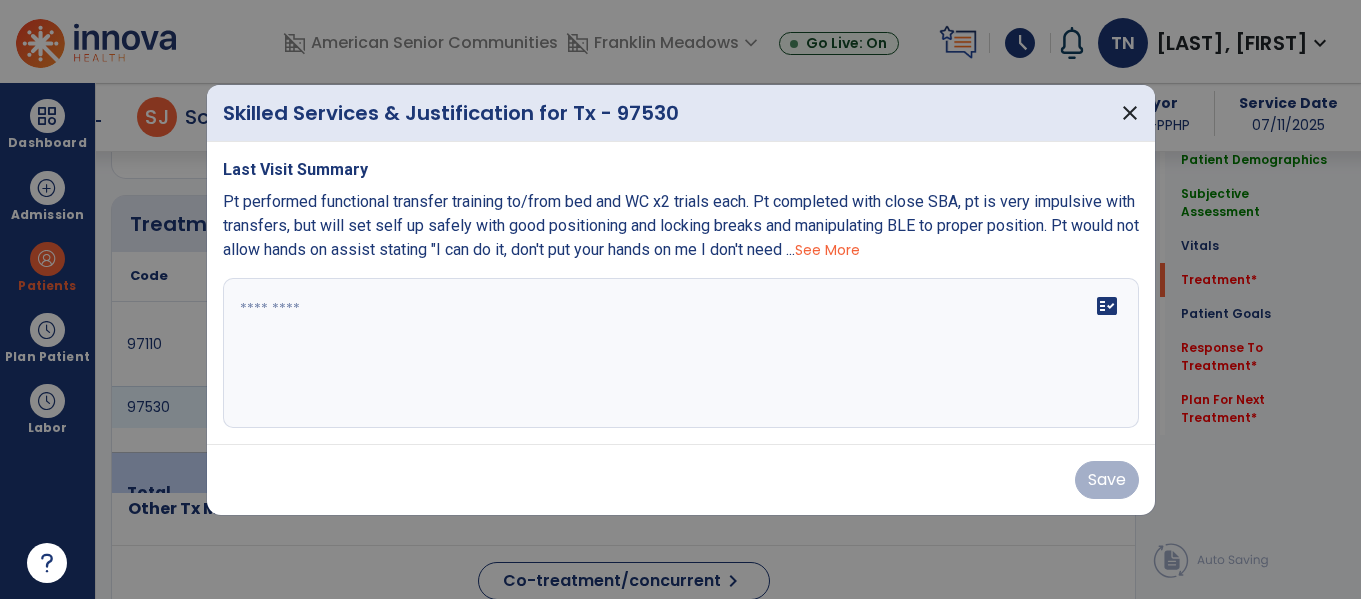 click on "fact_check" at bounding box center [1107, 306] 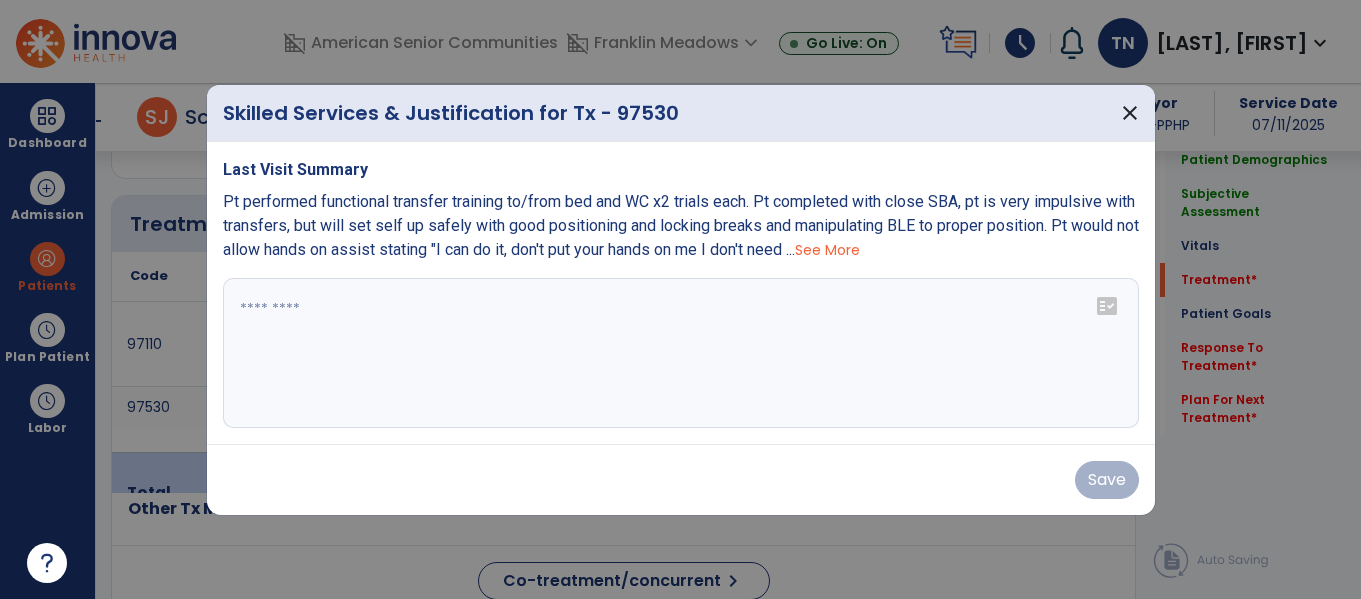 click on "fact_check" at bounding box center (1107, 306) 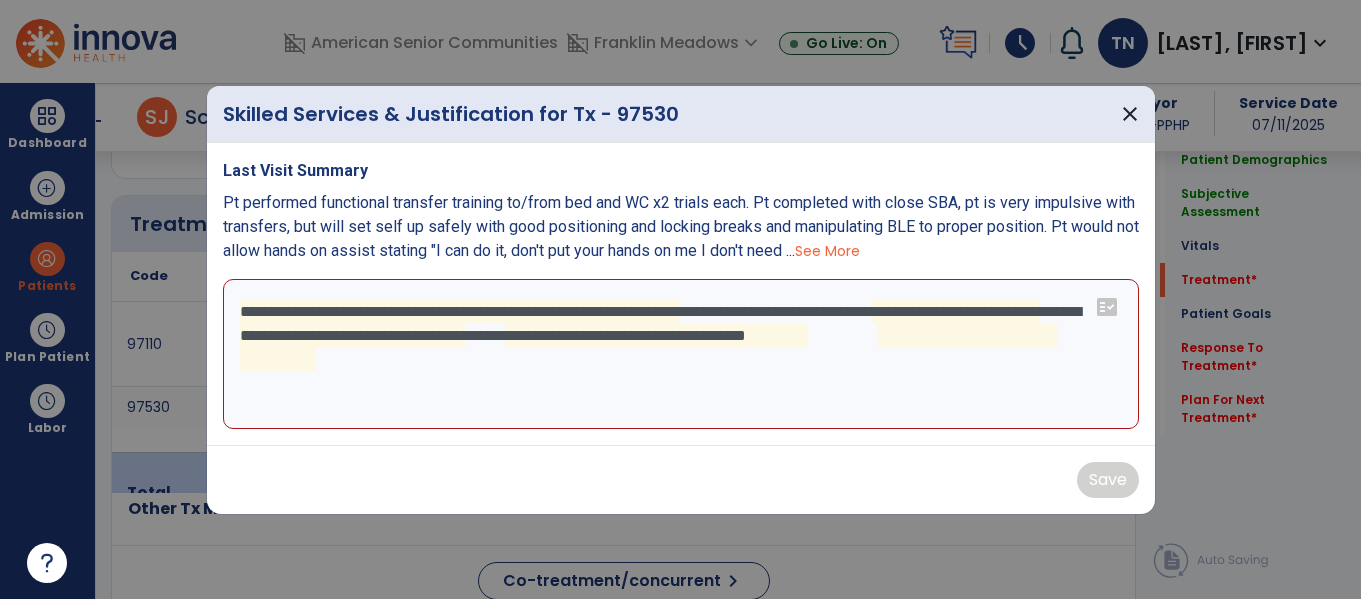 click on "**********" at bounding box center [681, 354] 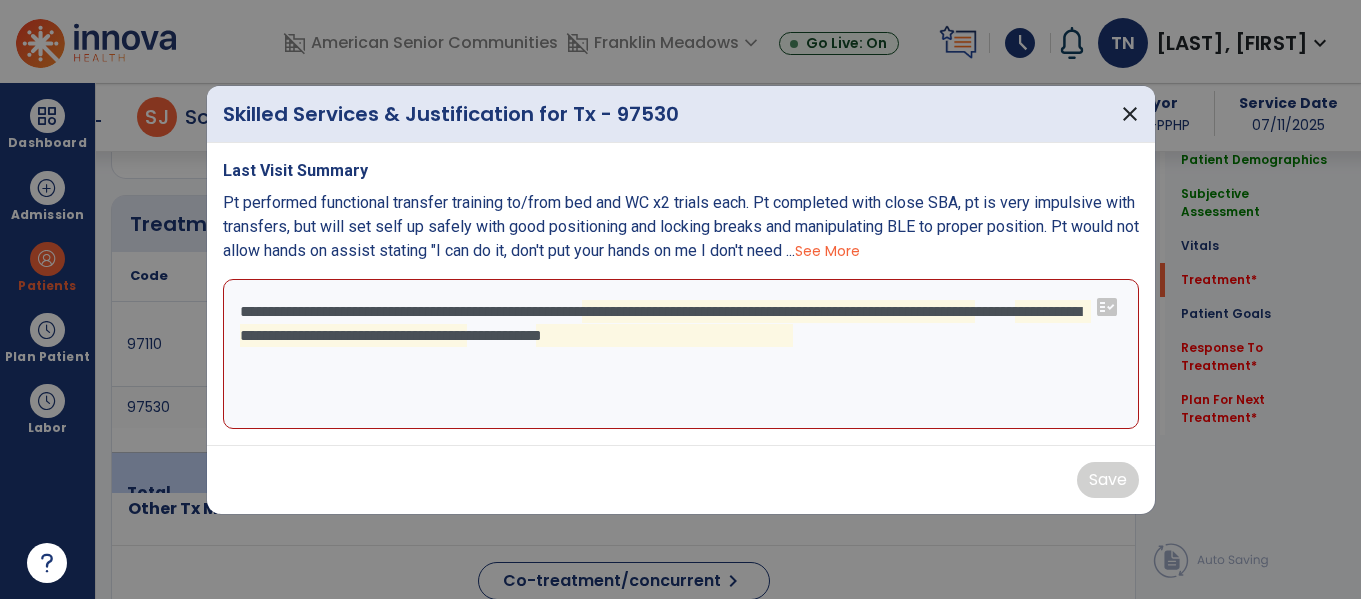 click on "**********" at bounding box center [681, 354] 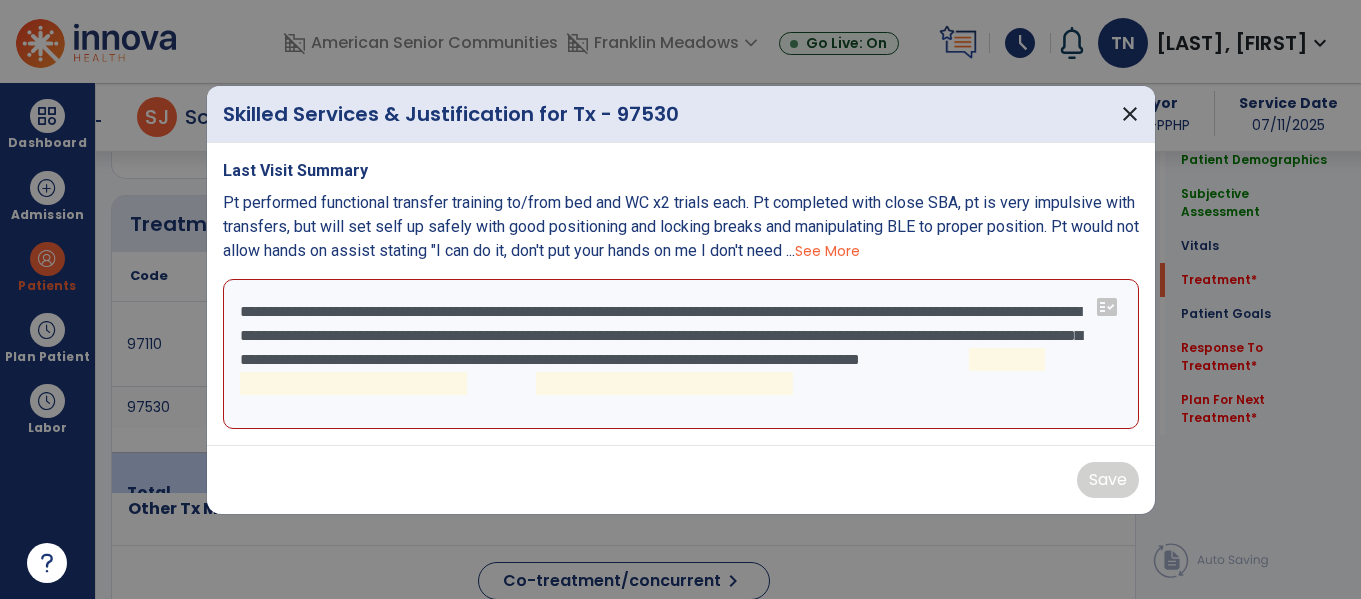 click on "**********" at bounding box center [681, 354] 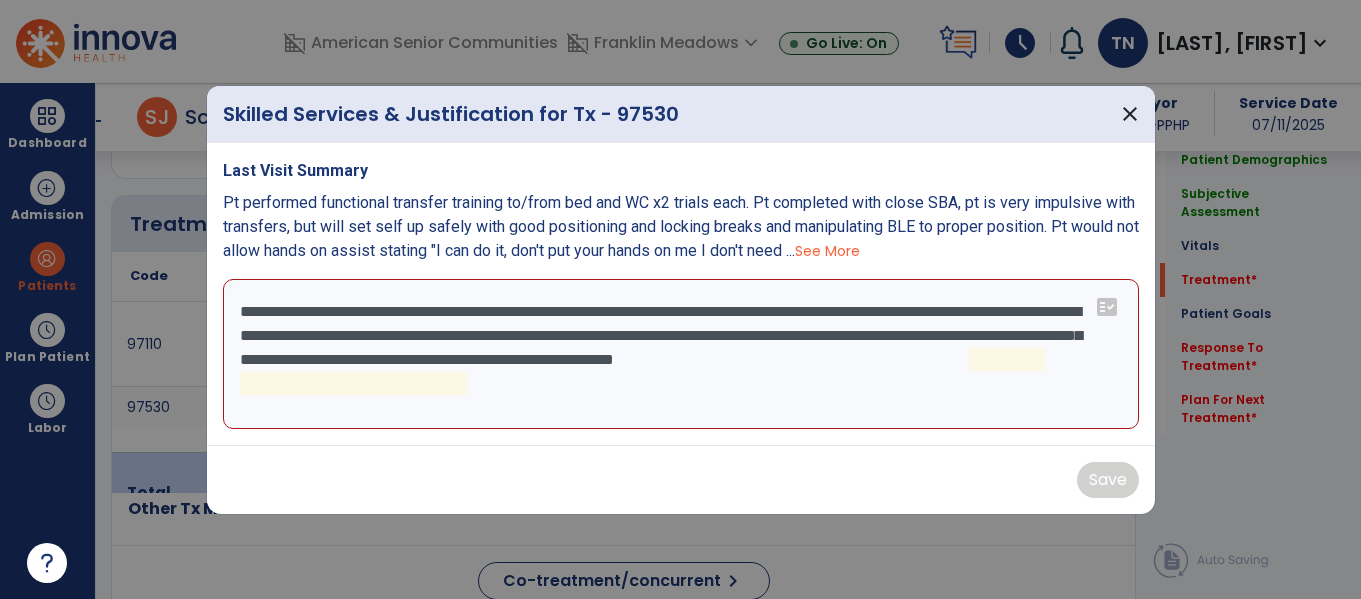 click on "**********" at bounding box center (681, 354) 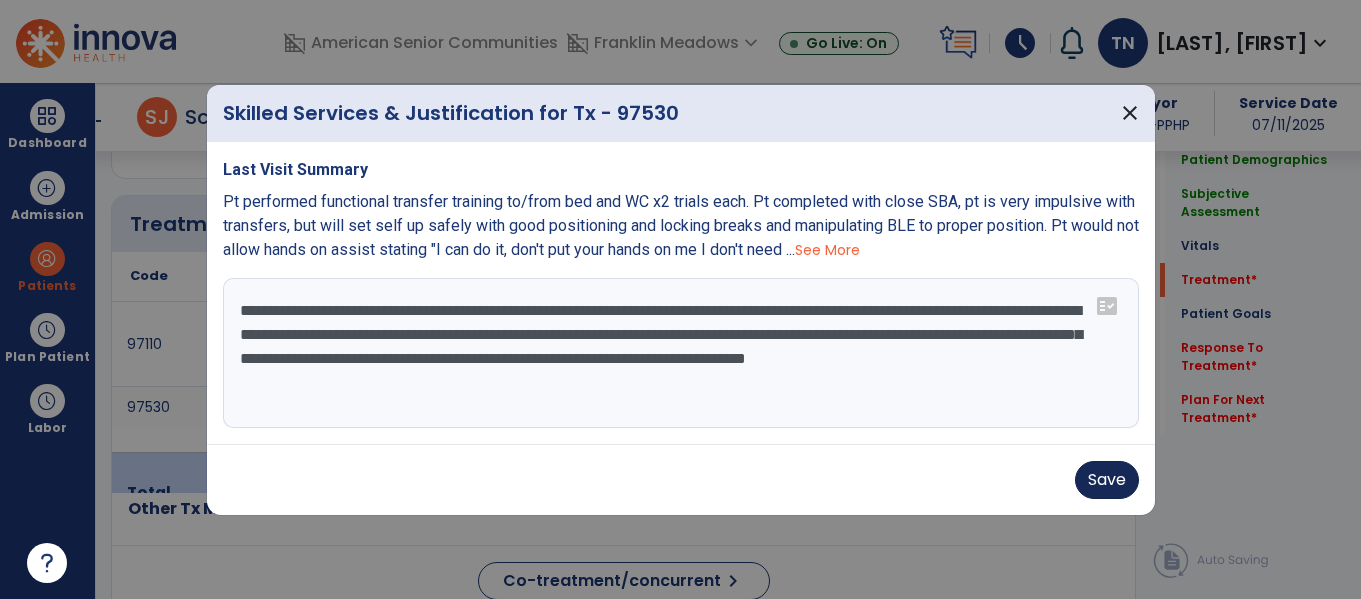 type on "**********" 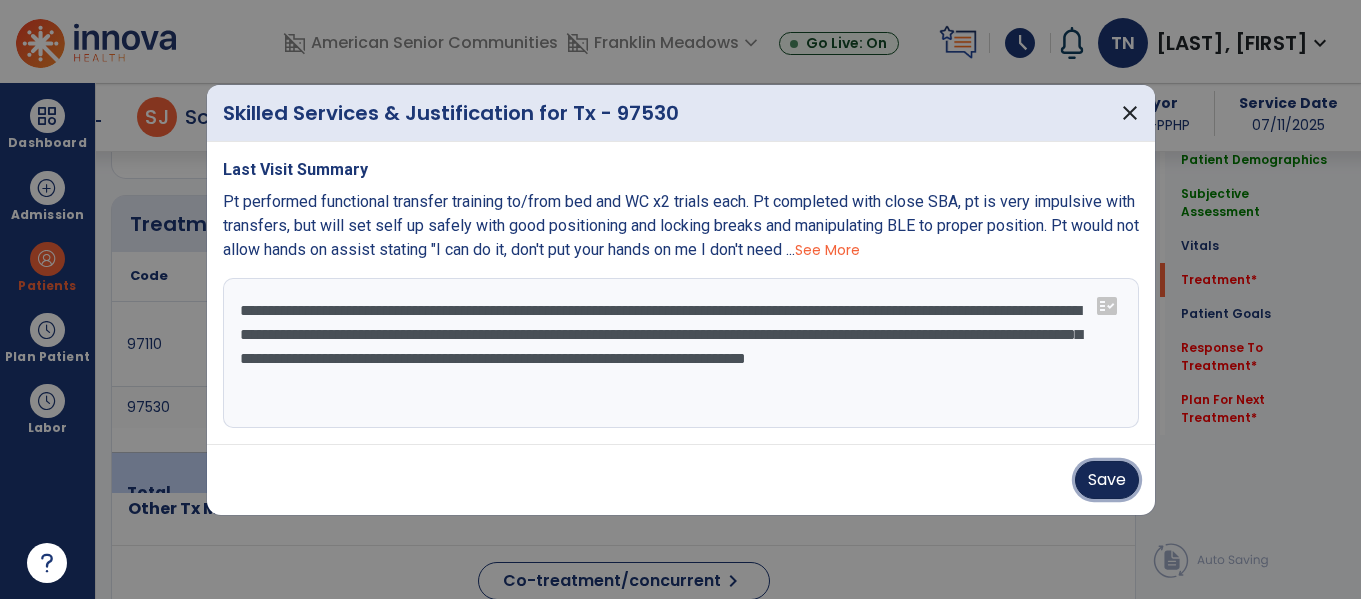click on "Save" at bounding box center [1107, 480] 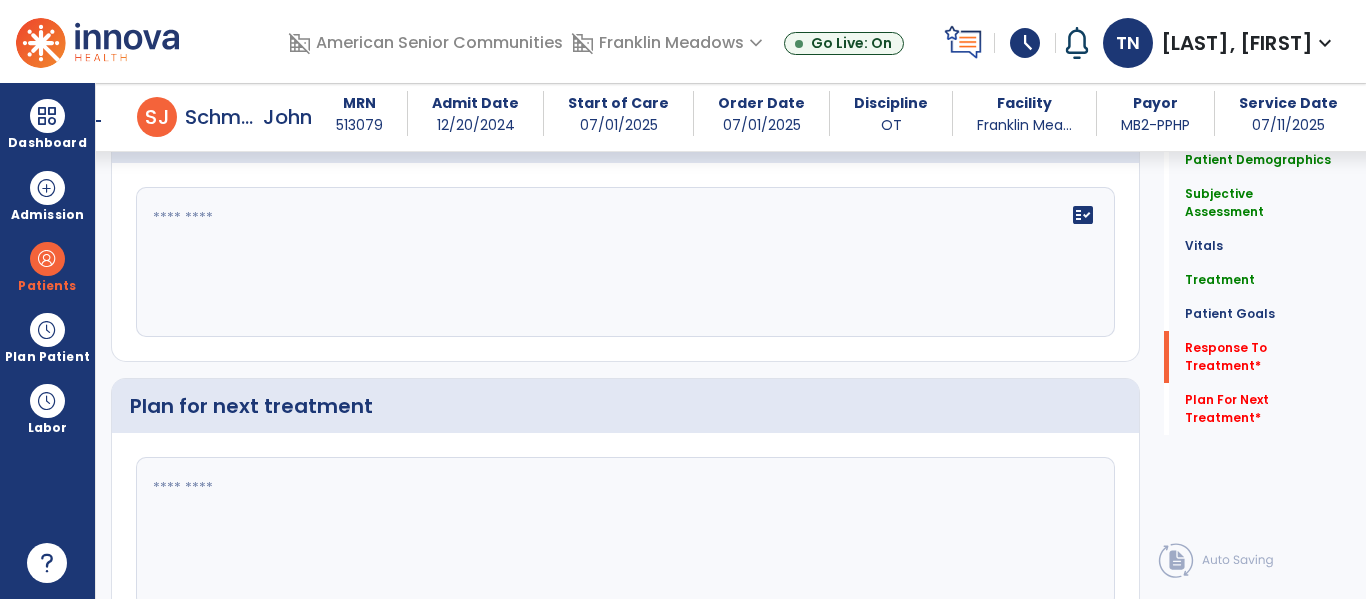 scroll, scrollTop: 2857, scrollLeft: 0, axis: vertical 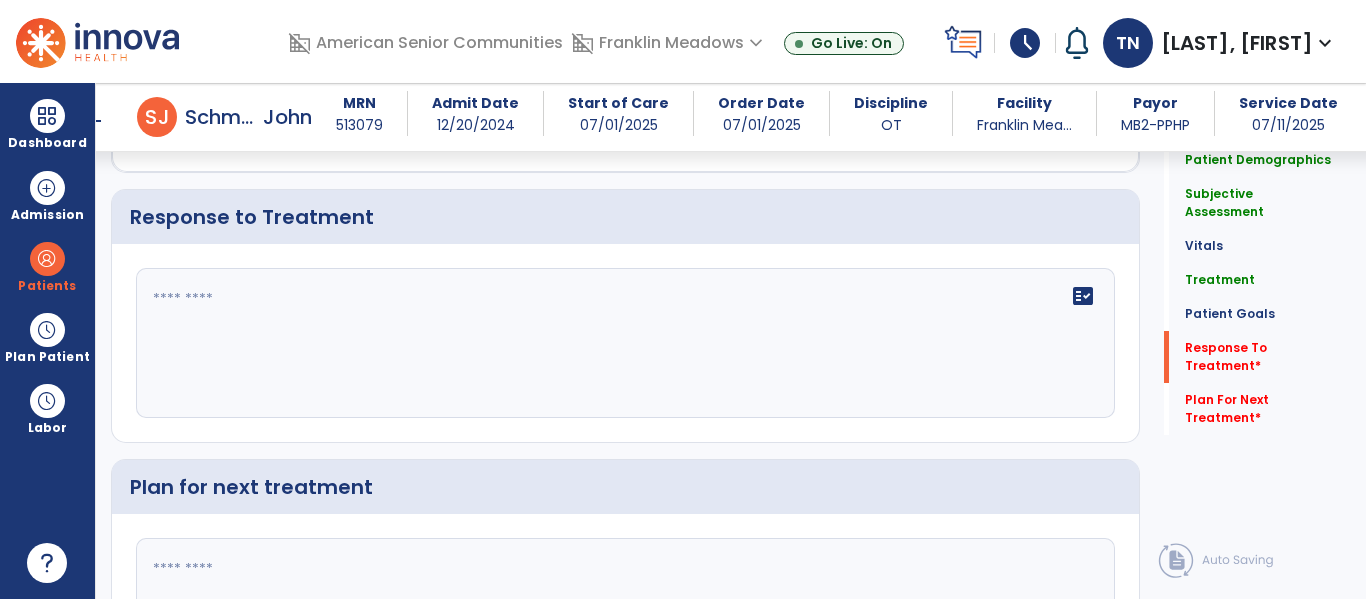 click 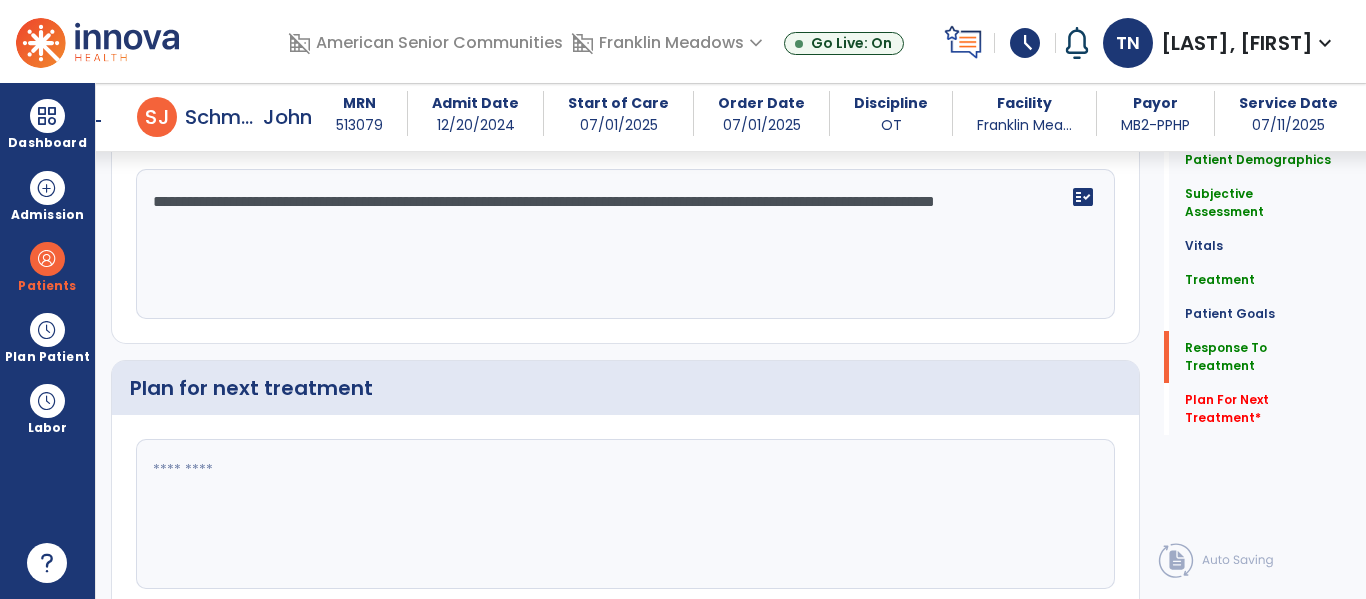 scroll, scrollTop: 2978, scrollLeft: 0, axis: vertical 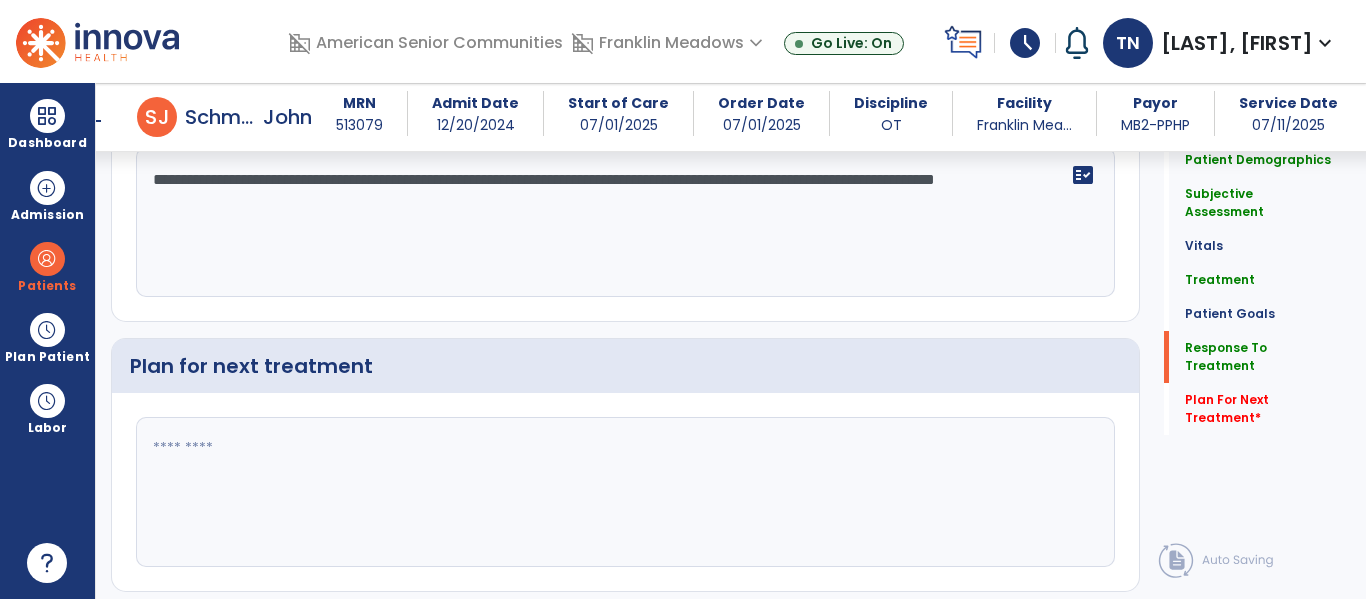 type on "**********" 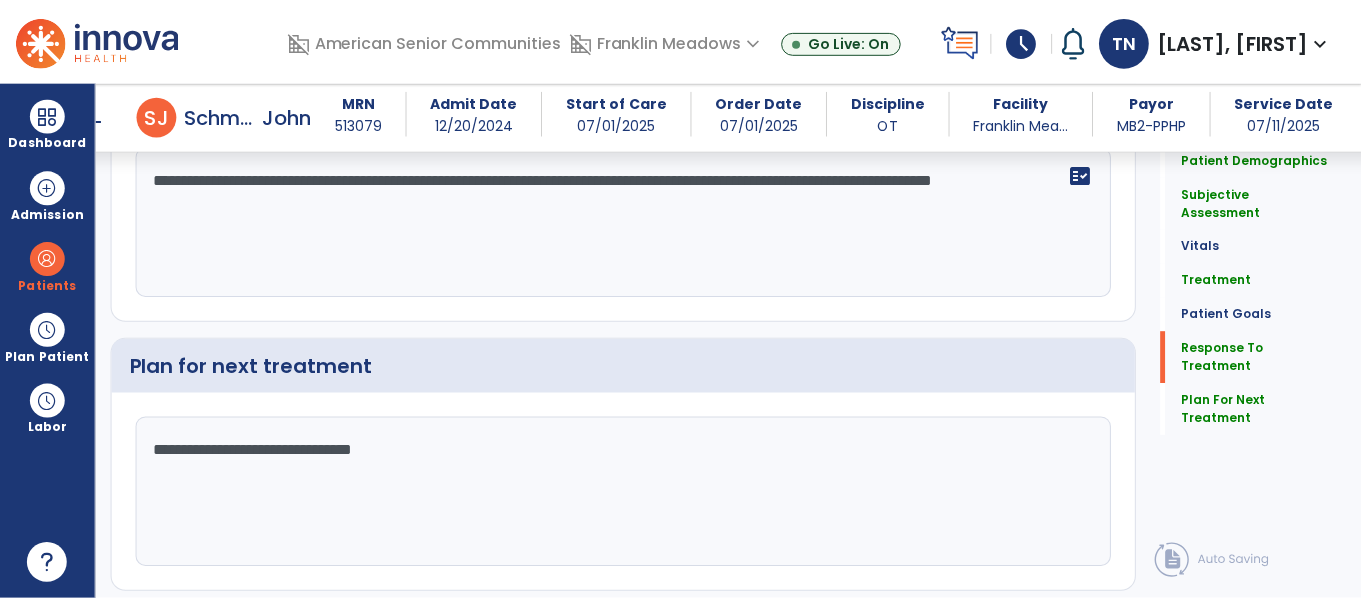 scroll, scrollTop: 3037, scrollLeft: 0, axis: vertical 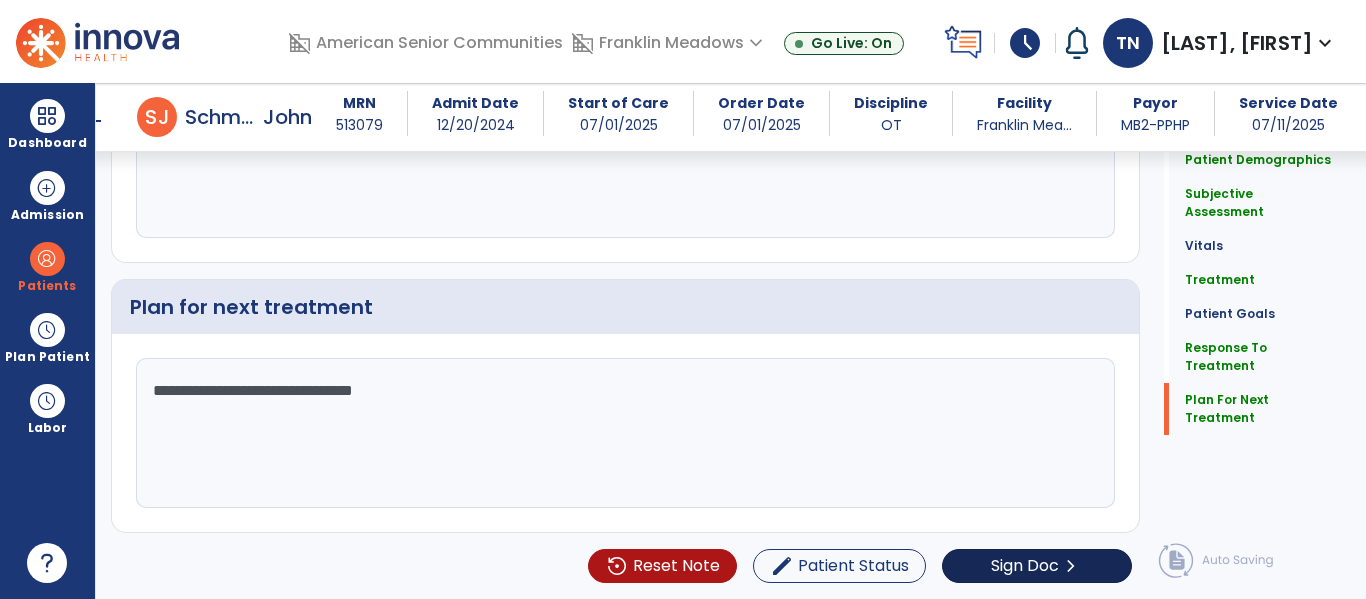 type on "**********" 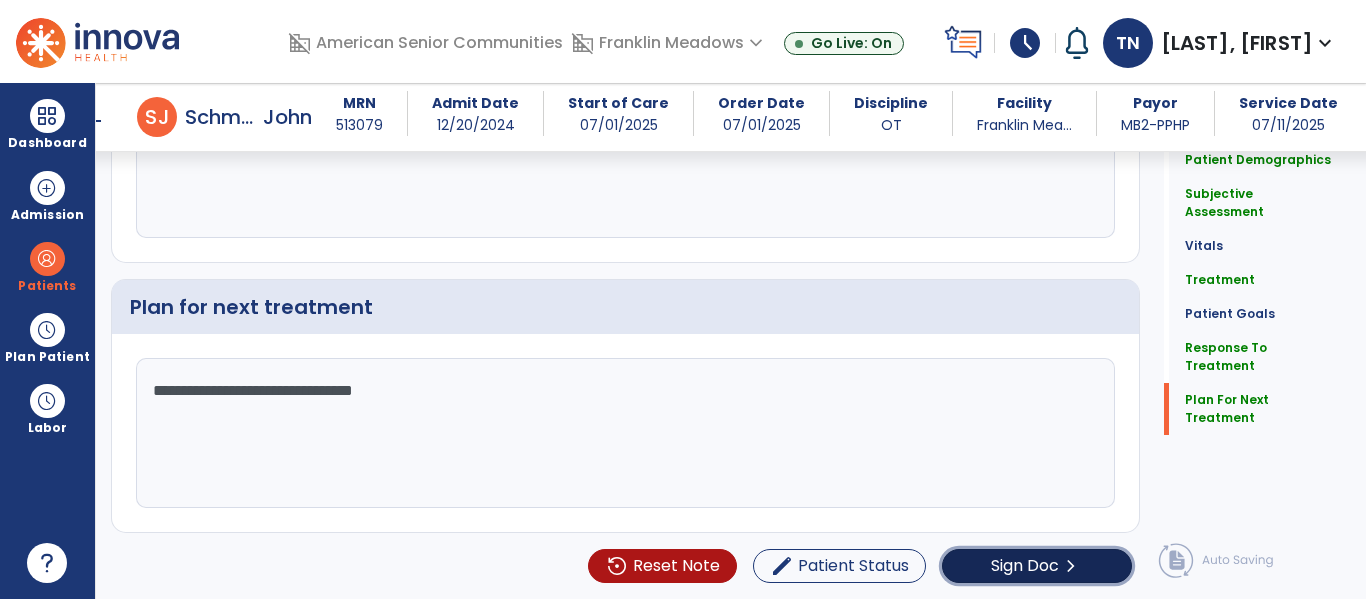 click on "Sign Doc  chevron_right" 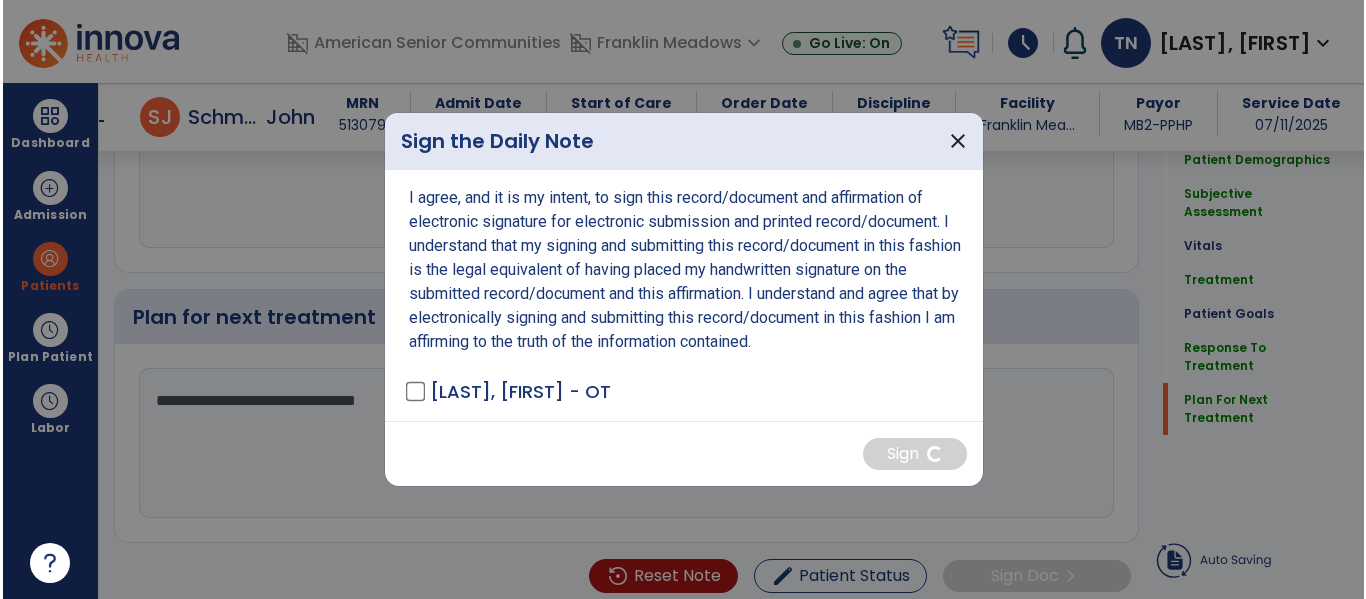 scroll, scrollTop: 3037, scrollLeft: 0, axis: vertical 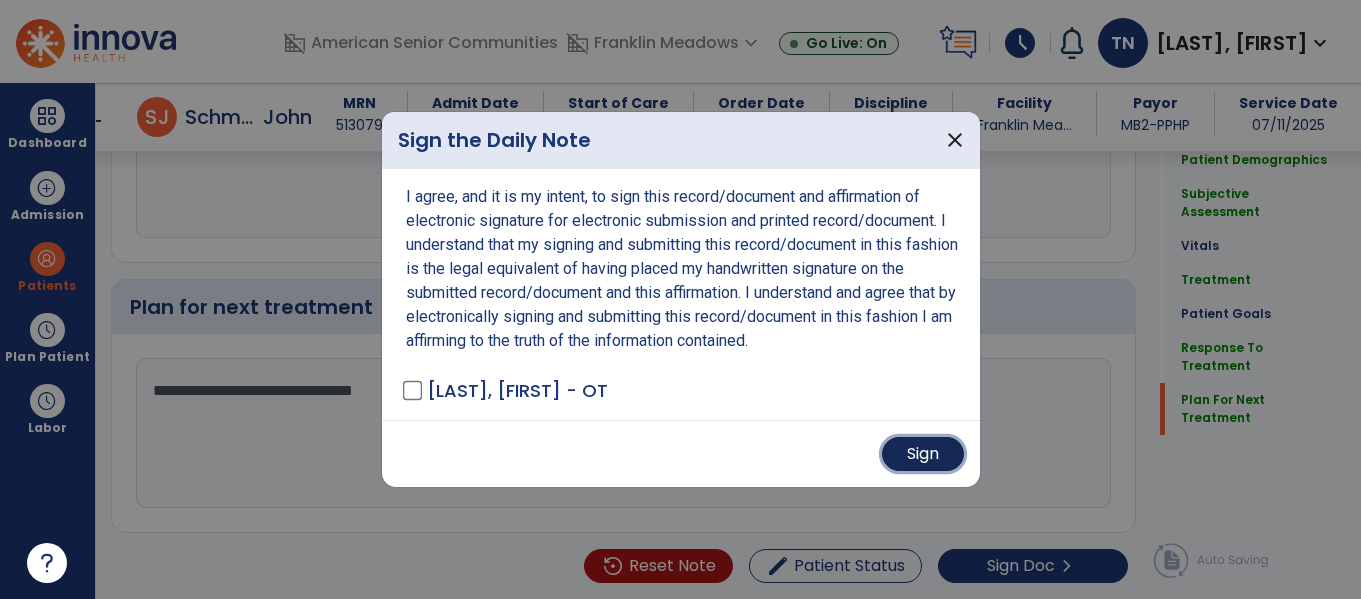 click on "Sign" at bounding box center [923, 454] 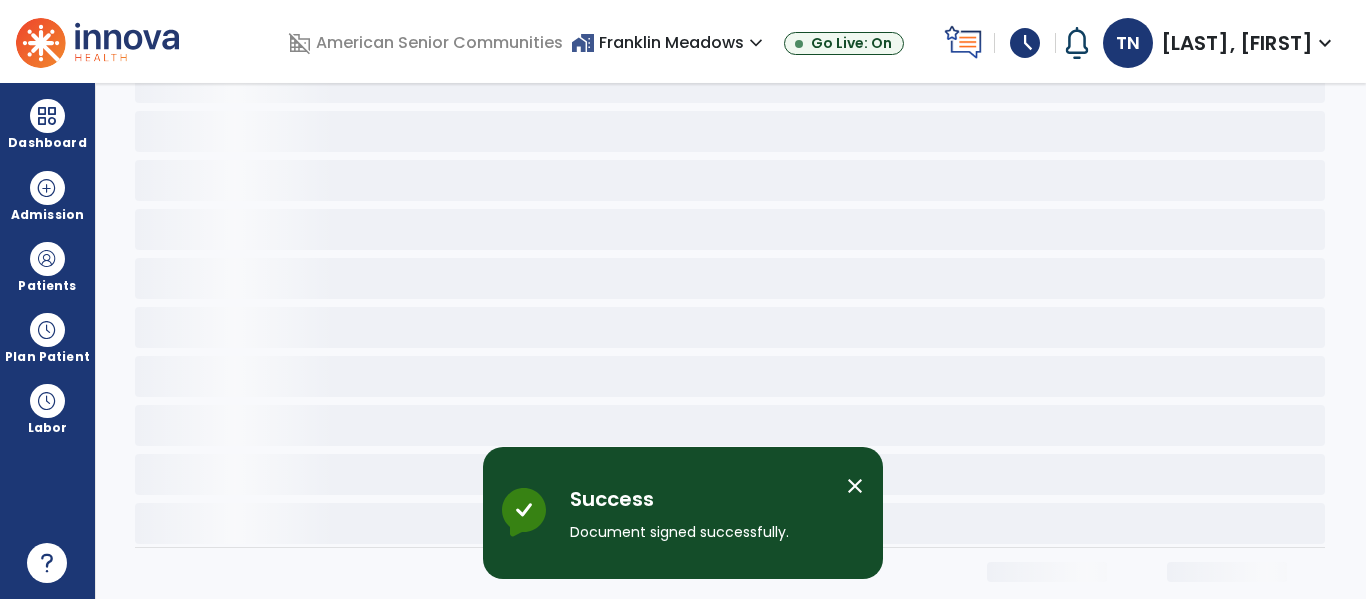 scroll, scrollTop: 0, scrollLeft: 0, axis: both 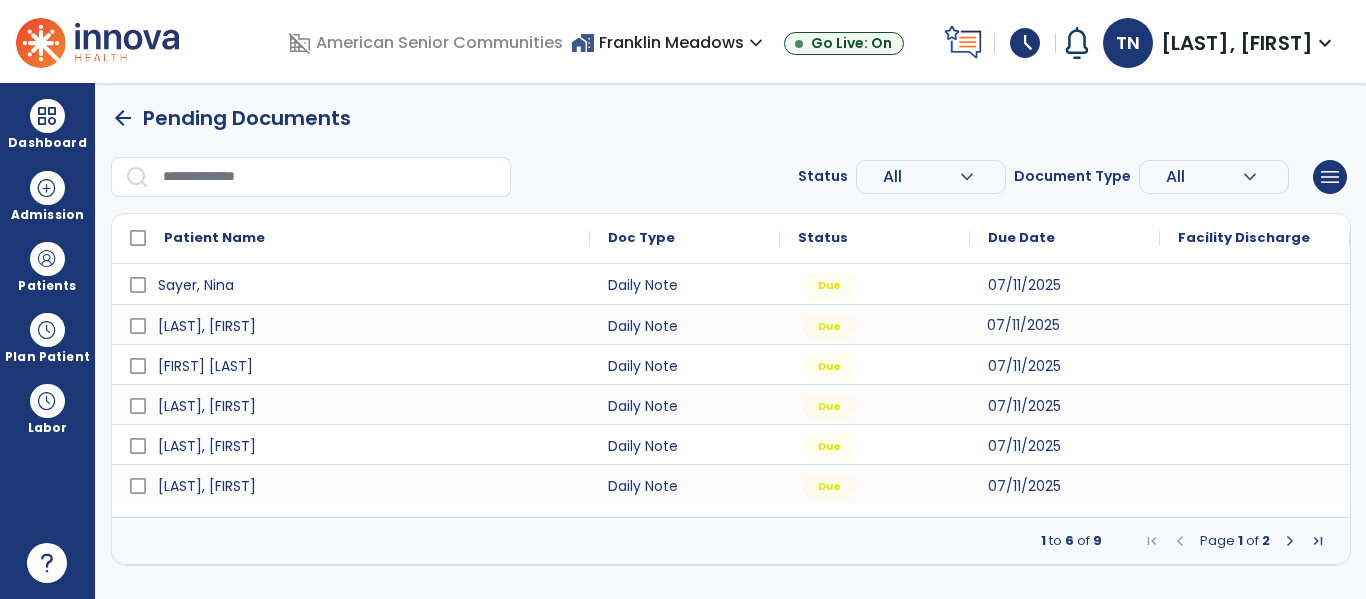 click on "07/11/2025" at bounding box center (1023, 325) 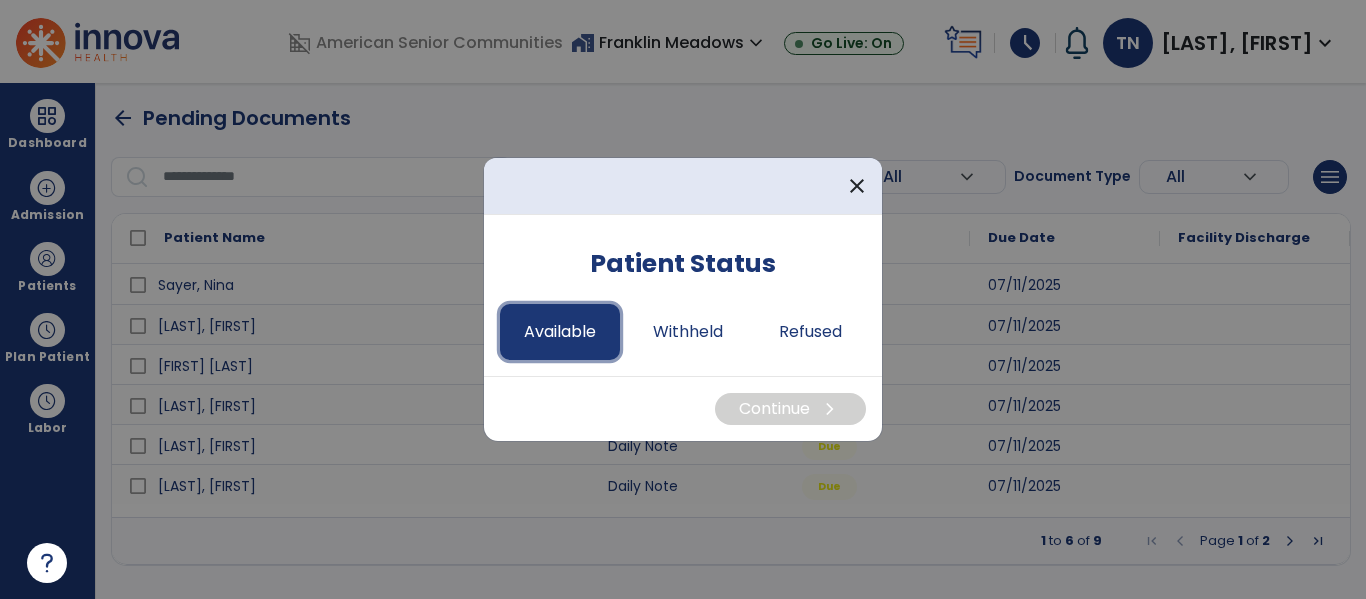 click on "Available" at bounding box center [560, 332] 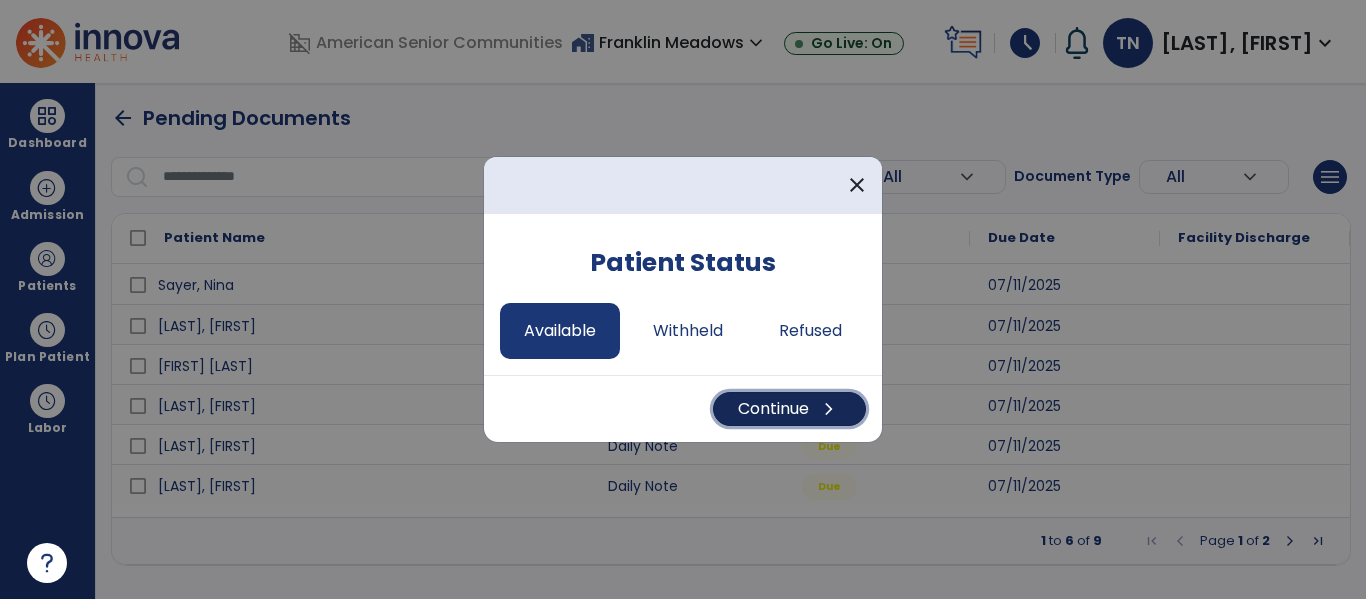 click on "Continue   chevron_right" at bounding box center (789, 409) 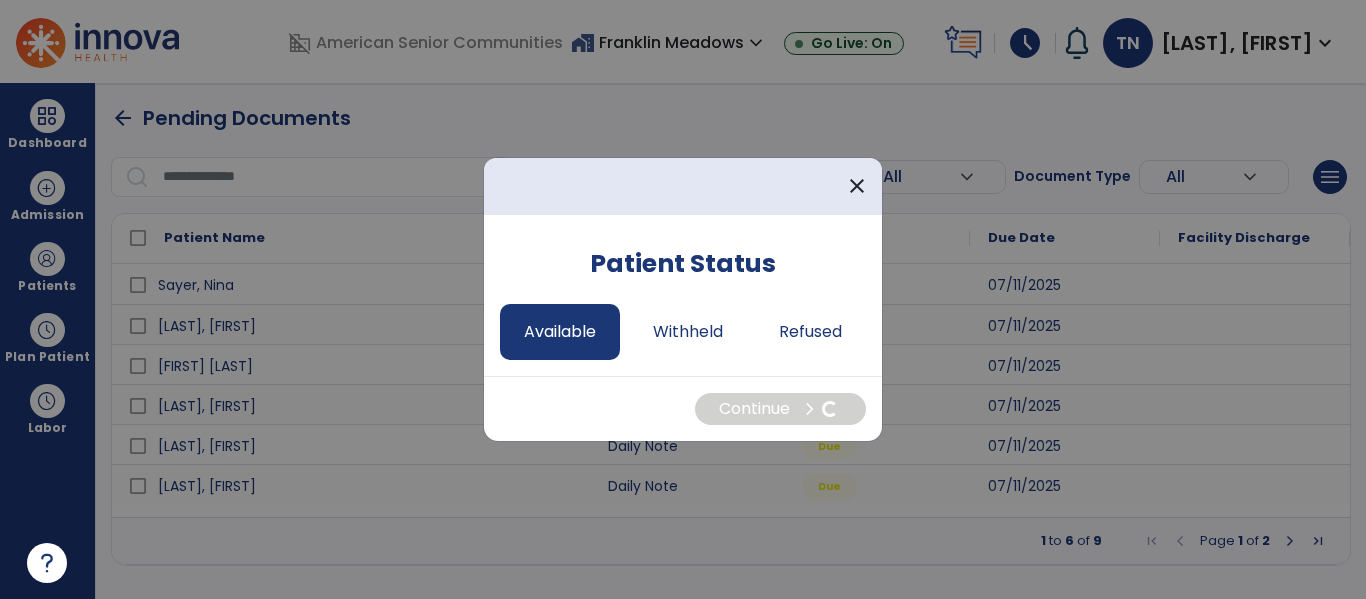 select on "*" 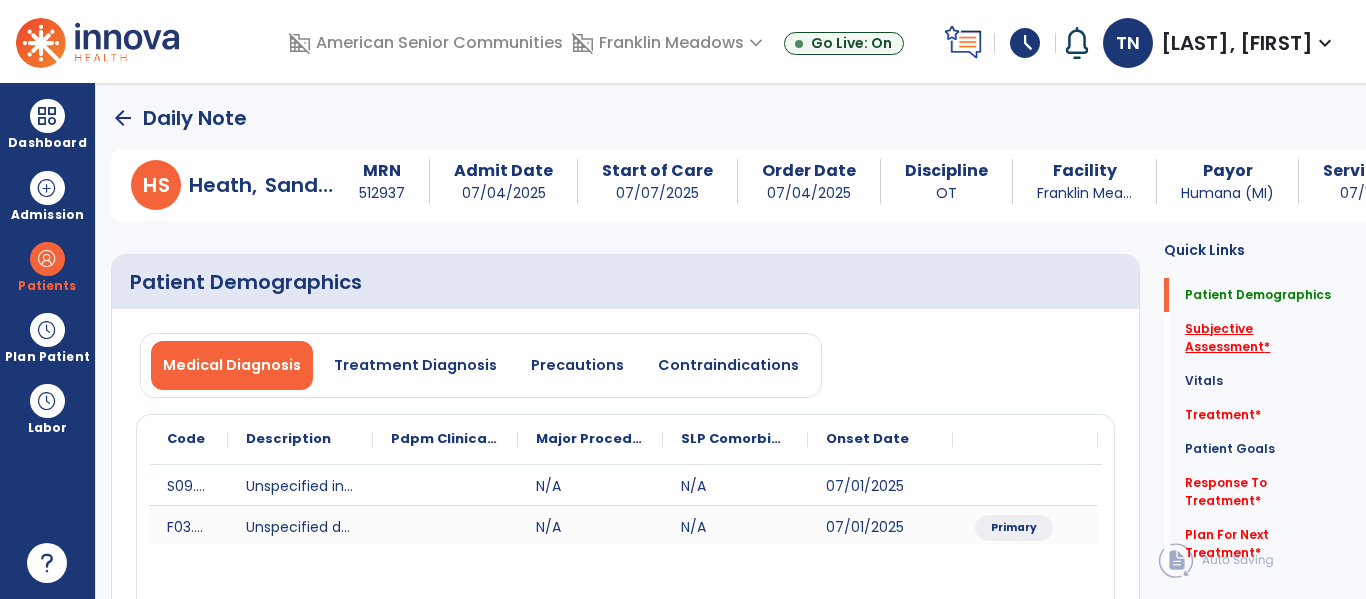 click on "Subjective Assessment   *" 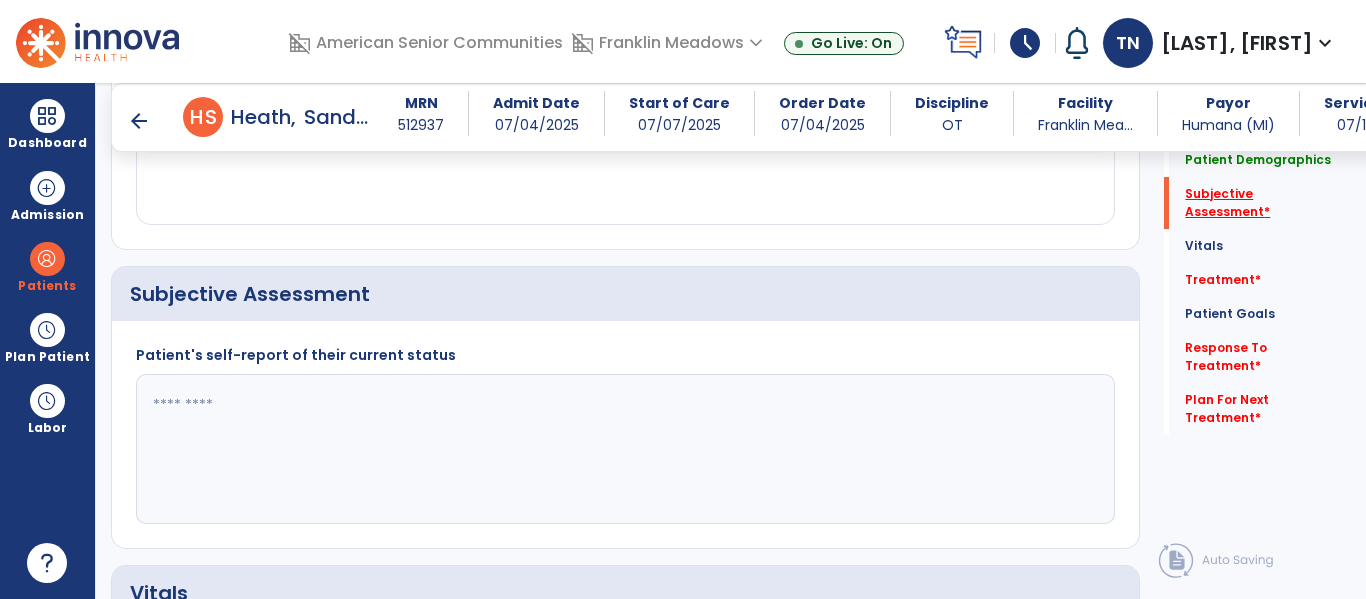scroll, scrollTop: 457, scrollLeft: 0, axis: vertical 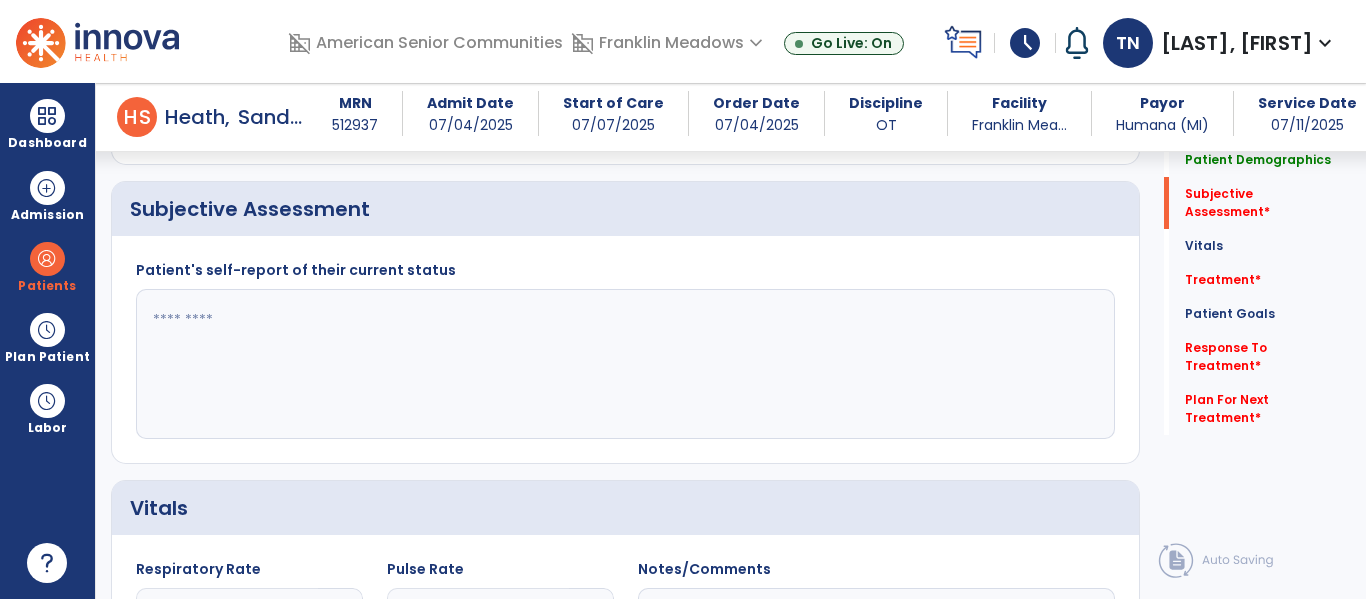 click 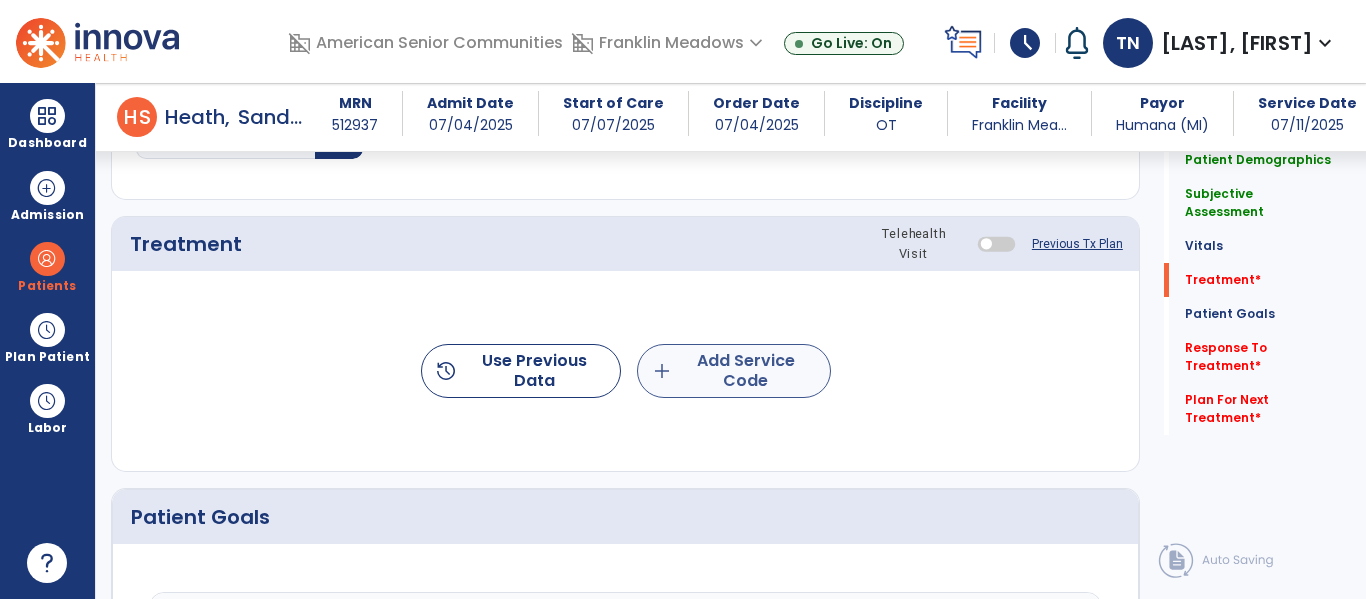 type on "**********" 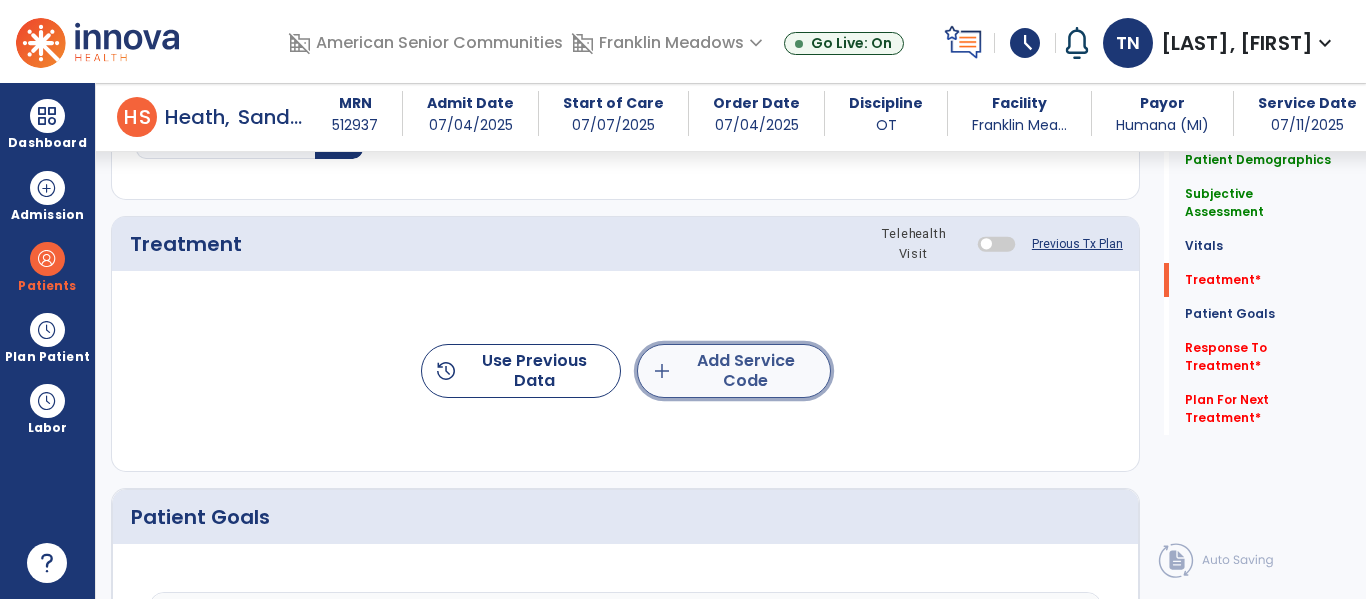 click on "add  Add Service Code" 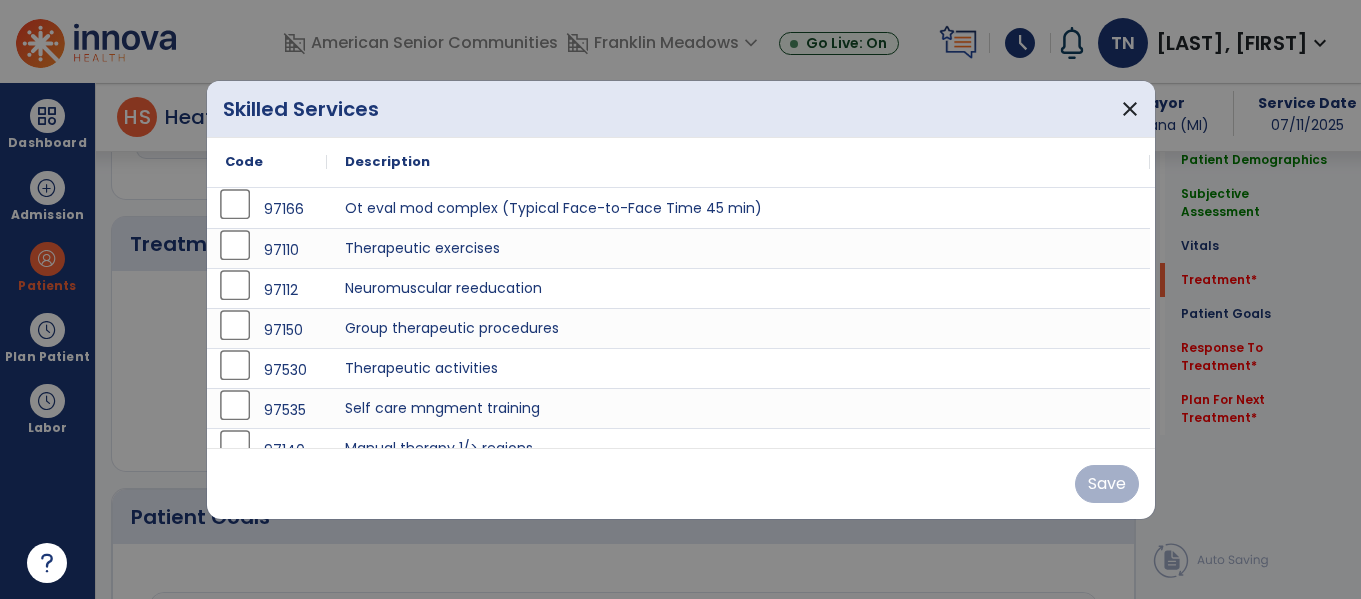 scroll, scrollTop: 1143, scrollLeft: 0, axis: vertical 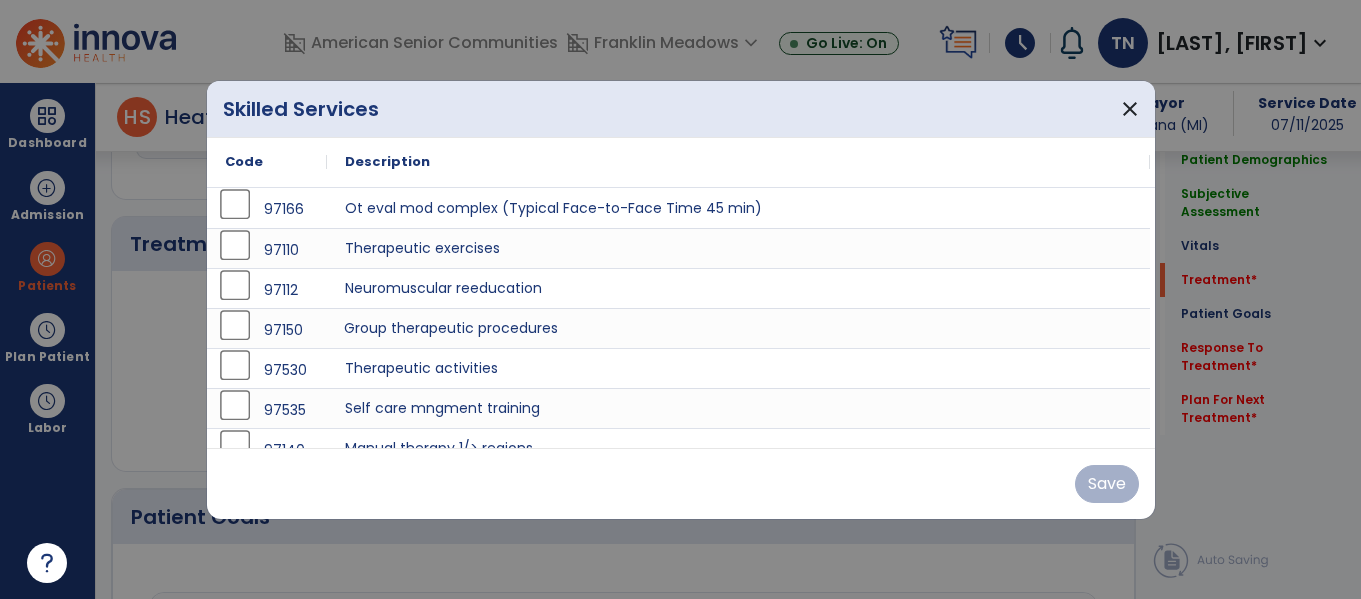 click on "Group therapeutic procedures" at bounding box center [738, 328] 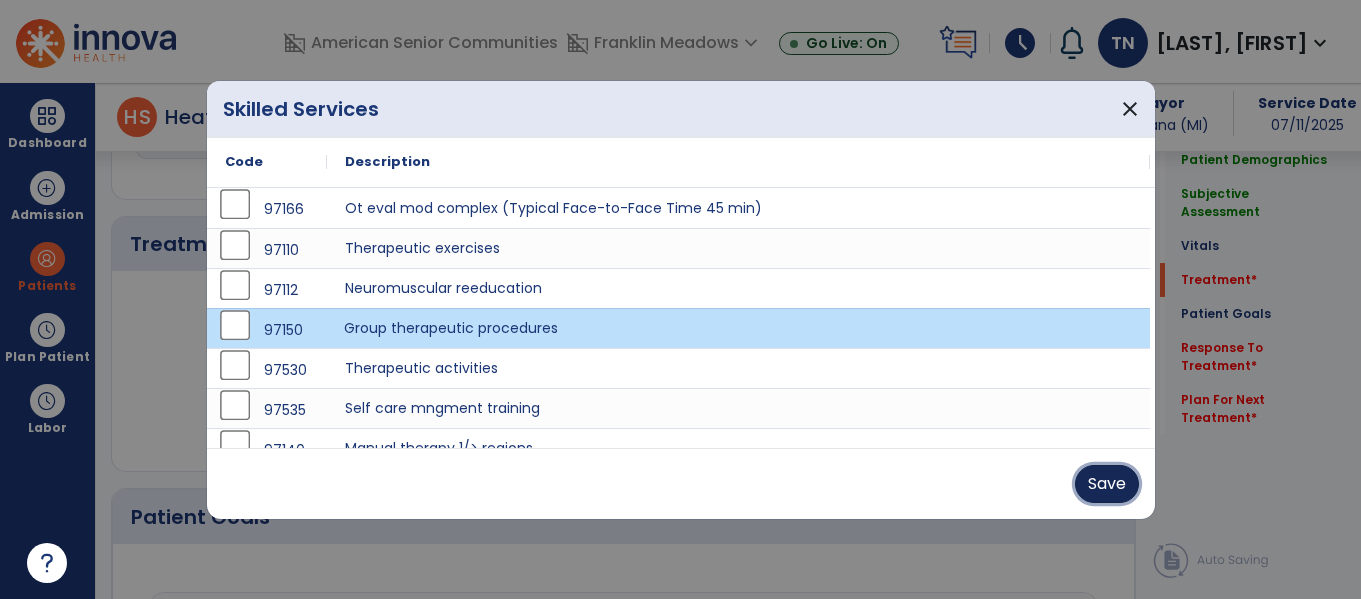 click on "Save" at bounding box center (1107, 484) 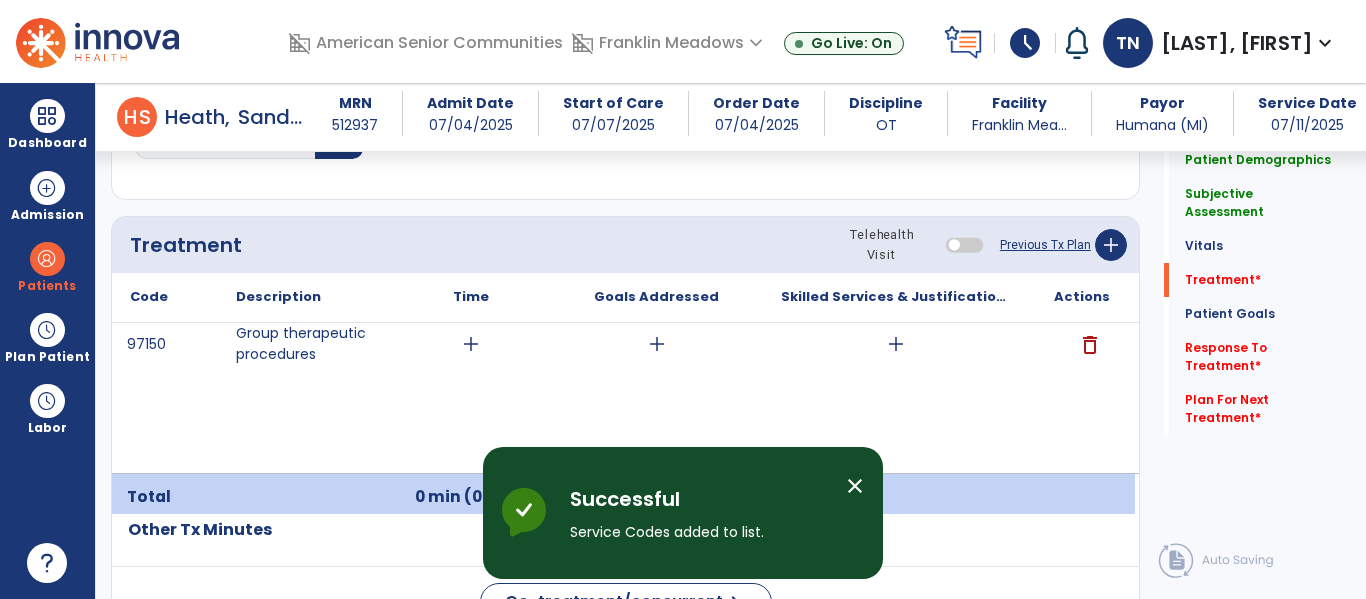 click on "add" at bounding box center [471, 344] 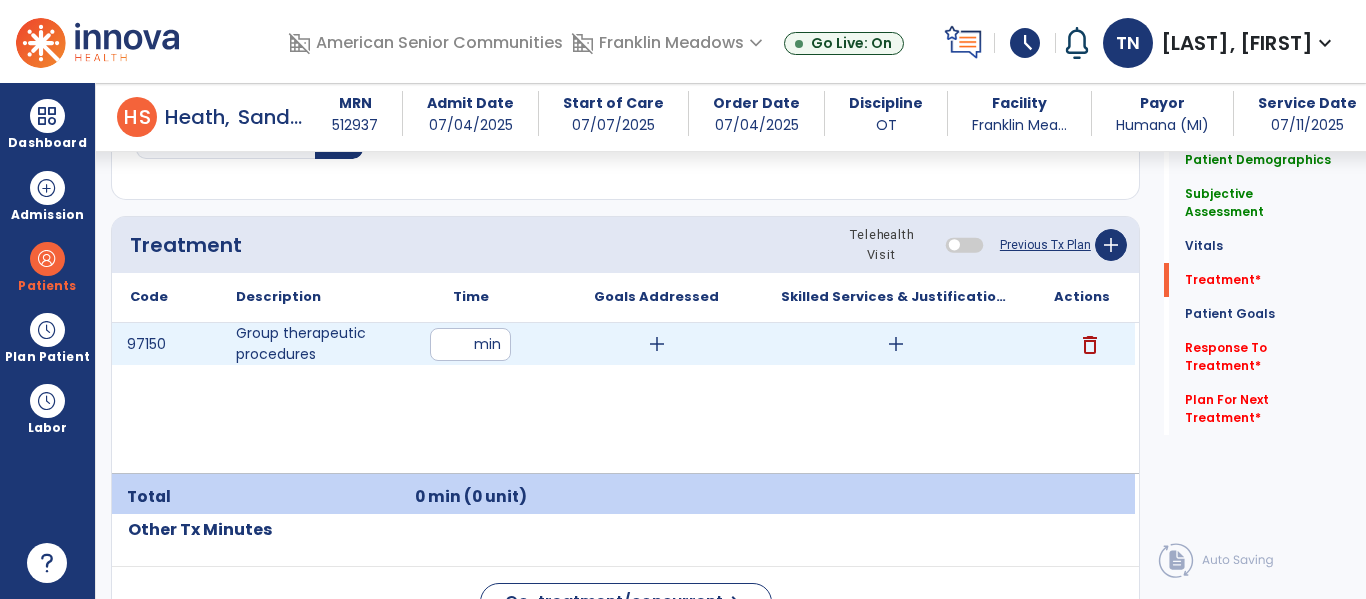 type on "**" 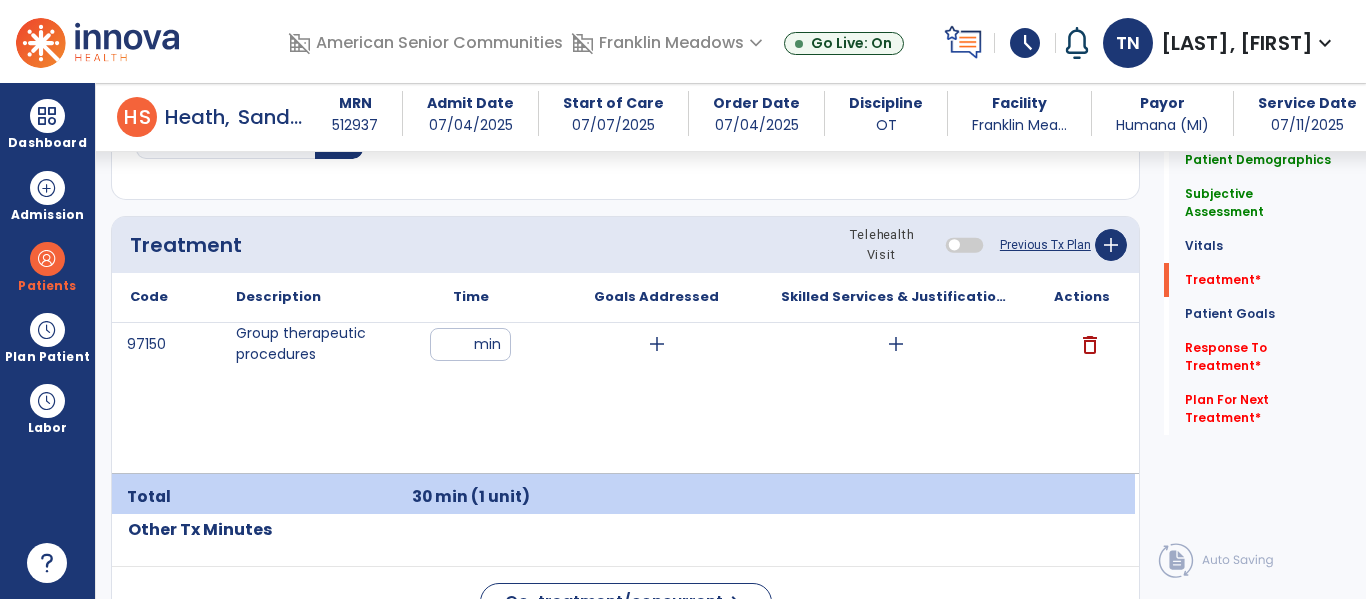 click on "add" at bounding box center (896, 344) 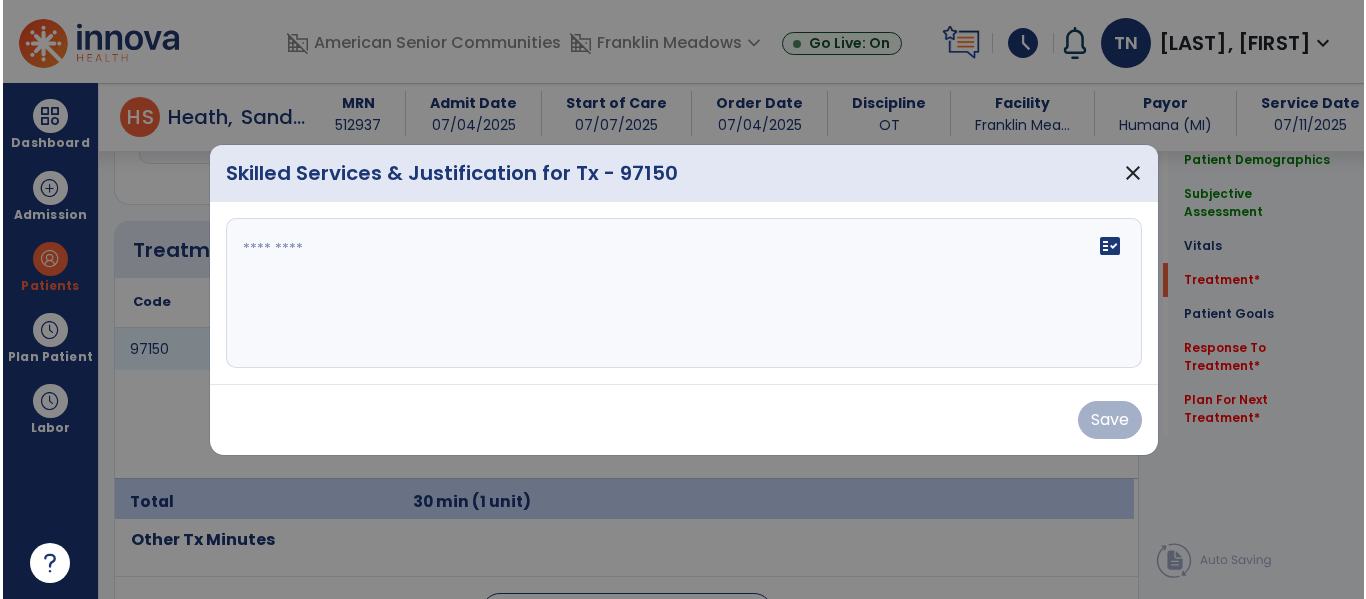 scroll, scrollTop: 1143, scrollLeft: 0, axis: vertical 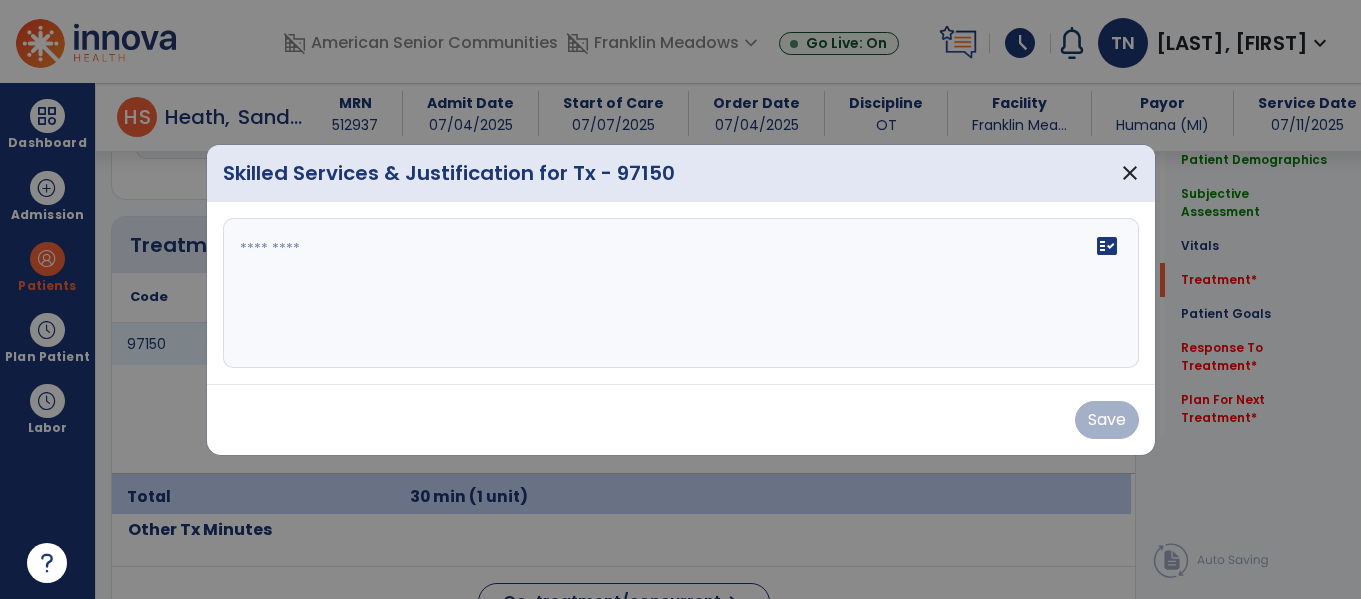 click on "fact_check" at bounding box center (1107, 246) 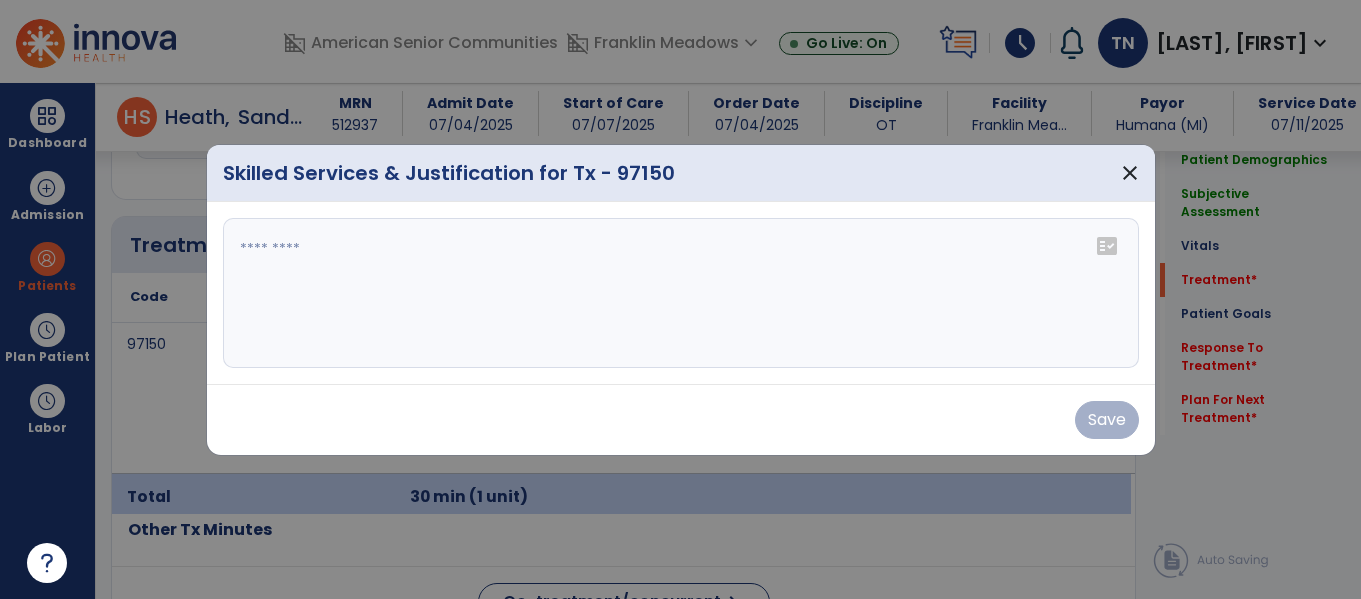 click on "fact_check" at bounding box center (1107, 246) 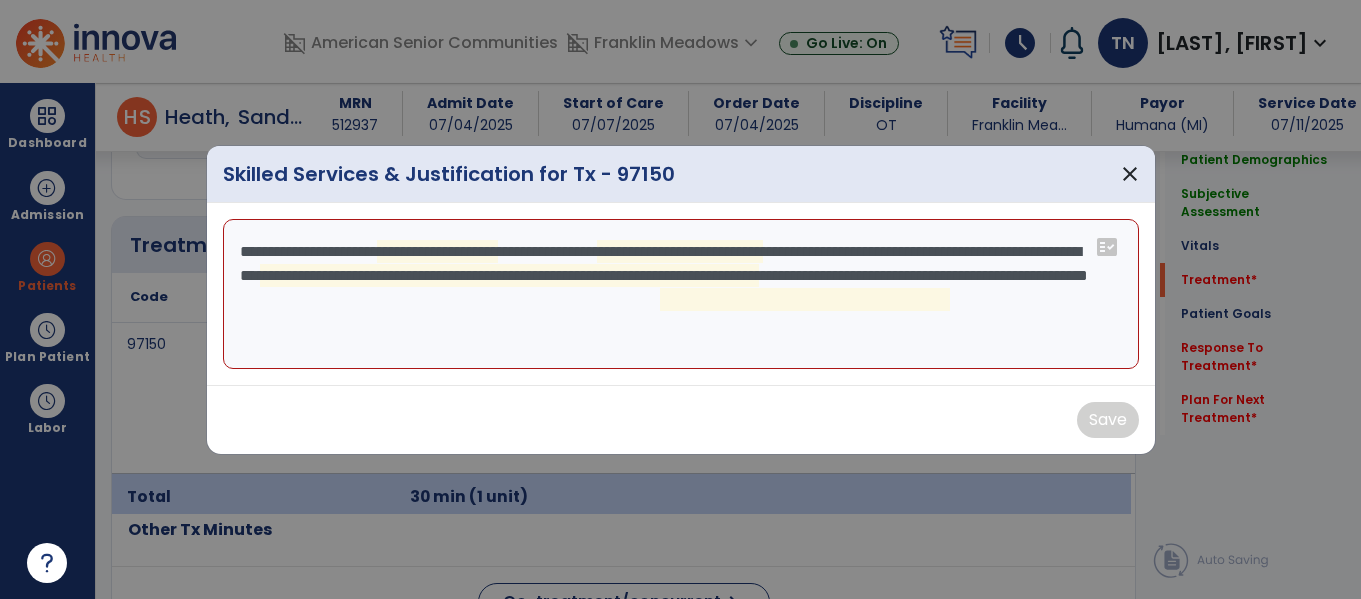 click on "**********" at bounding box center [681, 294] 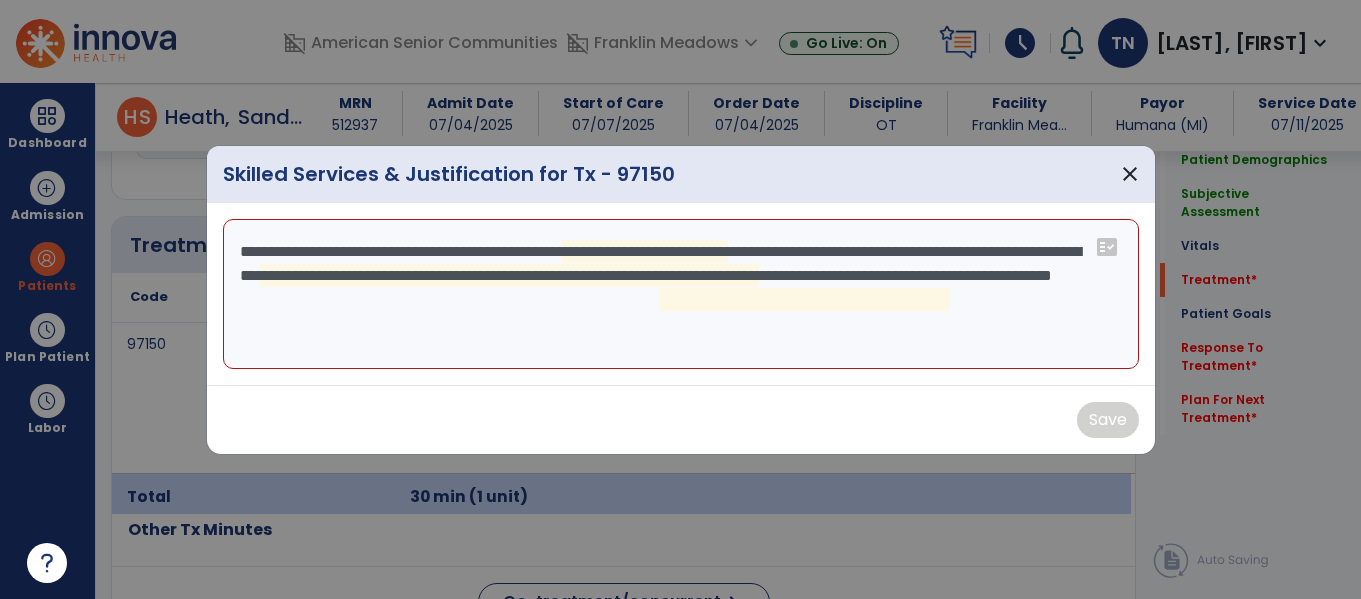 click on "**********" at bounding box center [681, 294] 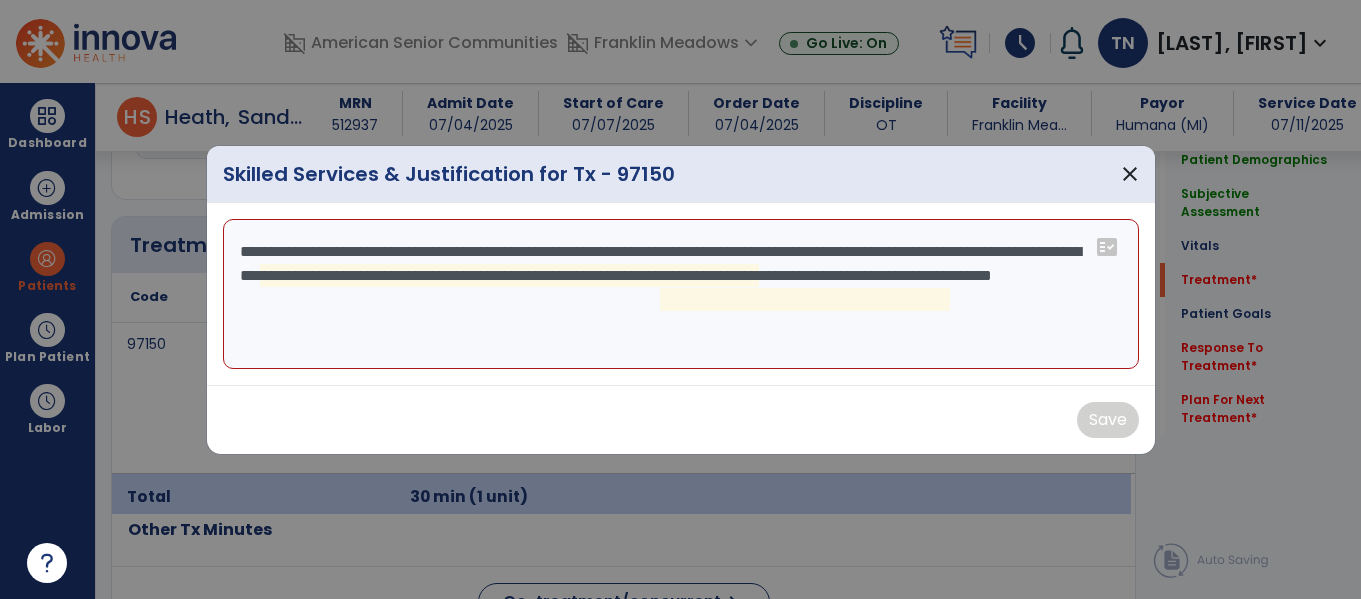 click on "**********" at bounding box center [681, 294] 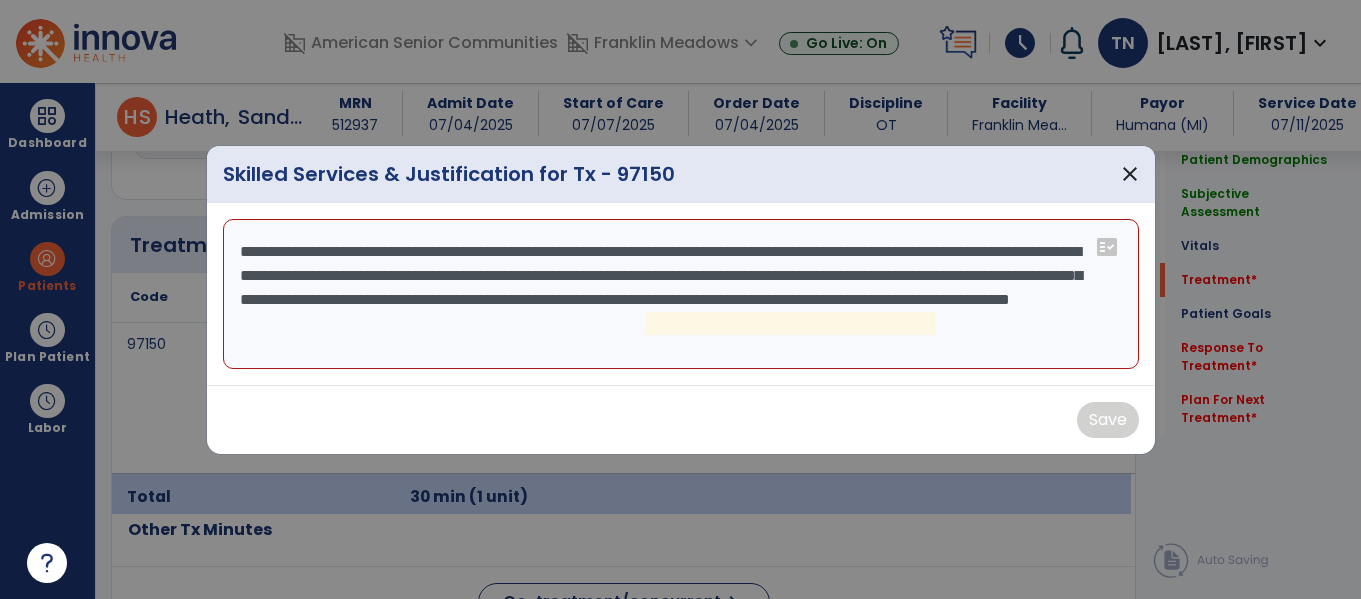 click on "**********" at bounding box center [681, 294] 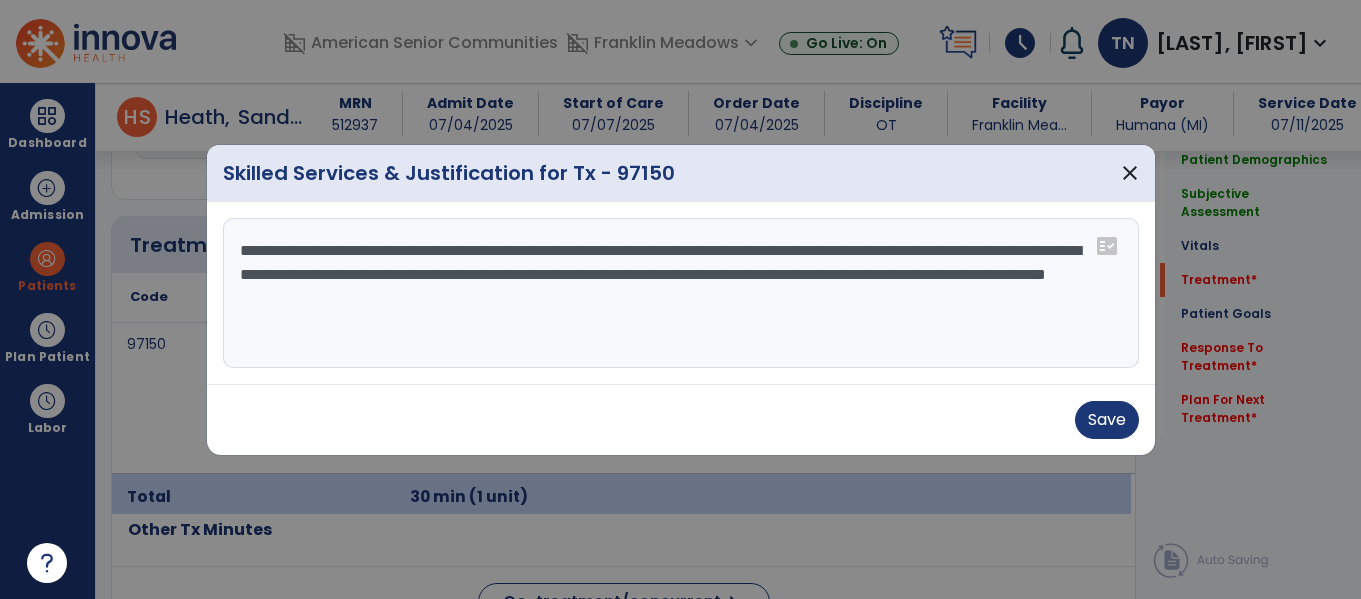 click on "**********" at bounding box center (681, 293) 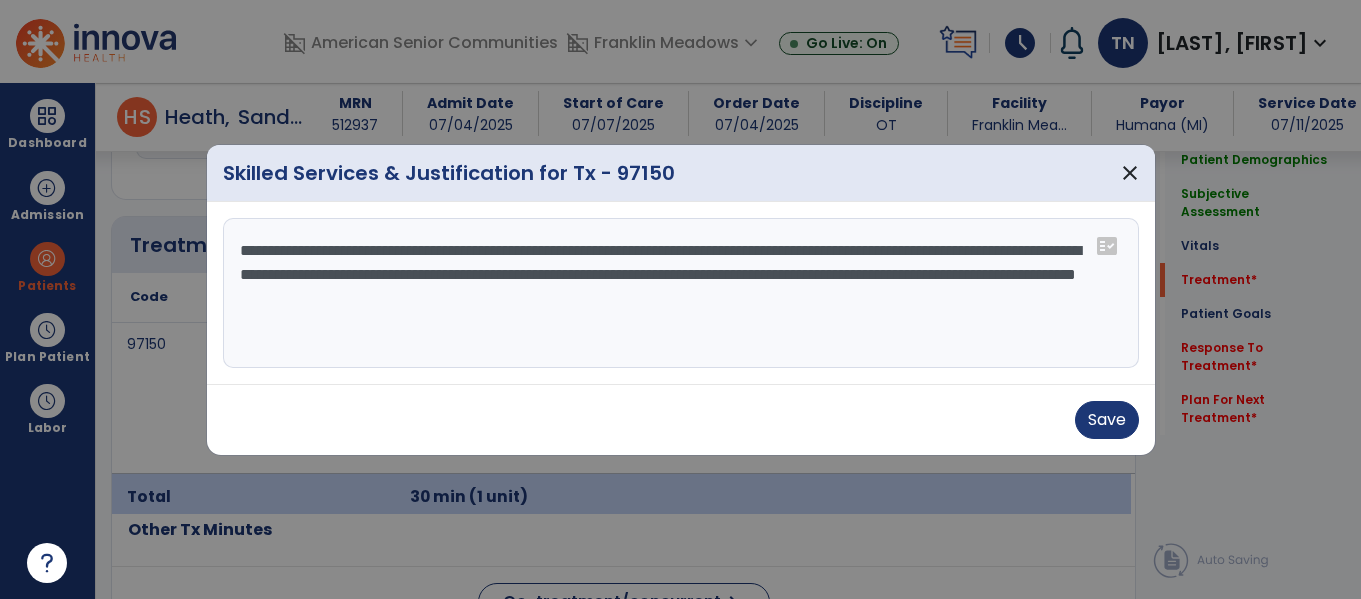 click on "**********" at bounding box center [681, 293] 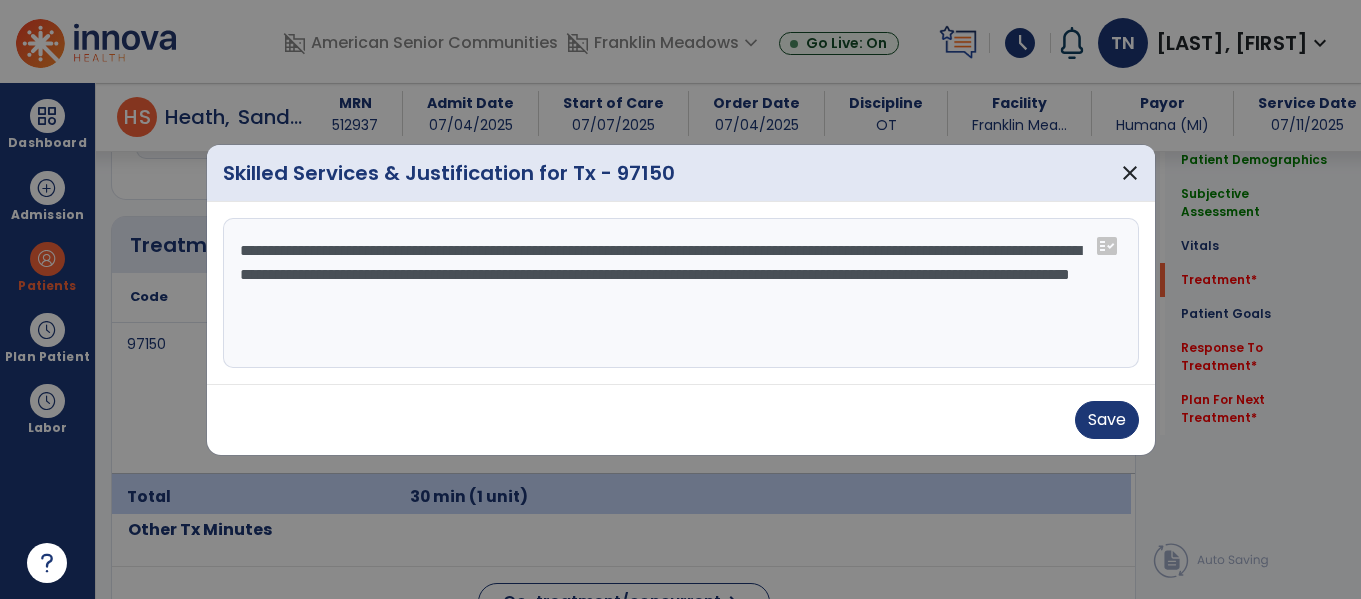 click on "**********" at bounding box center [681, 293] 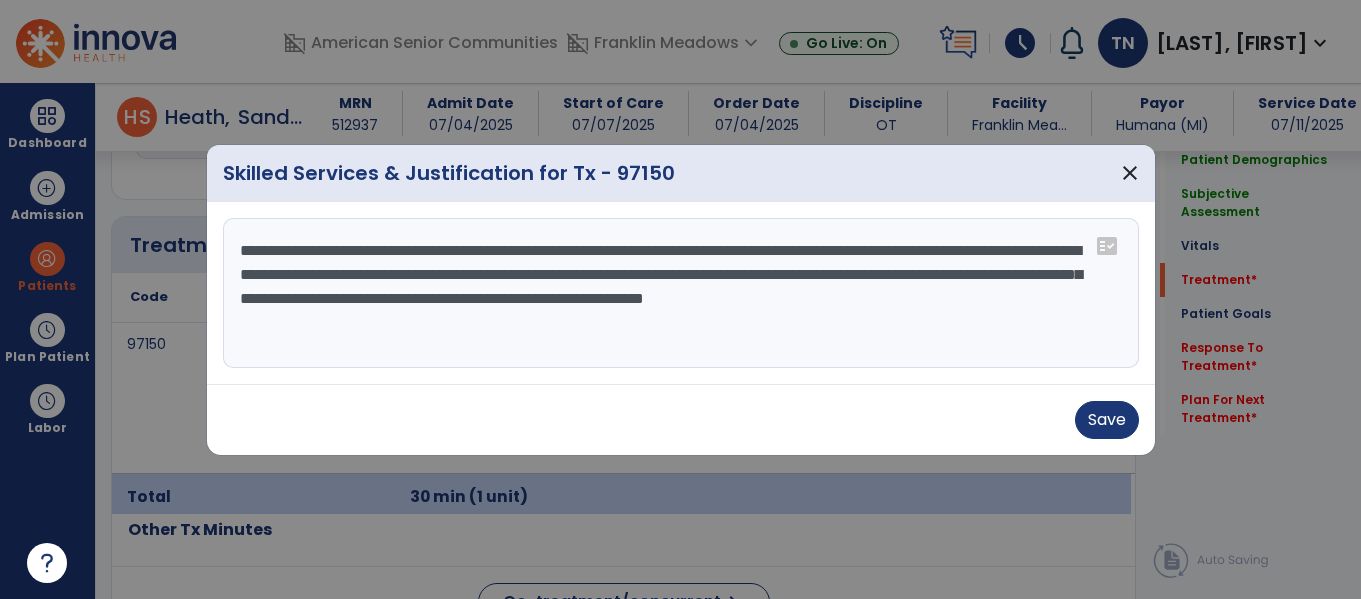 click on "**********" at bounding box center (681, 293) 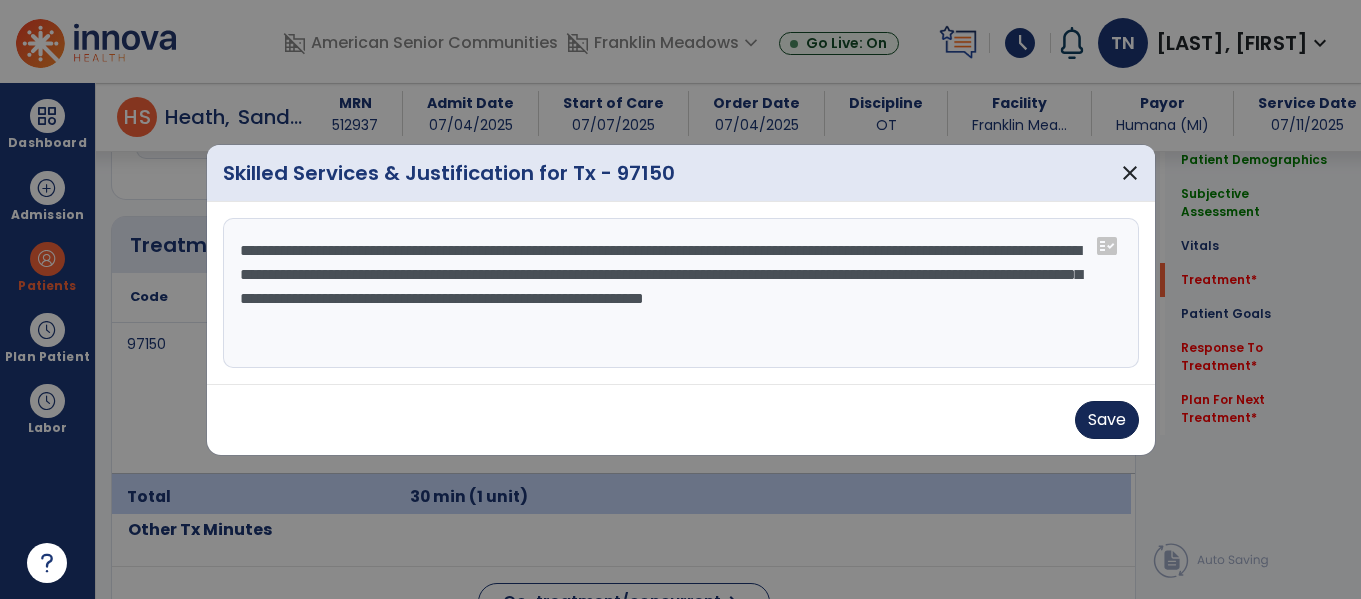 type on "**********" 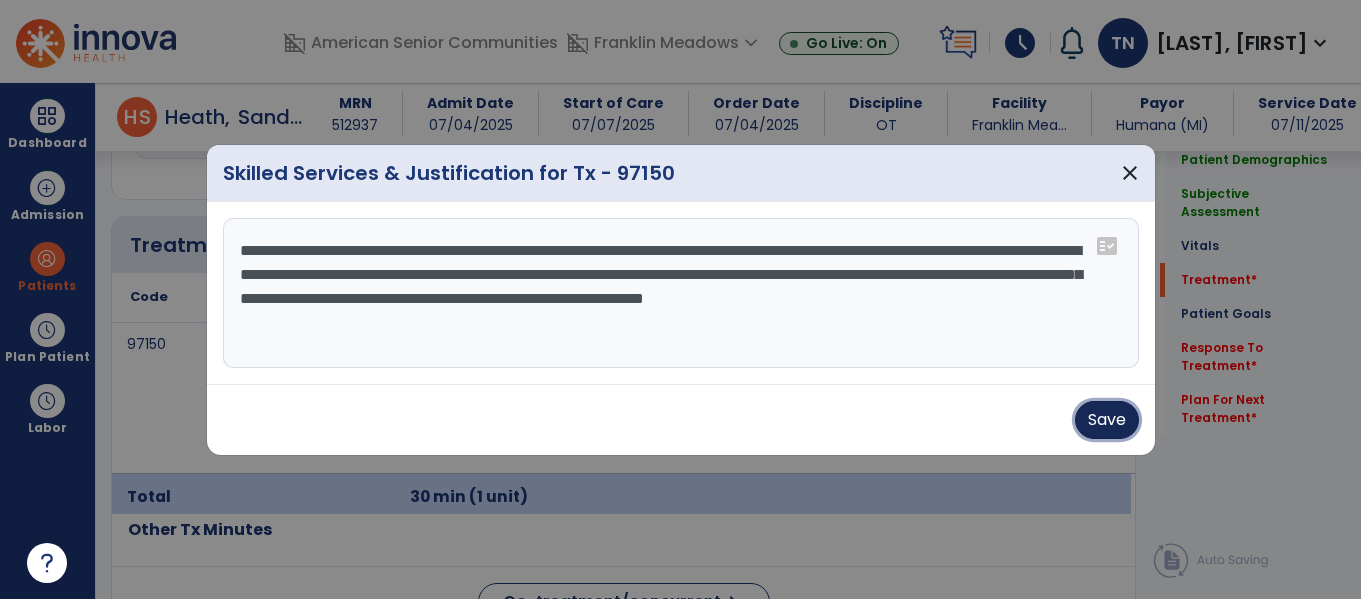 click on "Save" at bounding box center (1107, 420) 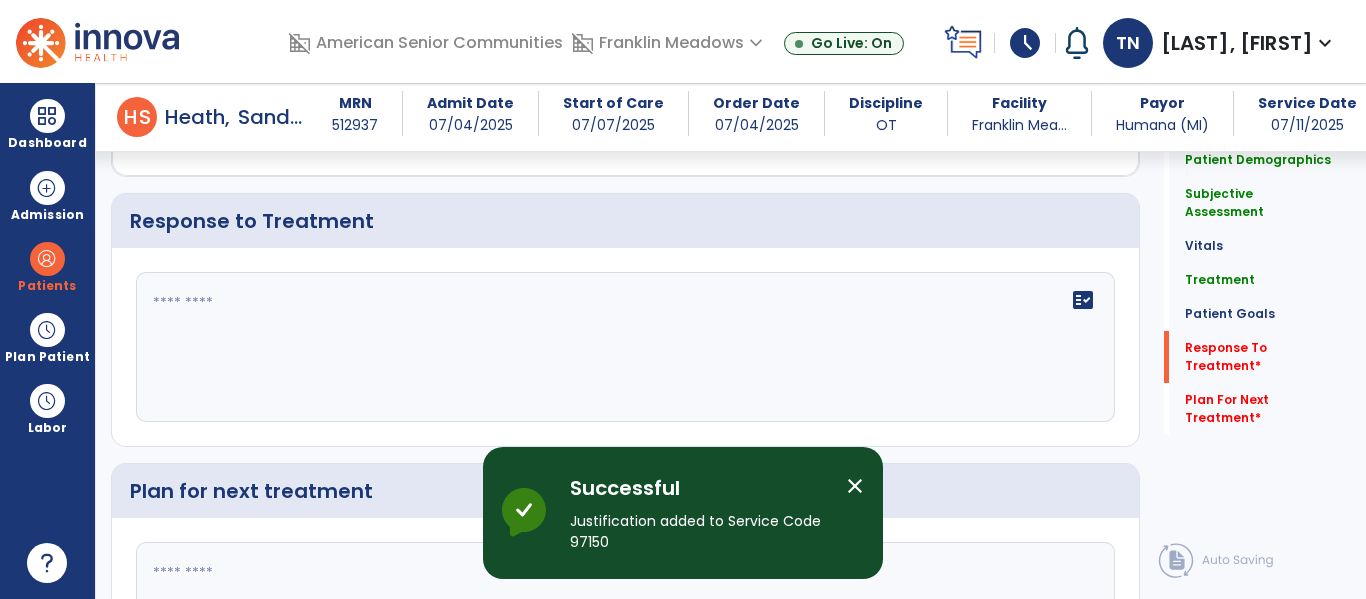 scroll, scrollTop: 3153, scrollLeft: 0, axis: vertical 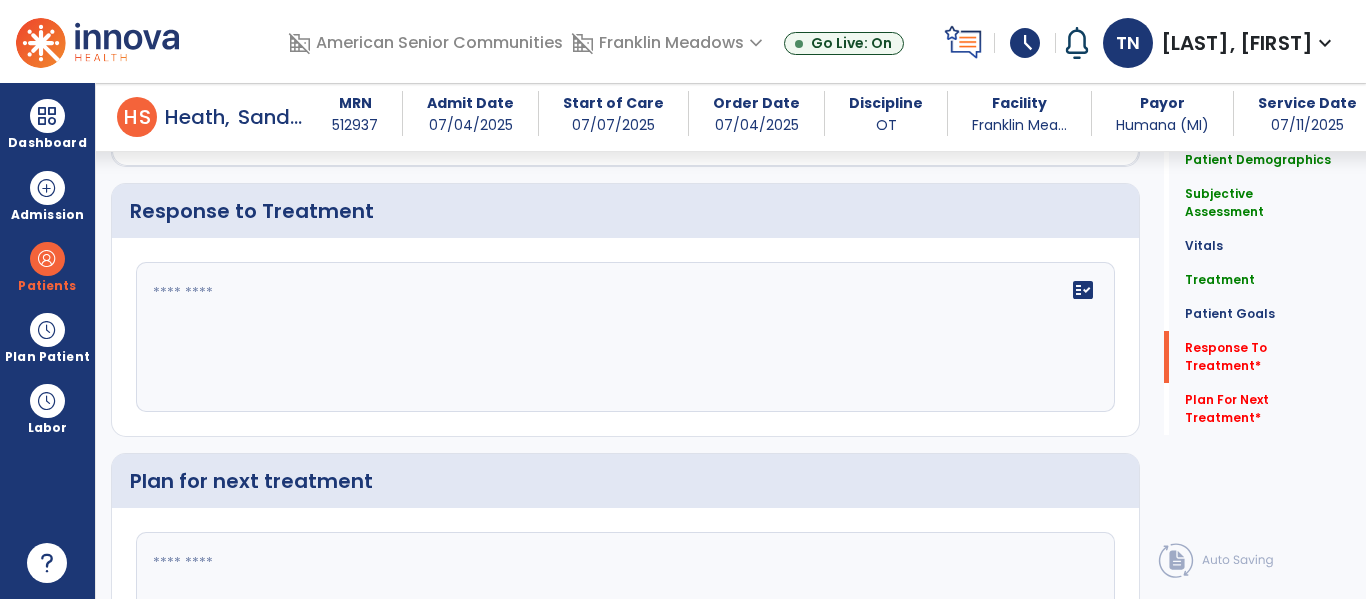 click 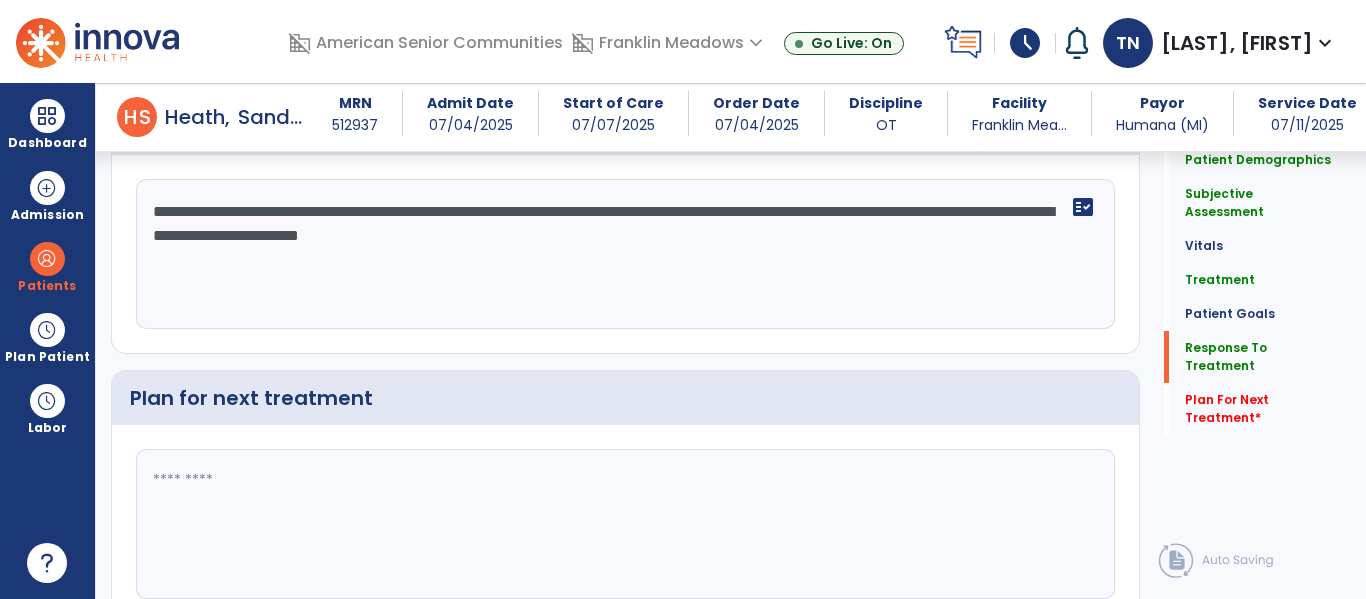 scroll, scrollTop: 3306, scrollLeft: 0, axis: vertical 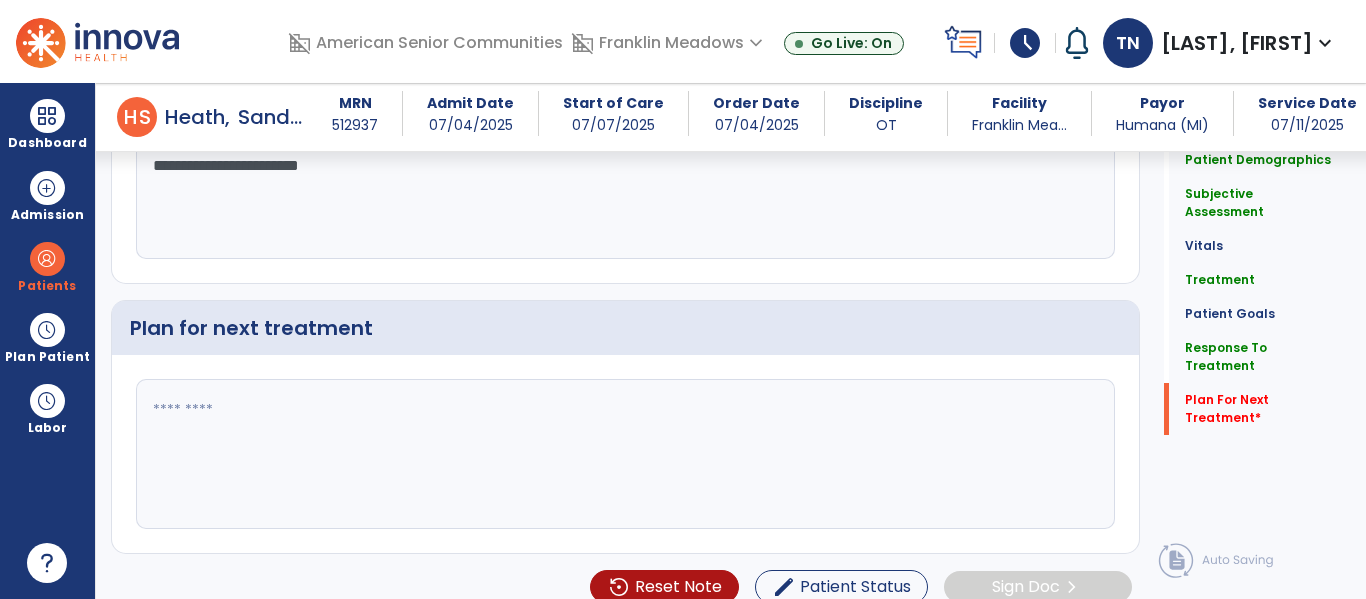type on "**********" 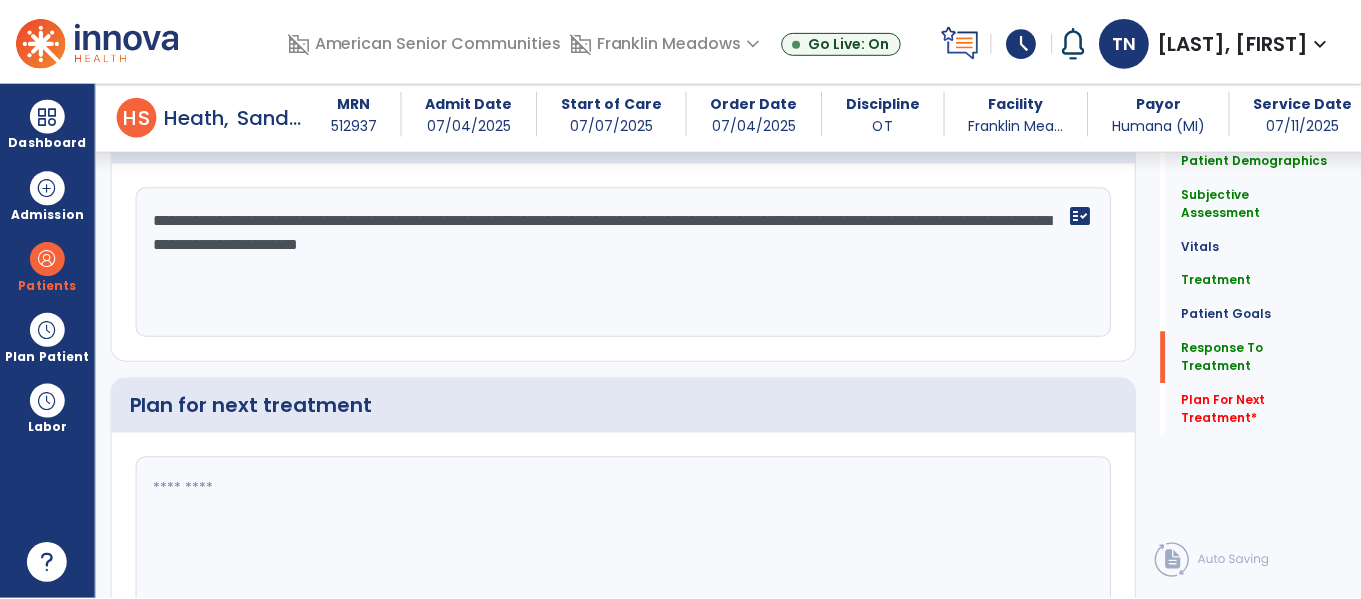 scroll, scrollTop: 3306, scrollLeft: 0, axis: vertical 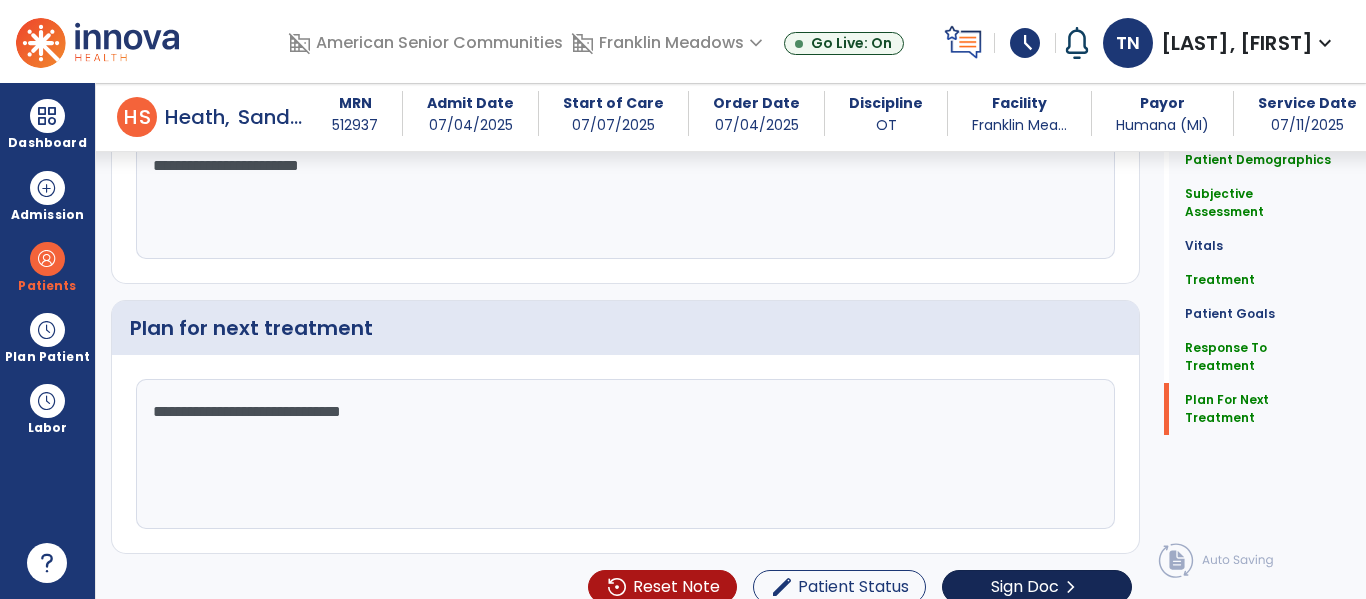 type on "**********" 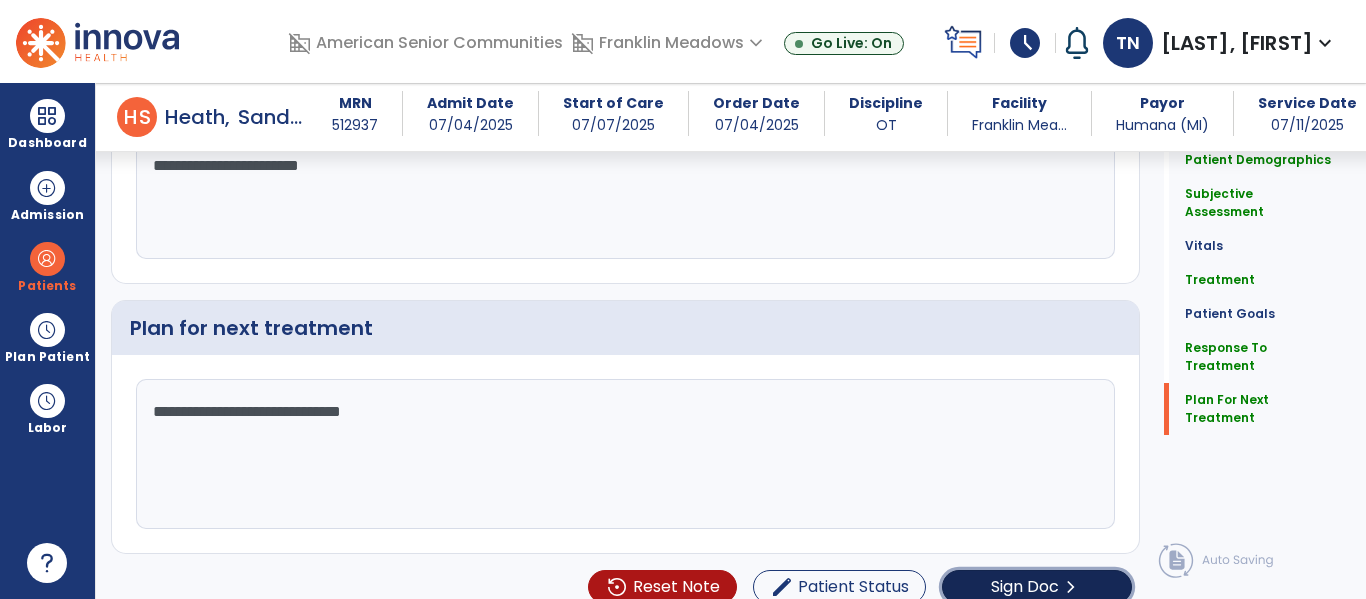 click on "Sign Doc  chevron_right" 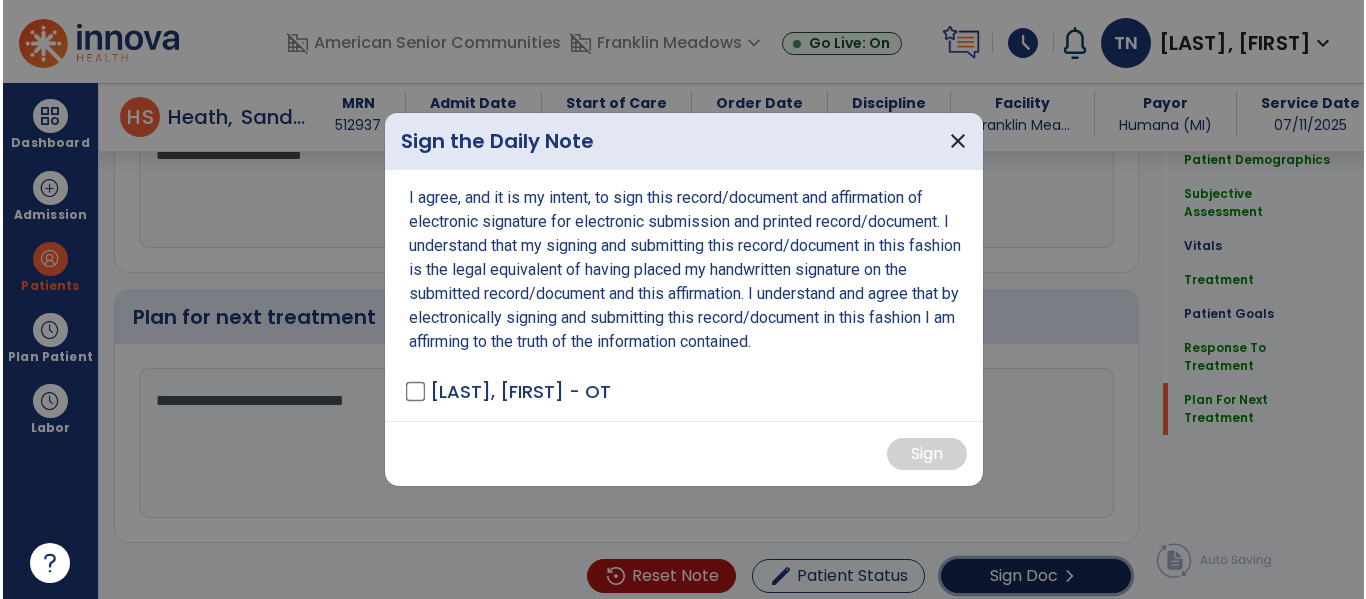 scroll, scrollTop: 3327, scrollLeft: 0, axis: vertical 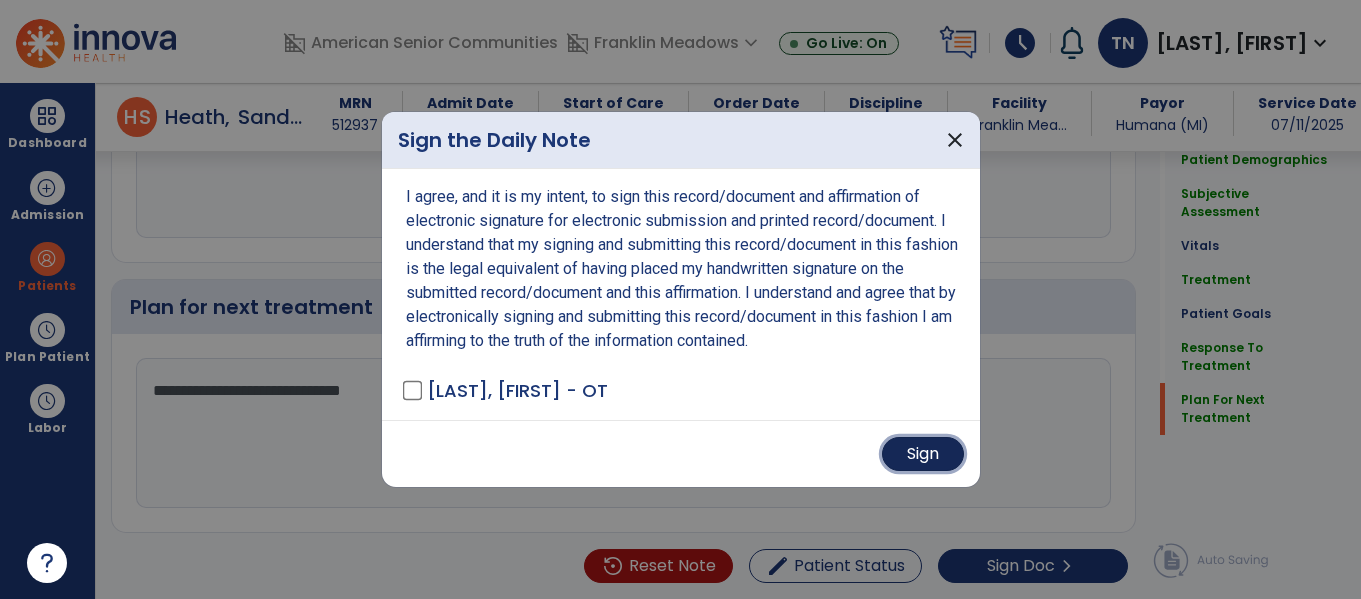 click on "Sign" at bounding box center [923, 454] 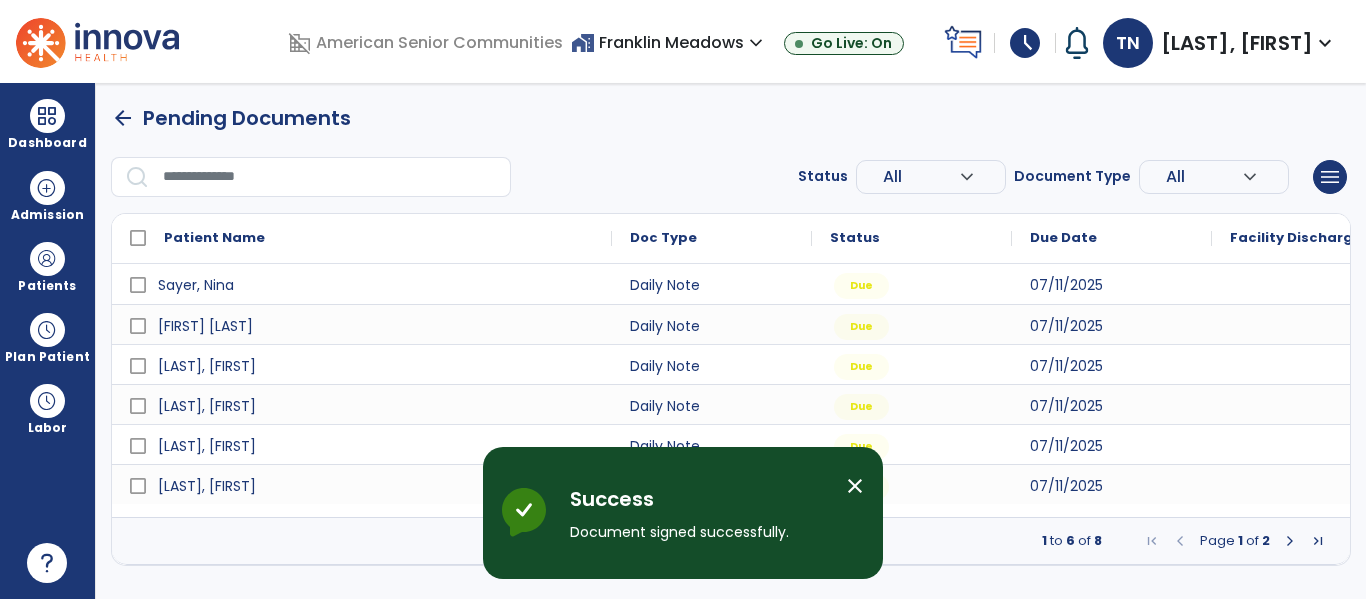 scroll, scrollTop: 0, scrollLeft: 0, axis: both 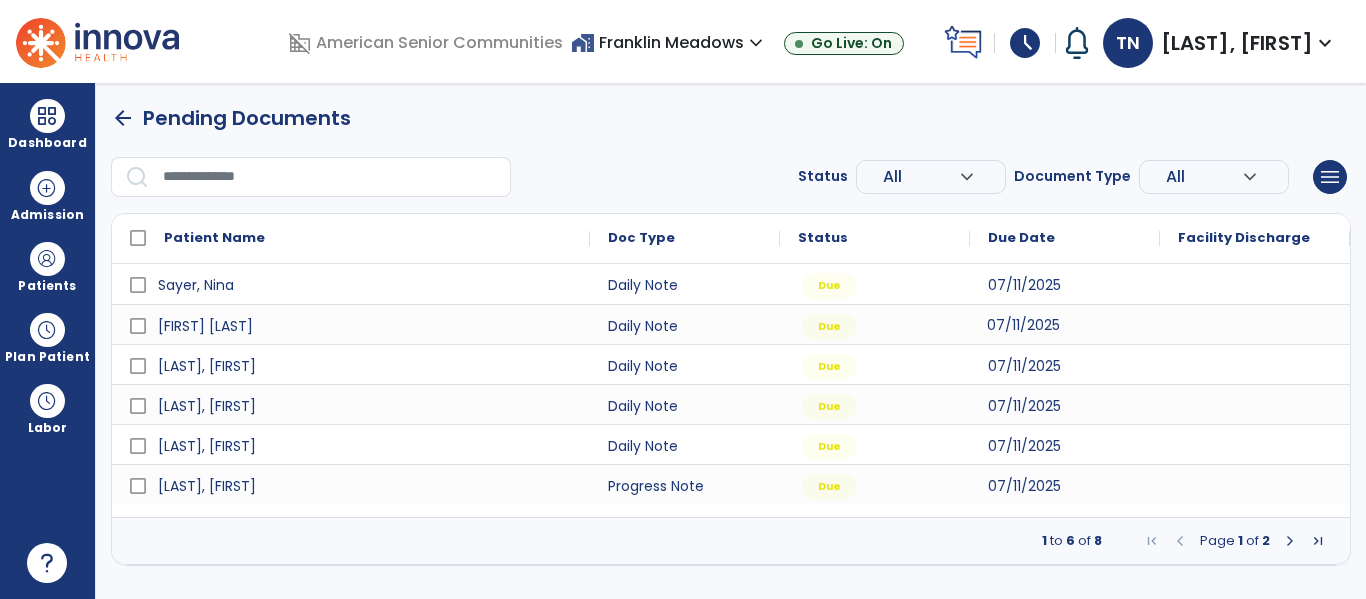 click on "07/11/2025" at bounding box center (1023, 325) 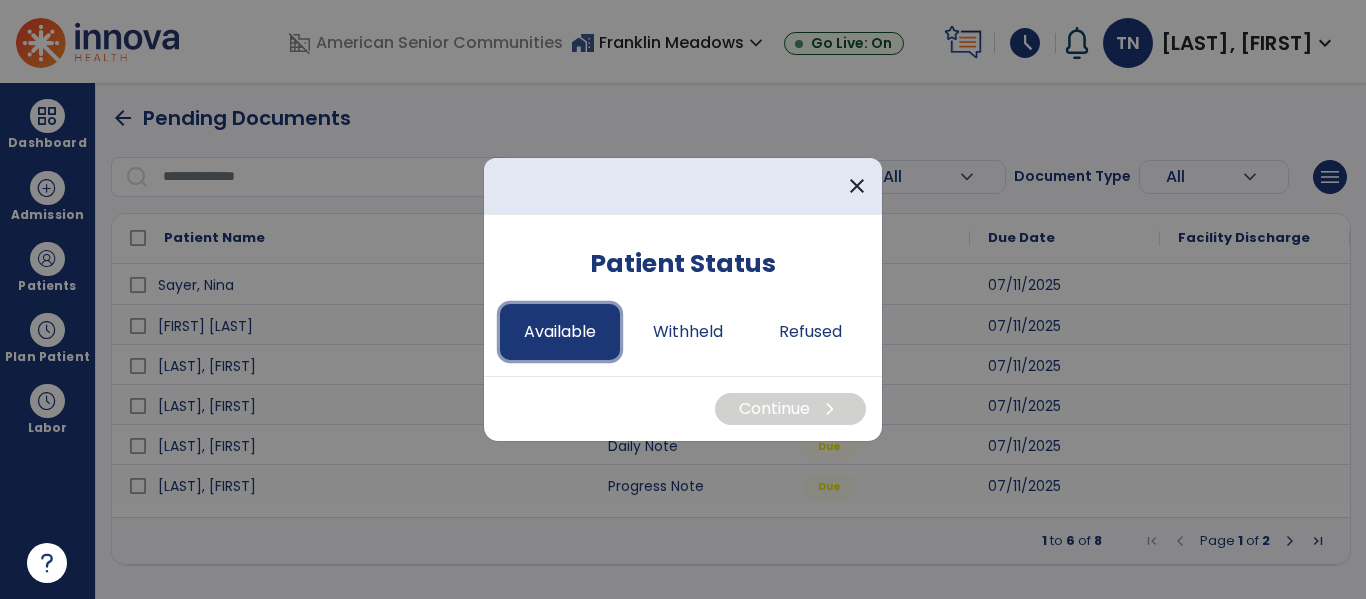 click on "Available" at bounding box center [560, 332] 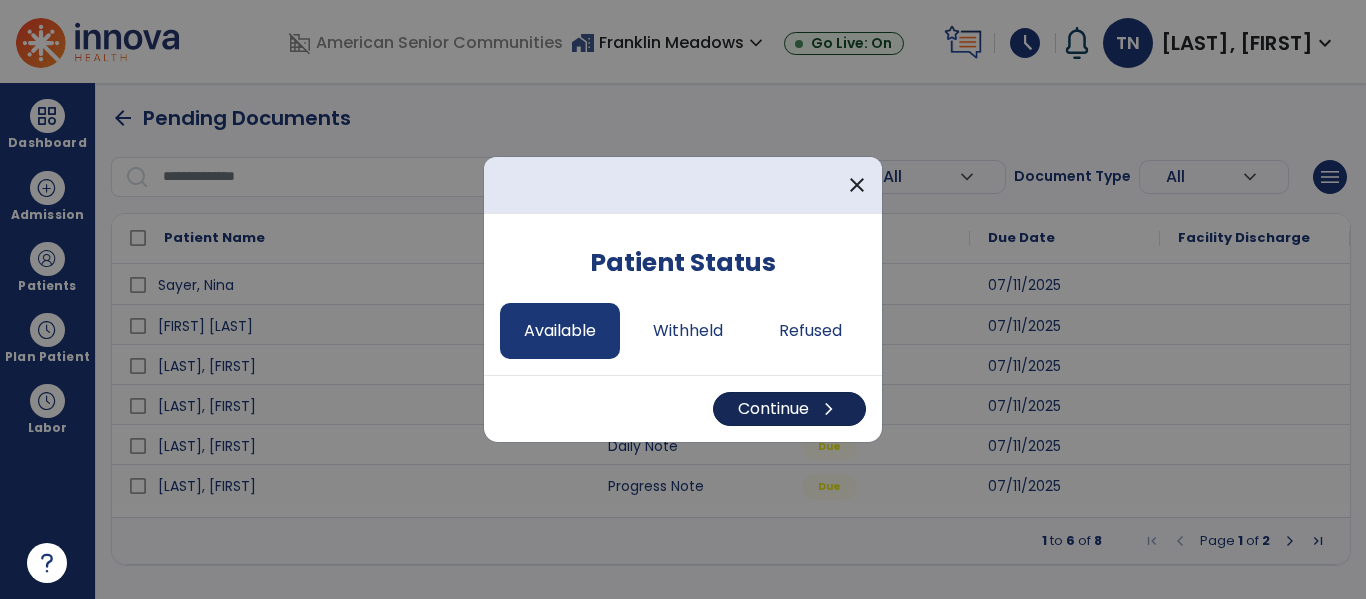 click on "chevron_right" at bounding box center (829, 409) 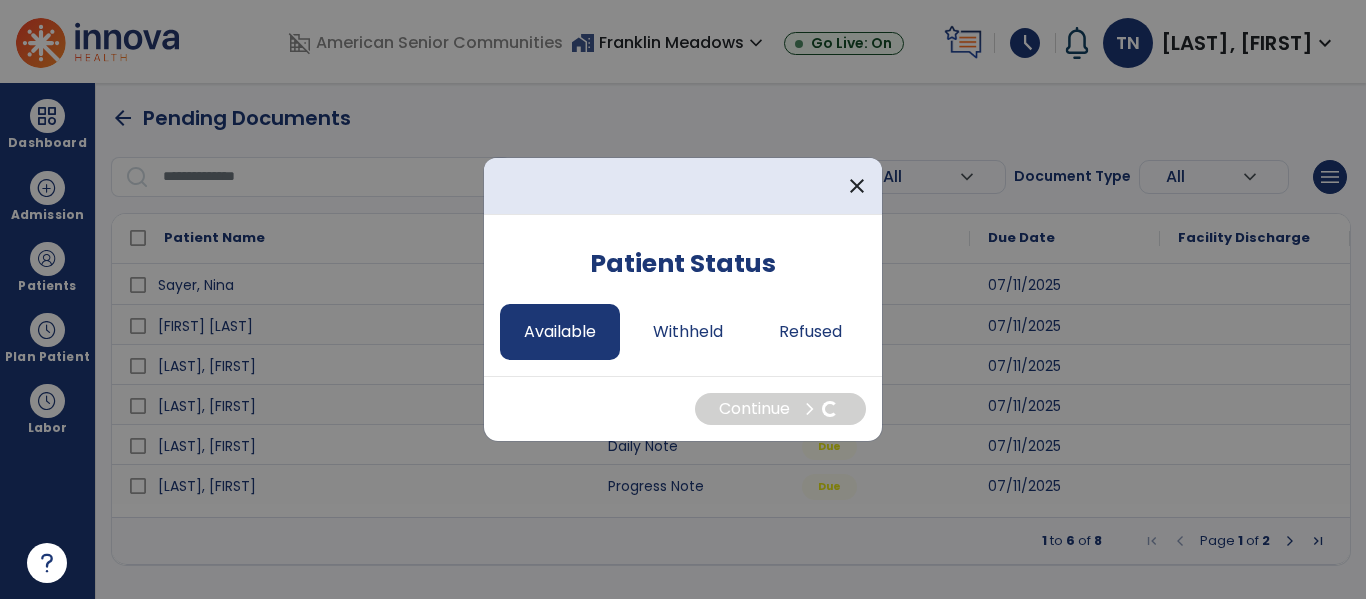 select on "*" 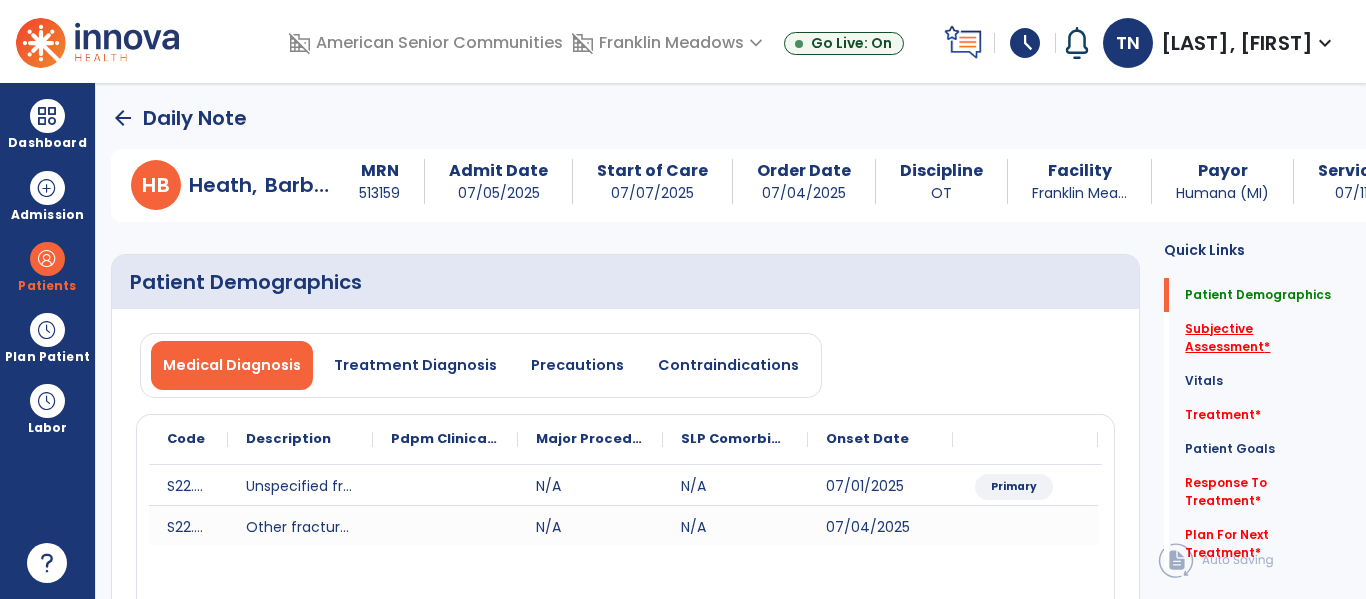 click on "Subjective Assessment   *" 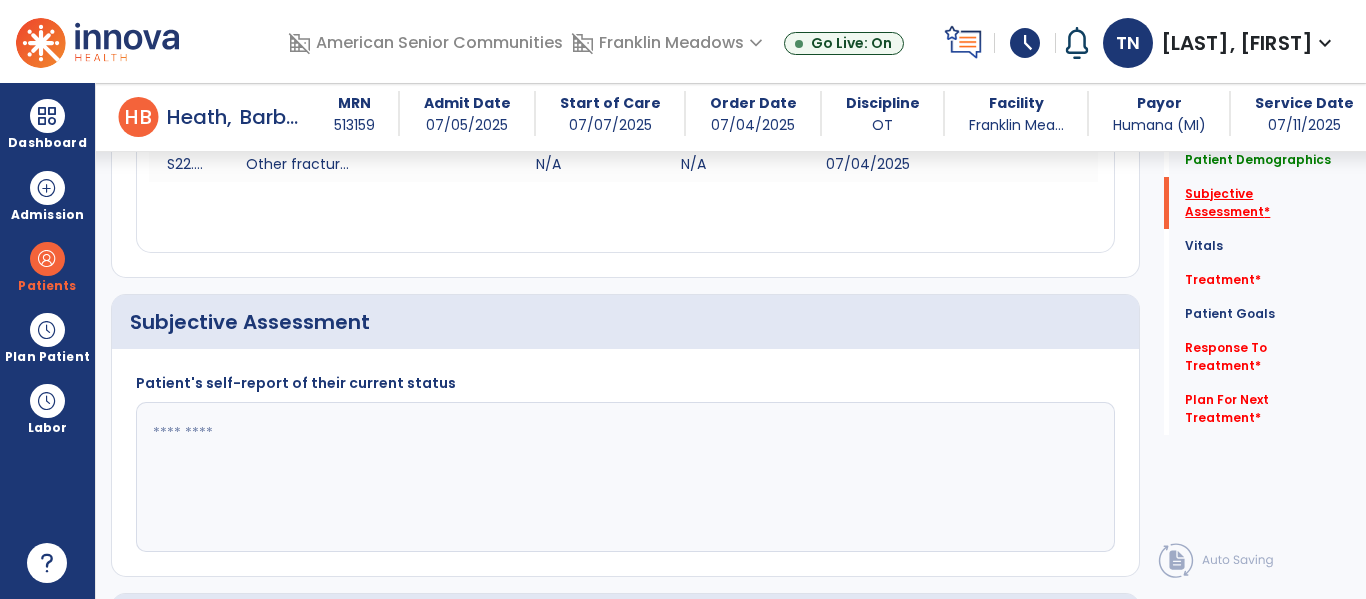 scroll, scrollTop: 457, scrollLeft: 0, axis: vertical 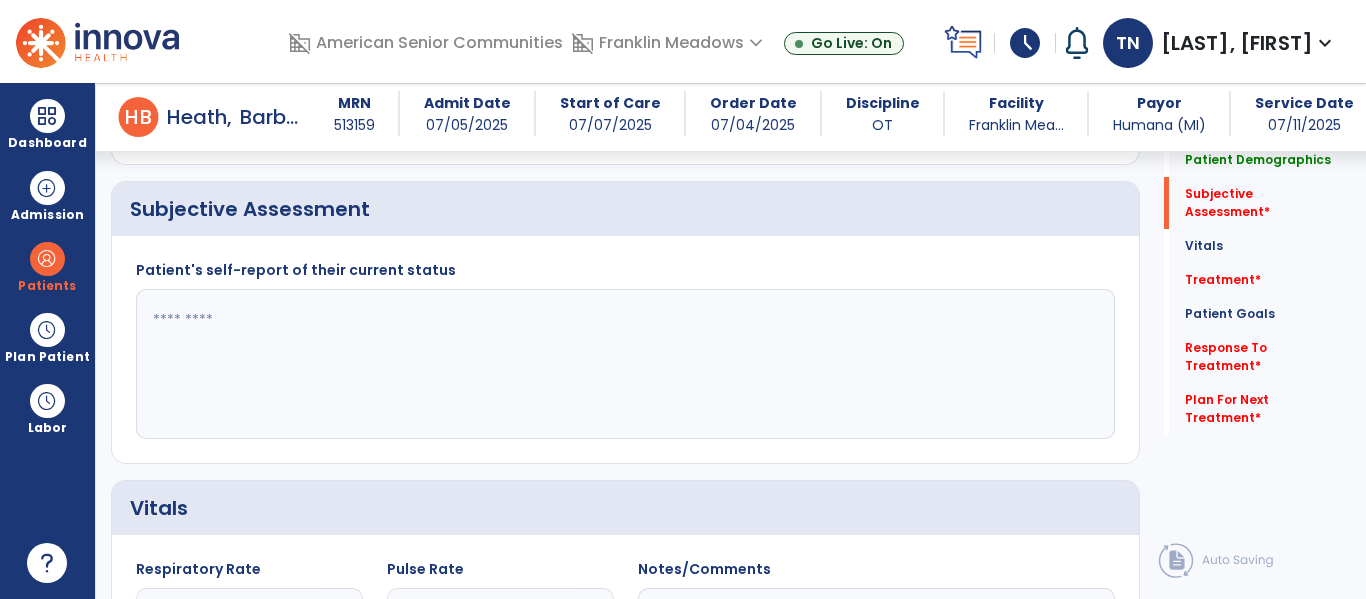 click 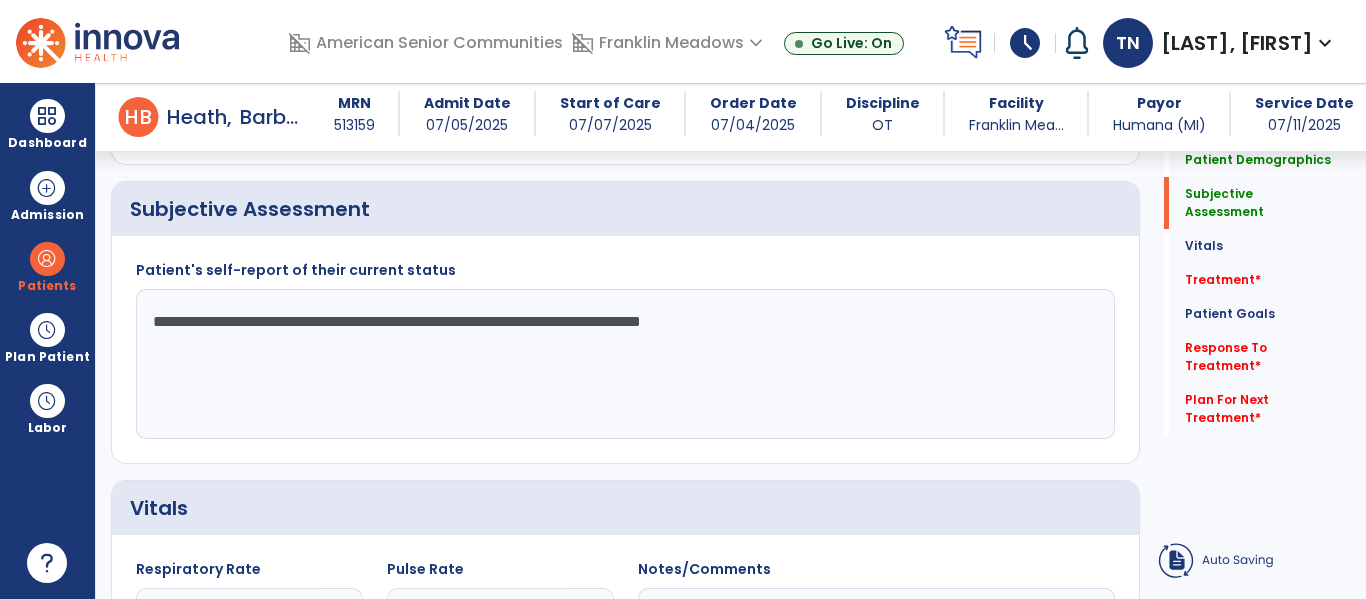 click on "**********" 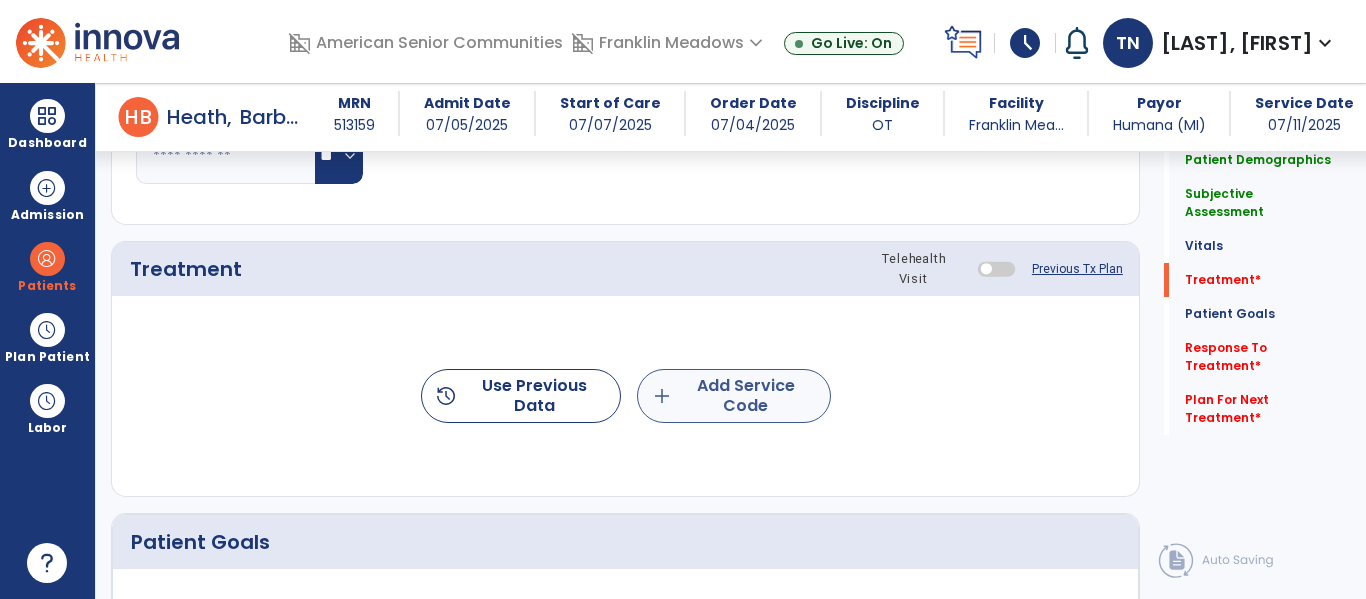 type on "**********" 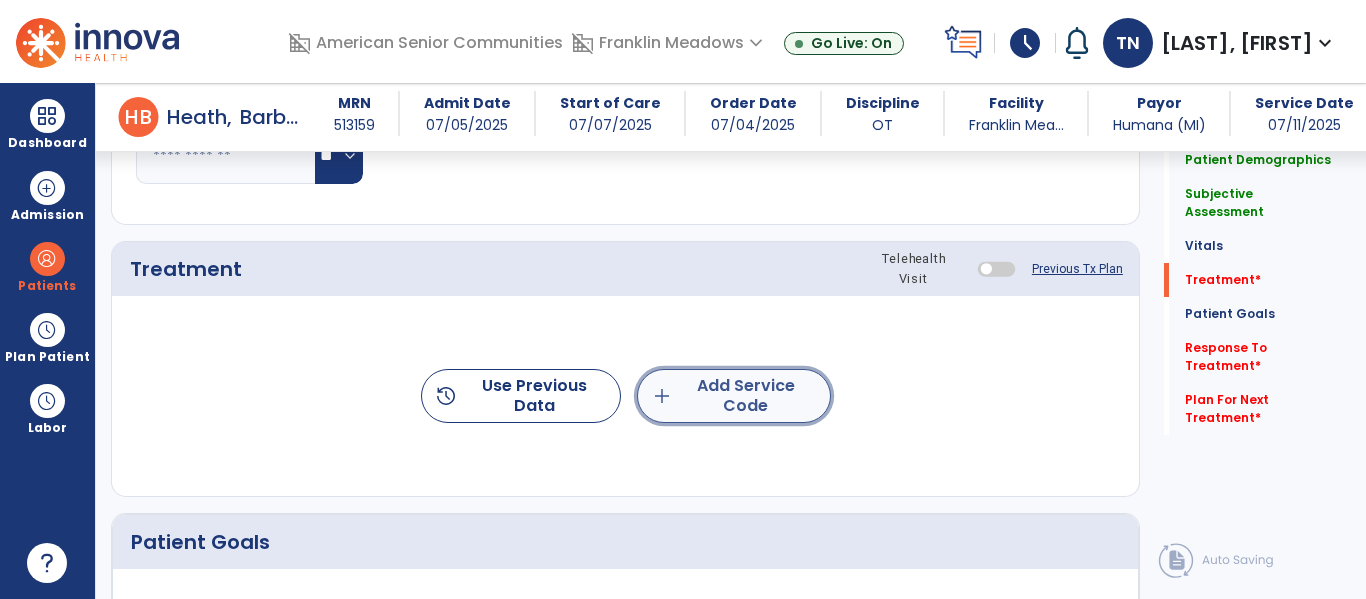 click on "add  Add Service Code" 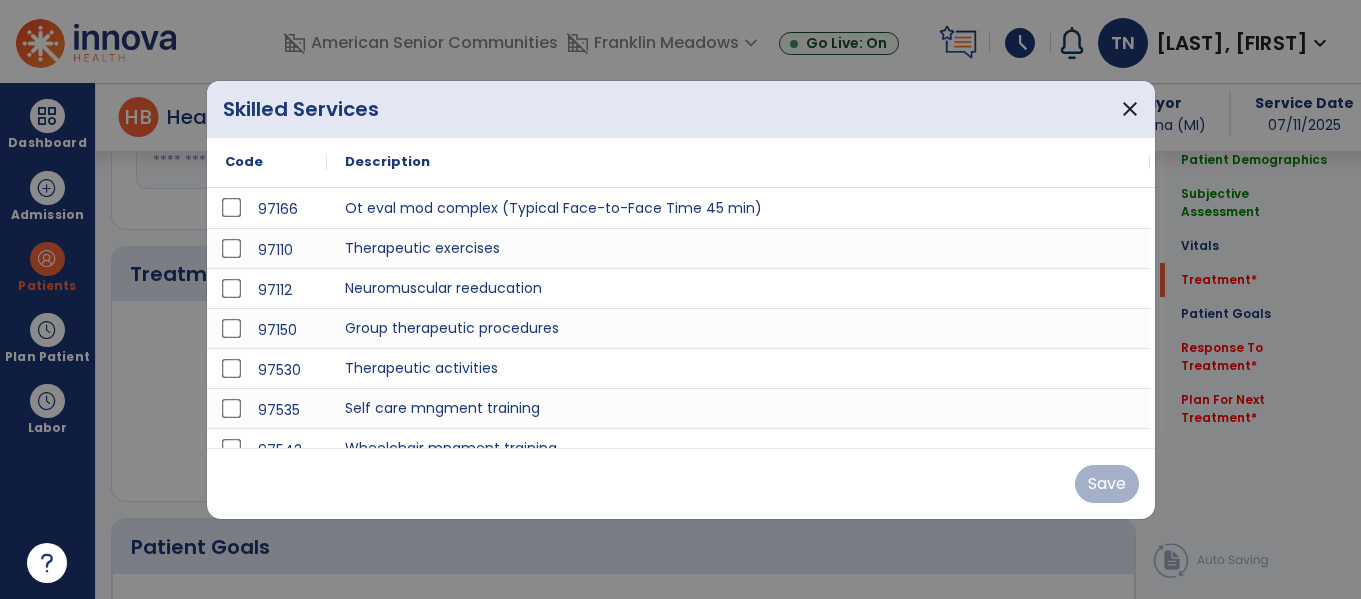 scroll, scrollTop: 1118, scrollLeft: 0, axis: vertical 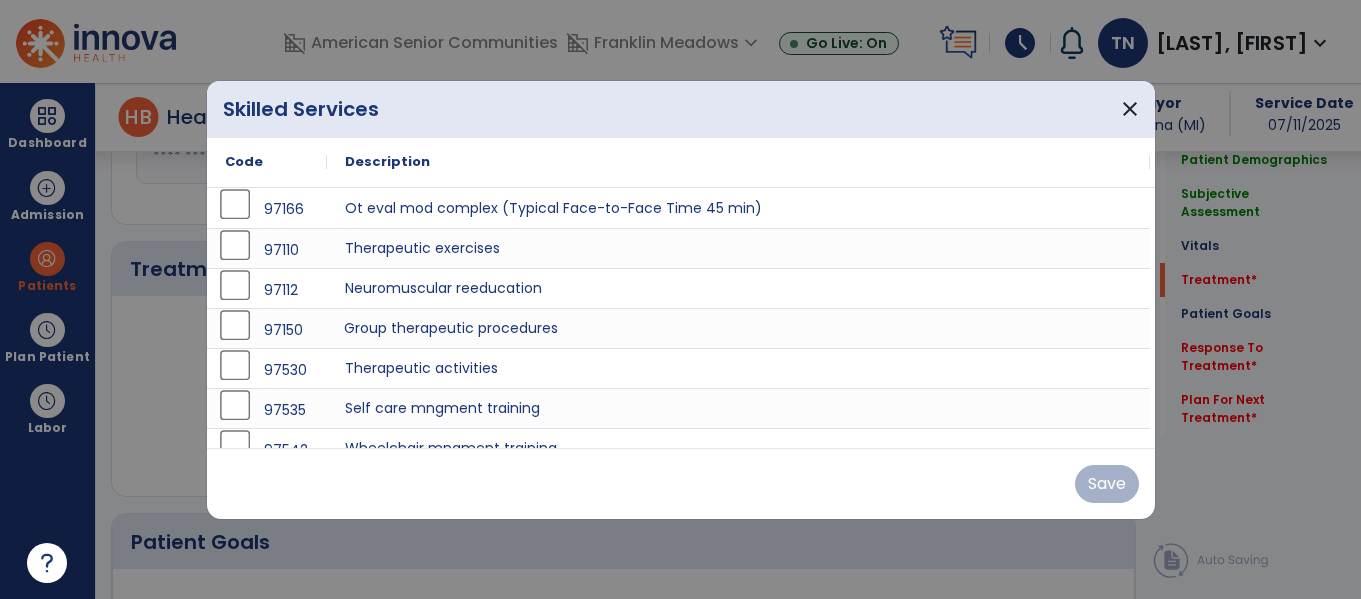 click on "Group therapeutic procedures" at bounding box center [738, 328] 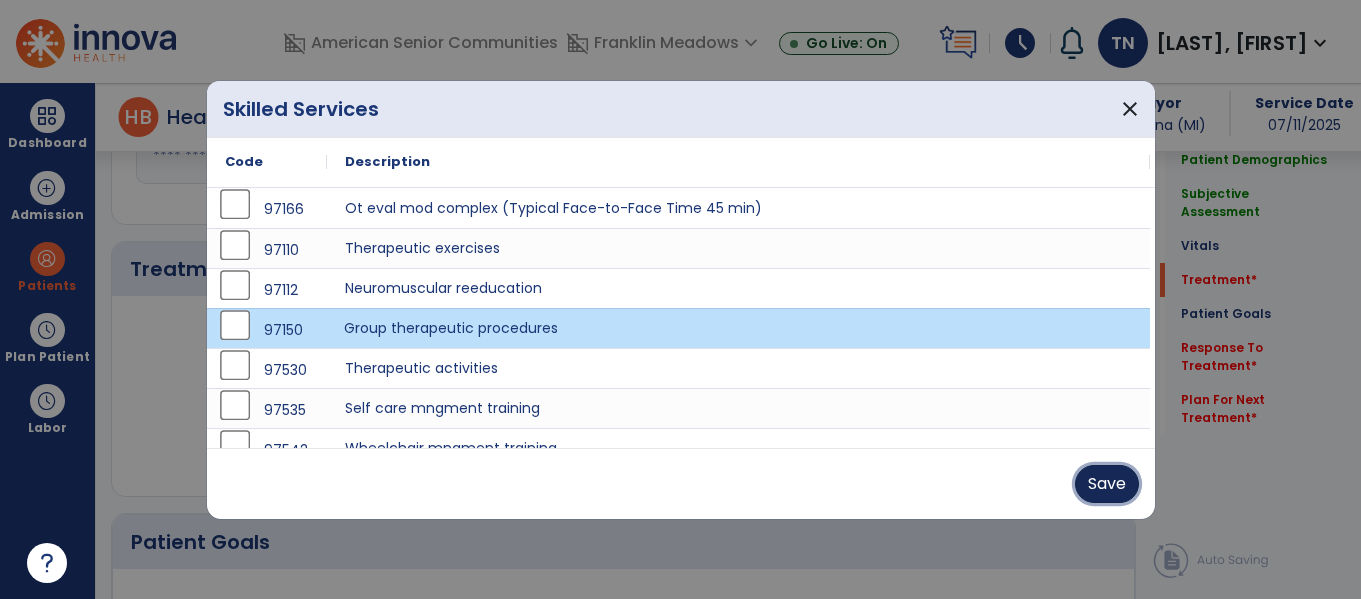 click on "Save" at bounding box center [1107, 484] 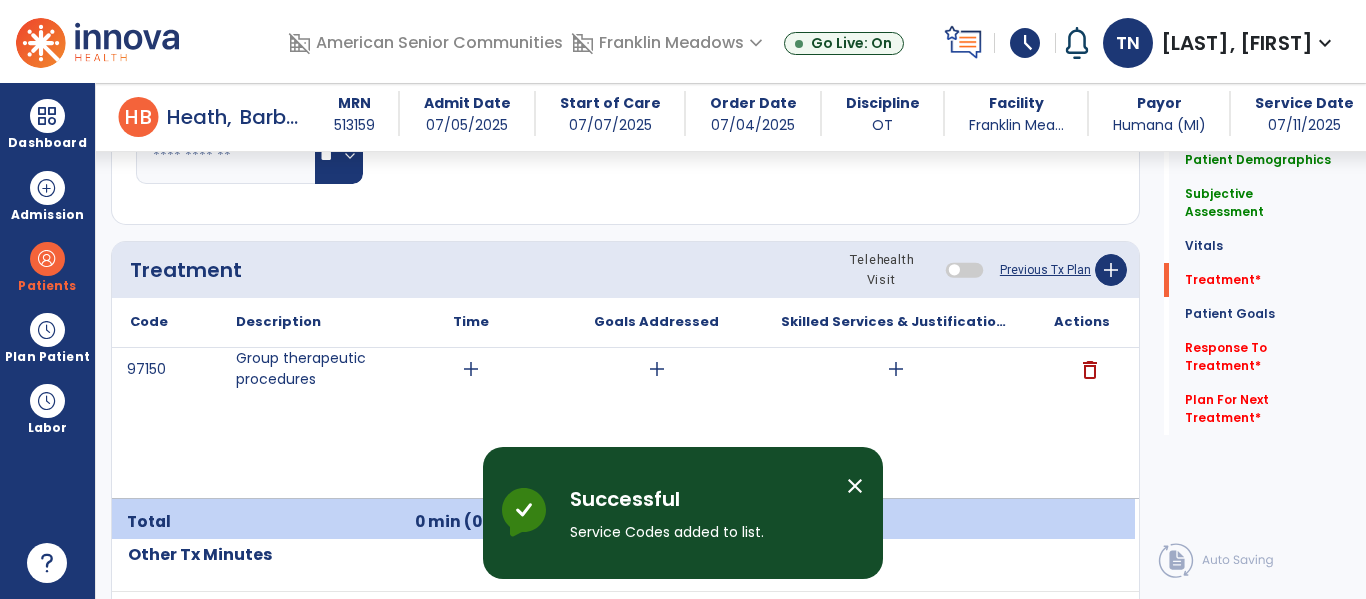 click on "add" at bounding box center [471, 369] 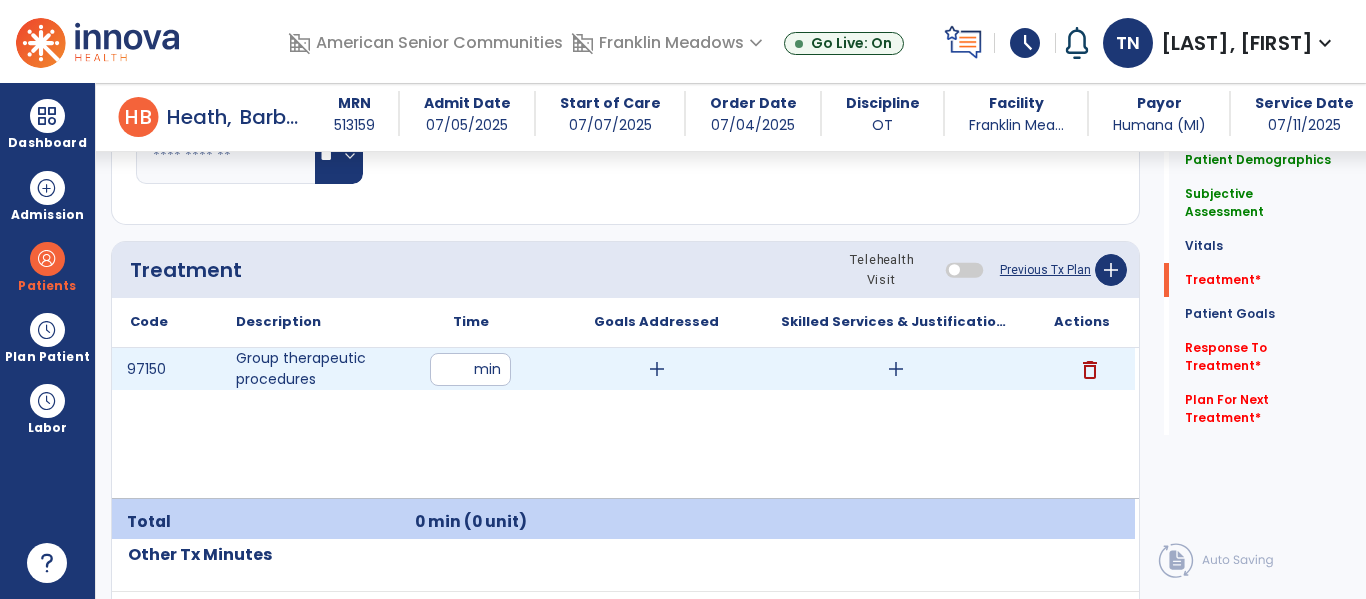 type on "**" 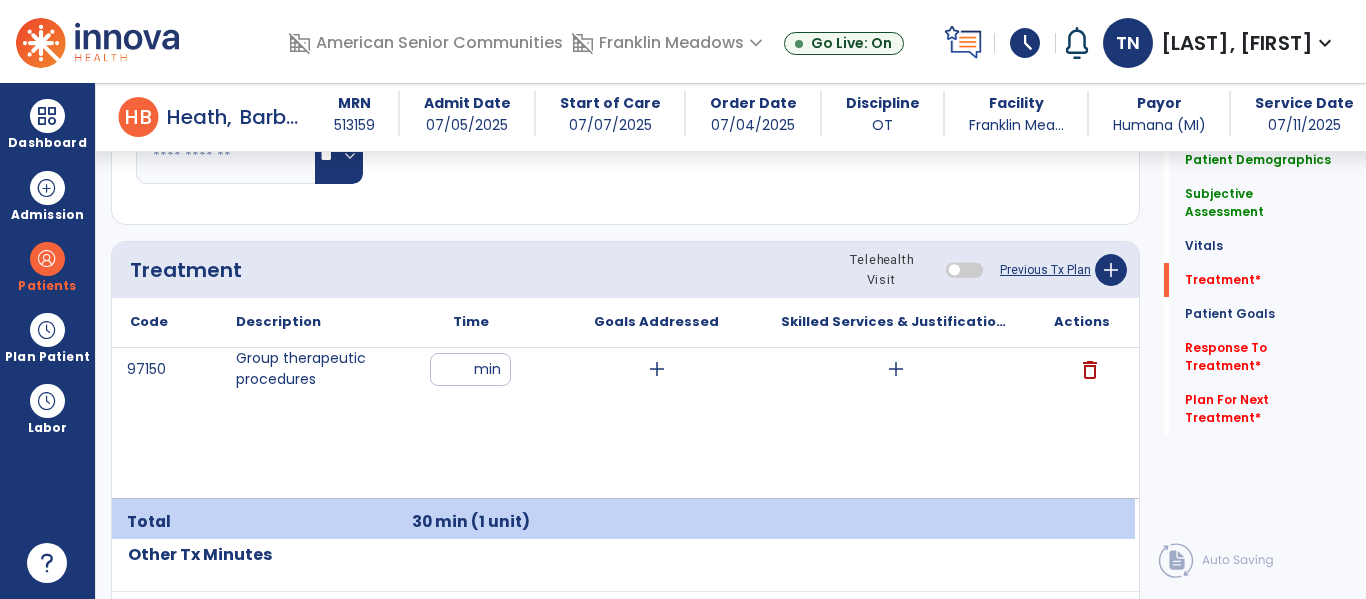 click on "add" at bounding box center [896, 369] 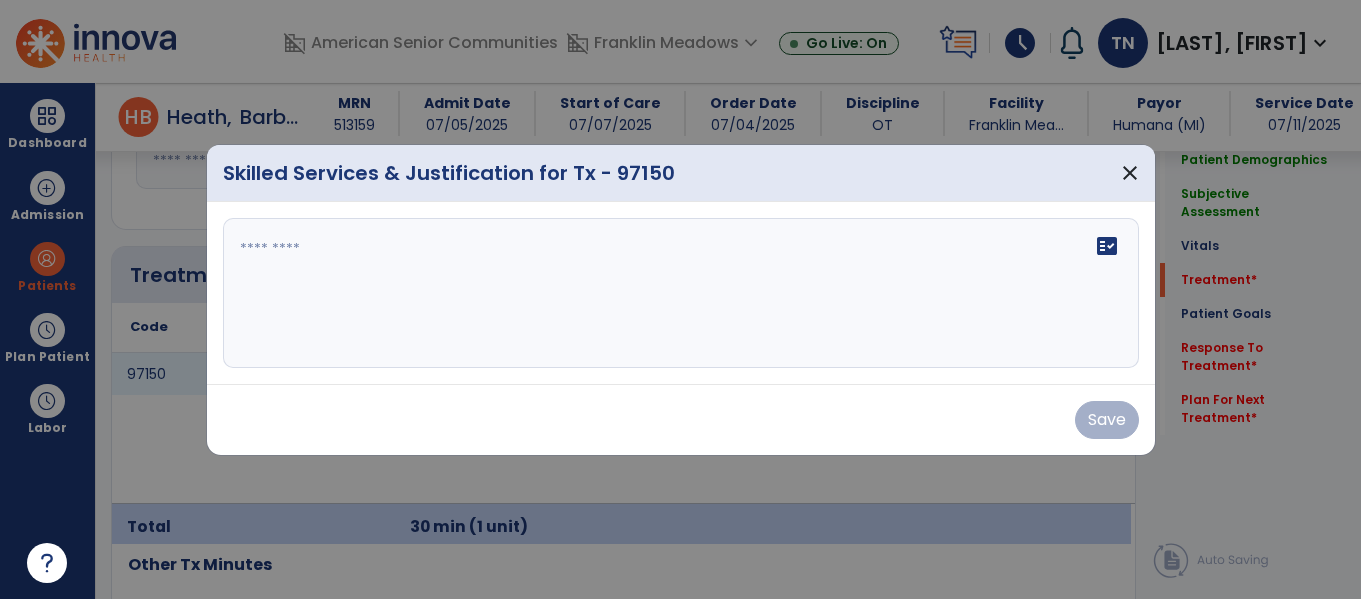 scroll, scrollTop: 1118, scrollLeft: 0, axis: vertical 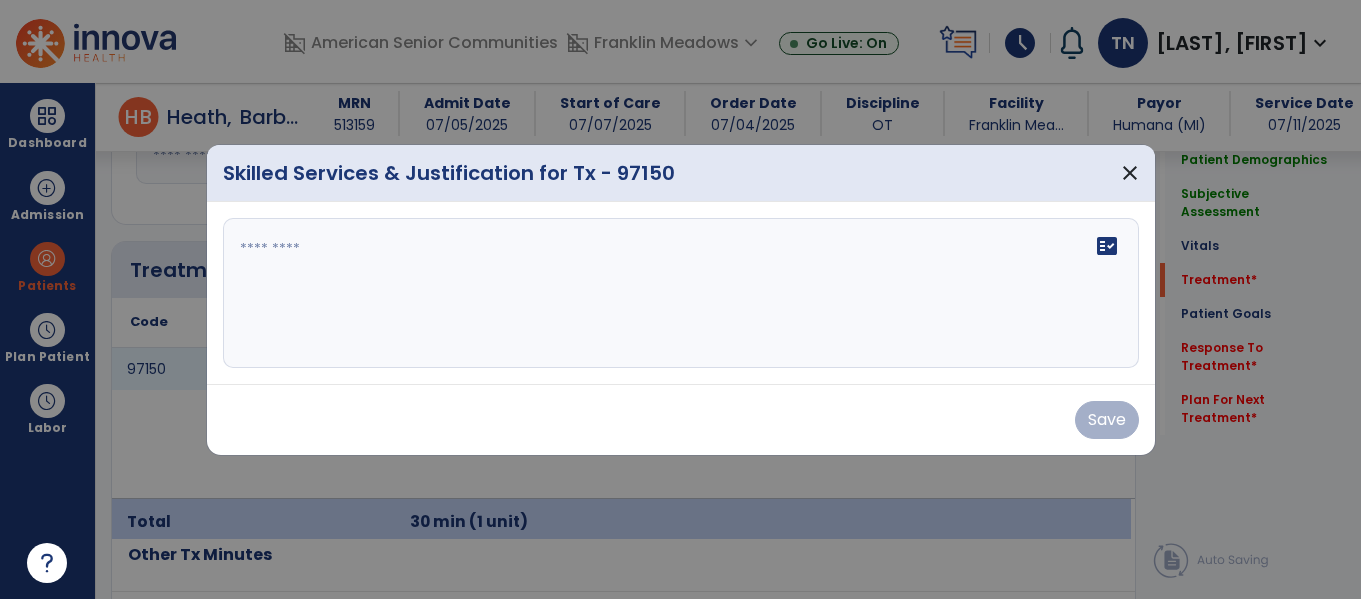 click on "fact_check" at bounding box center (681, 293) 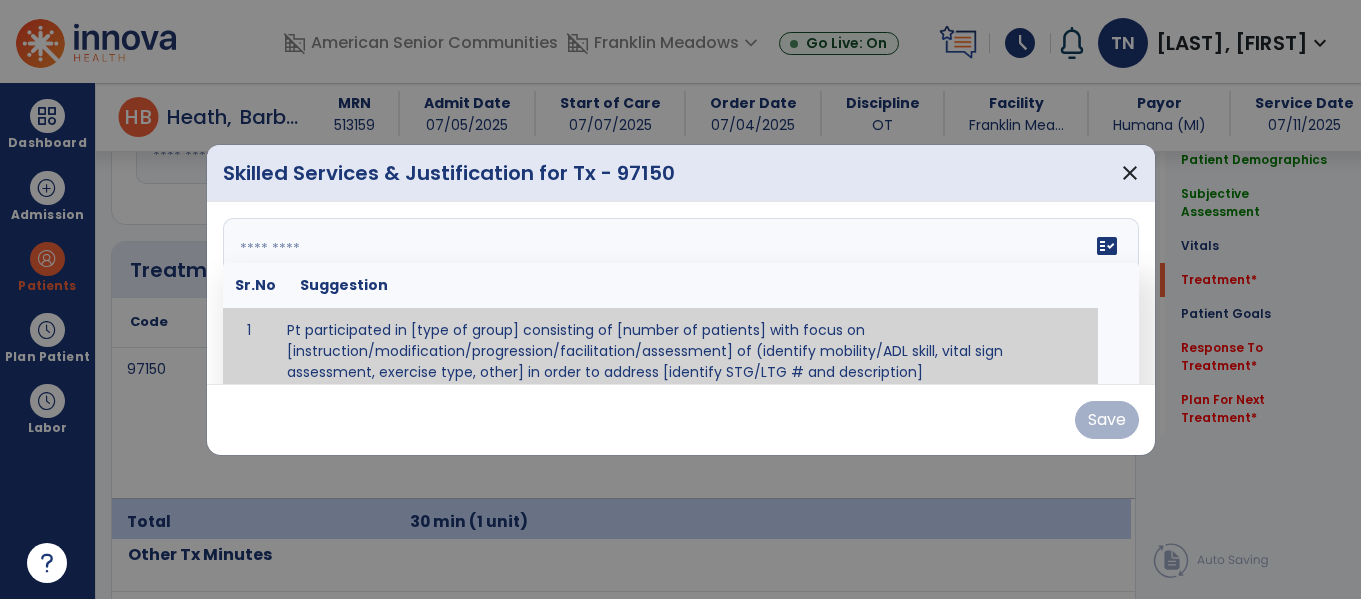 paste on "**********" 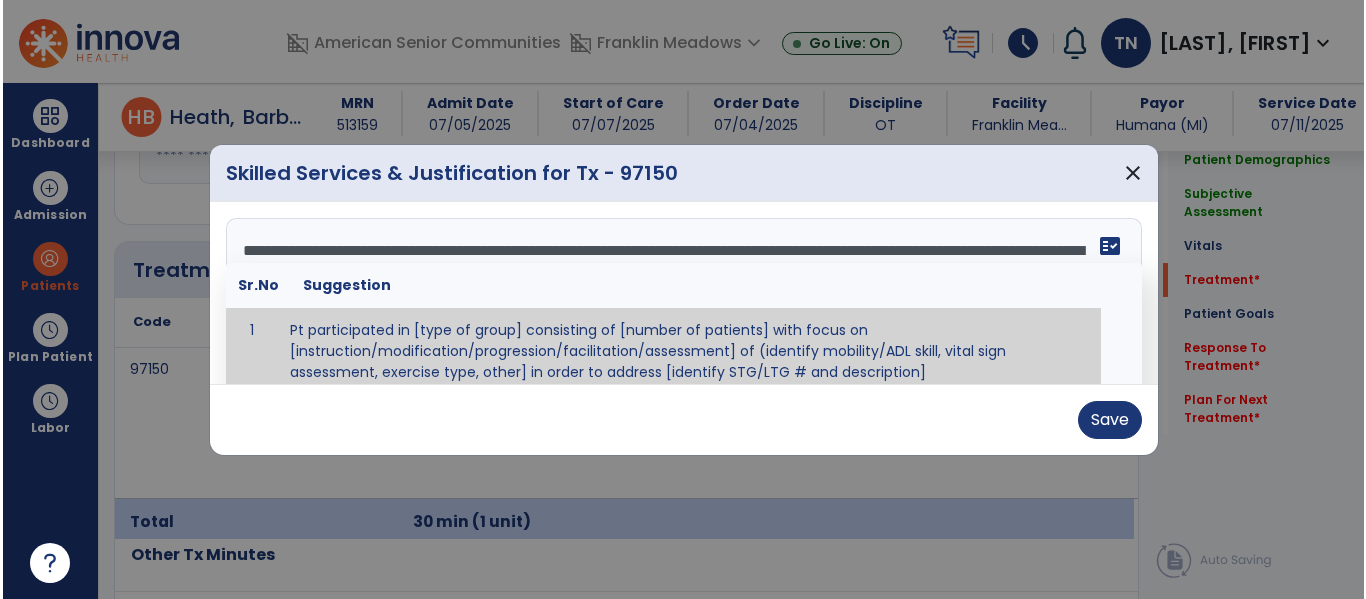 scroll, scrollTop: 0, scrollLeft: 0, axis: both 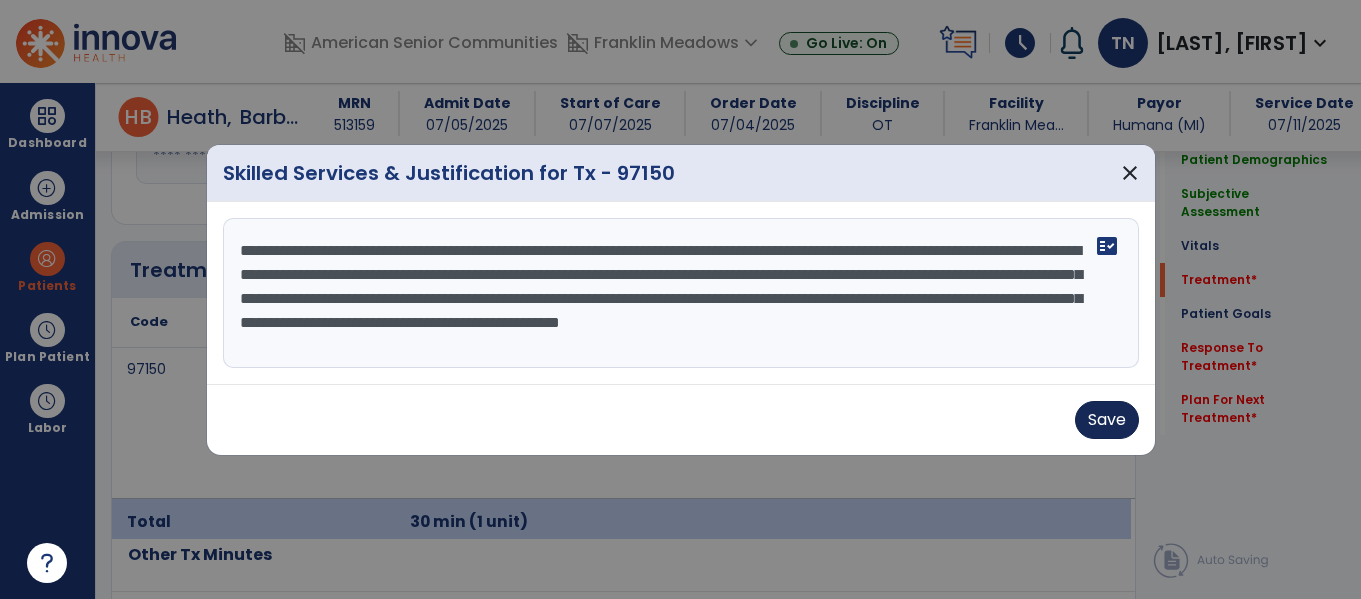 type on "**********" 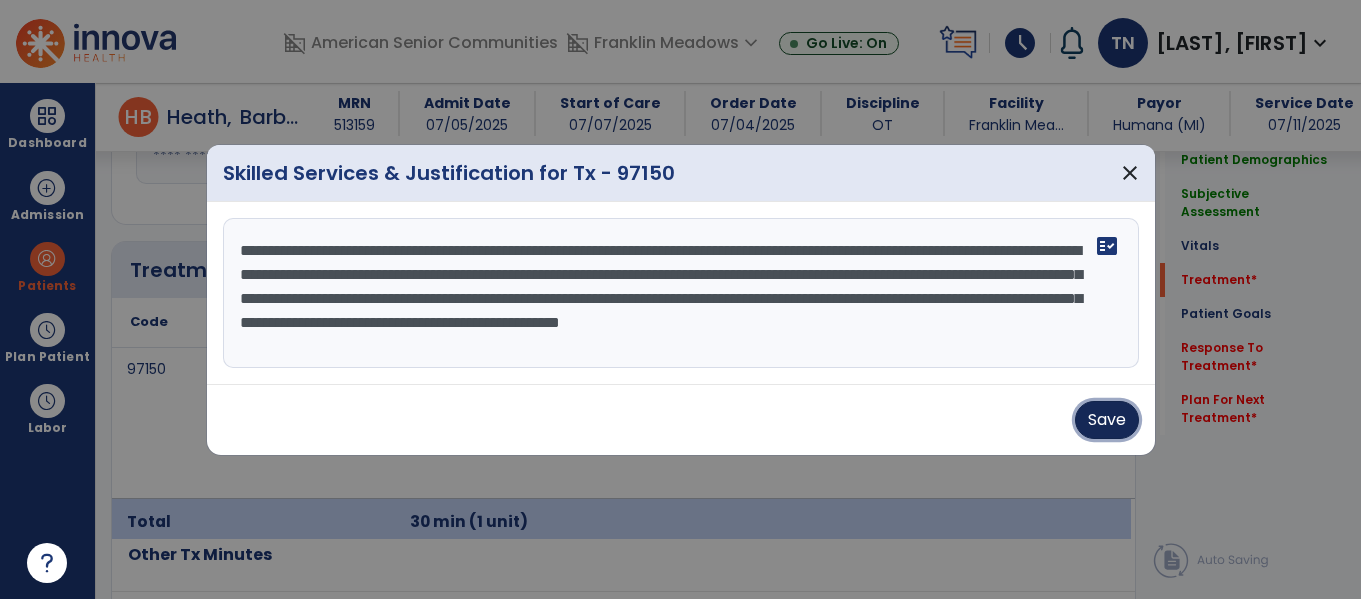 click on "Save" at bounding box center (1107, 420) 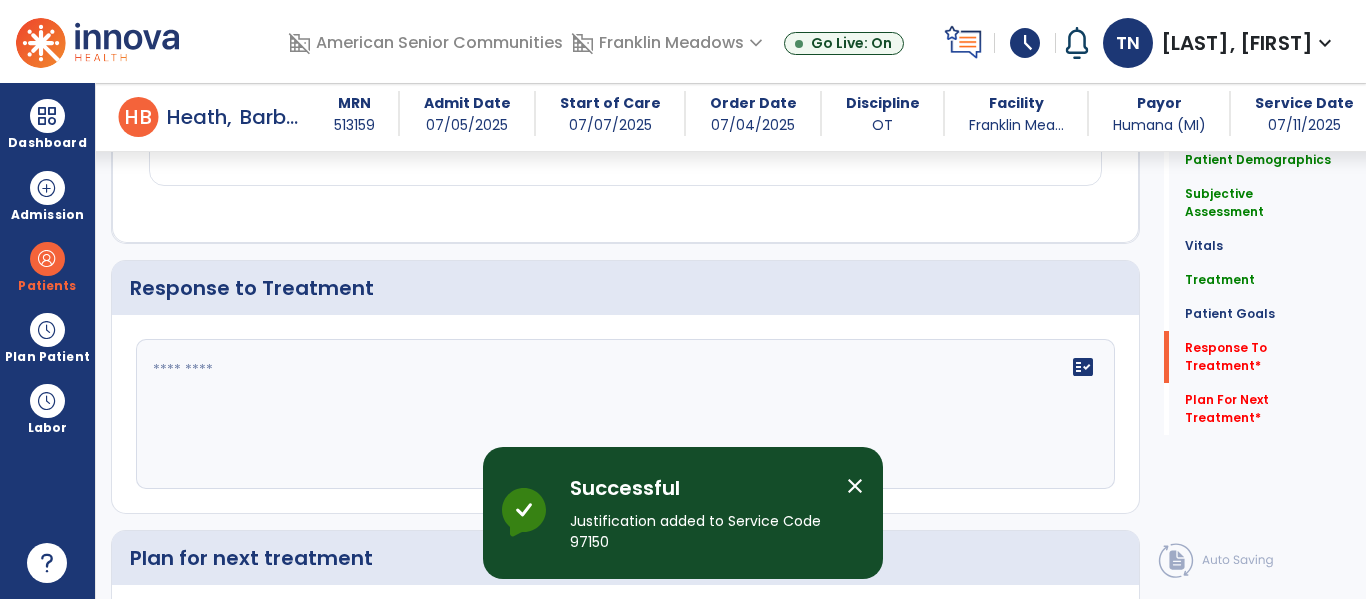 scroll, scrollTop: 3291, scrollLeft: 0, axis: vertical 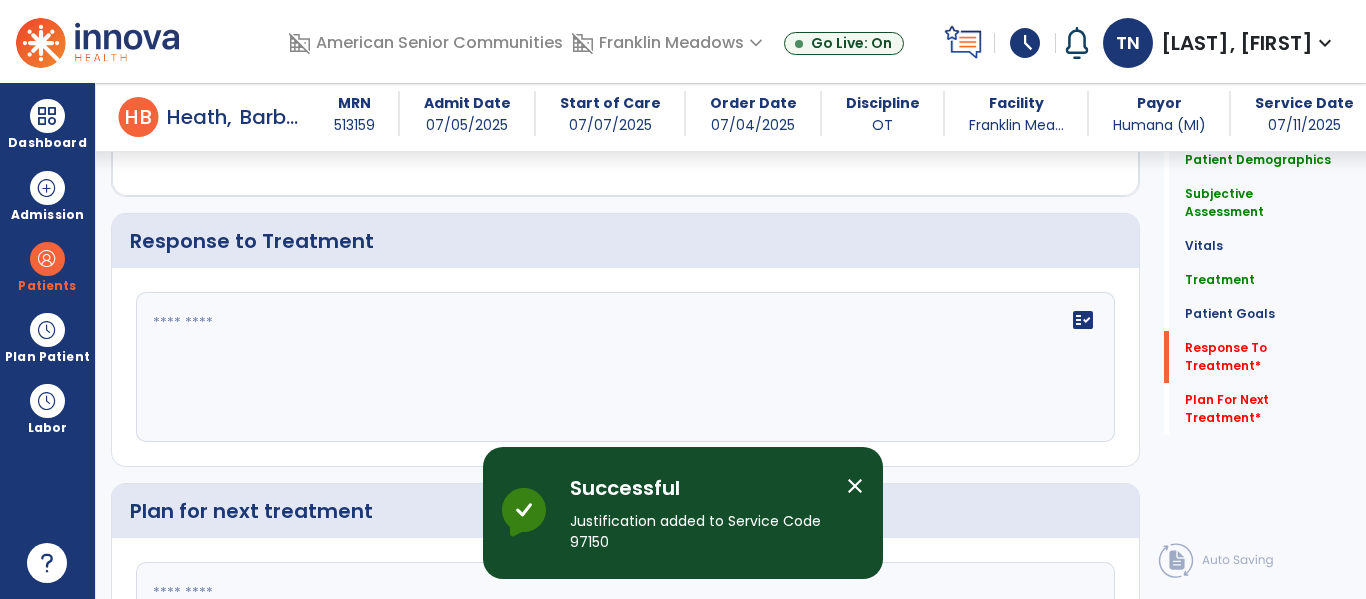 click 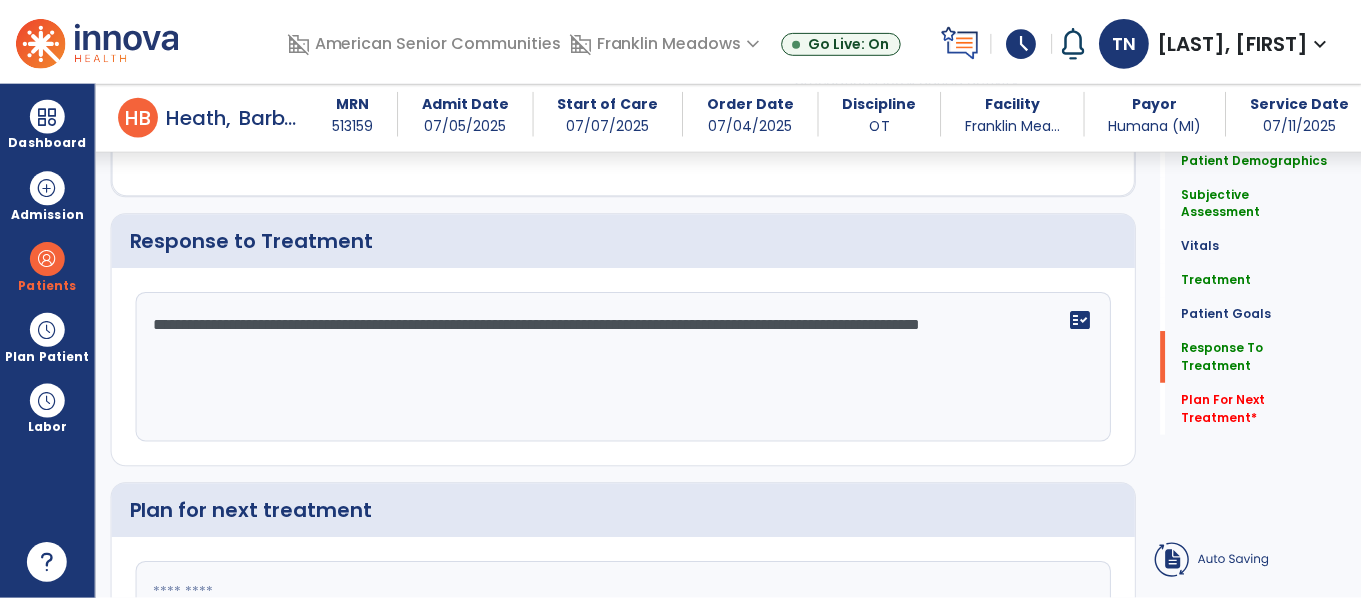 scroll, scrollTop: 3449, scrollLeft: 0, axis: vertical 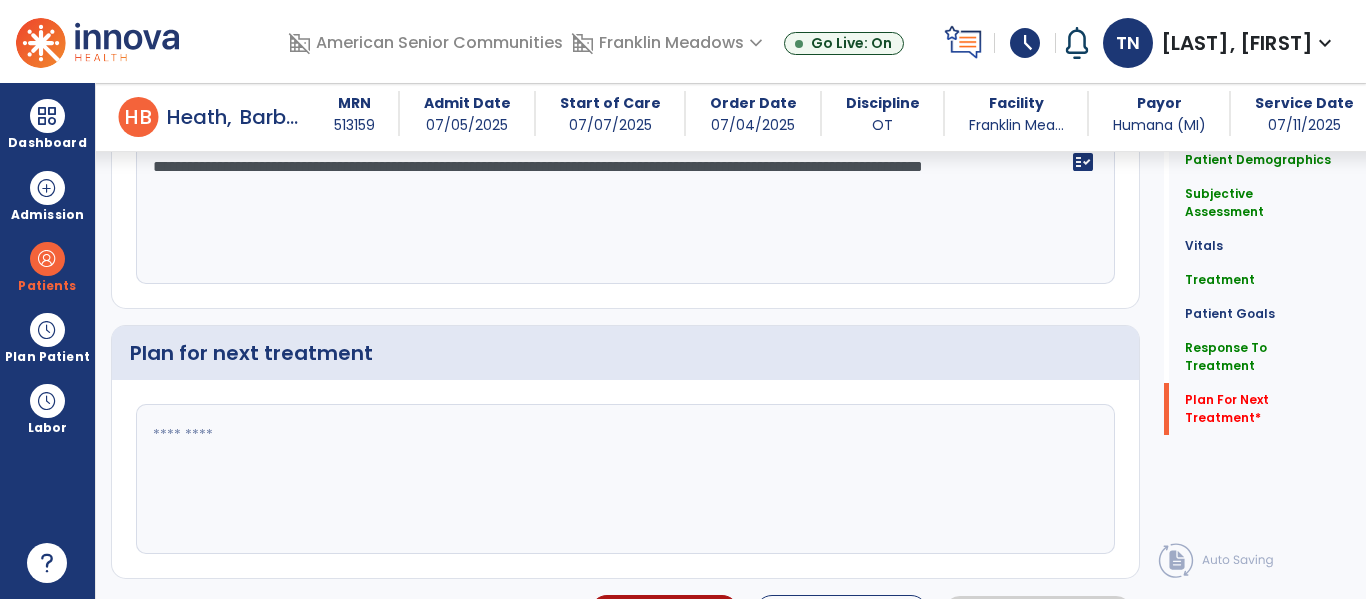 type on "**********" 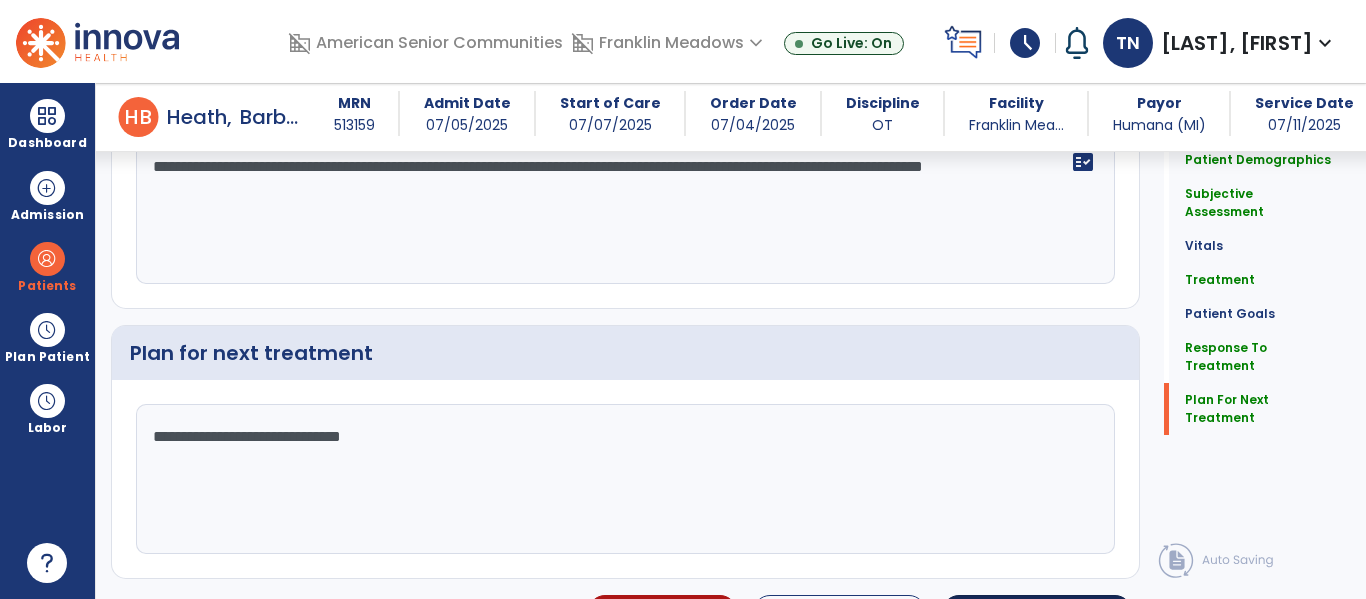 type on "**********" 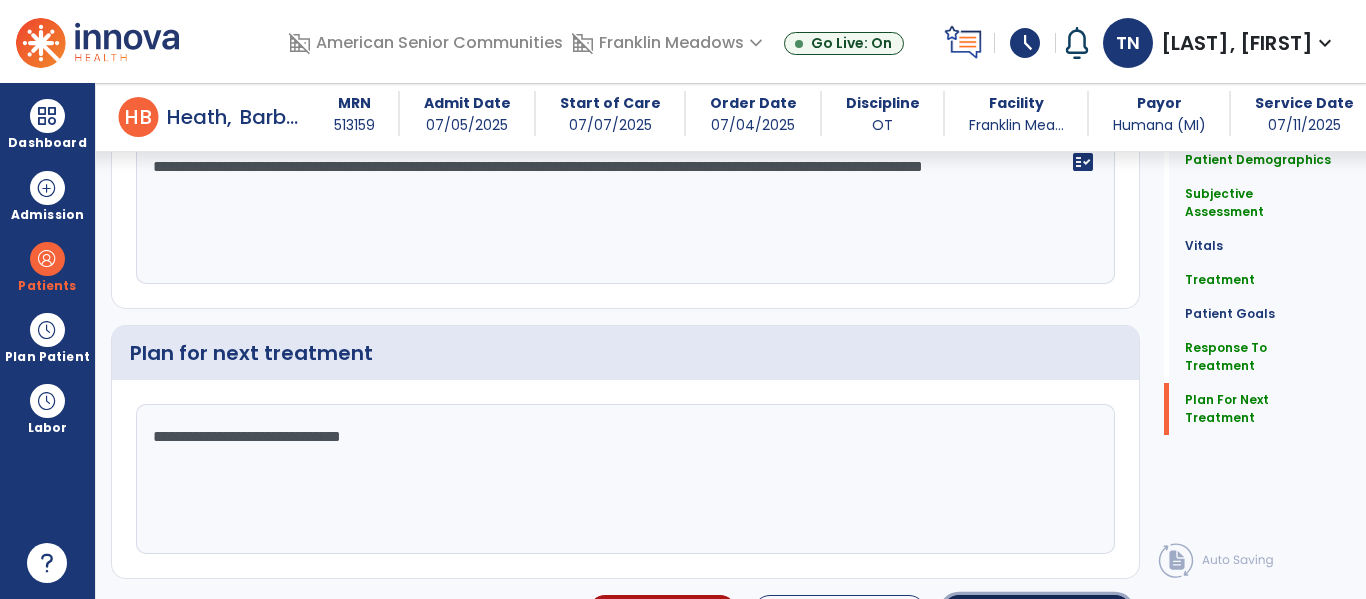 click on "chevron_right" 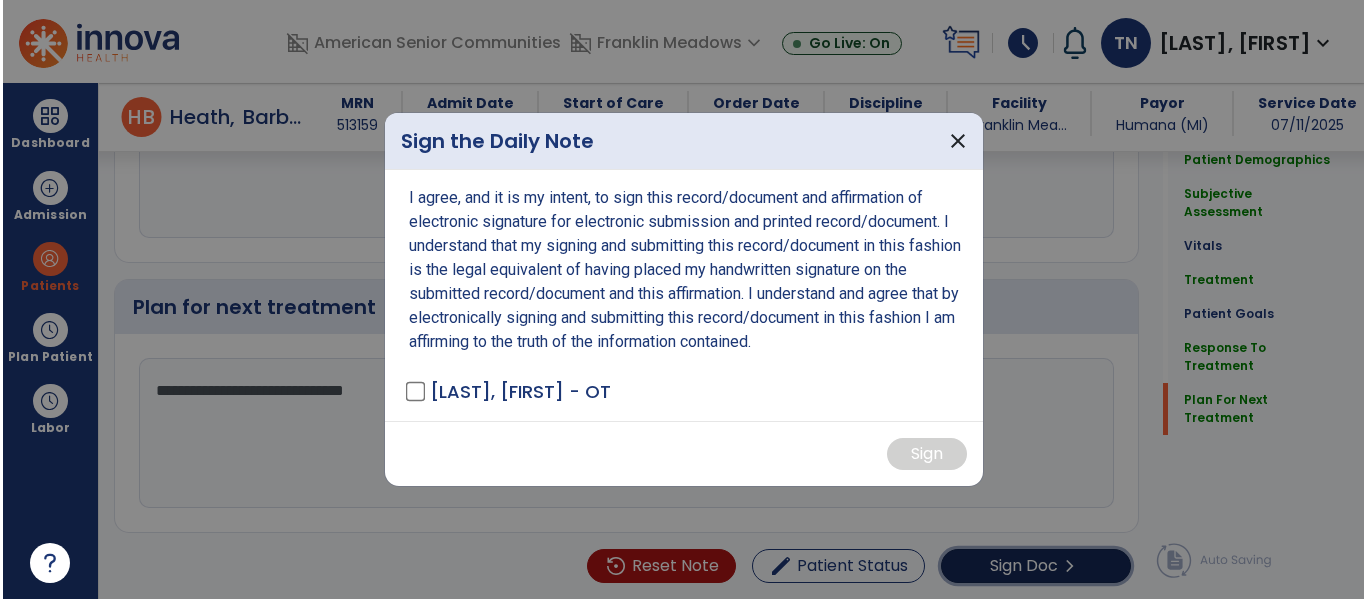 scroll, scrollTop: 3491, scrollLeft: 0, axis: vertical 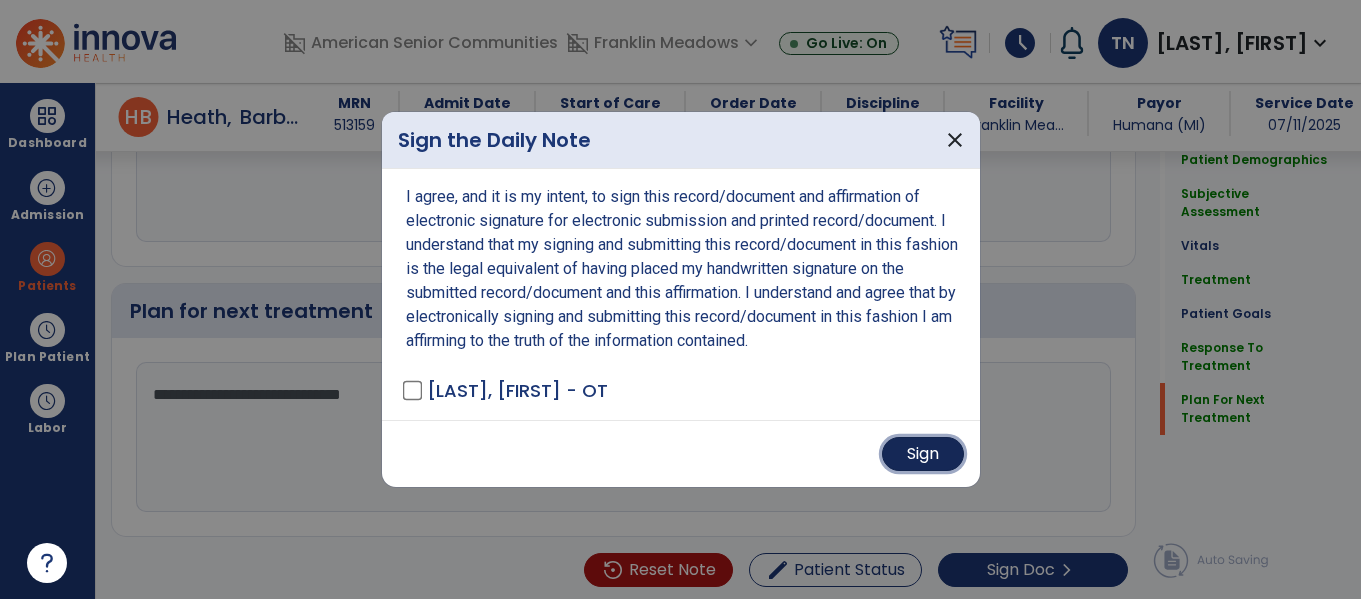 click on "Sign" at bounding box center [923, 454] 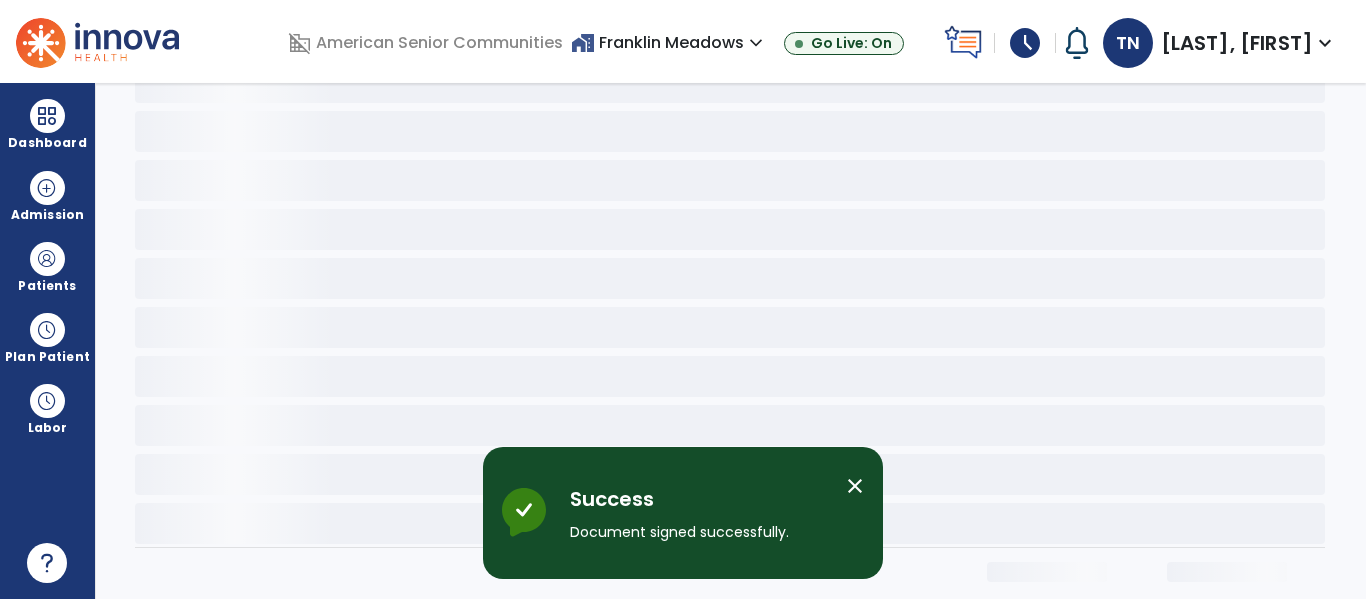 scroll, scrollTop: 0, scrollLeft: 0, axis: both 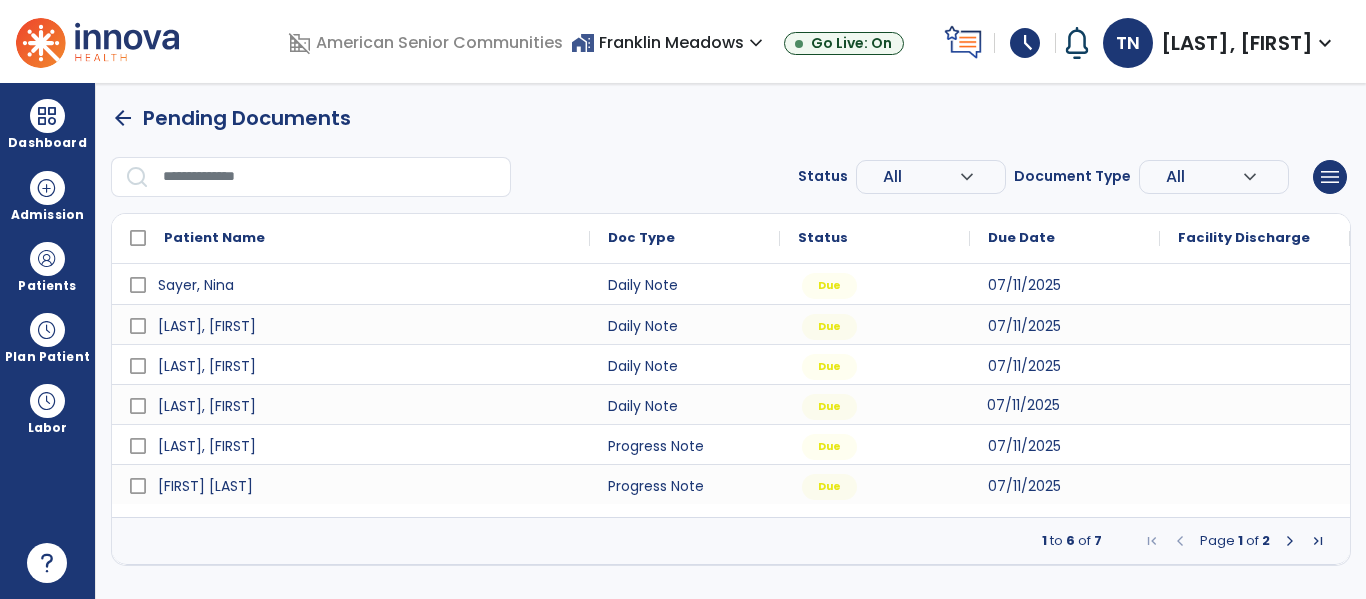 click on "07/11/2025" at bounding box center (1023, 405) 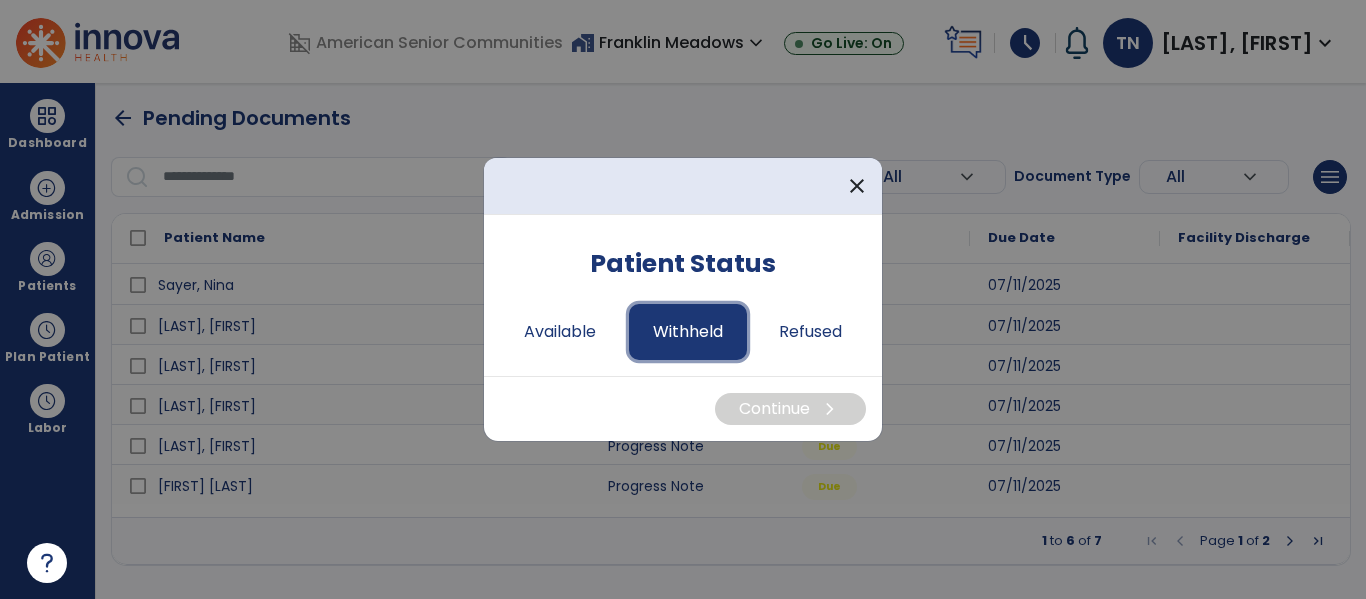 click on "Withheld" at bounding box center (688, 332) 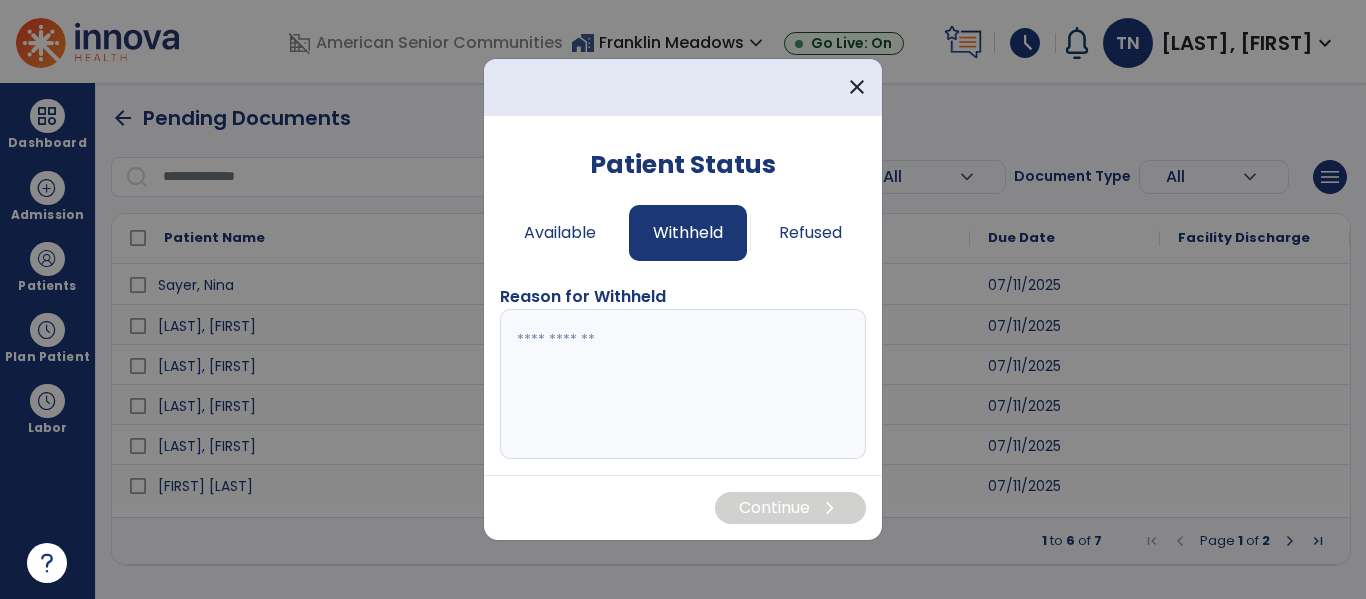 click at bounding box center (683, 384) 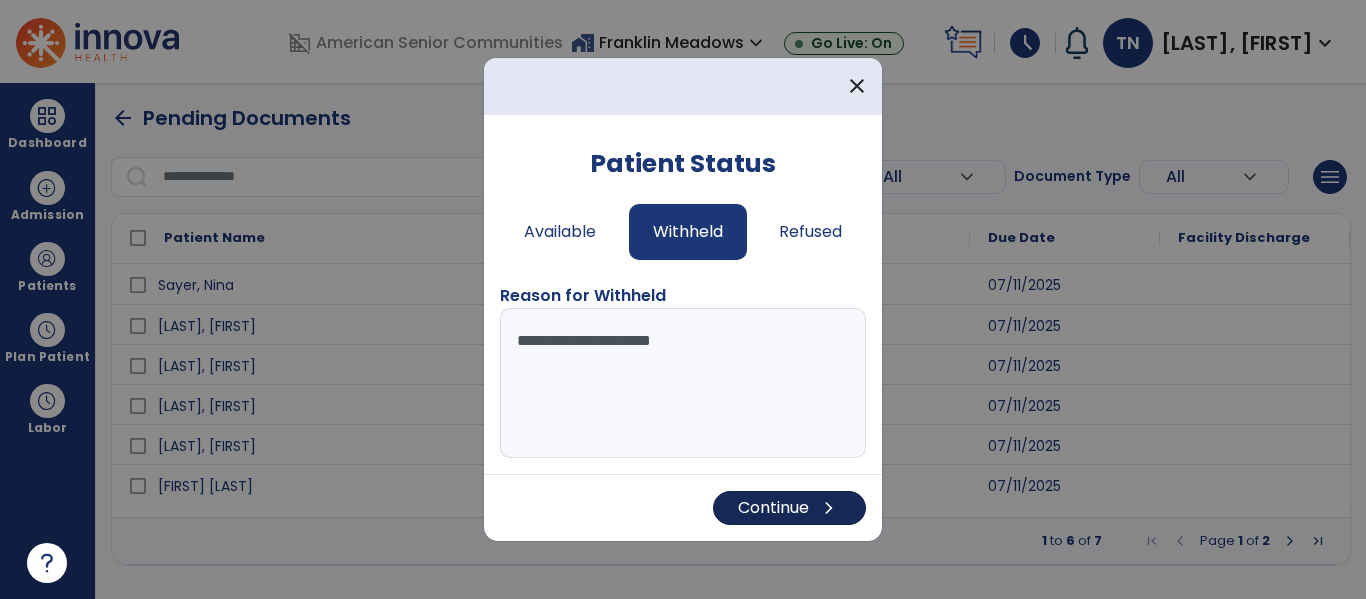 type on "**********" 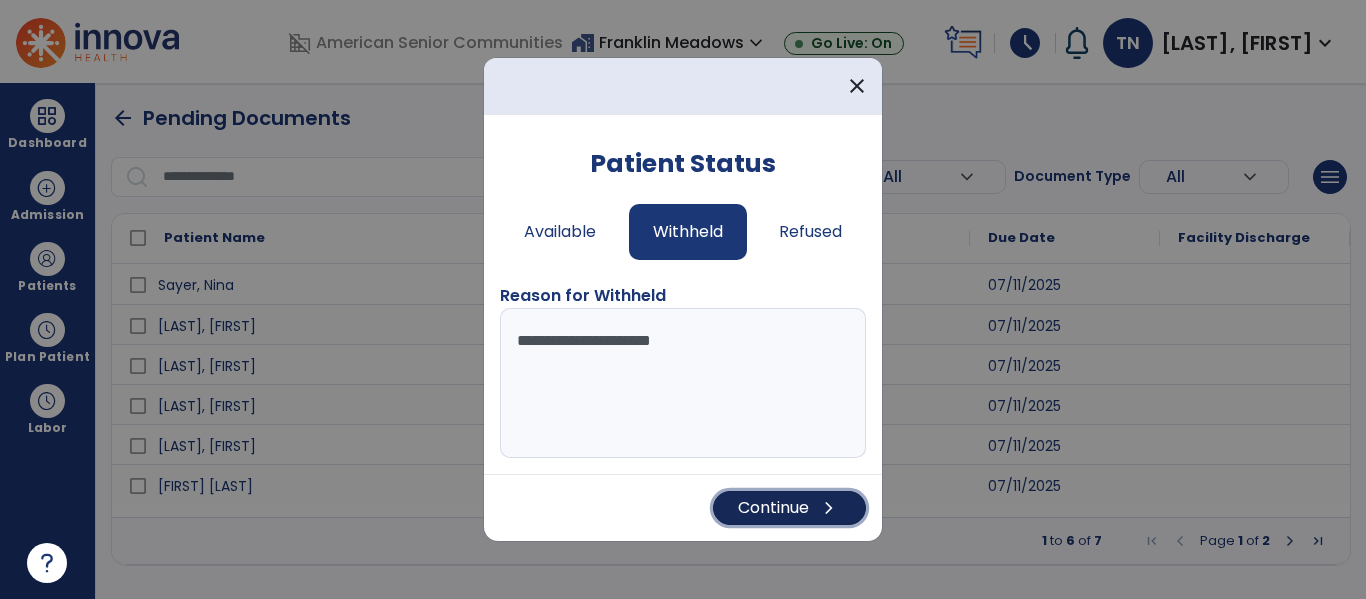 click on "Continue   chevron_right" at bounding box center [789, 508] 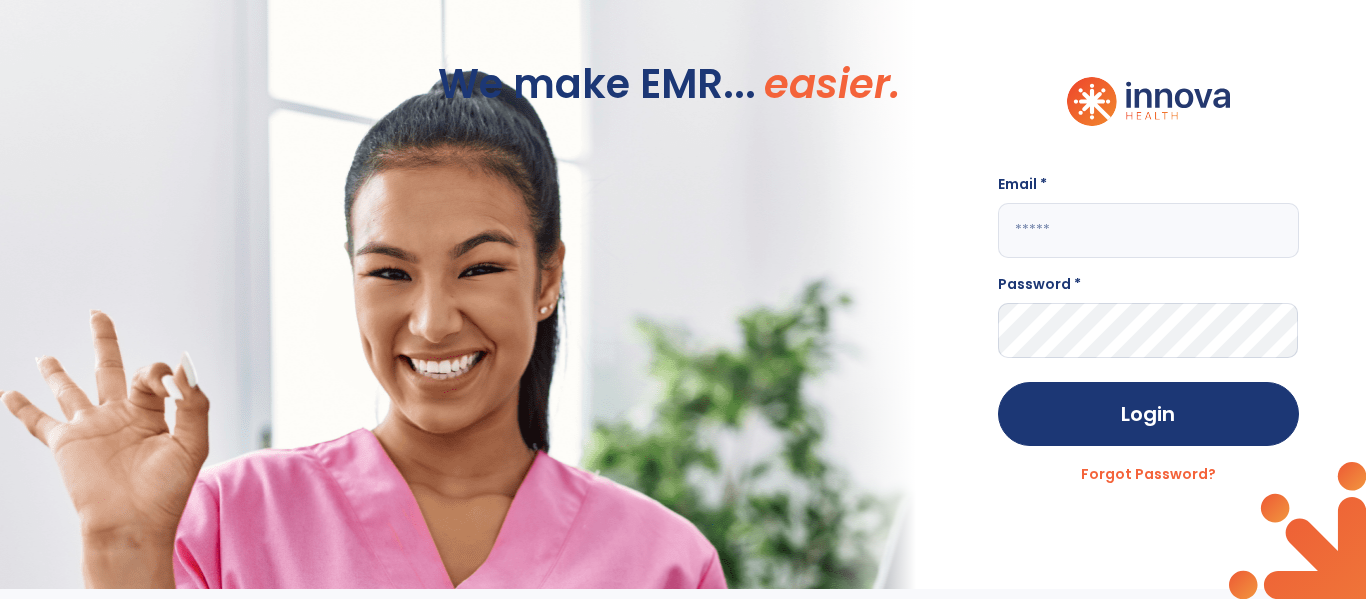 click 